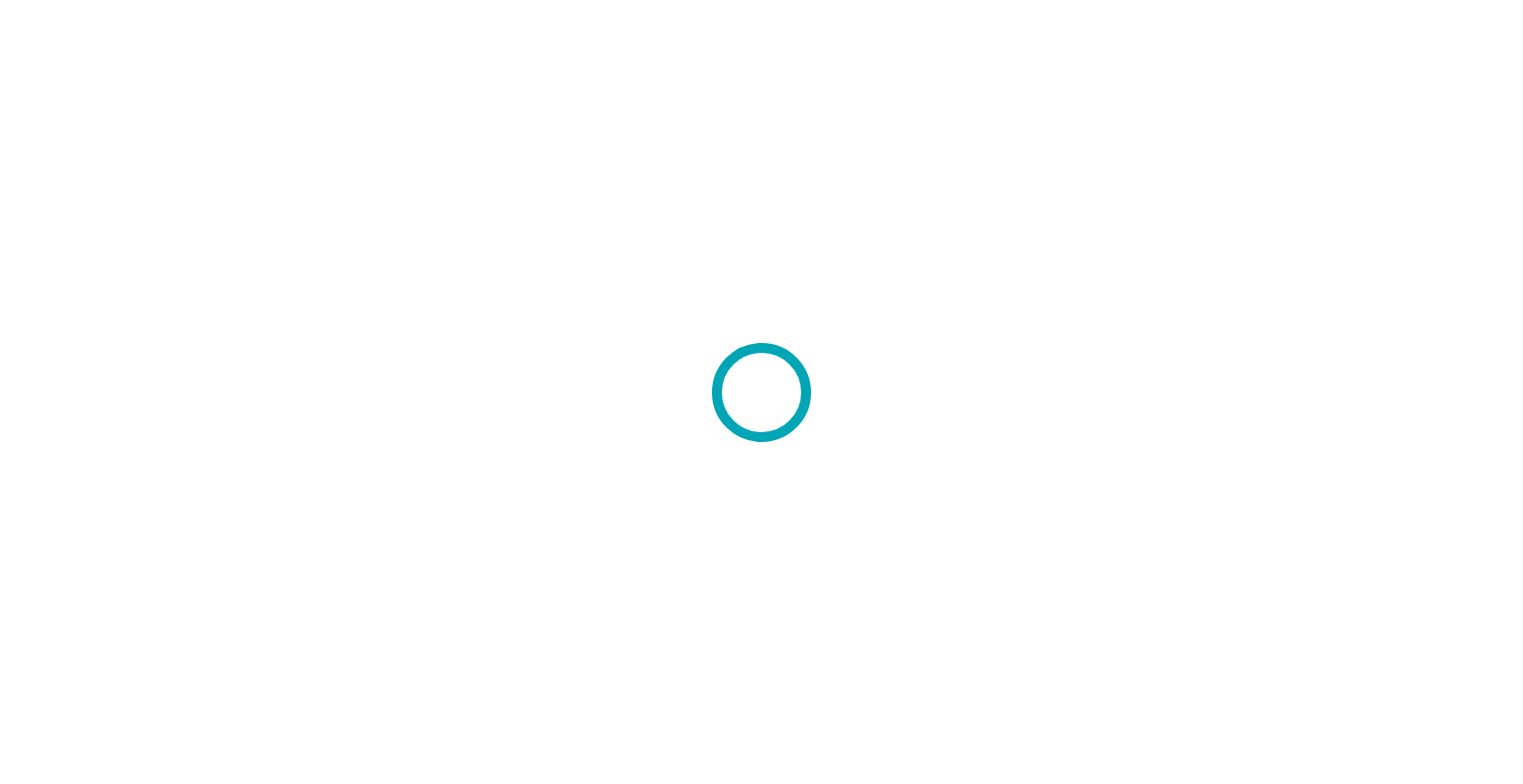 scroll, scrollTop: 0, scrollLeft: 0, axis: both 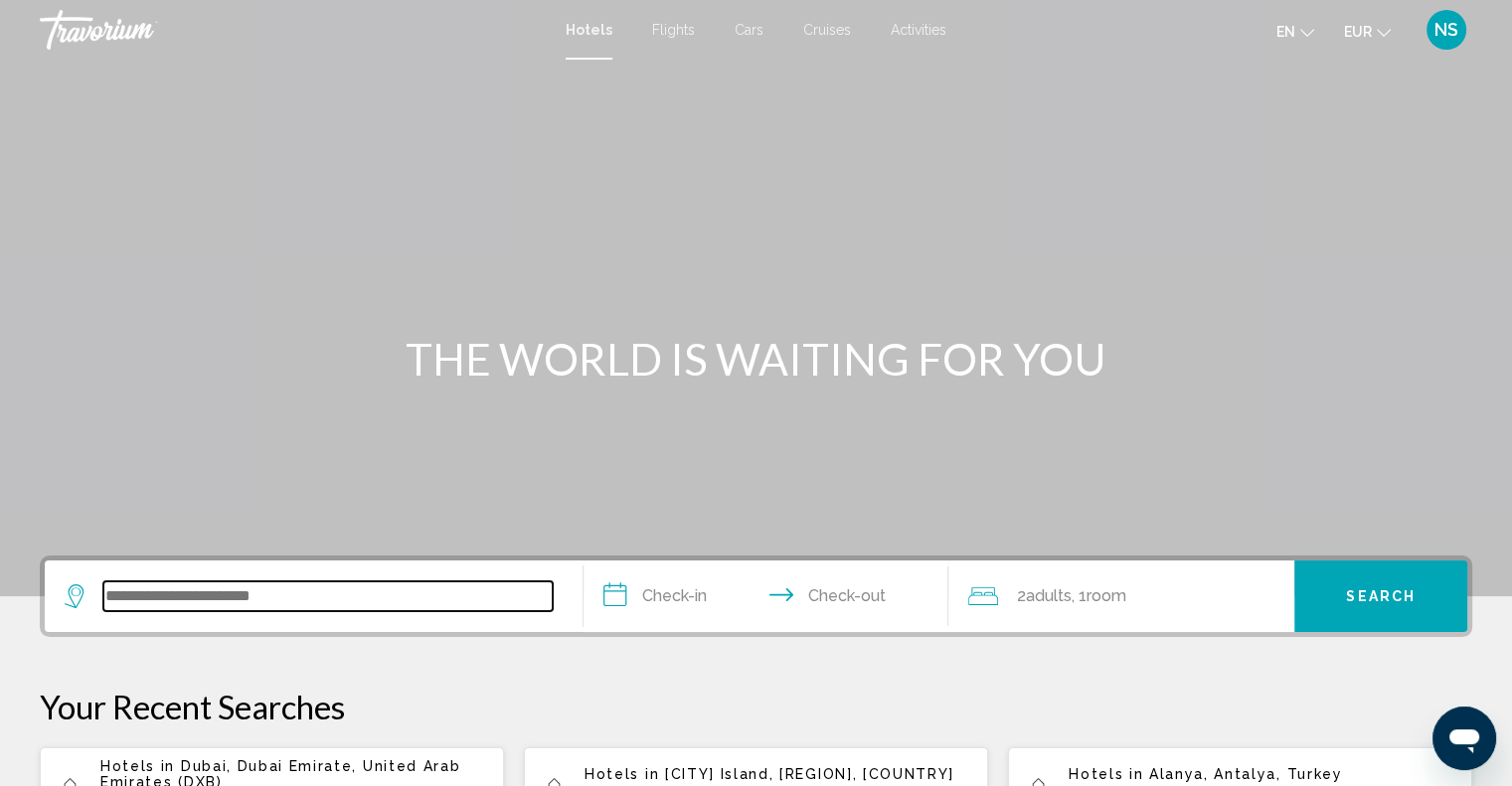click at bounding box center [328, 596] 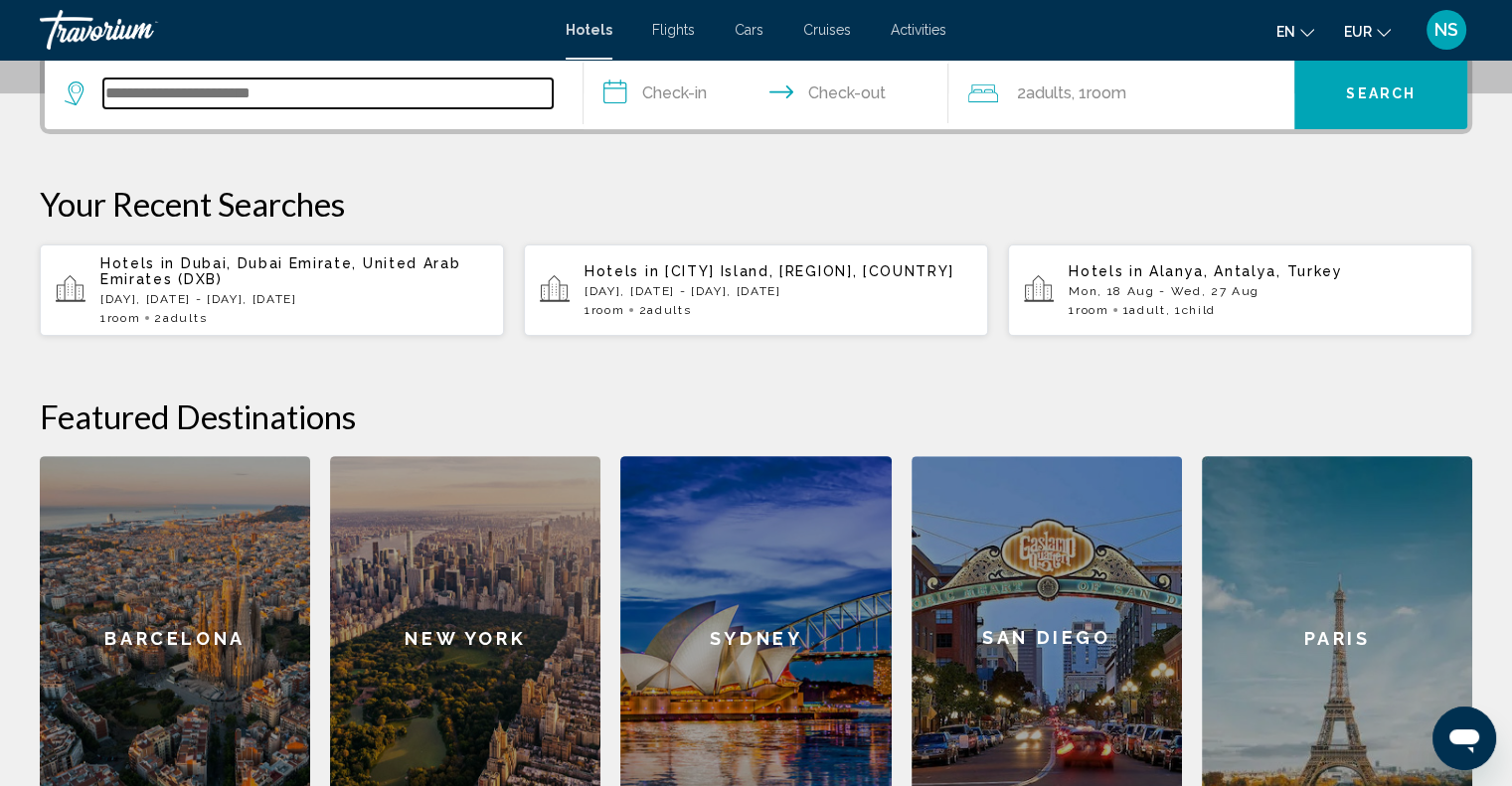 scroll, scrollTop: 551, scrollLeft: 0, axis: vertical 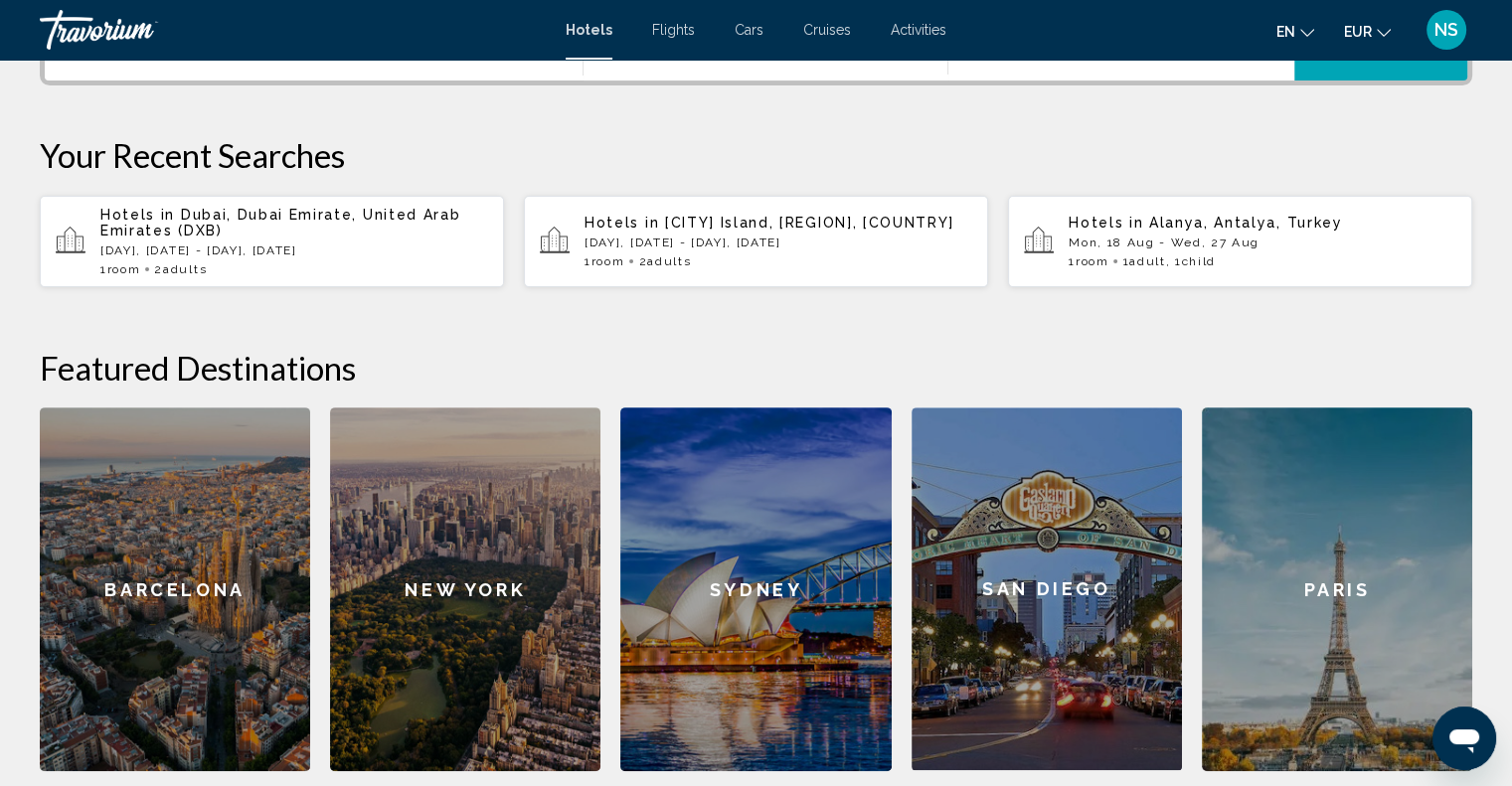 click on "[DAY], [DATE] - [DAY], [DATE]" at bounding box center [294, 250] 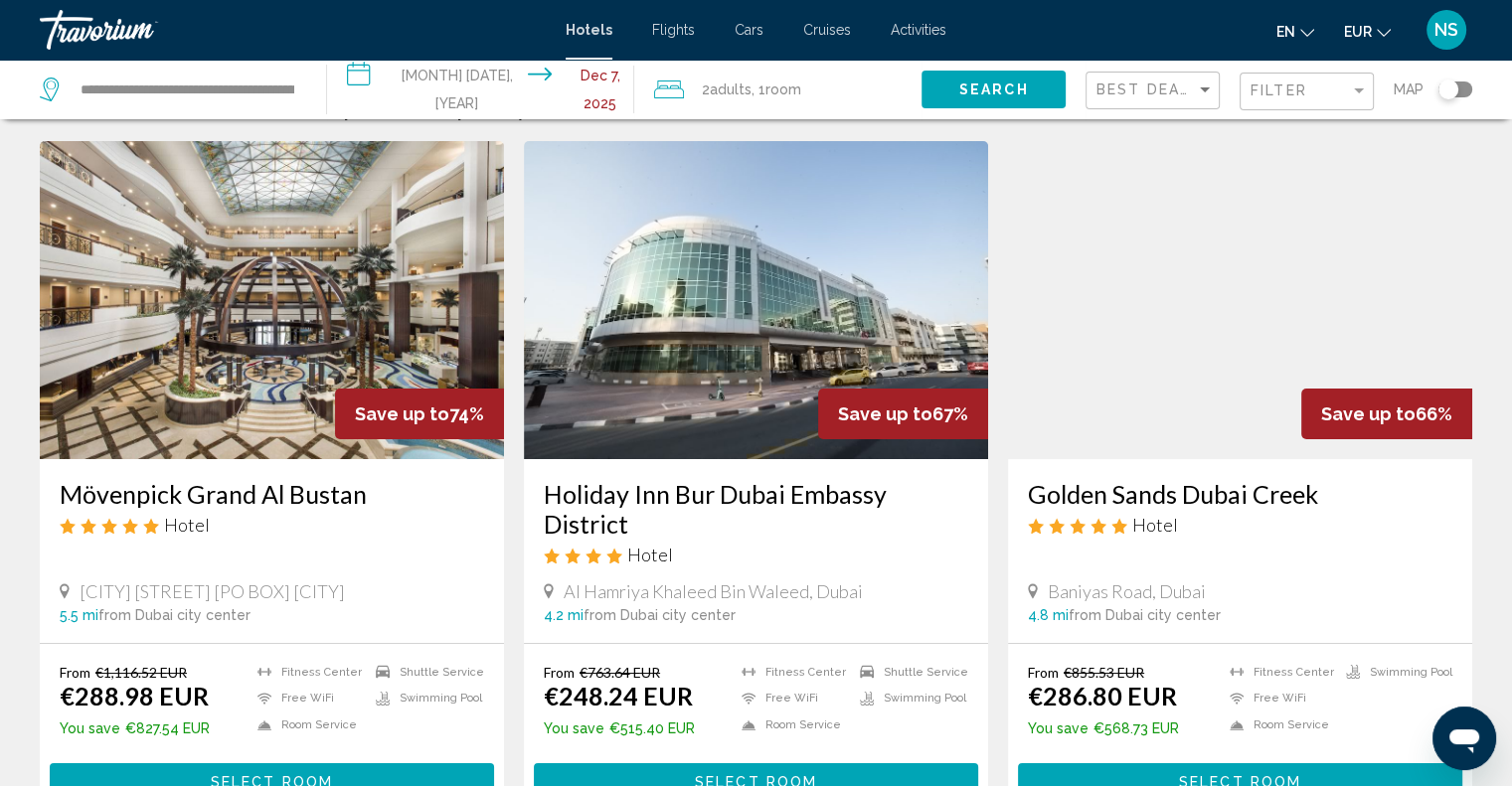 scroll, scrollTop: 0, scrollLeft: 0, axis: both 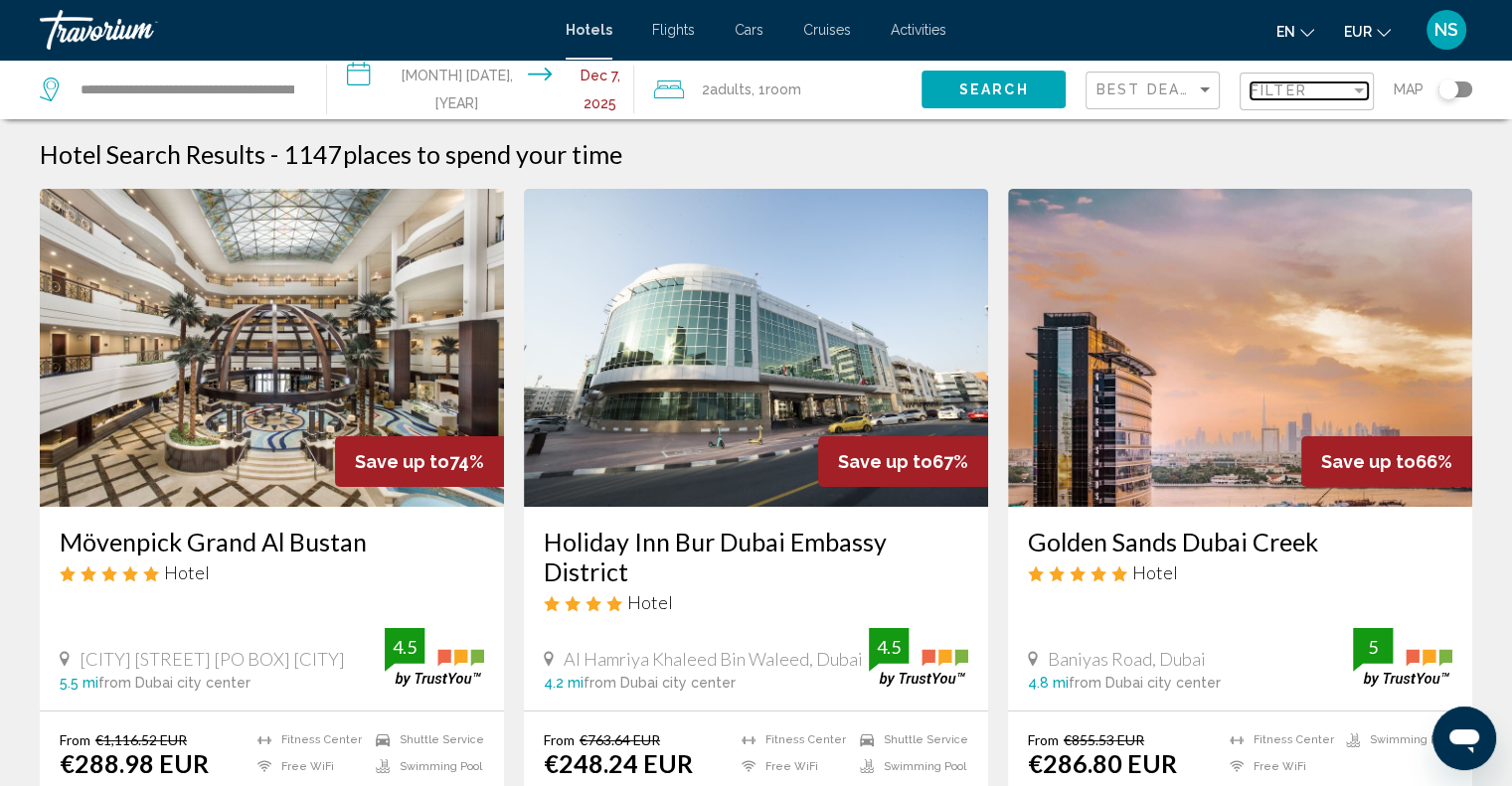 click on "Filter" at bounding box center [1300, 90] 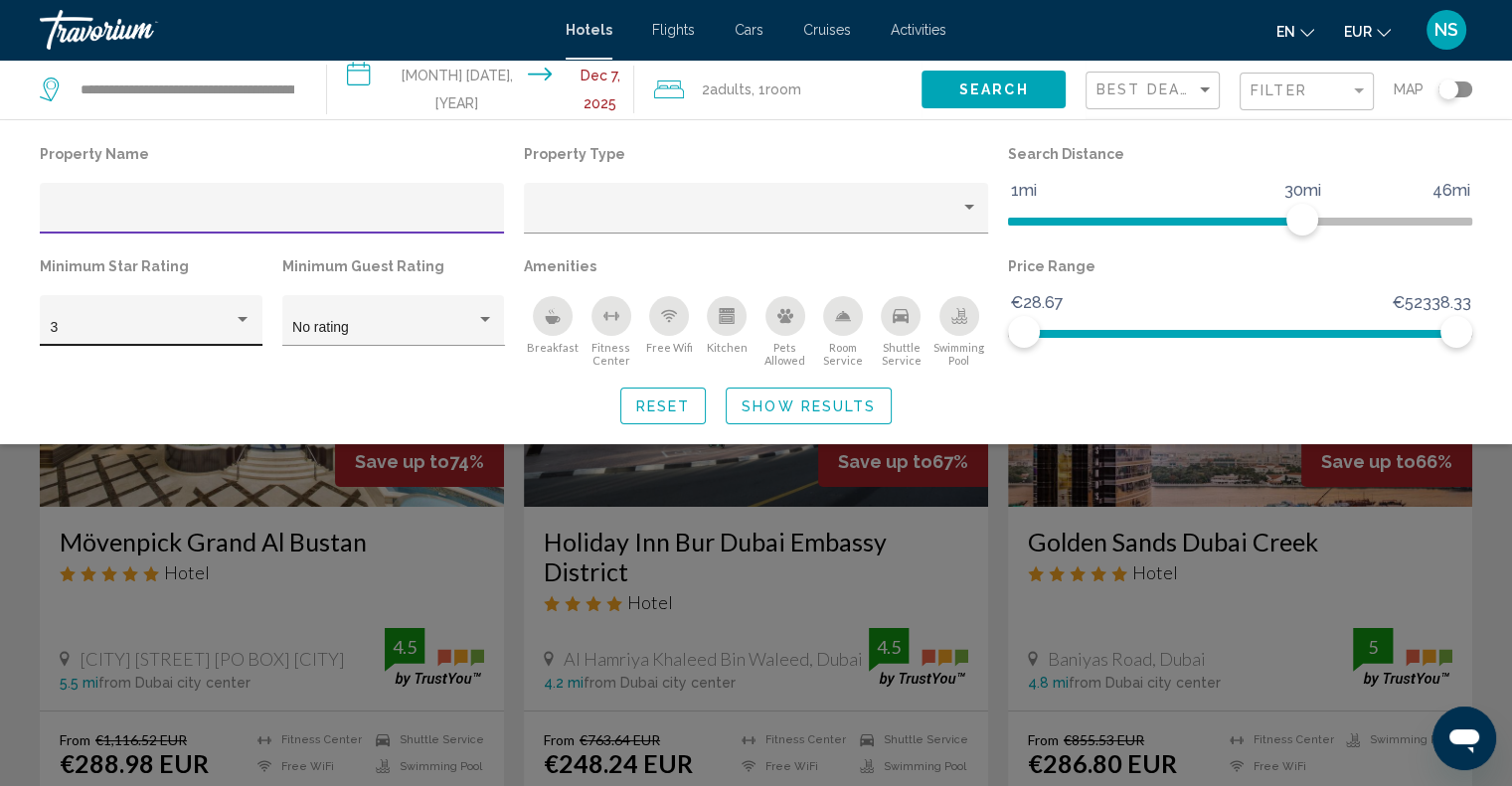 click at bounding box center [243, 320] 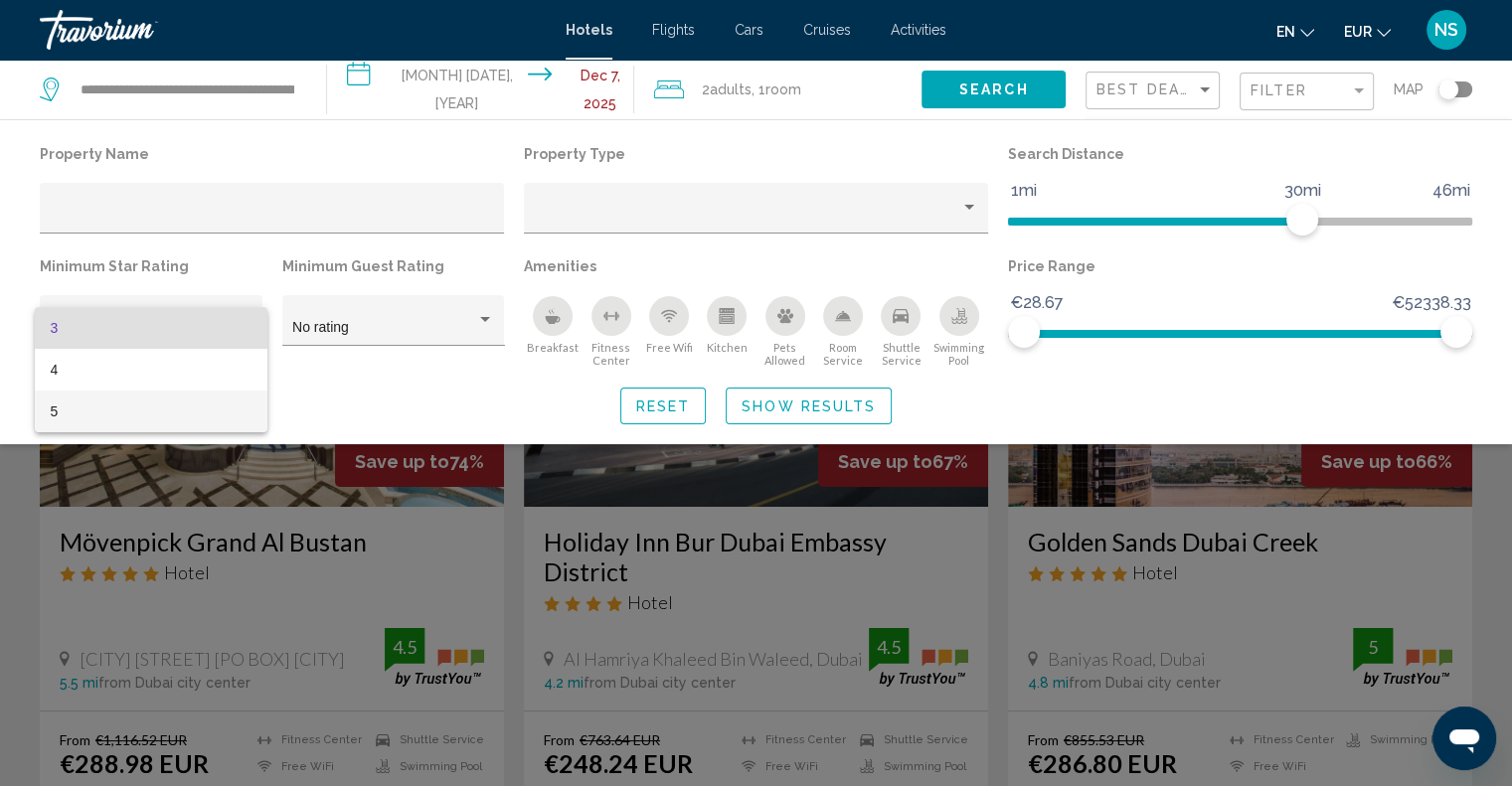 click on "5" at bounding box center (151, 411) 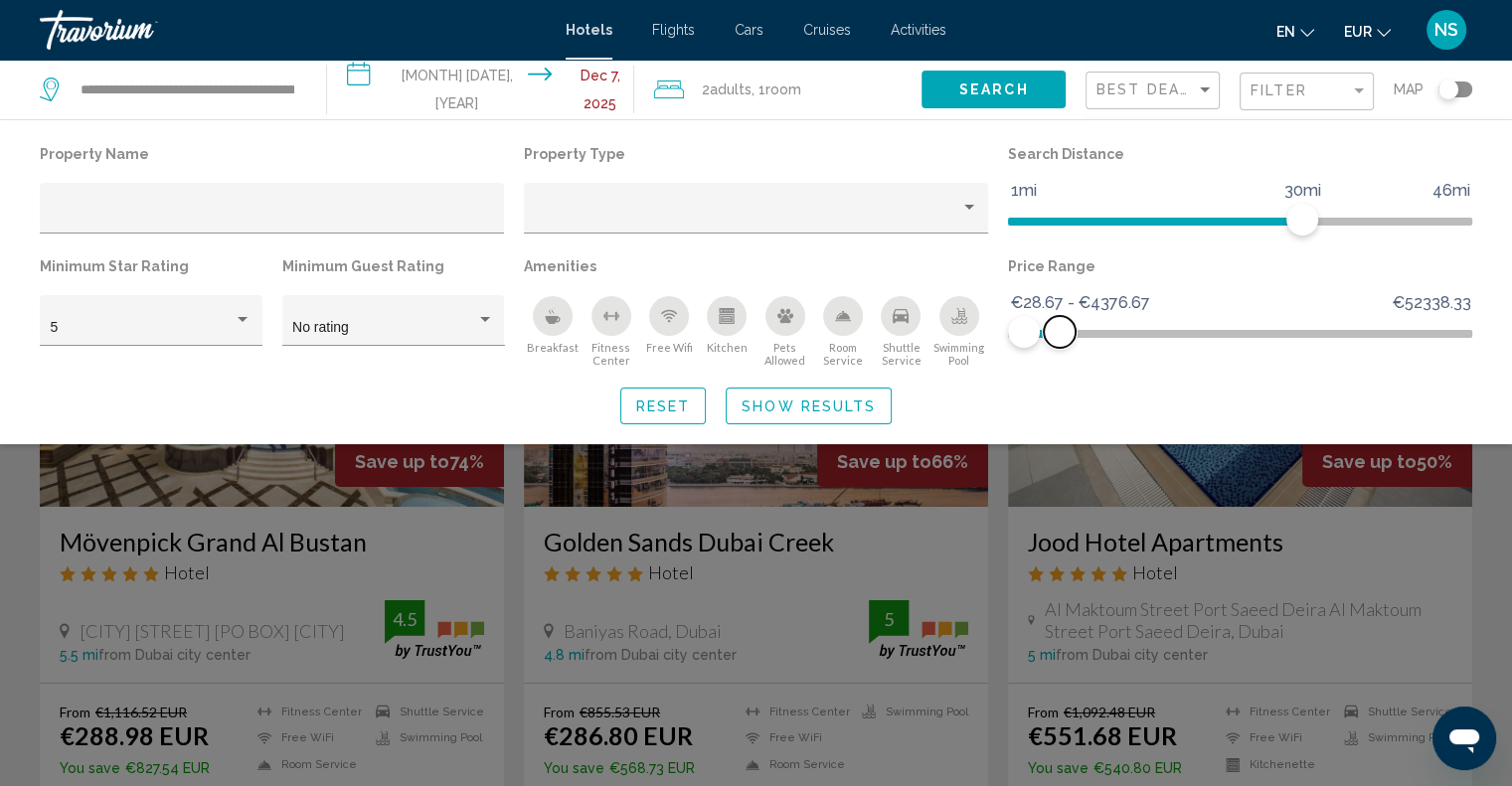 drag, startPoint x: 1449, startPoint y: 334, endPoint x: 1060, endPoint y: 329, distance: 389.0321 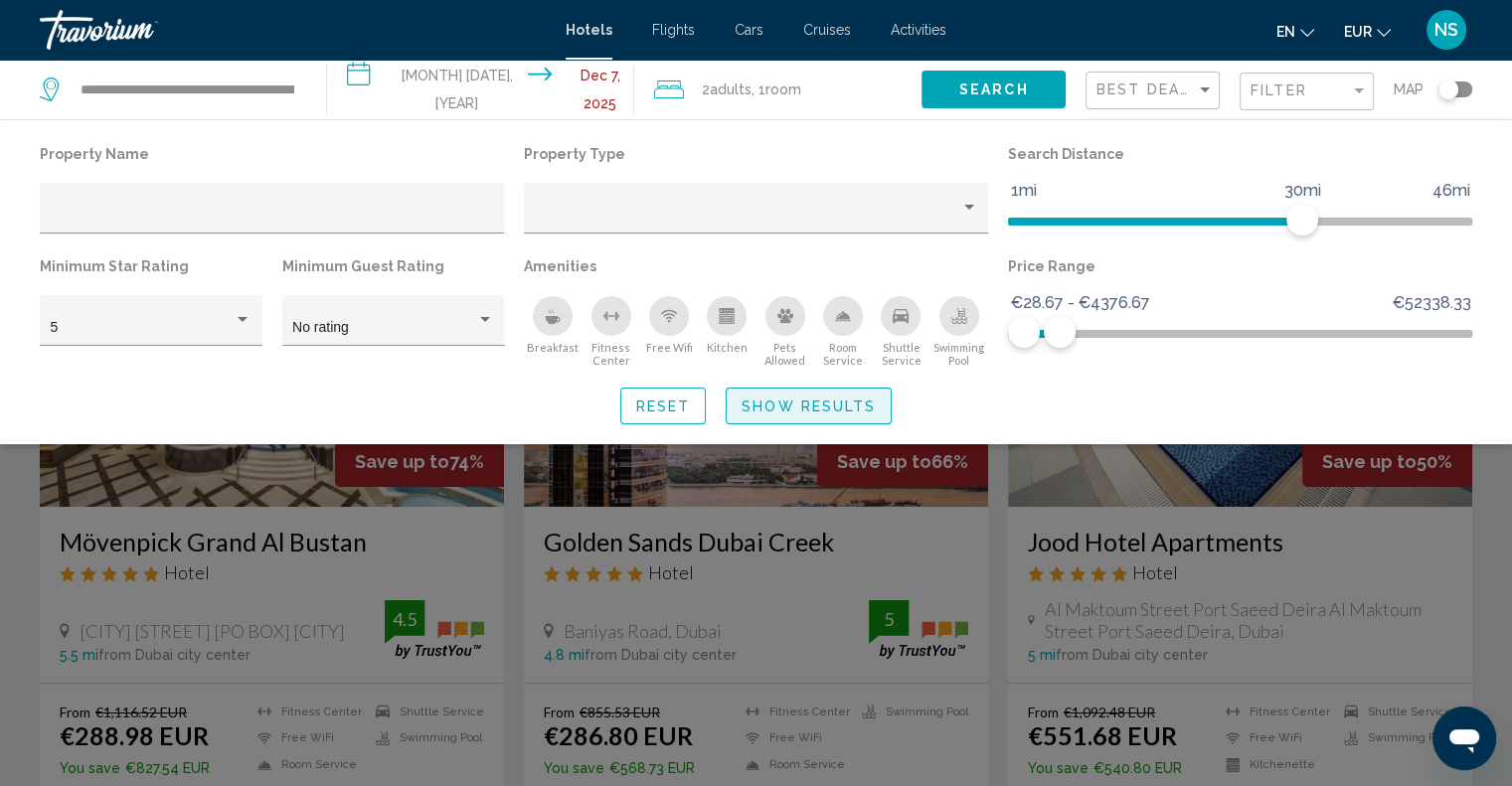 click on "Show Results" 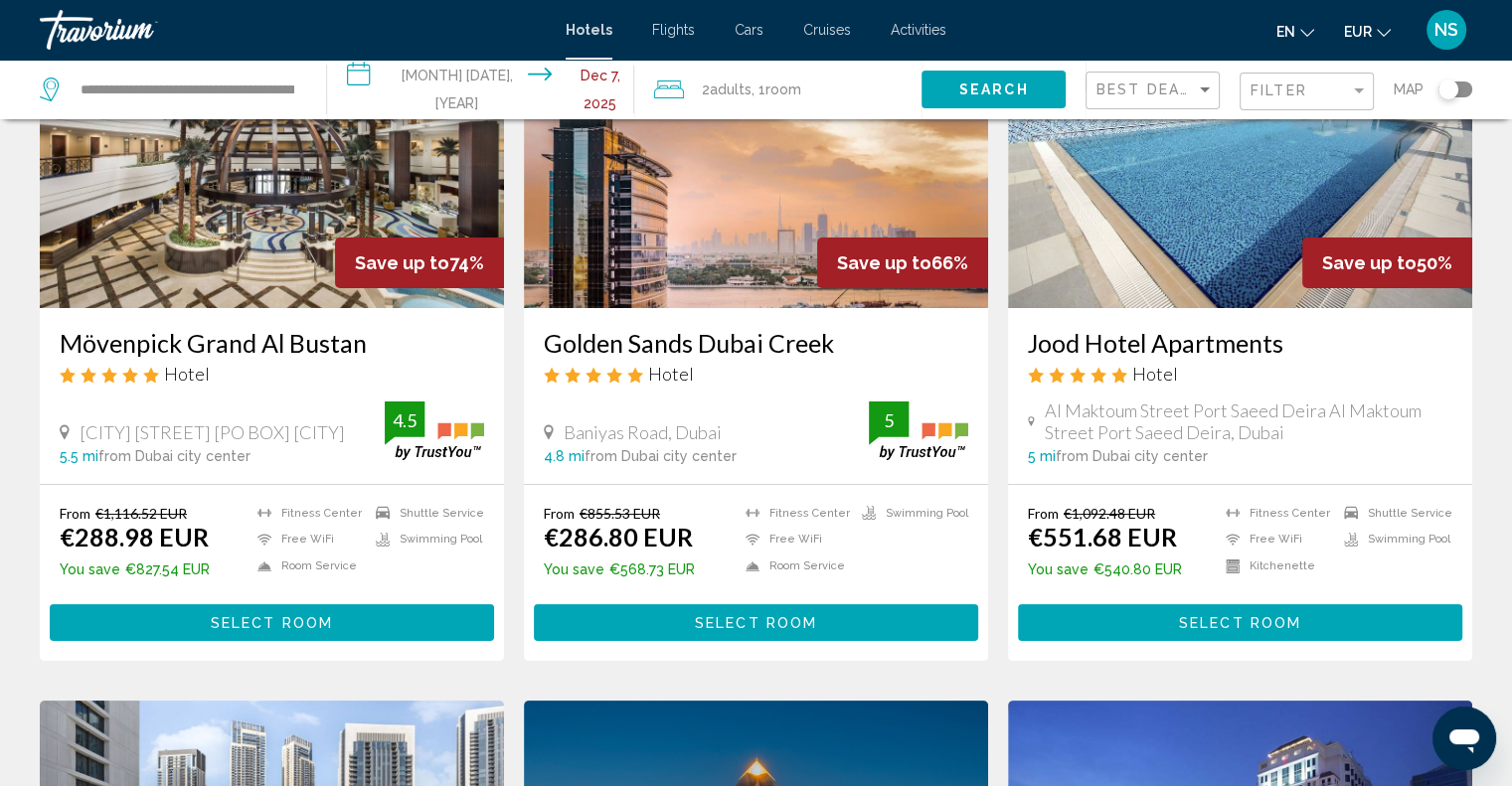 scroll, scrollTop: 99, scrollLeft: 0, axis: vertical 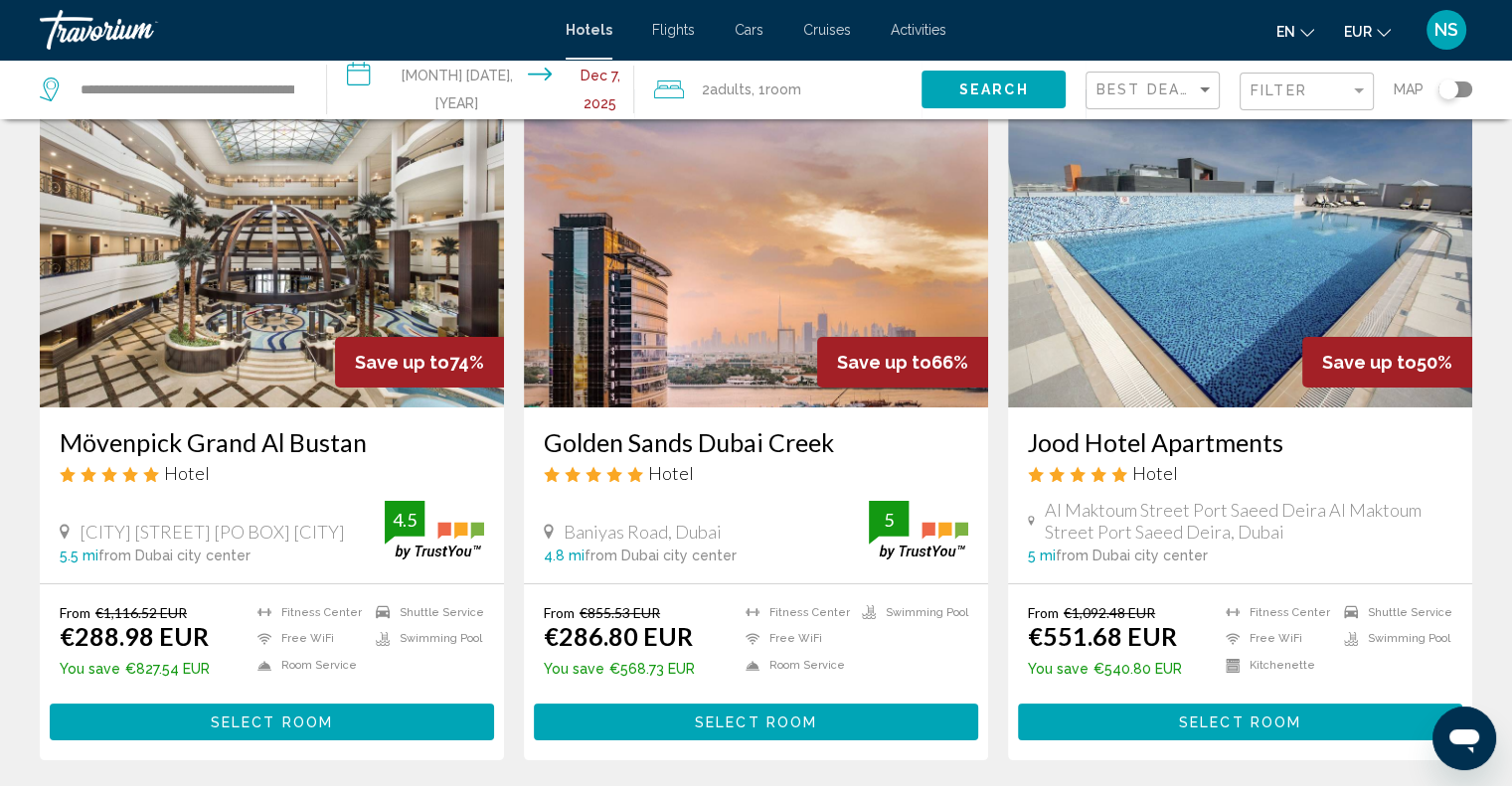 click on "Select Room" at bounding box center [271, 721] 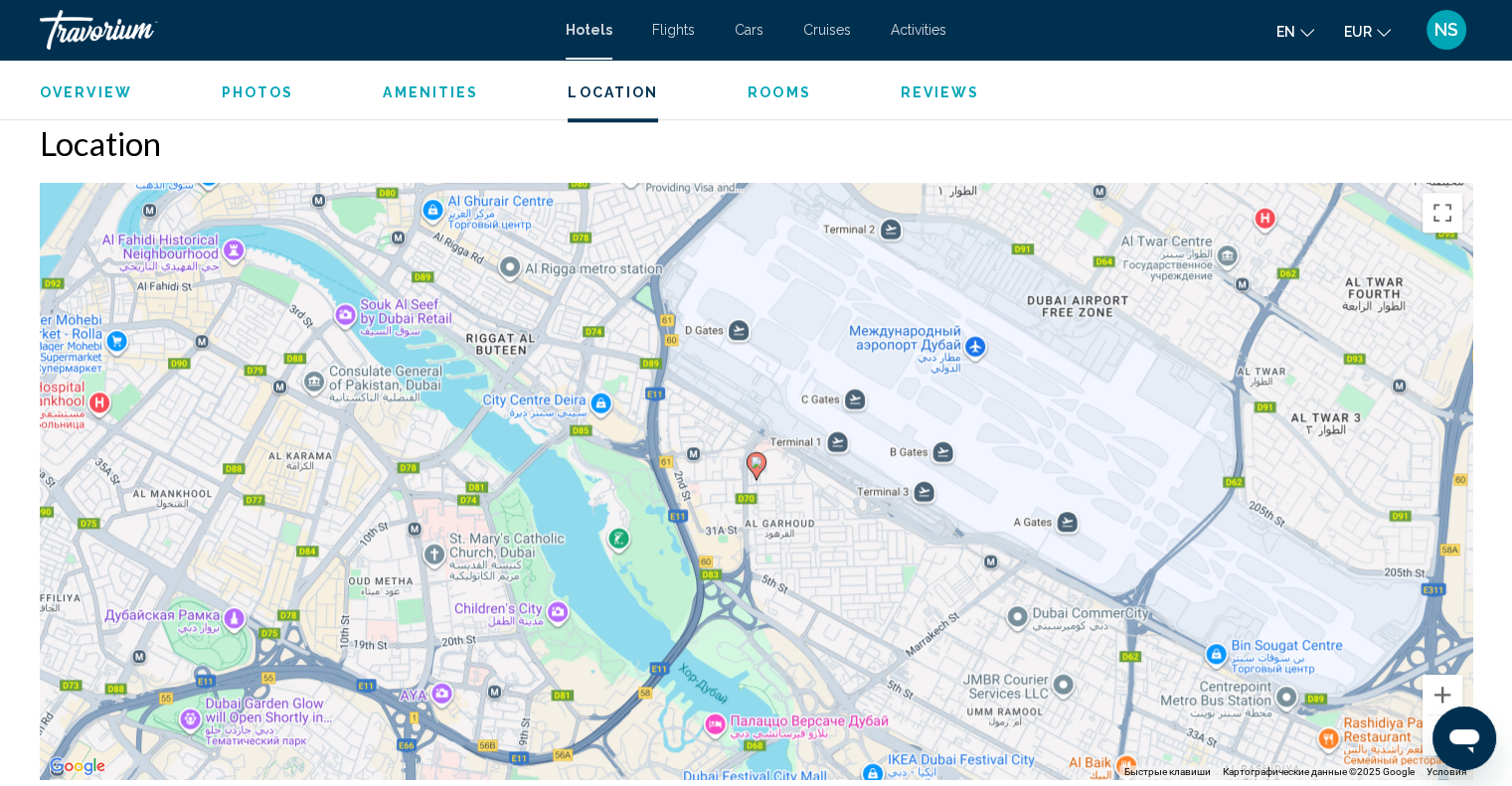 scroll, scrollTop: 1987, scrollLeft: 0, axis: vertical 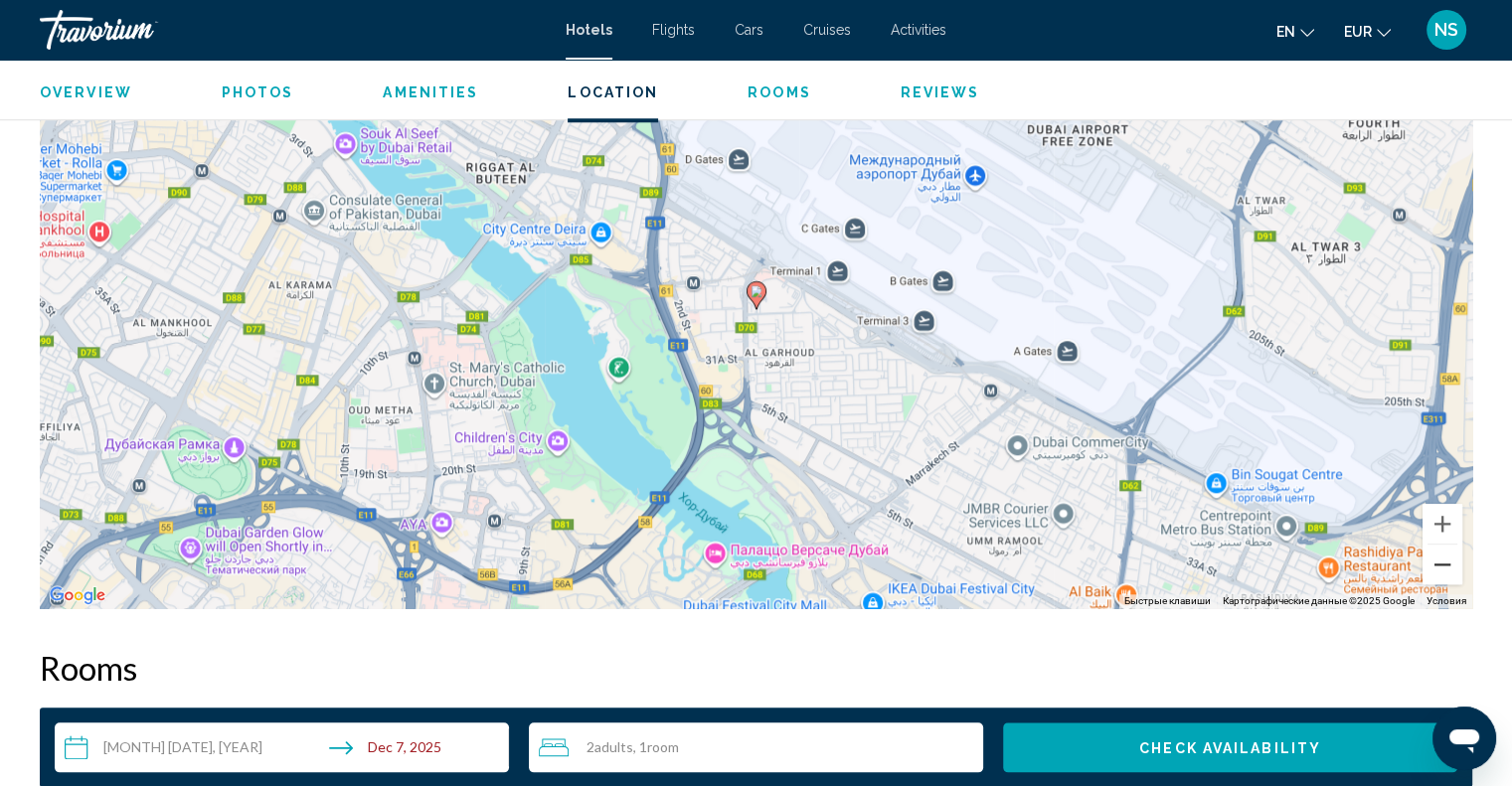 click at bounding box center [1442, 564] 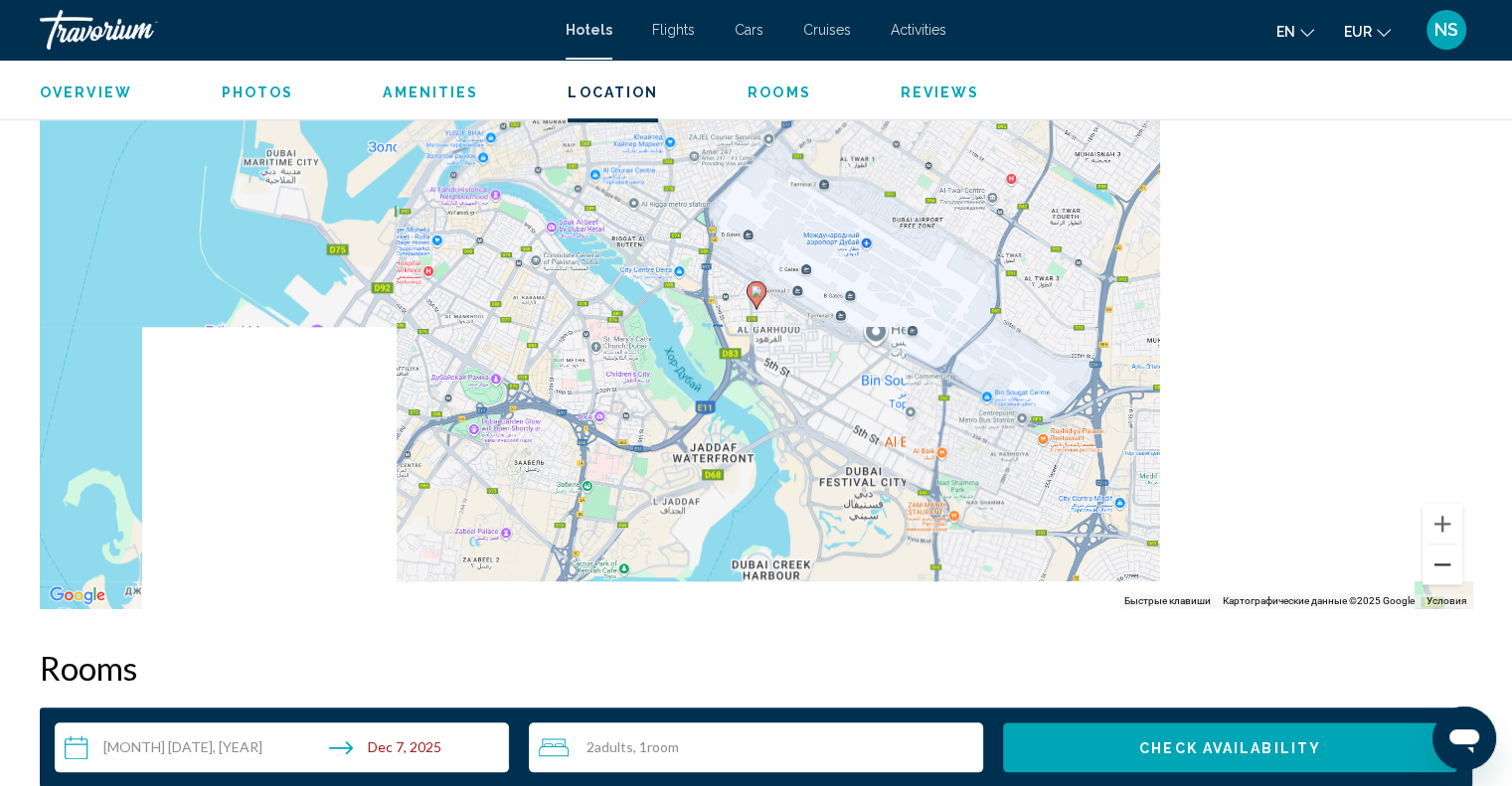 click at bounding box center (1442, 564) 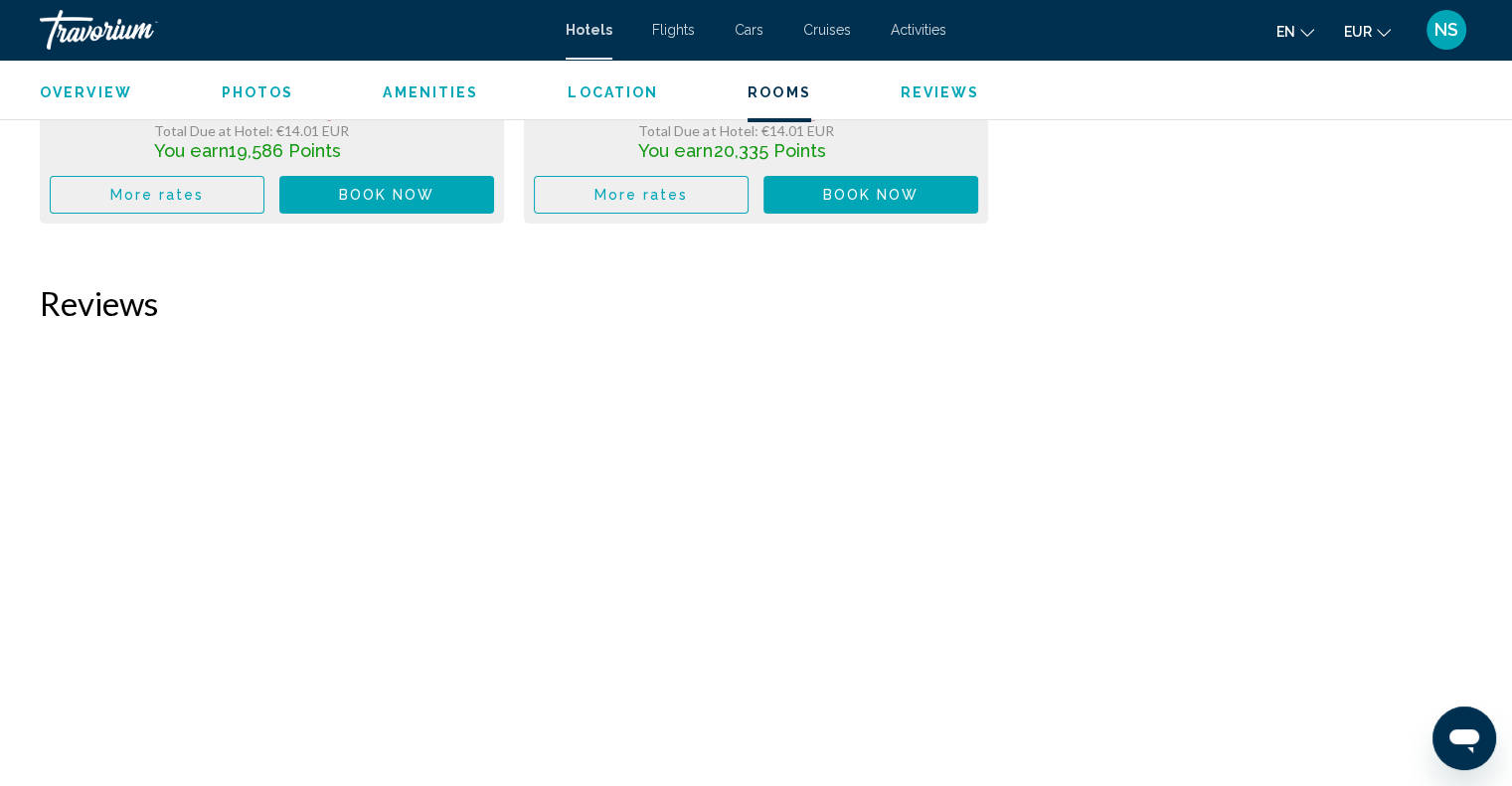 scroll, scrollTop: 6959, scrollLeft: 0, axis: vertical 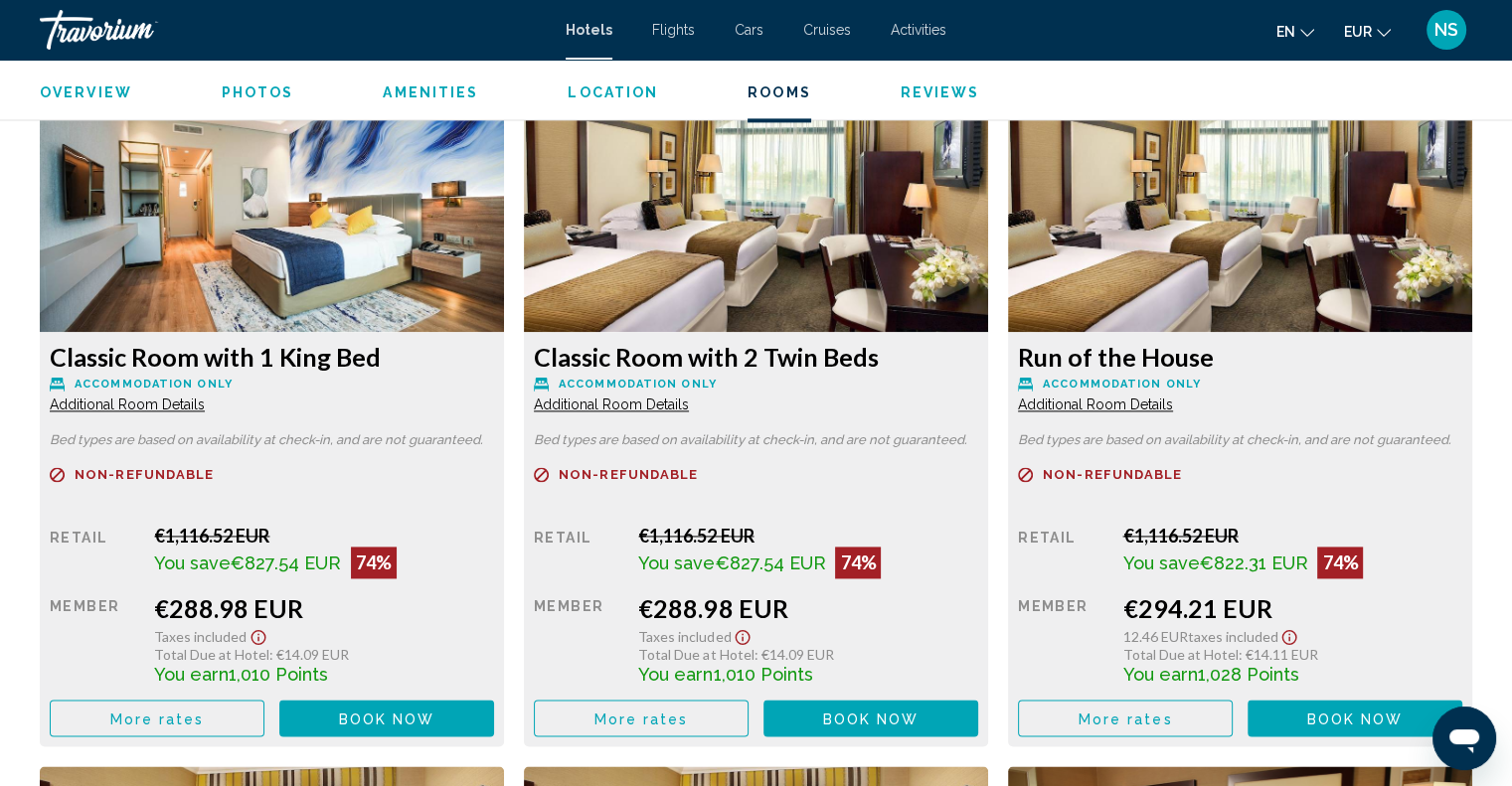 click on "Additional Room Details" at bounding box center [127, 404] 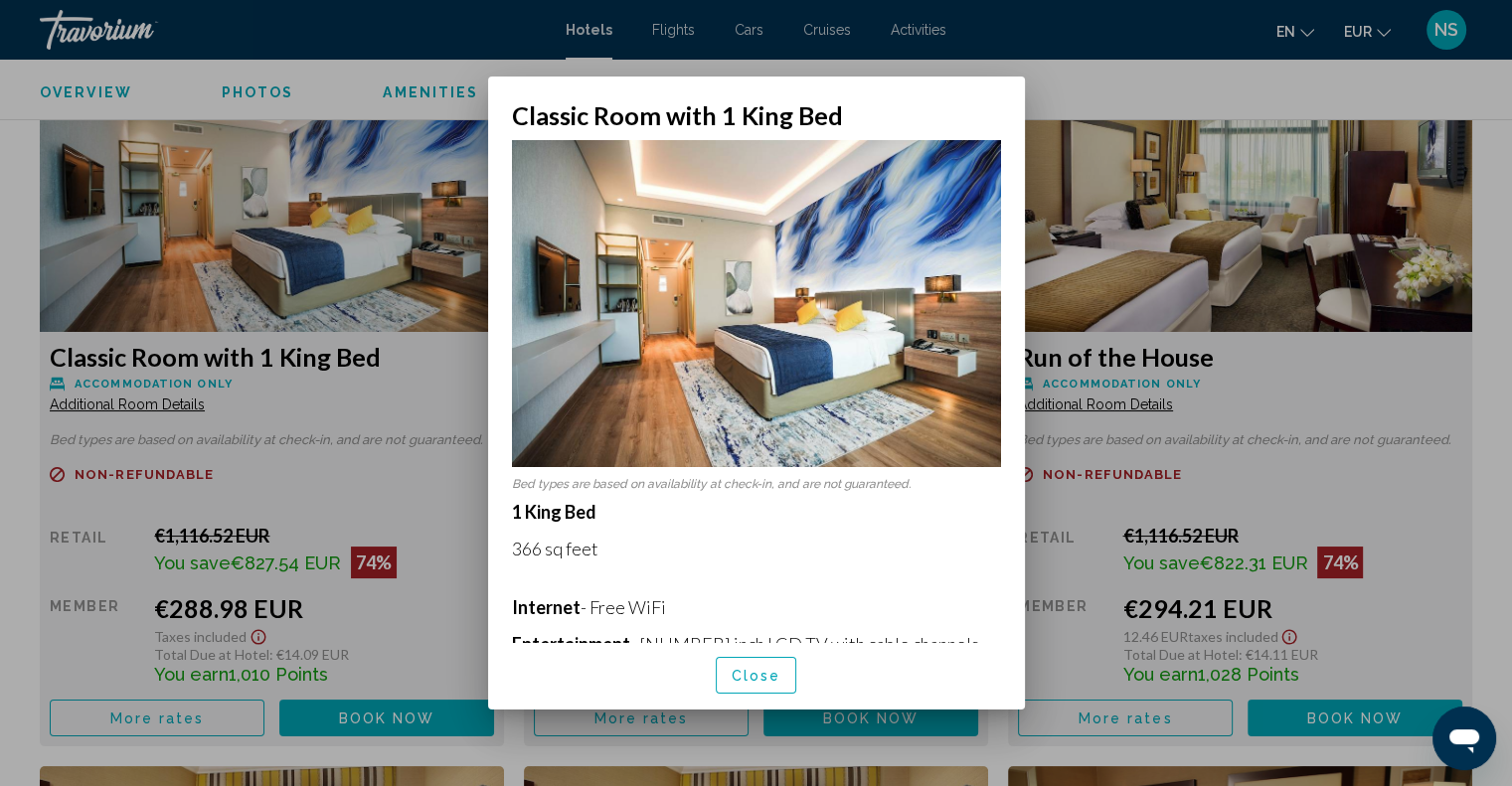 scroll, scrollTop: 0, scrollLeft: 0, axis: both 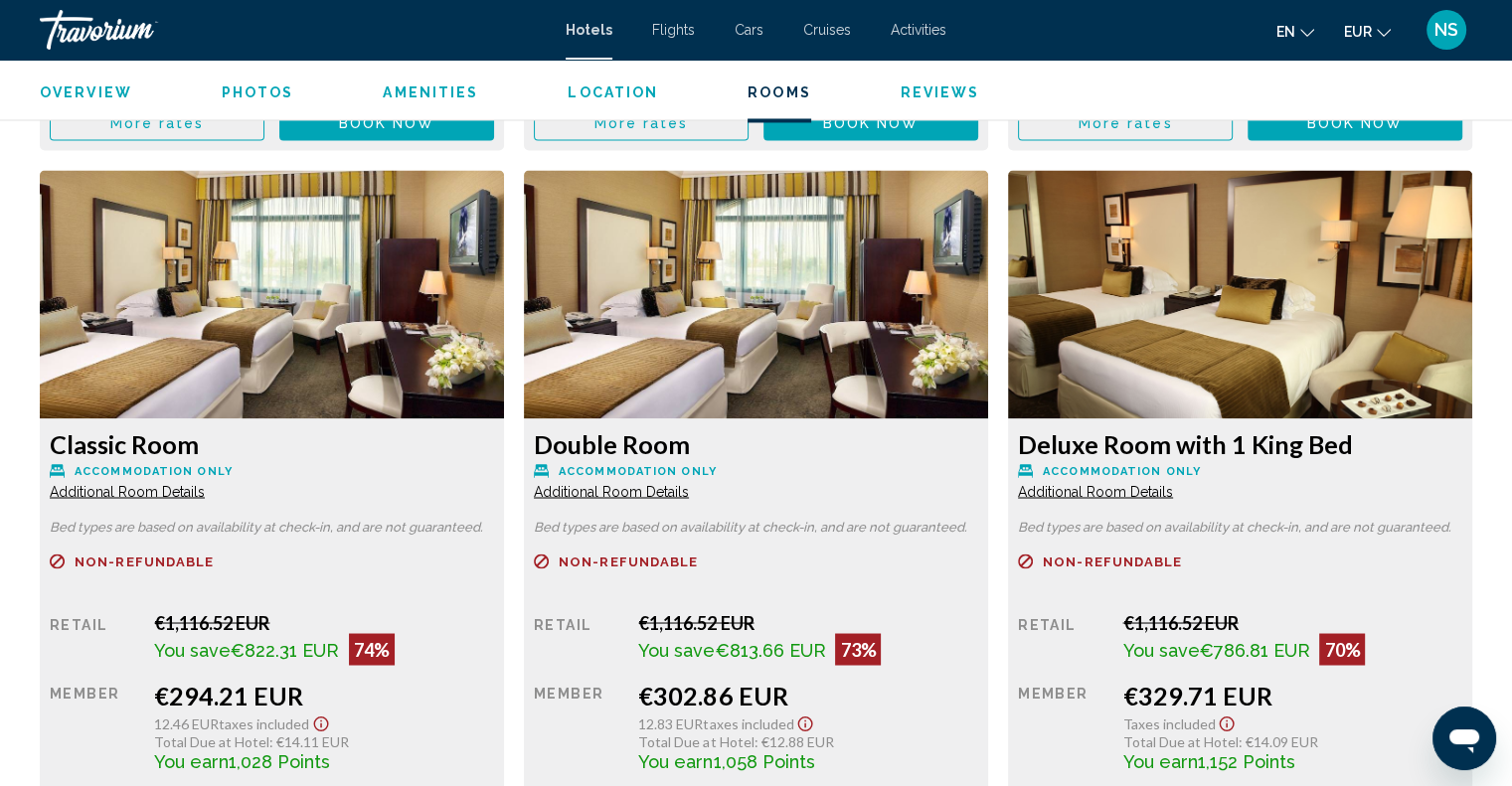 click on "Additional Room Details" at bounding box center [127, -192] 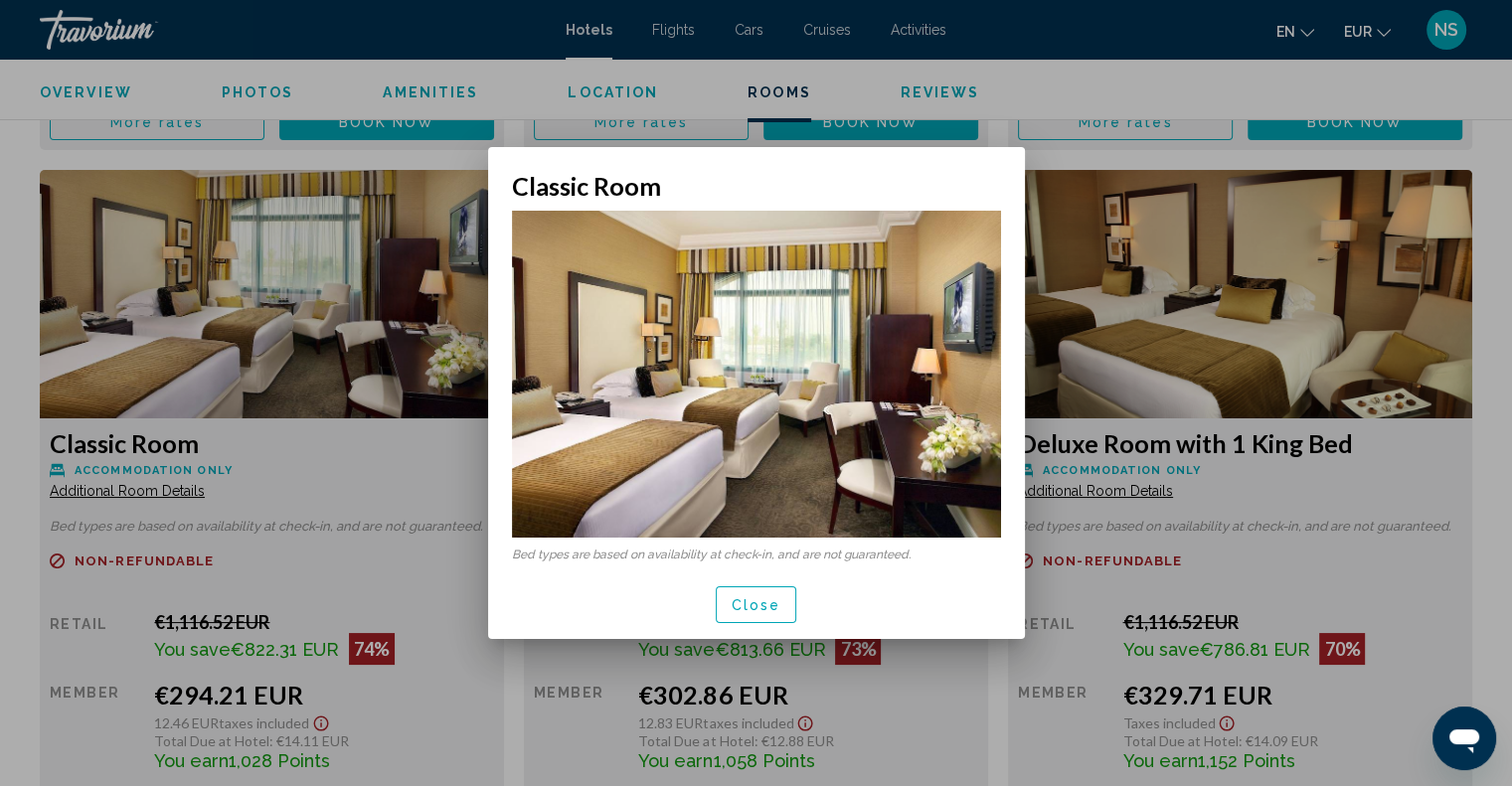 scroll, scrollTop: 0, scrollLeft: 0, axis: both 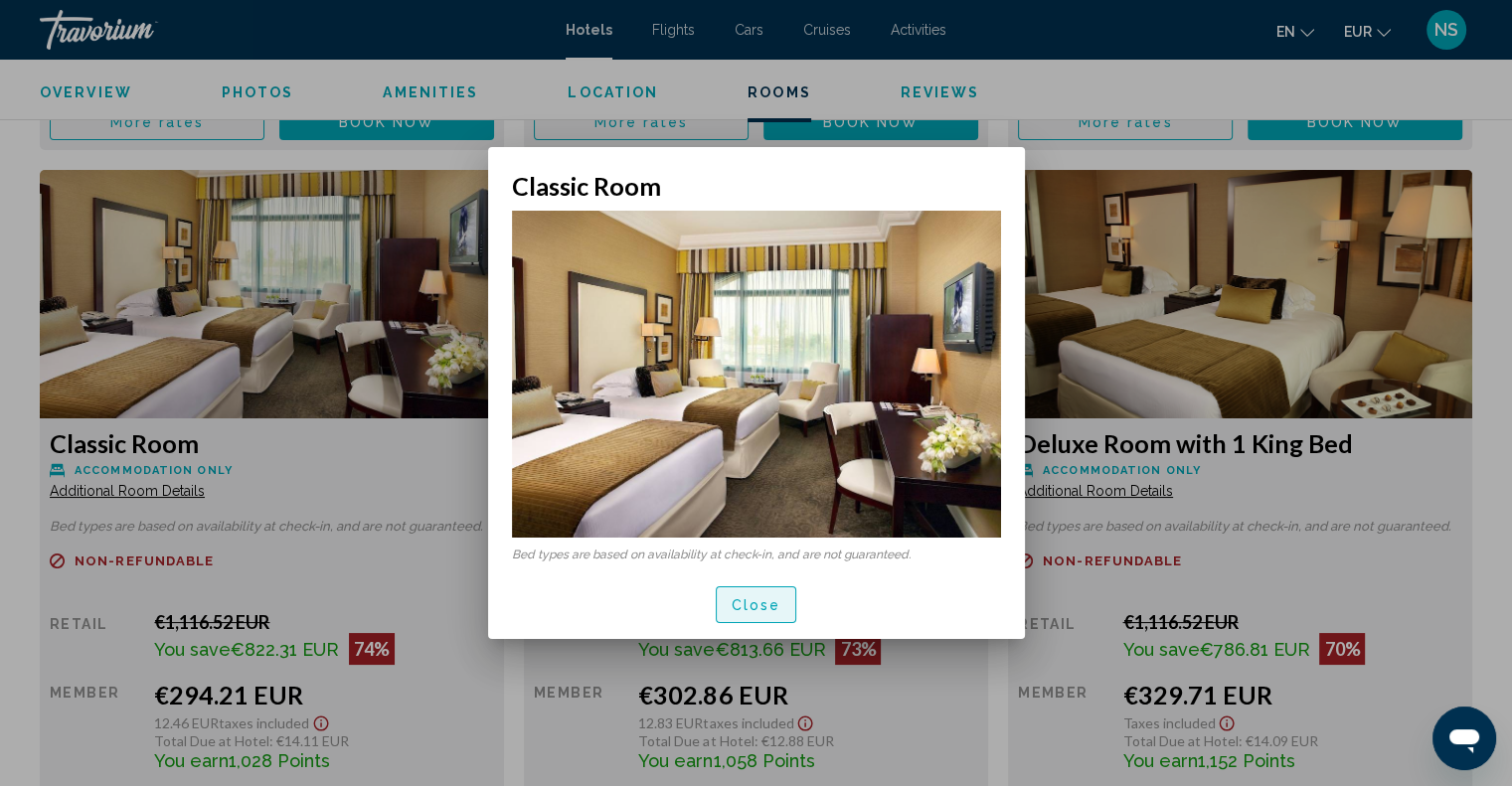 click on "Close" at bounding box center (756, 605) 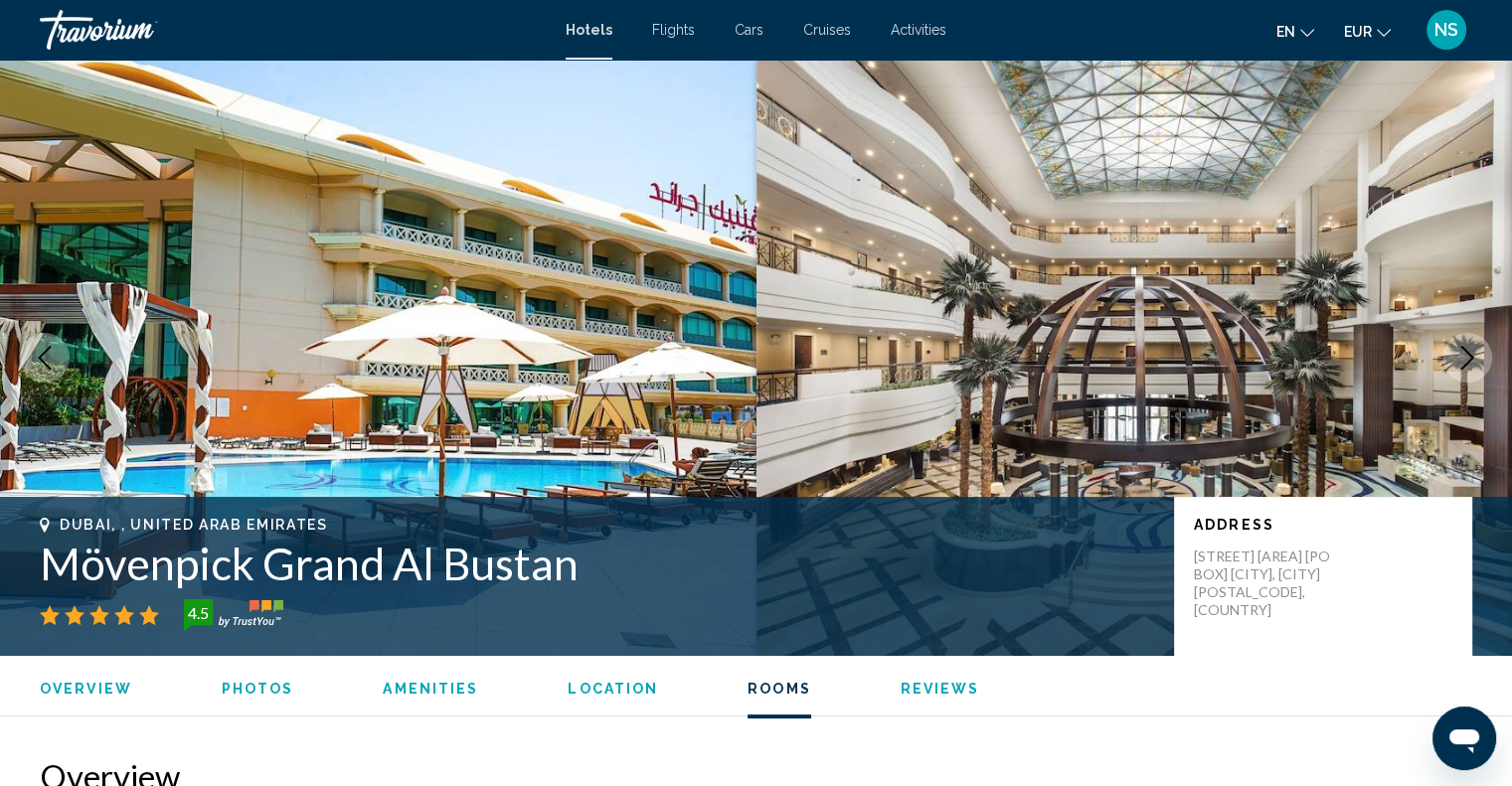 scroll, scrollTop: 3327, scrollLeft: 0, axis: vertical 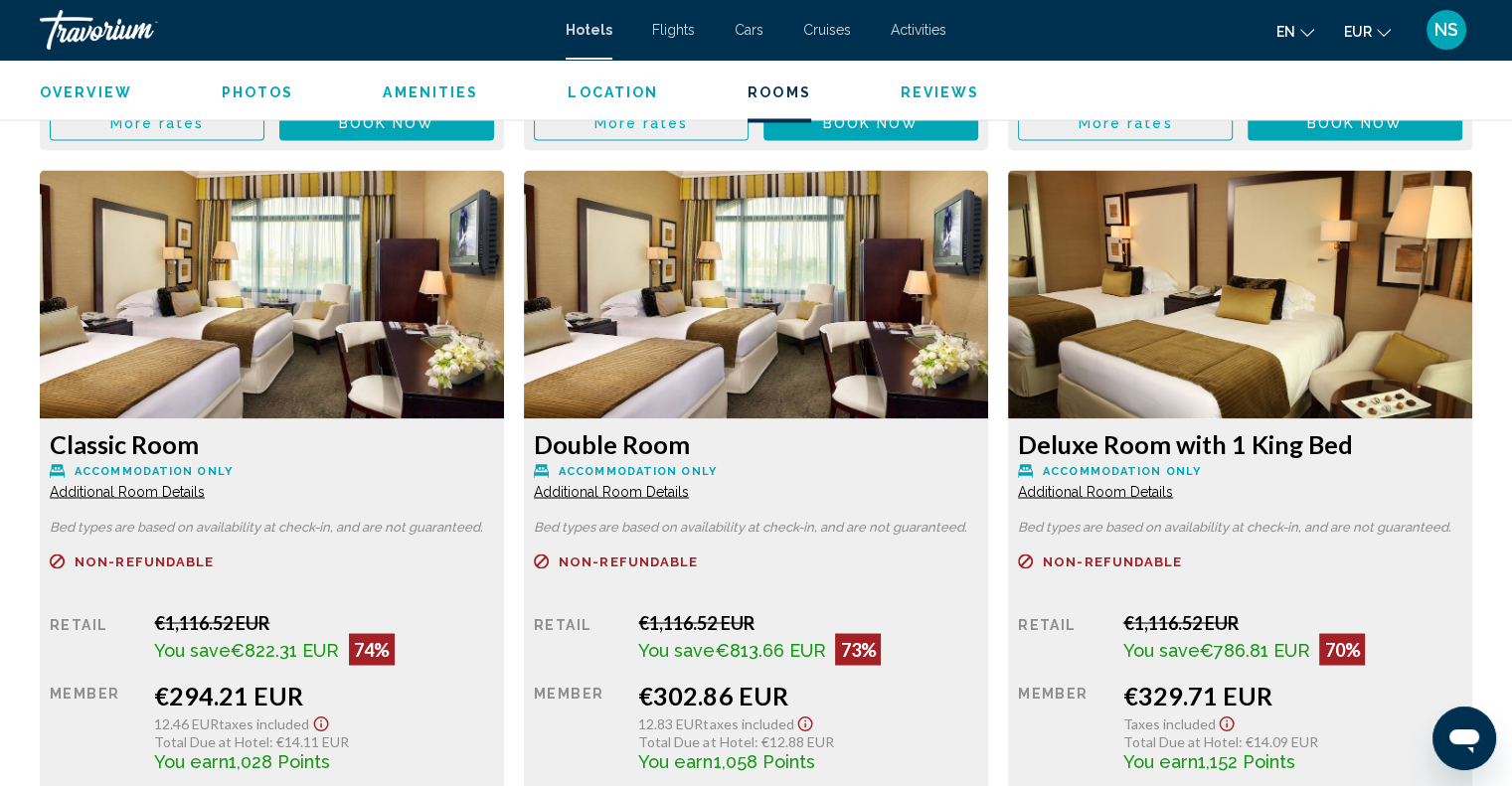 click on "Additional Room Details" at bounding box center [127, -192] 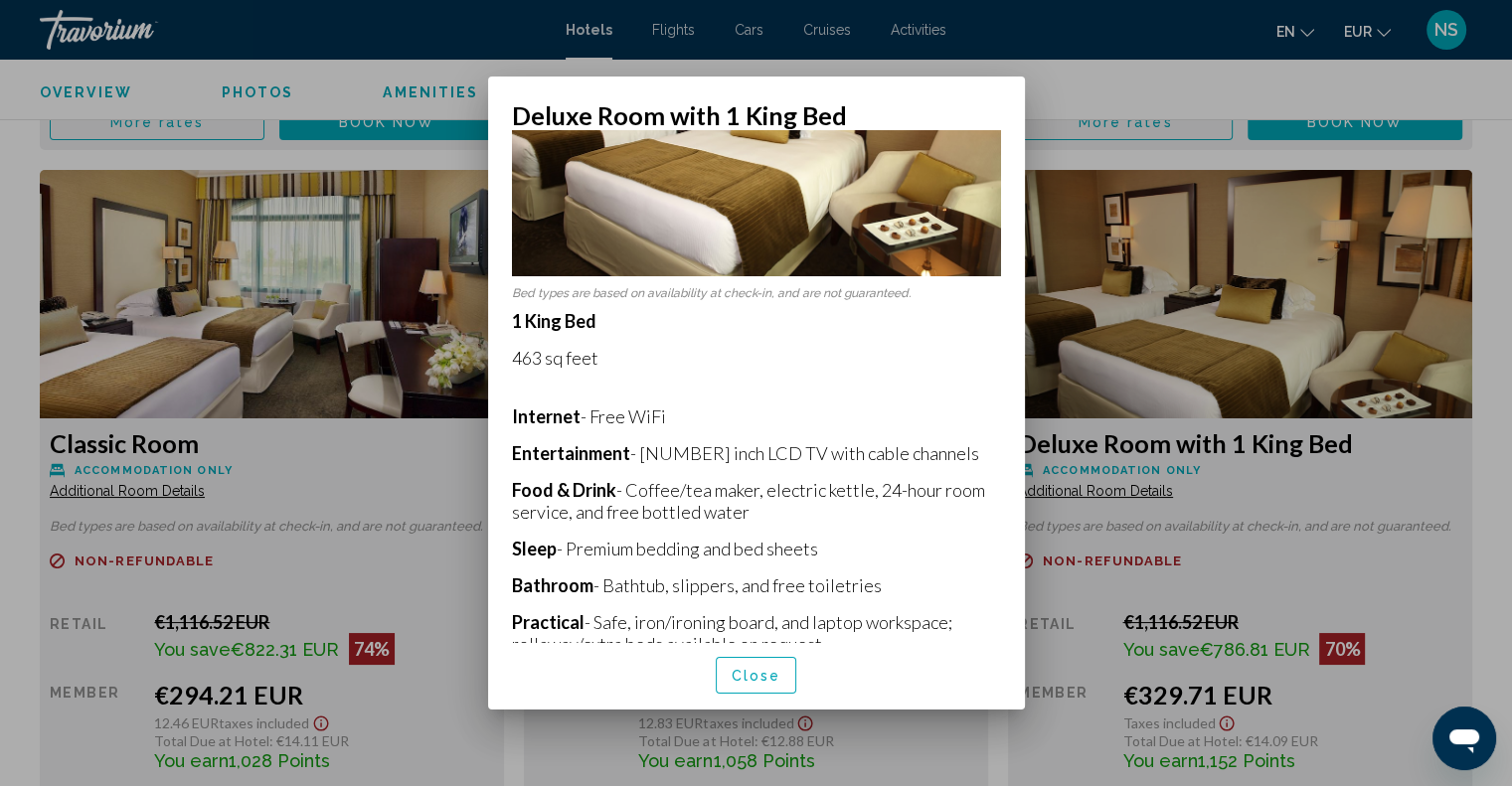 scroll, scrollTop: 199, scrollLeft: 0, axis: vertical 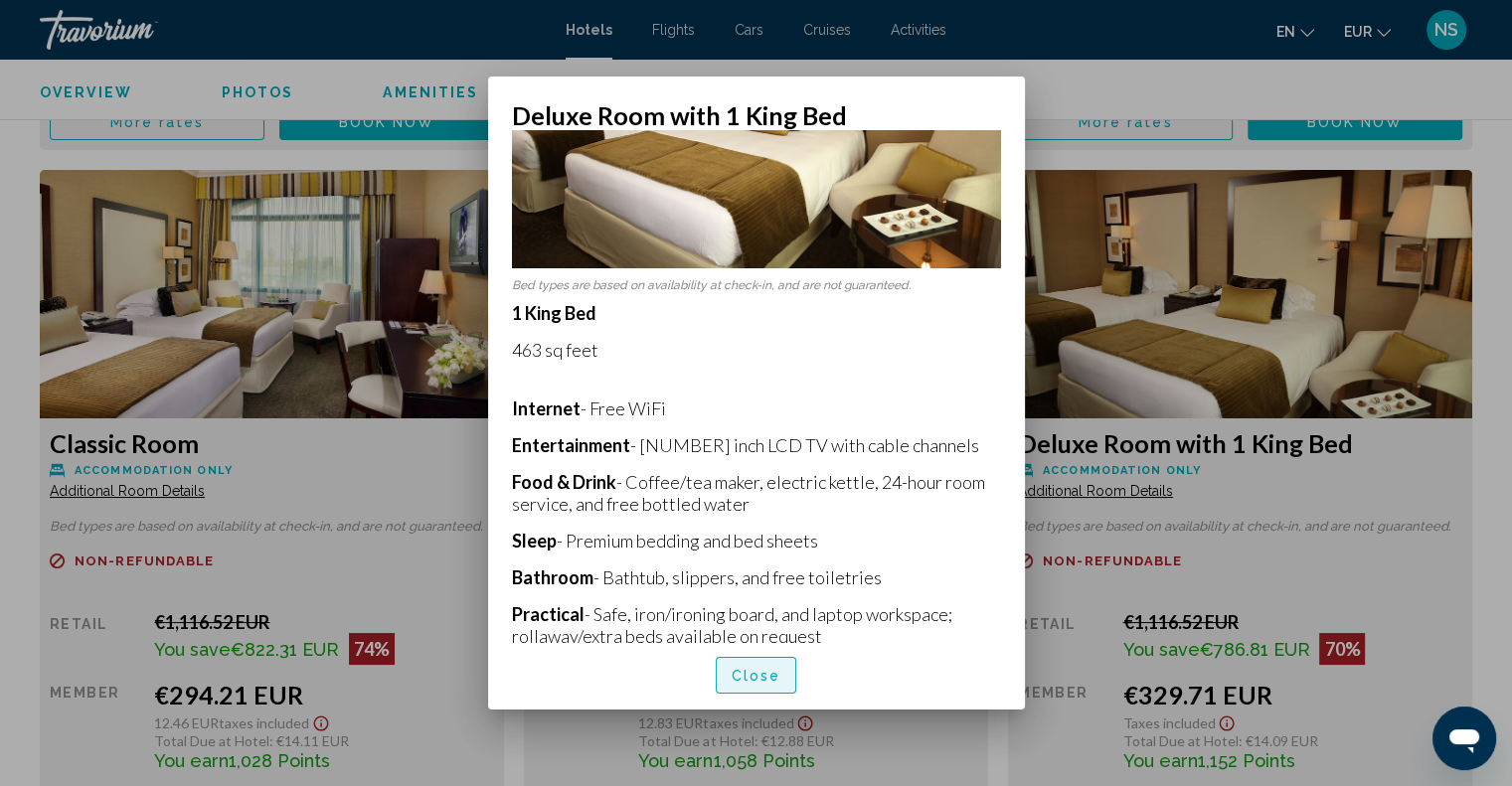 click on "Close" at bounding box center [756, 676] 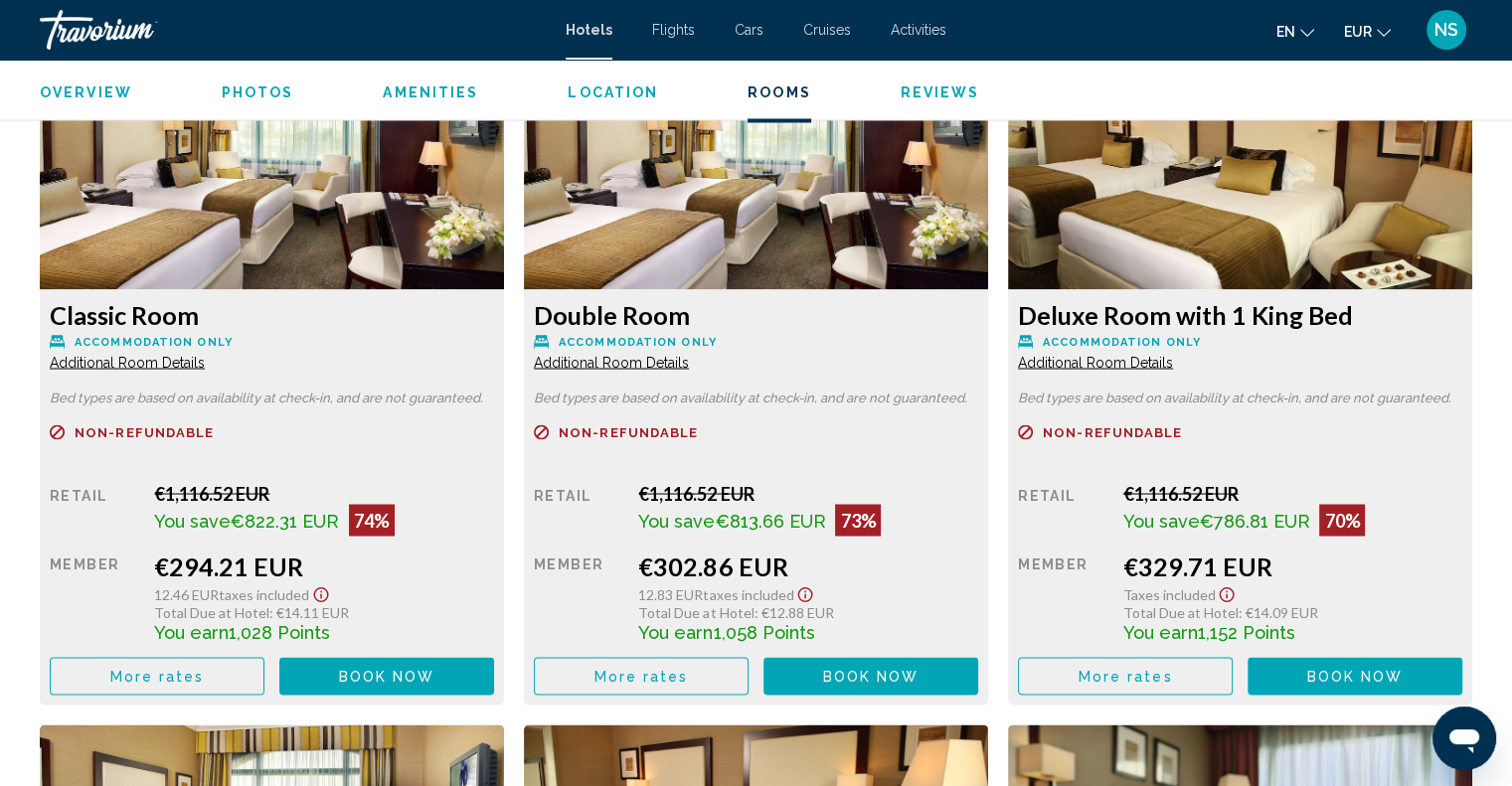 scroll, scrollTop: 3426, scrollLeft: 0, axis: vertical 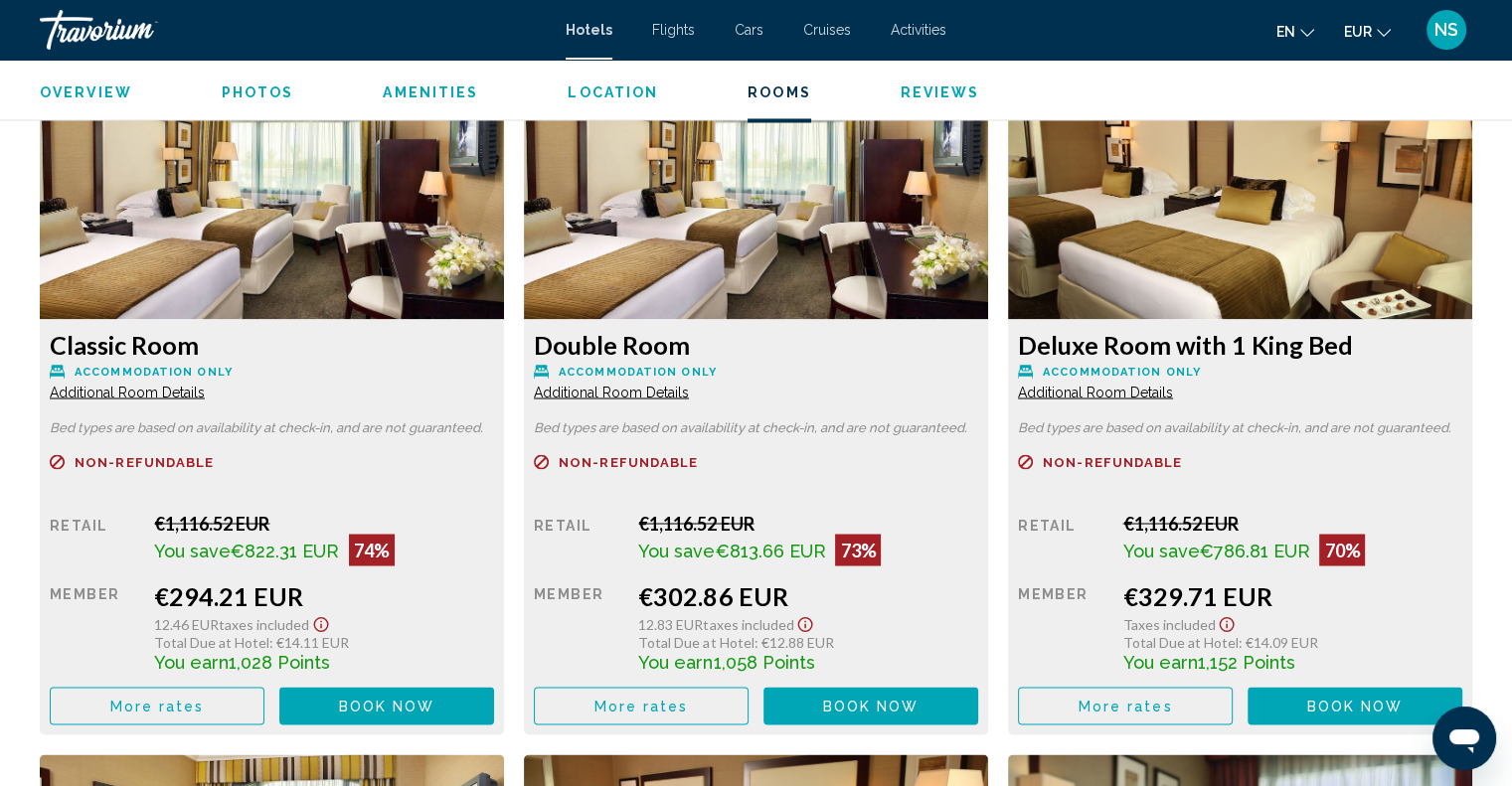 click on "Additional Room Details" at bounding box center (127, -291) 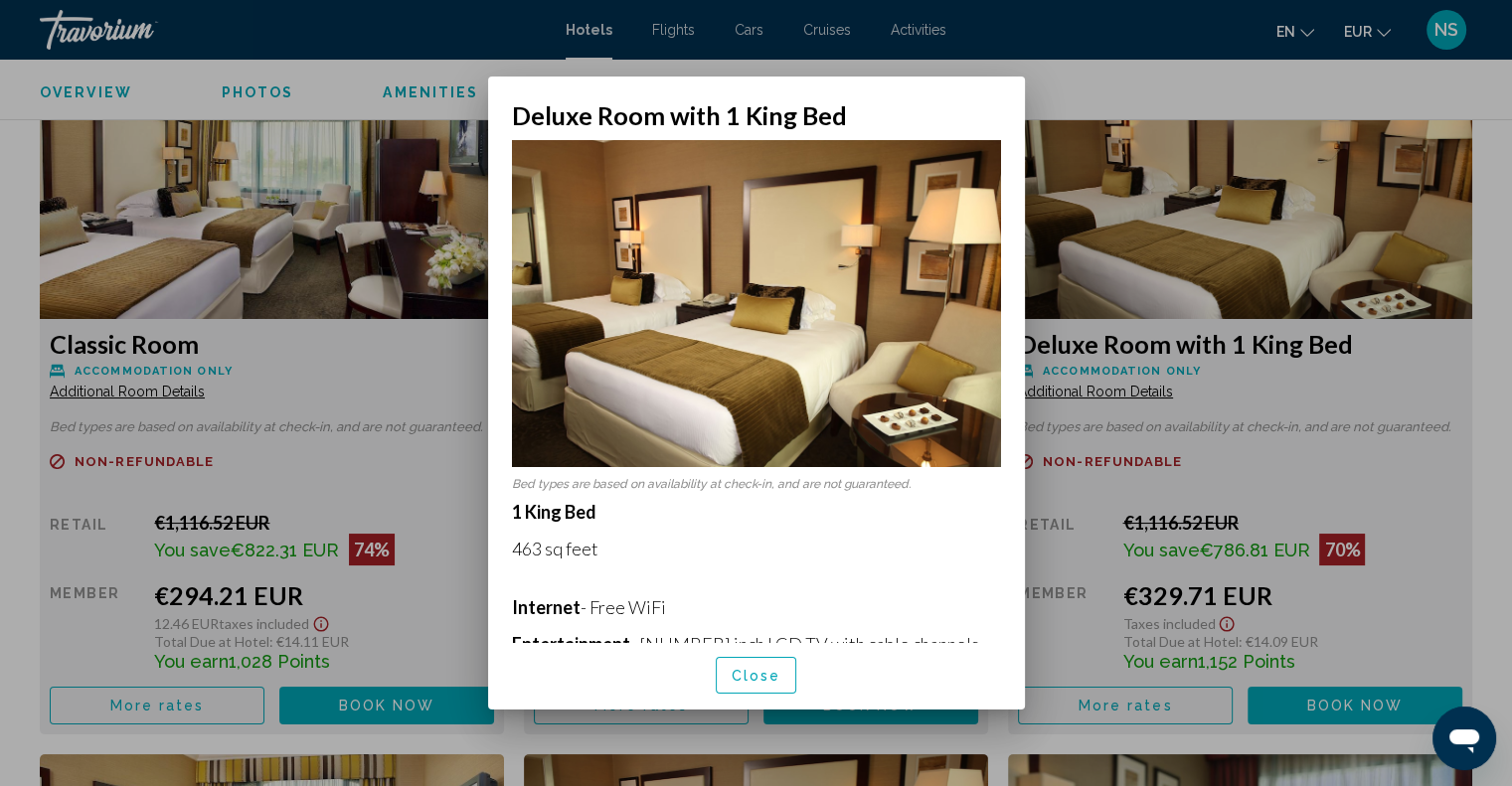scroll, scrollTop: 0, scrollLeft: 0, axis: both 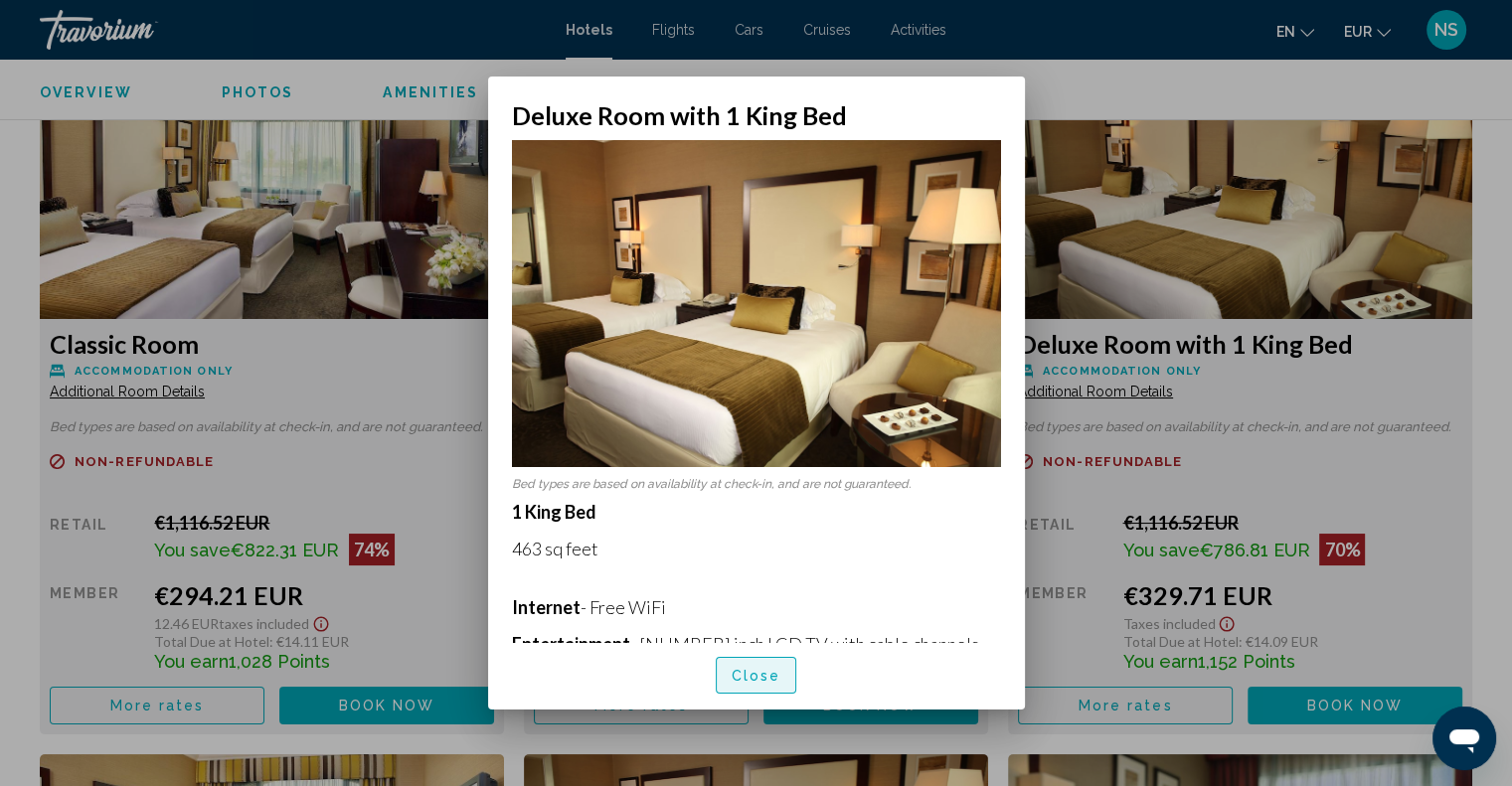 click on "Close" at bounding box center (756, 676) 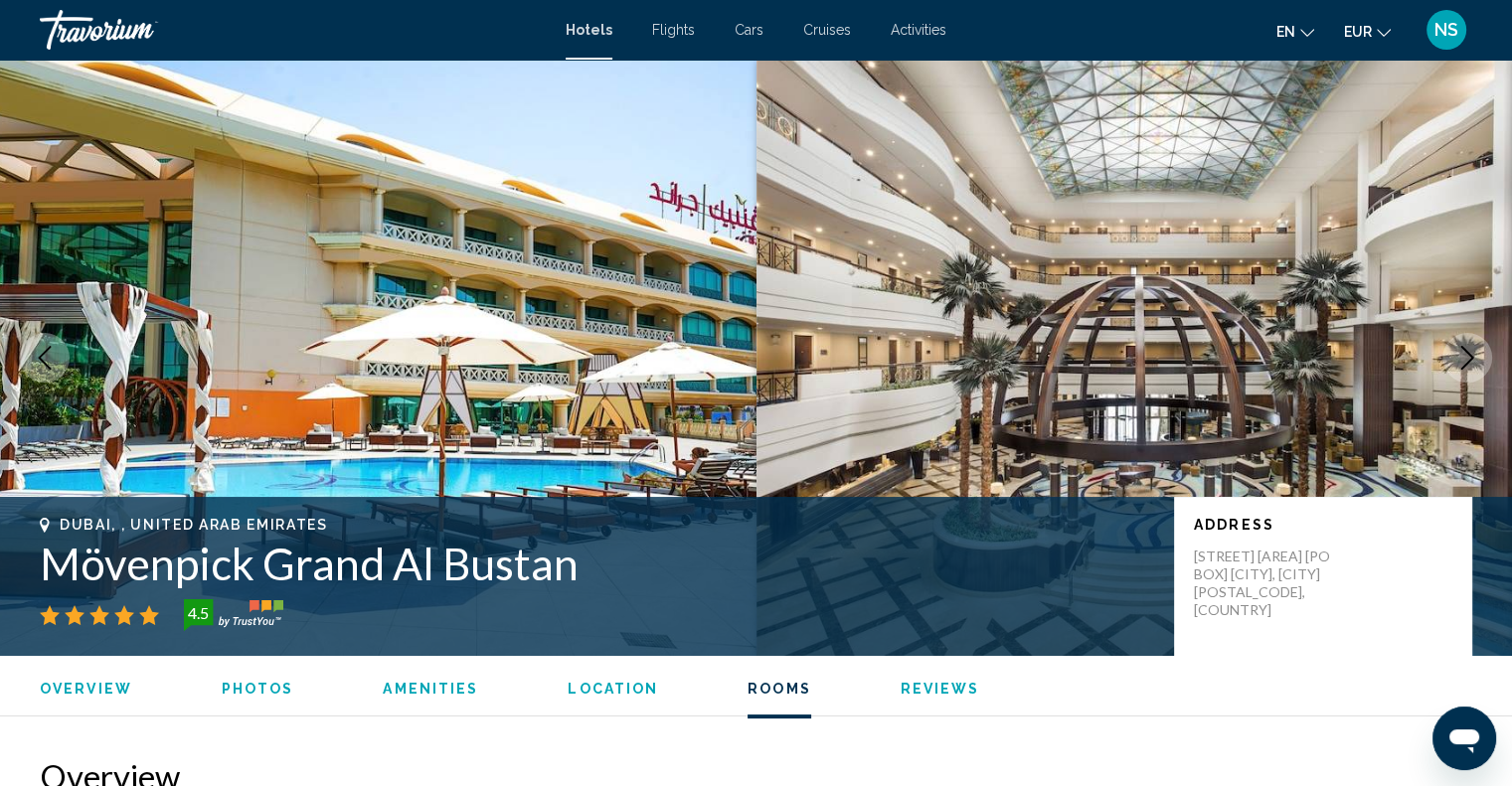 scroll, scrollTop: 3426, scrollLeft: 0, axis: vertical 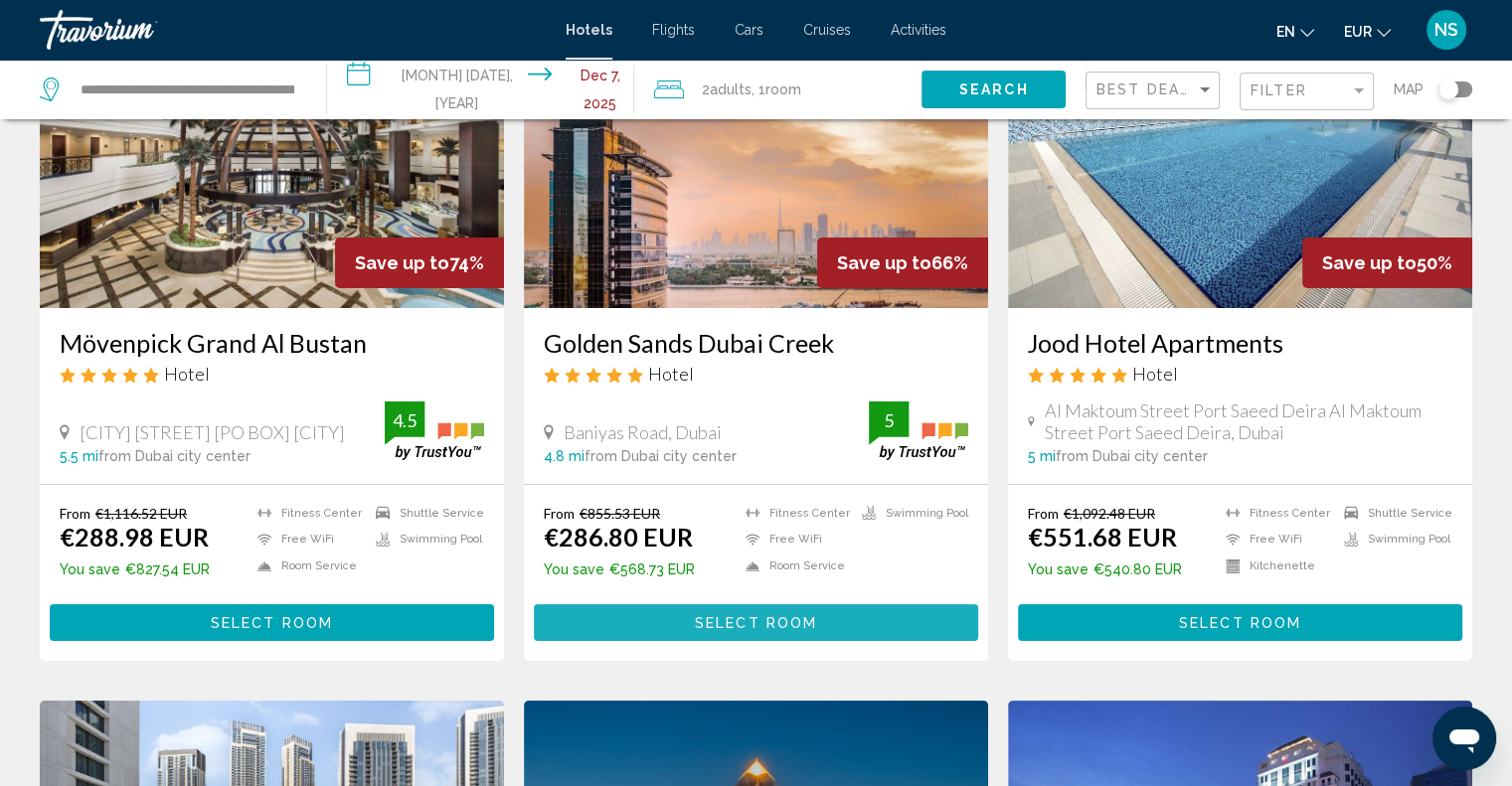 click on "Select Room" at bounding box center [756, 623] 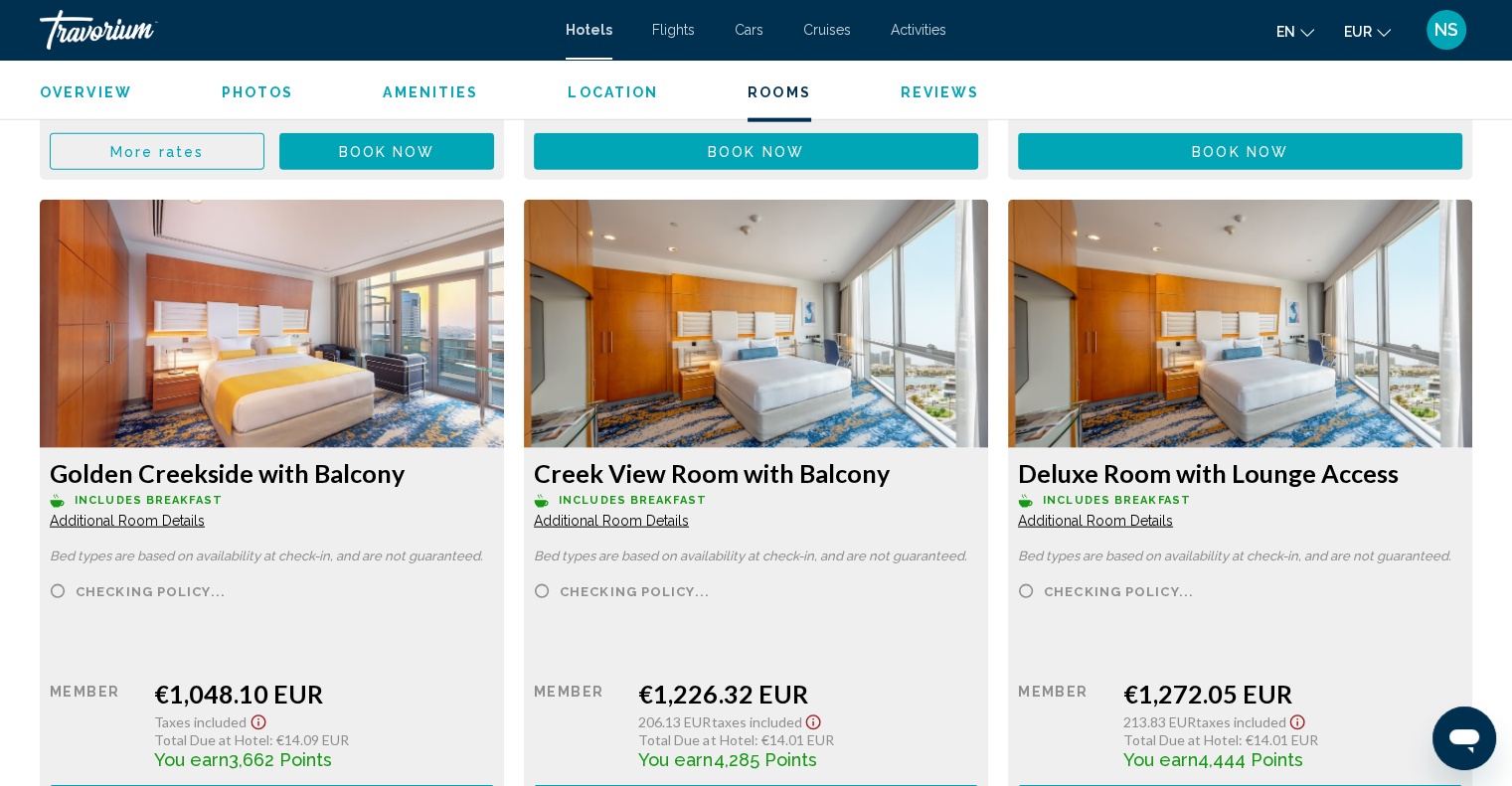 scroll, scrollTop: 4770, scrollLeft: 0, axis: vertical 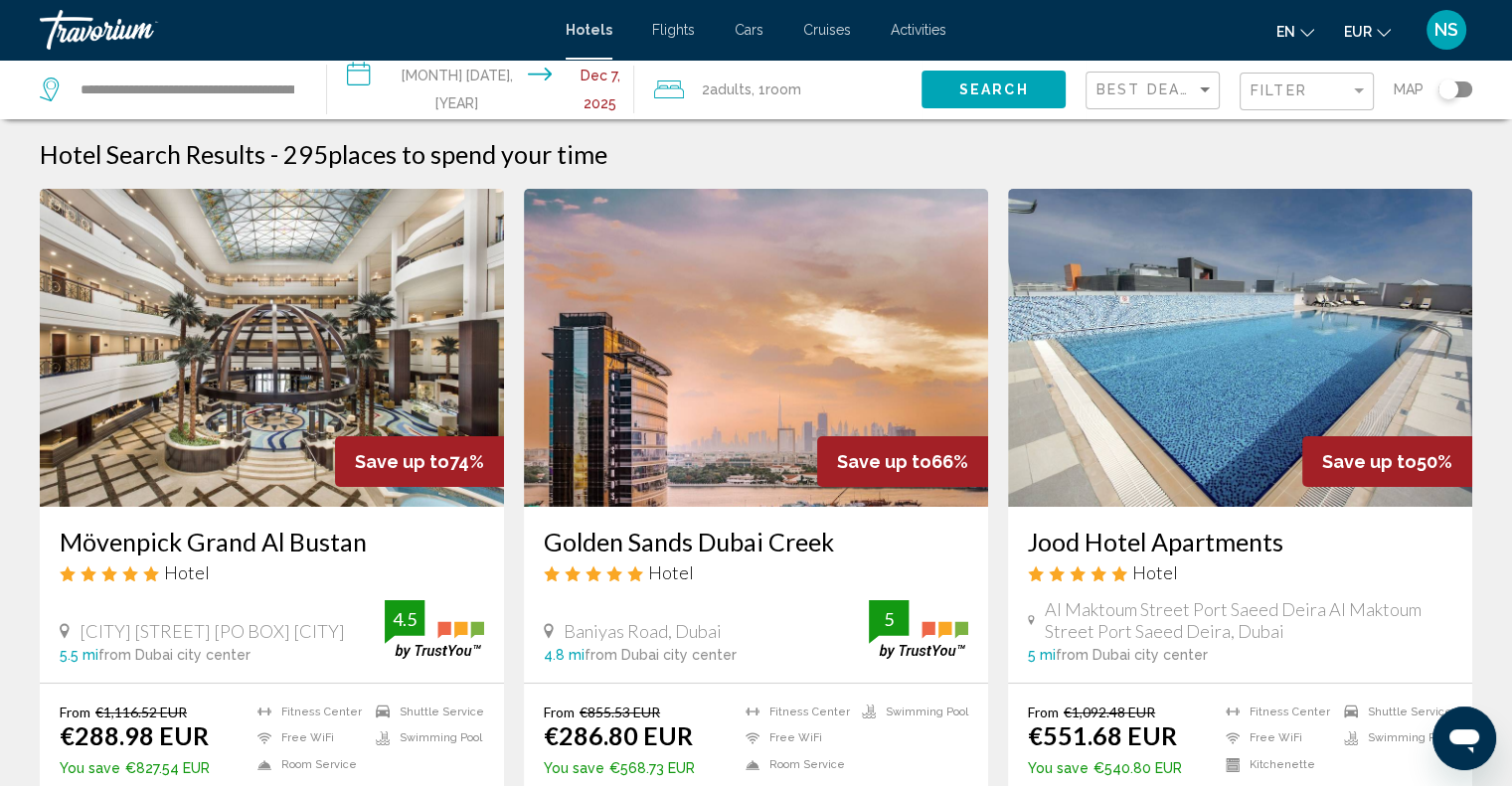 click on "Filter" 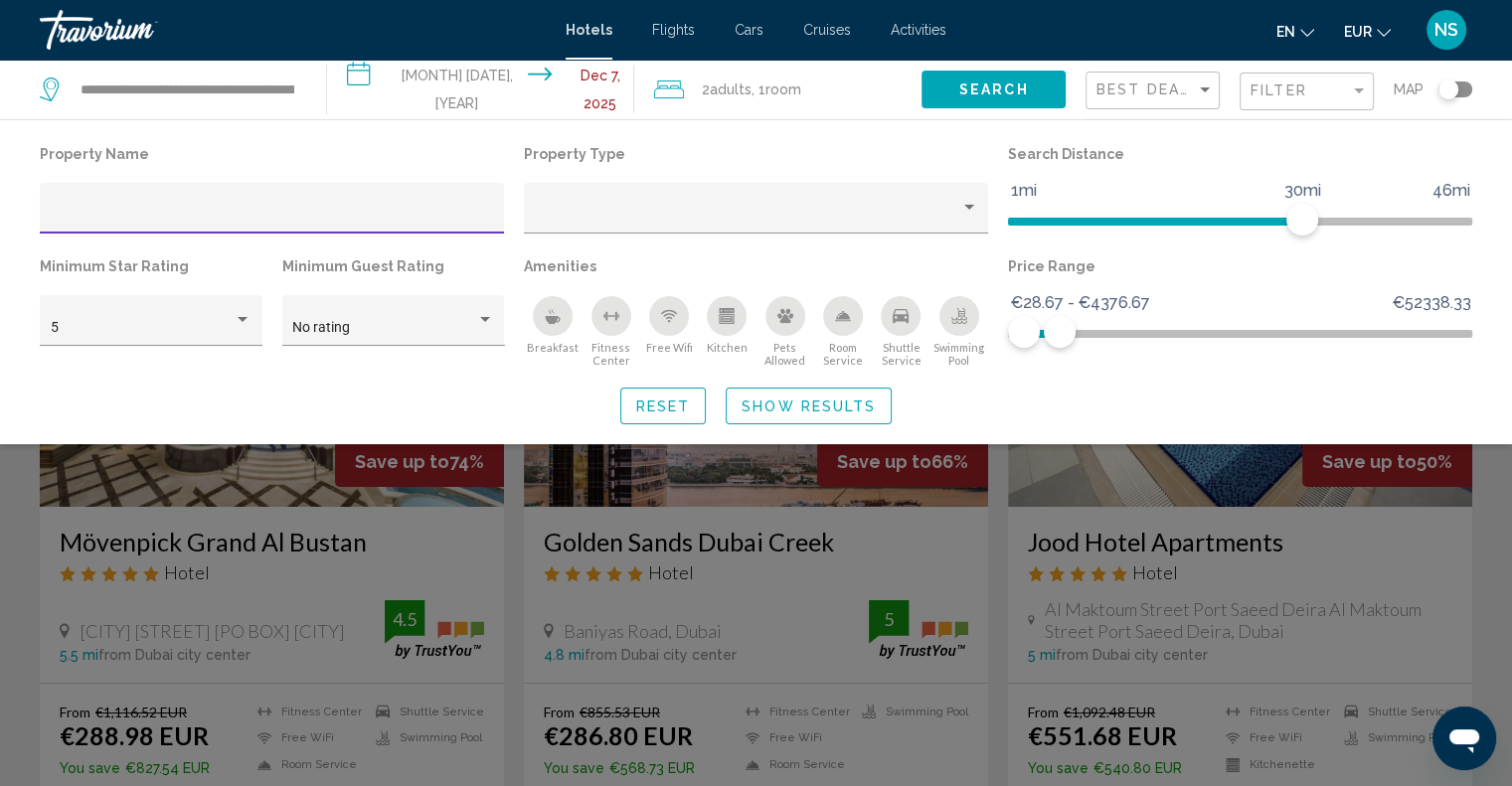 click at bounding box center [272, 216] 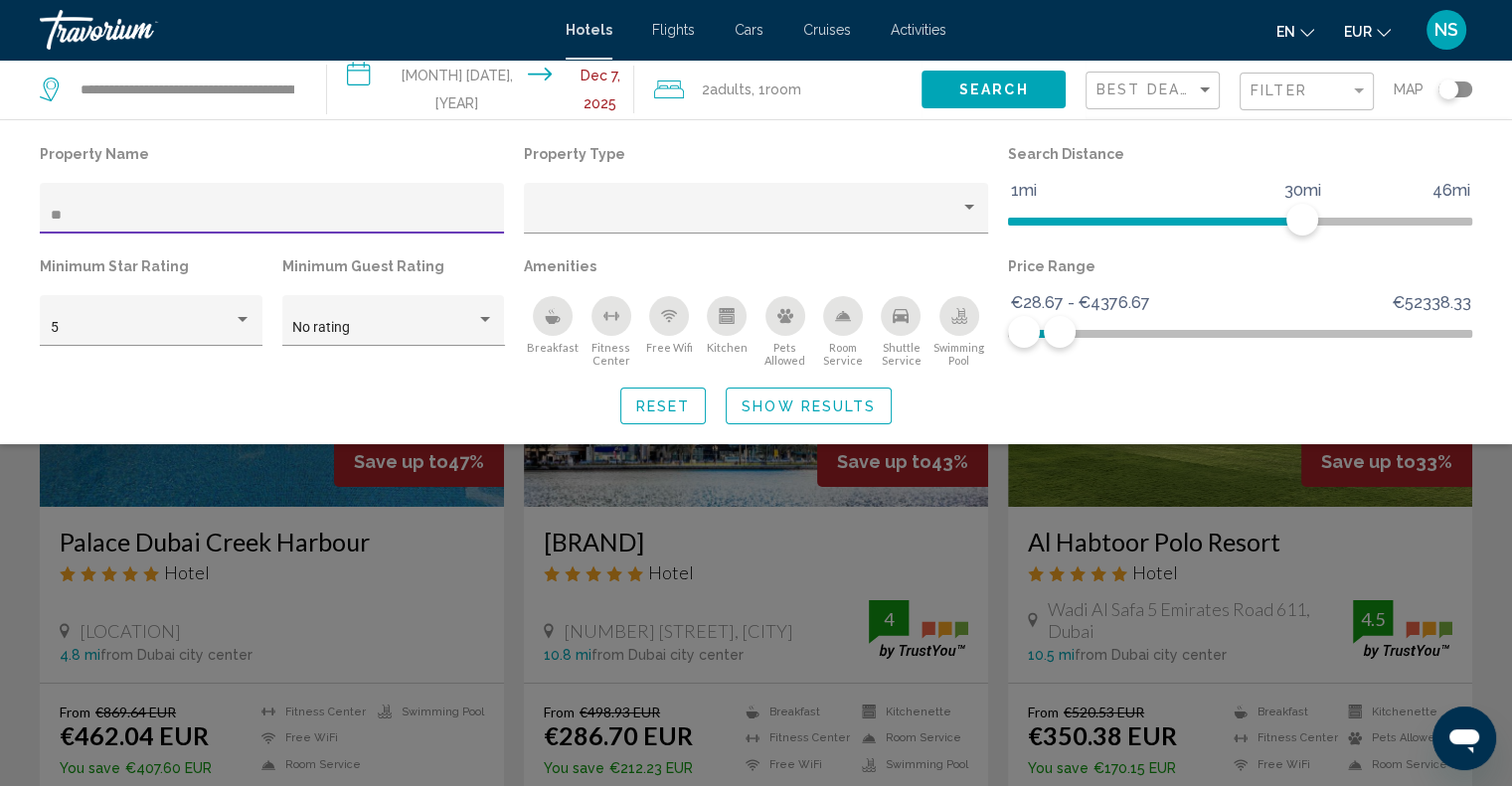 type on "*" 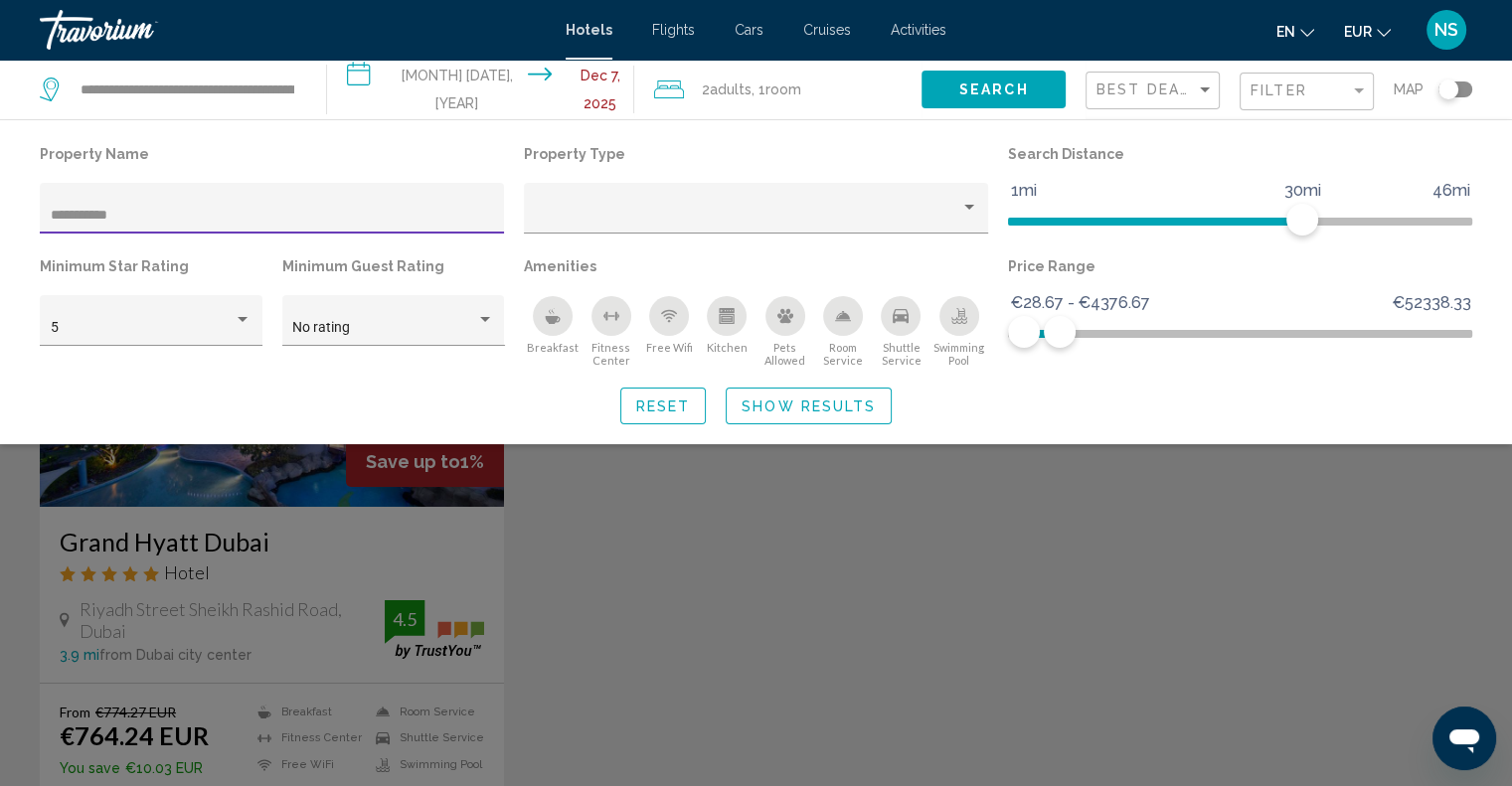 type on "**********" 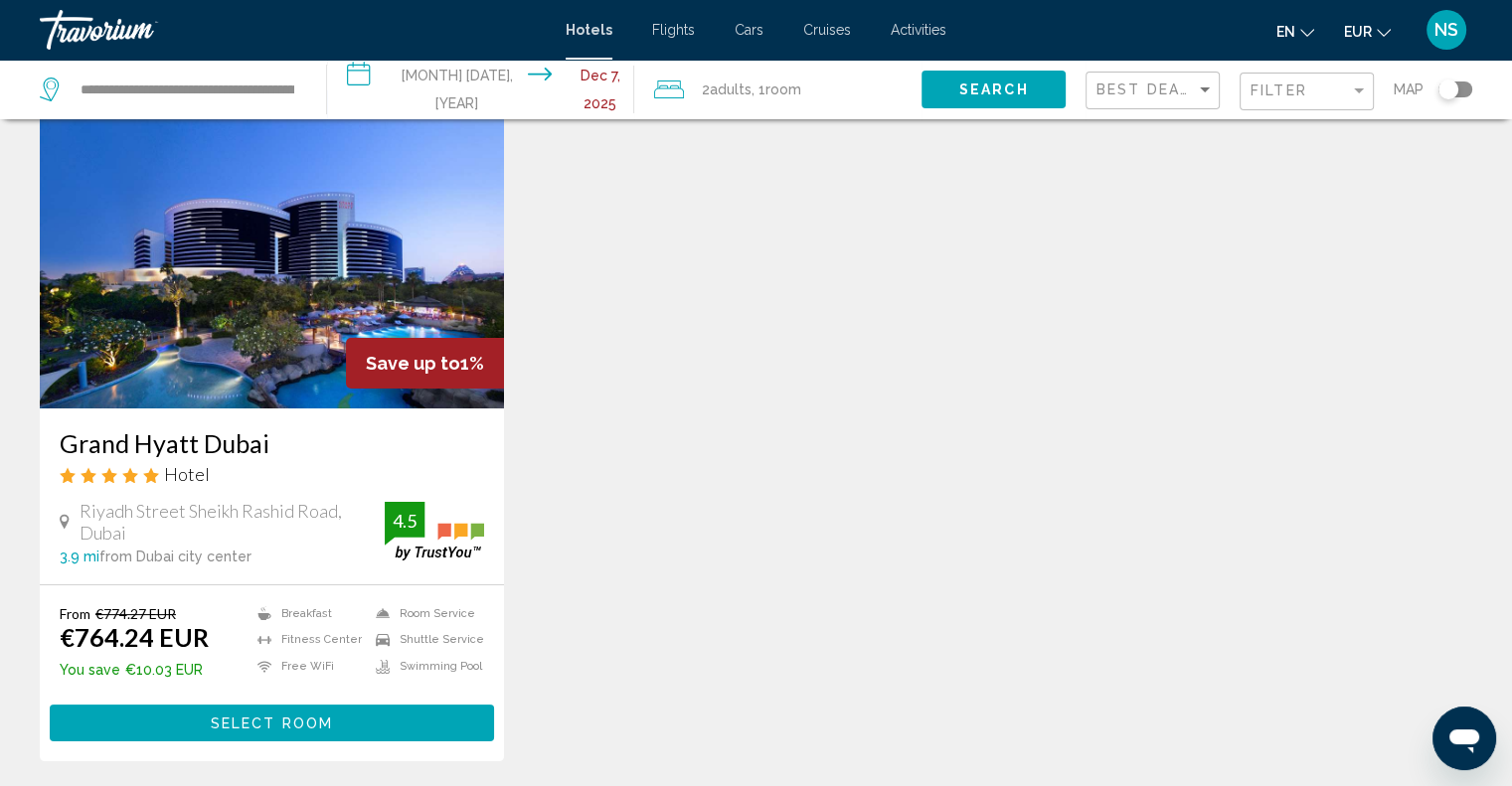 scroll, scrollTop: 99, scrollLeft: 0, axis: vertical 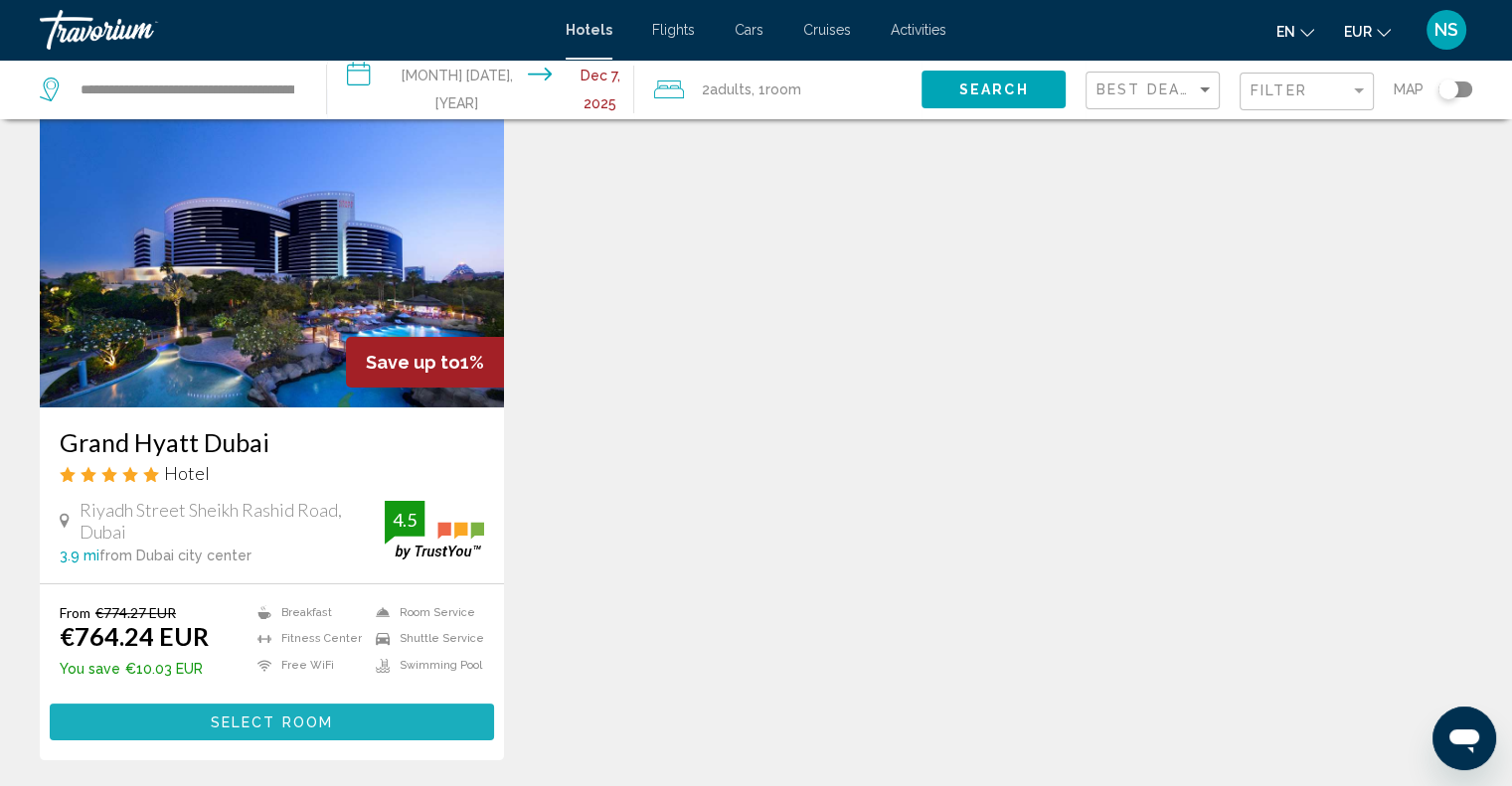 click on "Select Room" at bounding box center (271, 722) 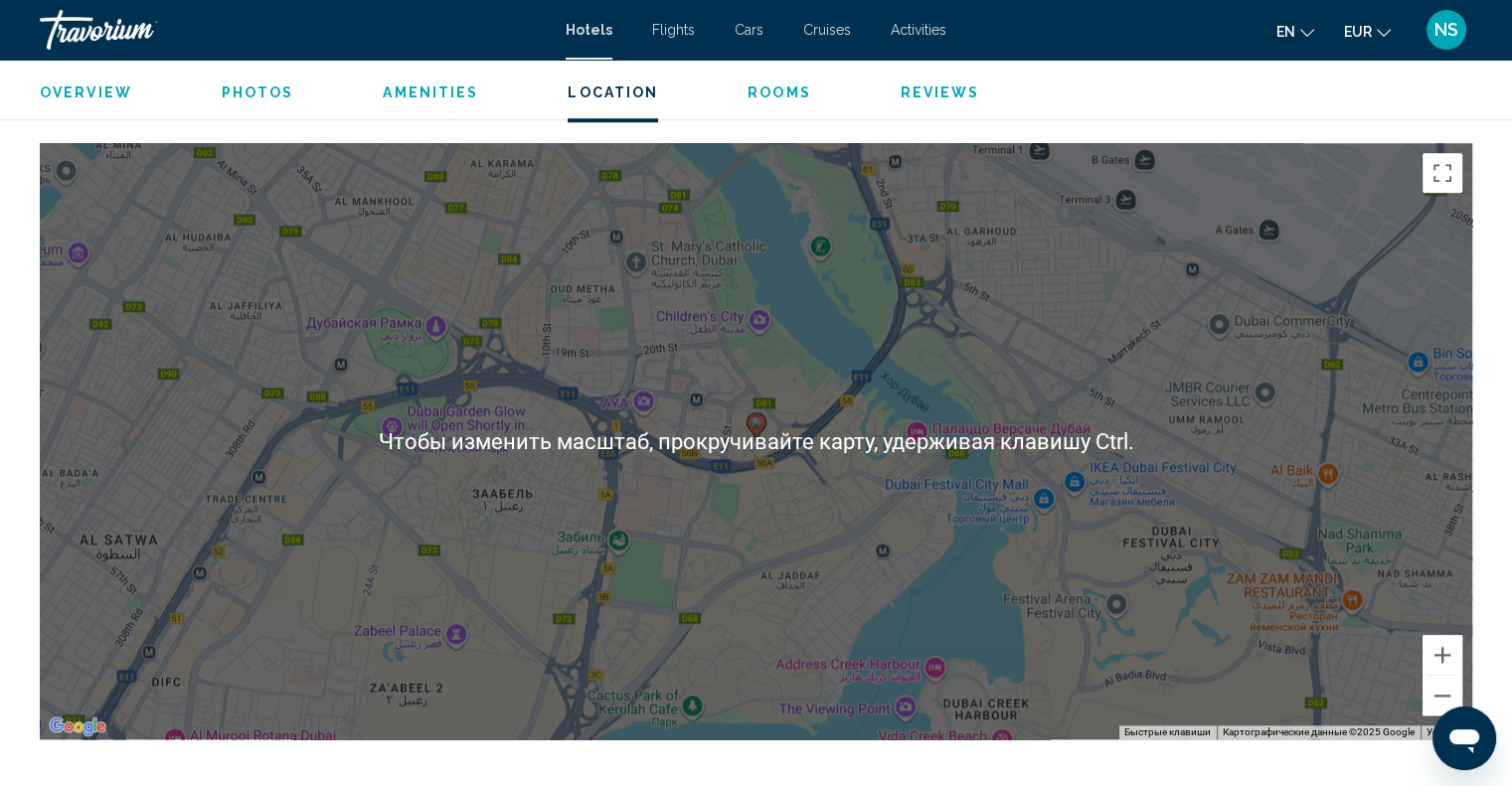 scroll, scrollTop: 1888, scrollLeft: 0, axis: vertical 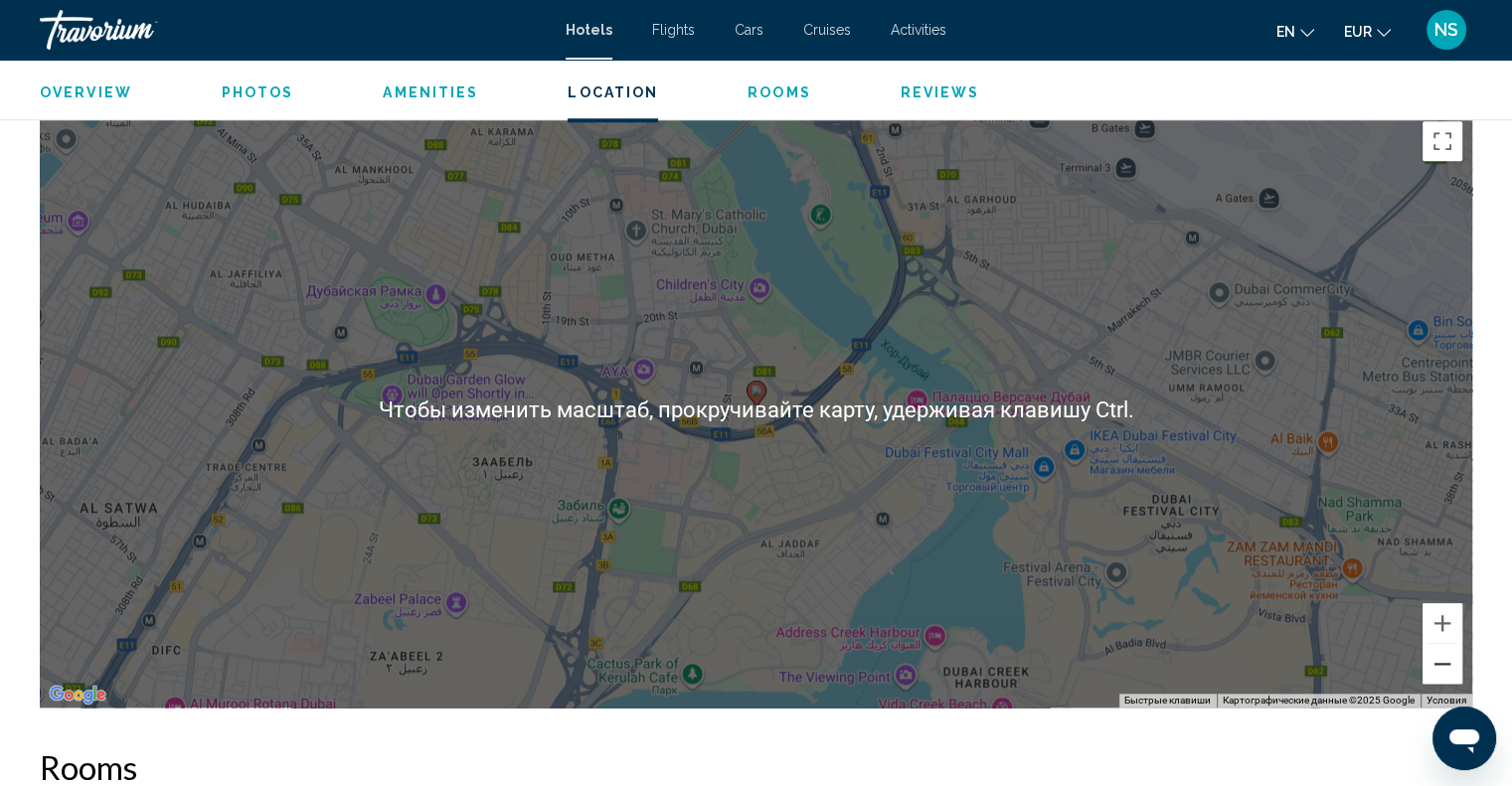 click at bounding box center (1442, 664) 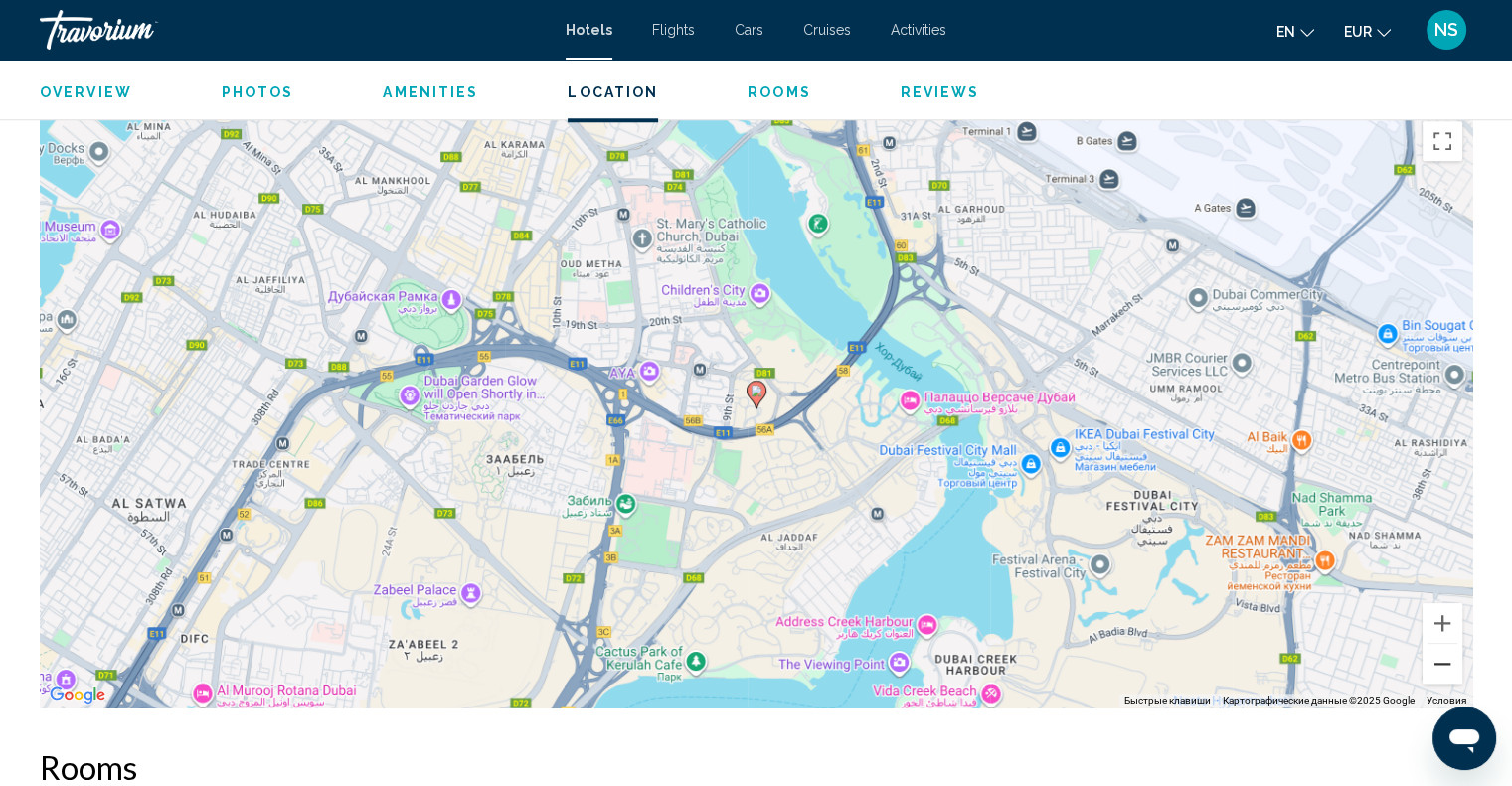 click at bounding box center [1442, 664] 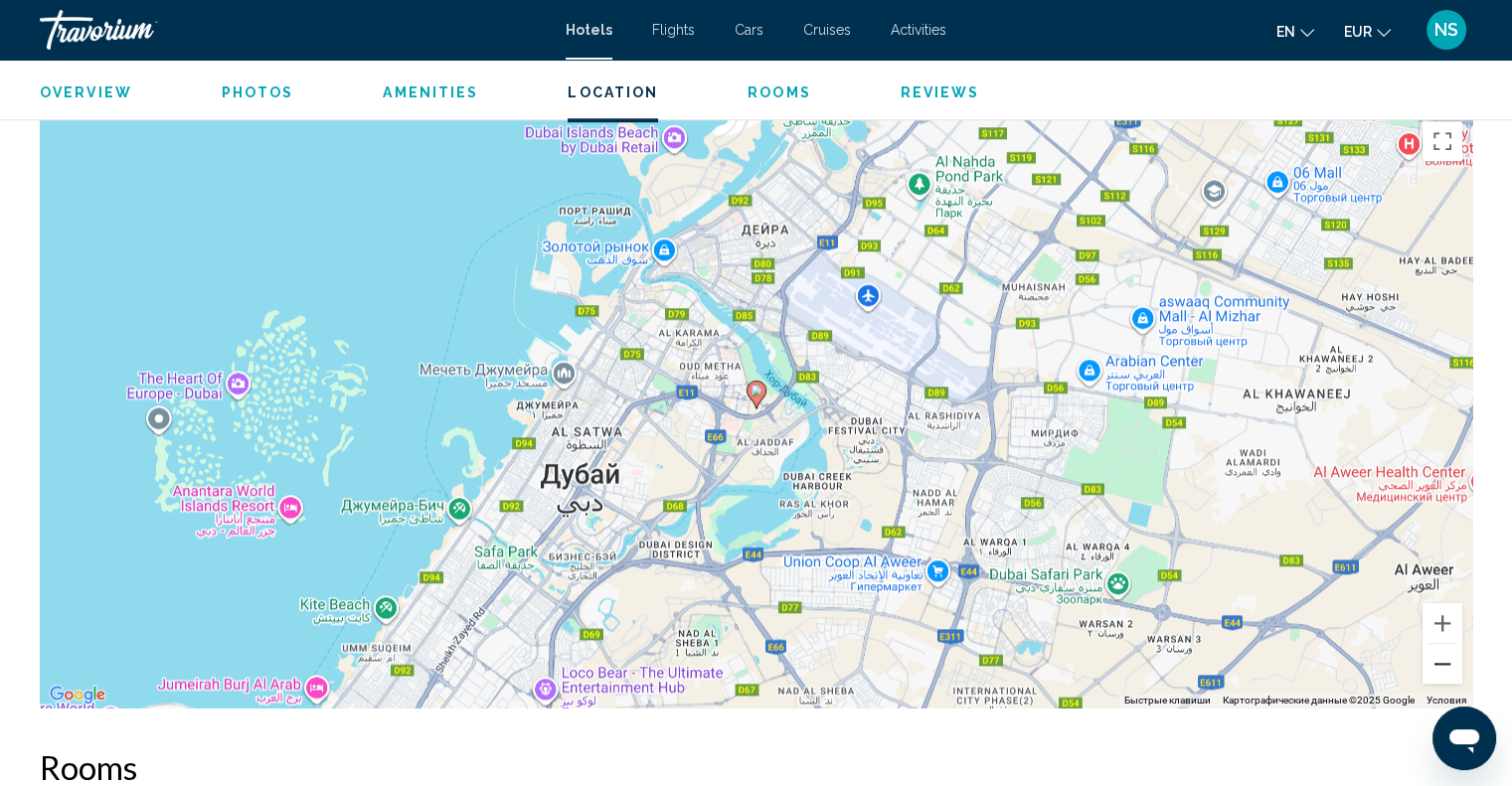 click at bounding box center [1442, 664] 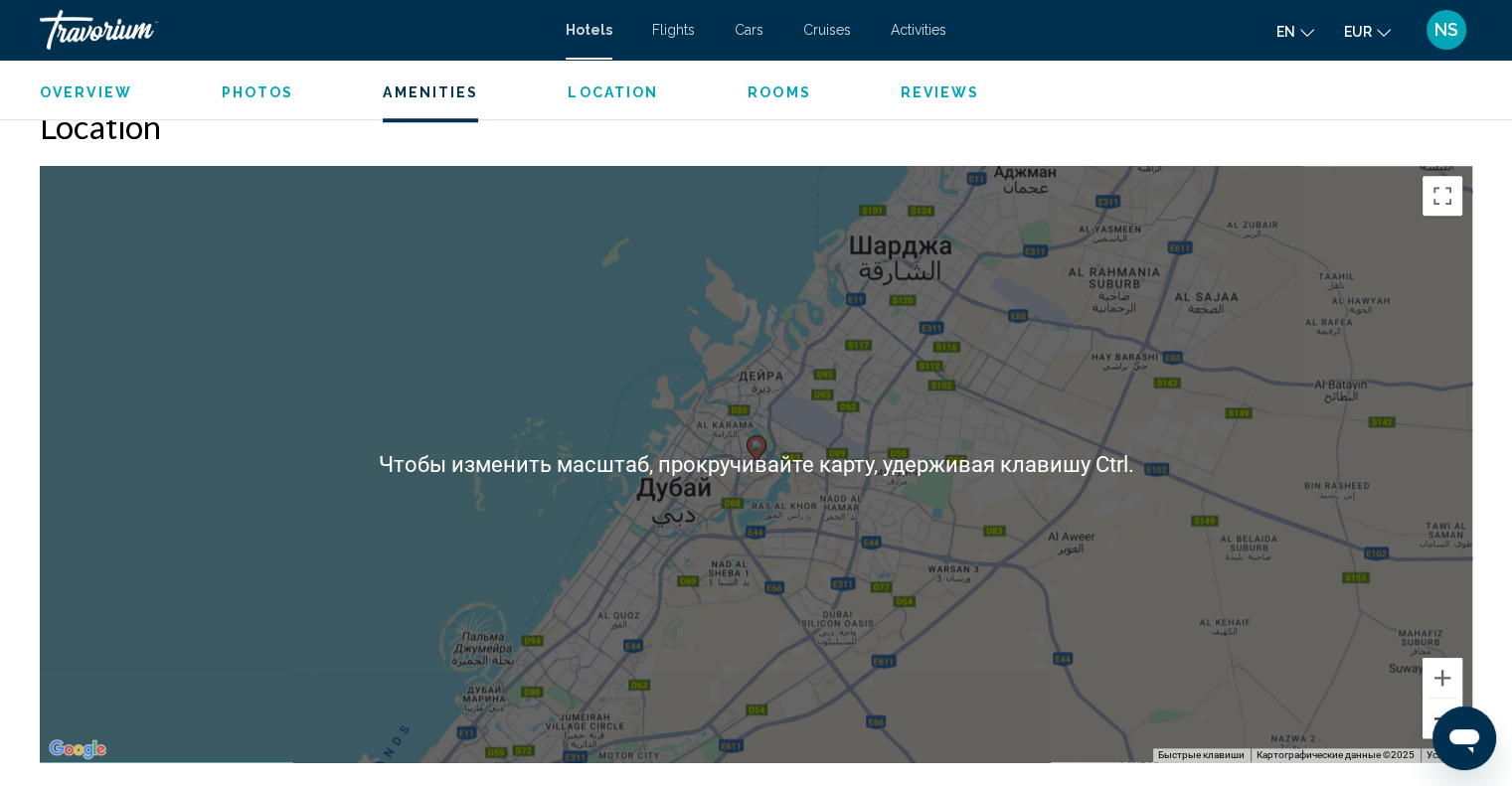 scroll, scrollTop: 1888, scrollLeft: 0, axis: vertical 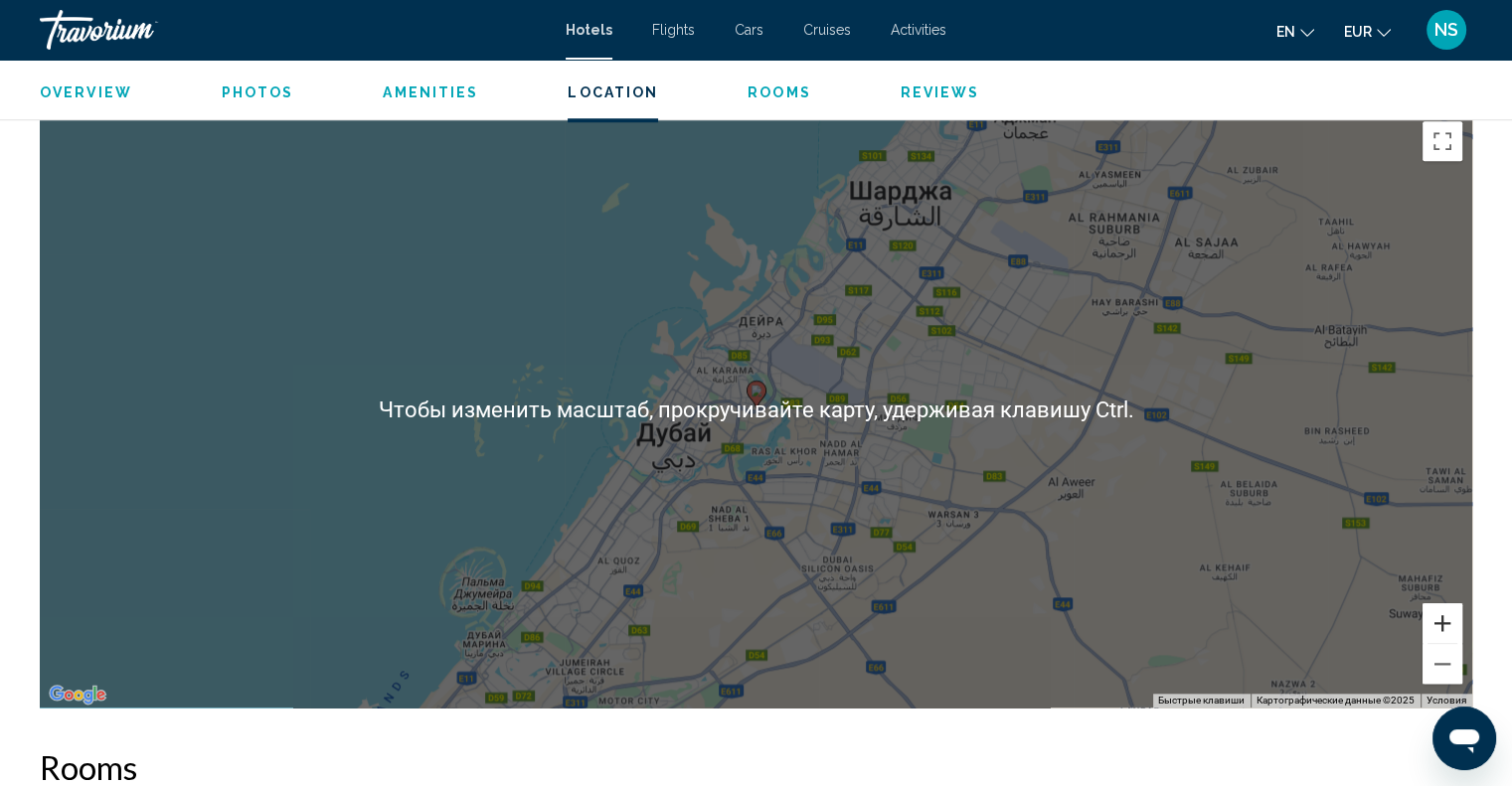 click at bounding box center [1442, 623] 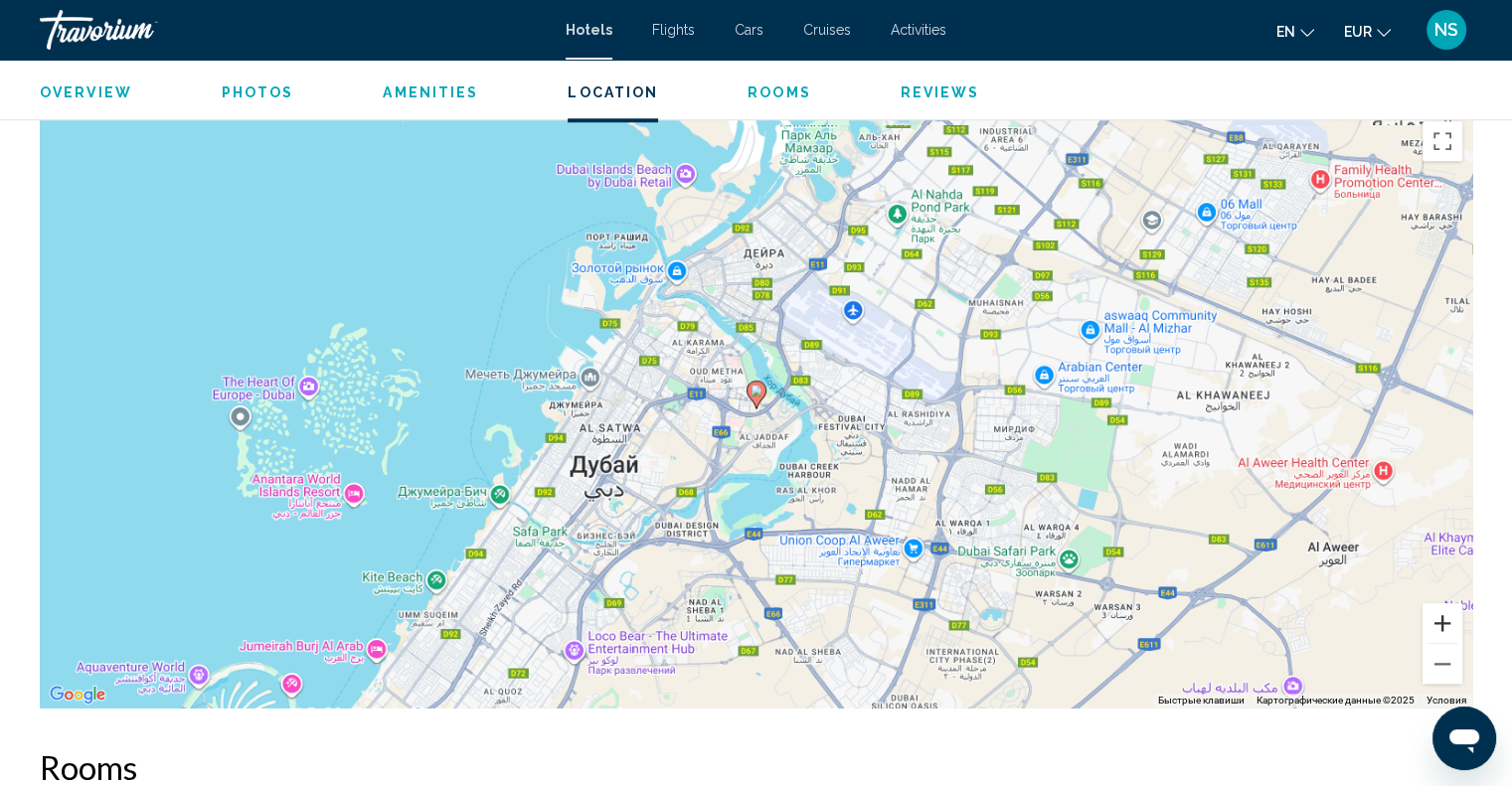 click at bounding box center (1442, 623) 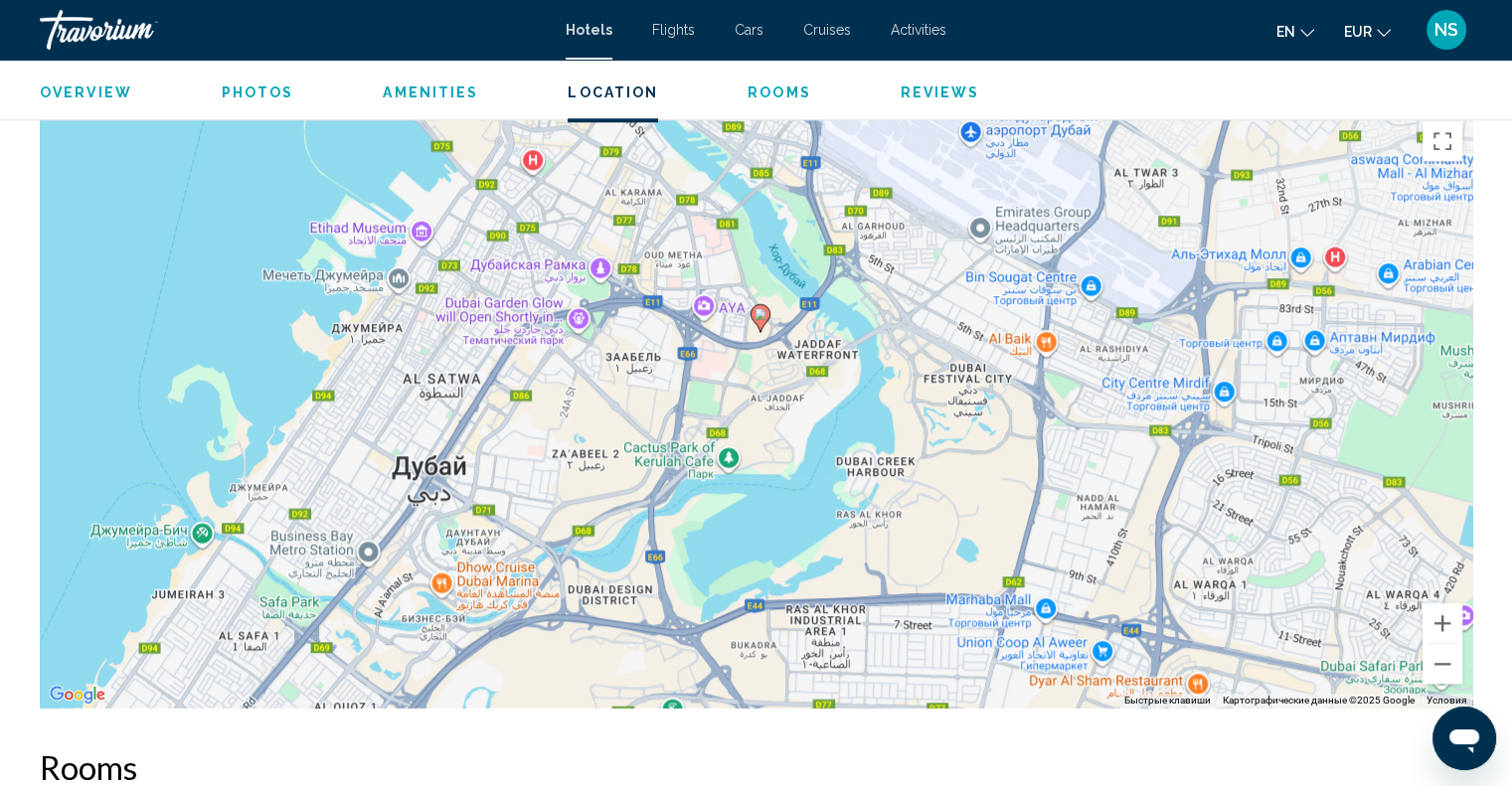 drag, startPoint x: 687, startPoint y: 613, endPoint x: 693, endPoint y: 537, distance: 76.23647 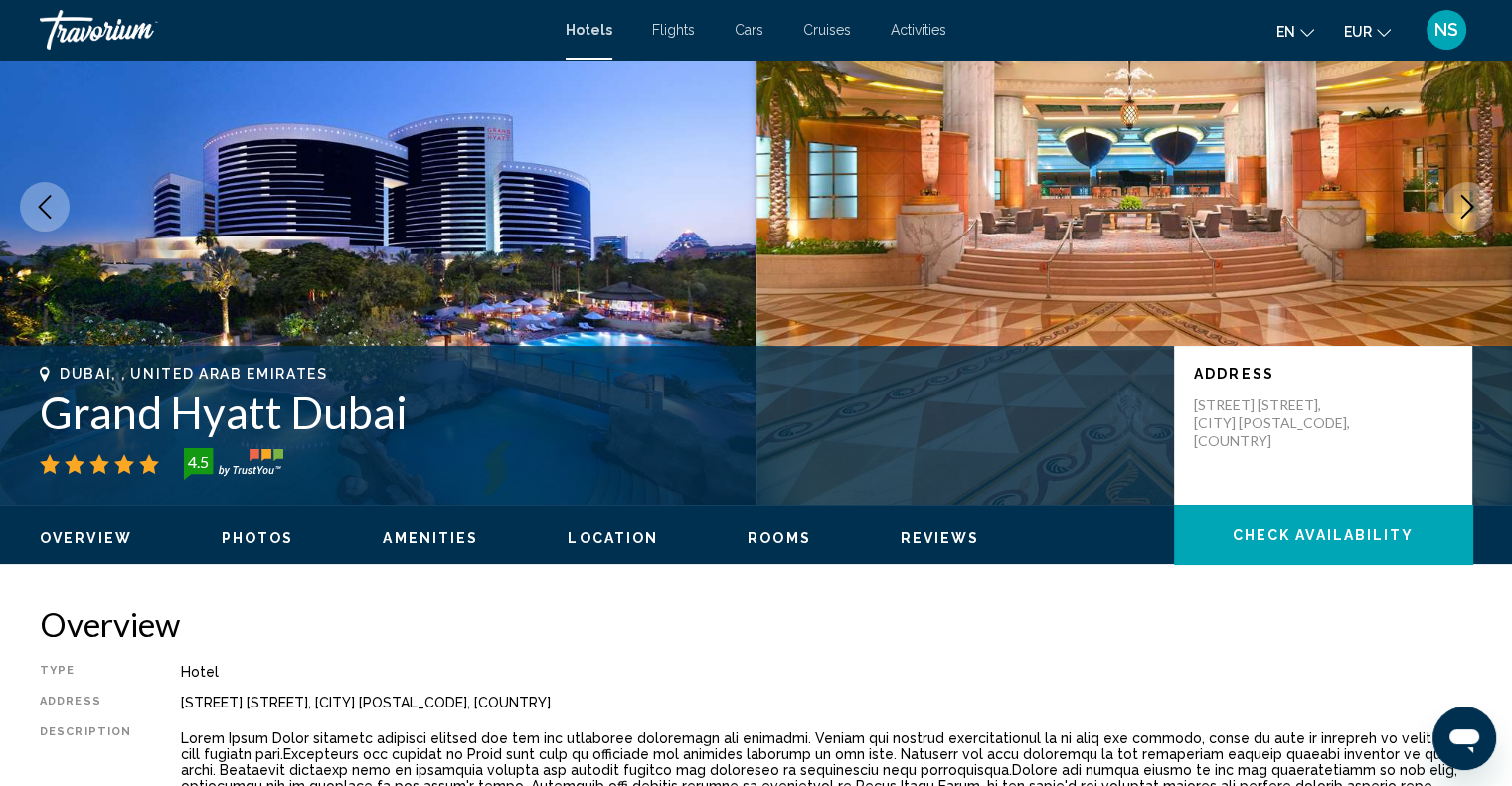 scroll, scrollTop: 0, scrollLeft: 0, axis: both 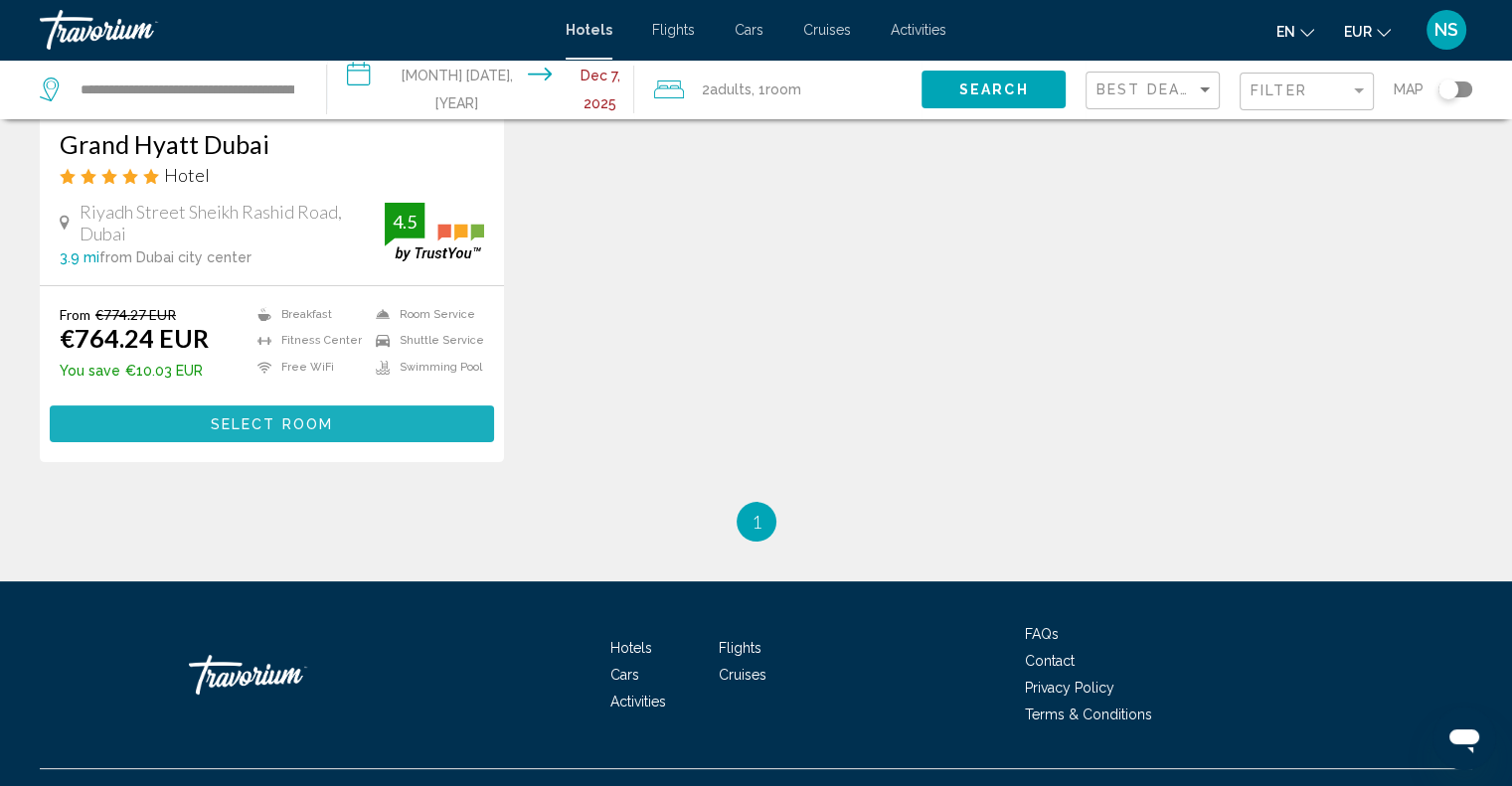 click on "Select Room" at bounding box center (271, 424) 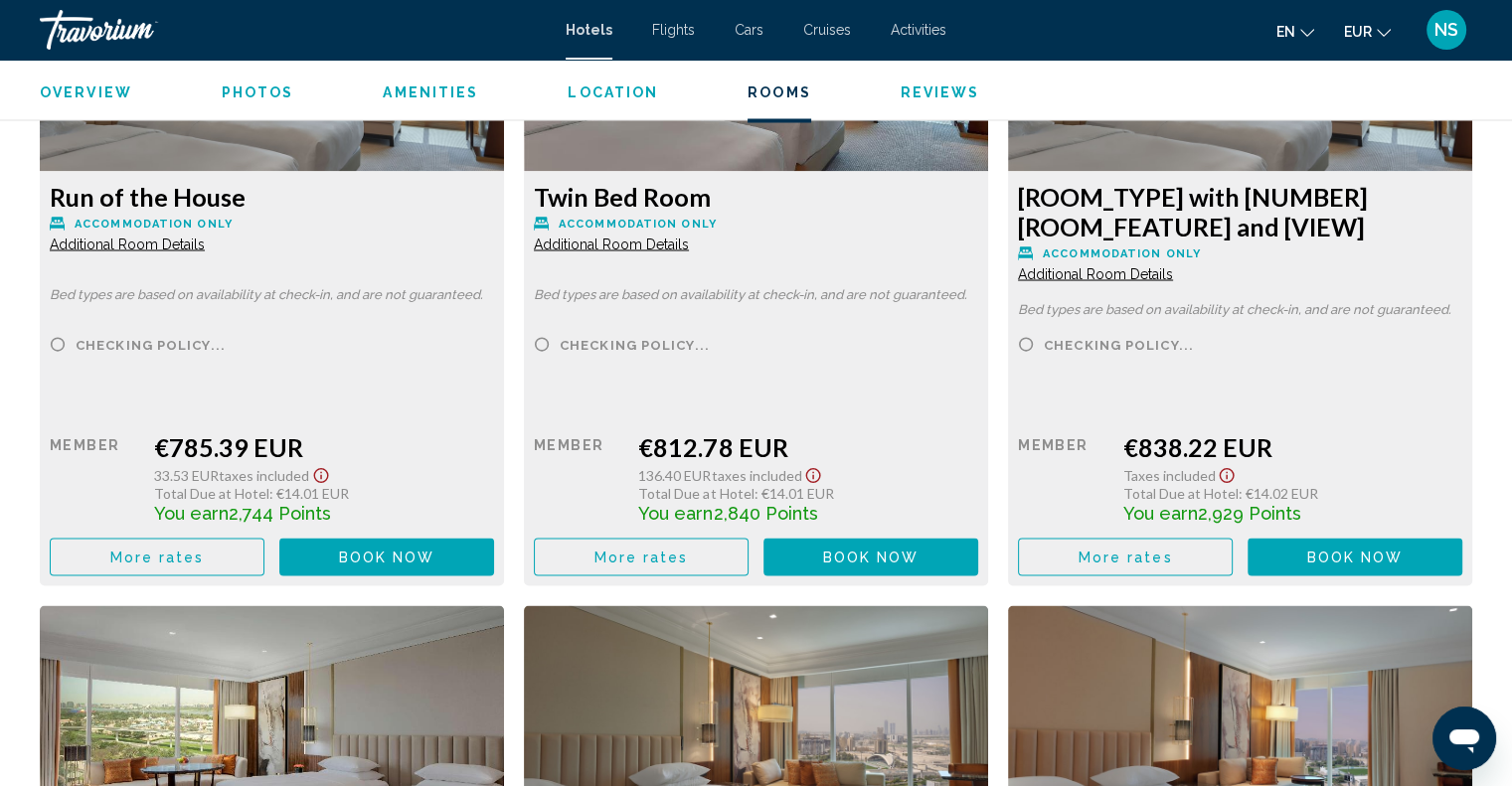 scroll, scrollTop: 3490, scrollLeft: 0, axis: vertical 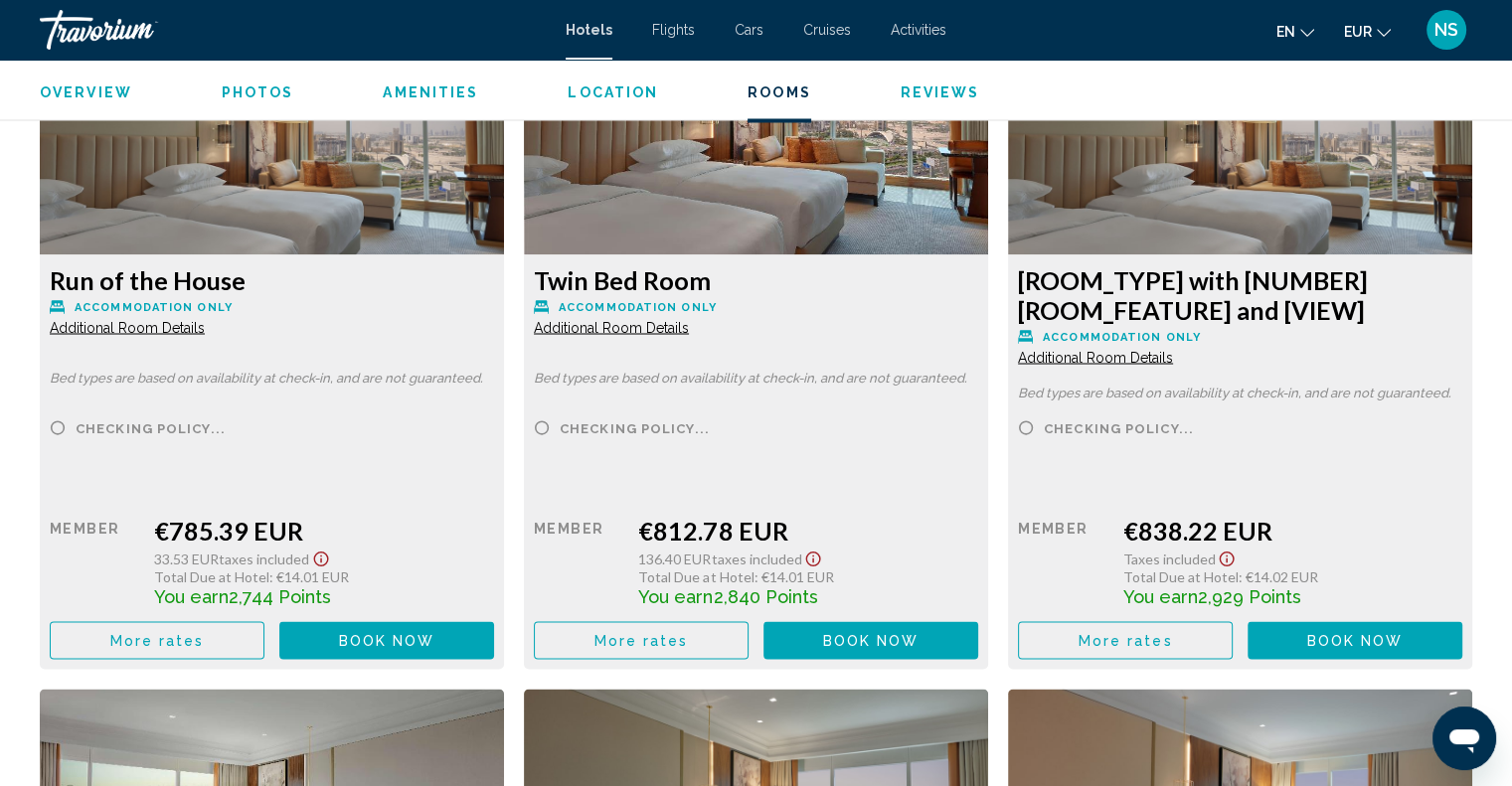 click on "Additional Room Details" at bounding box center (127, -355) 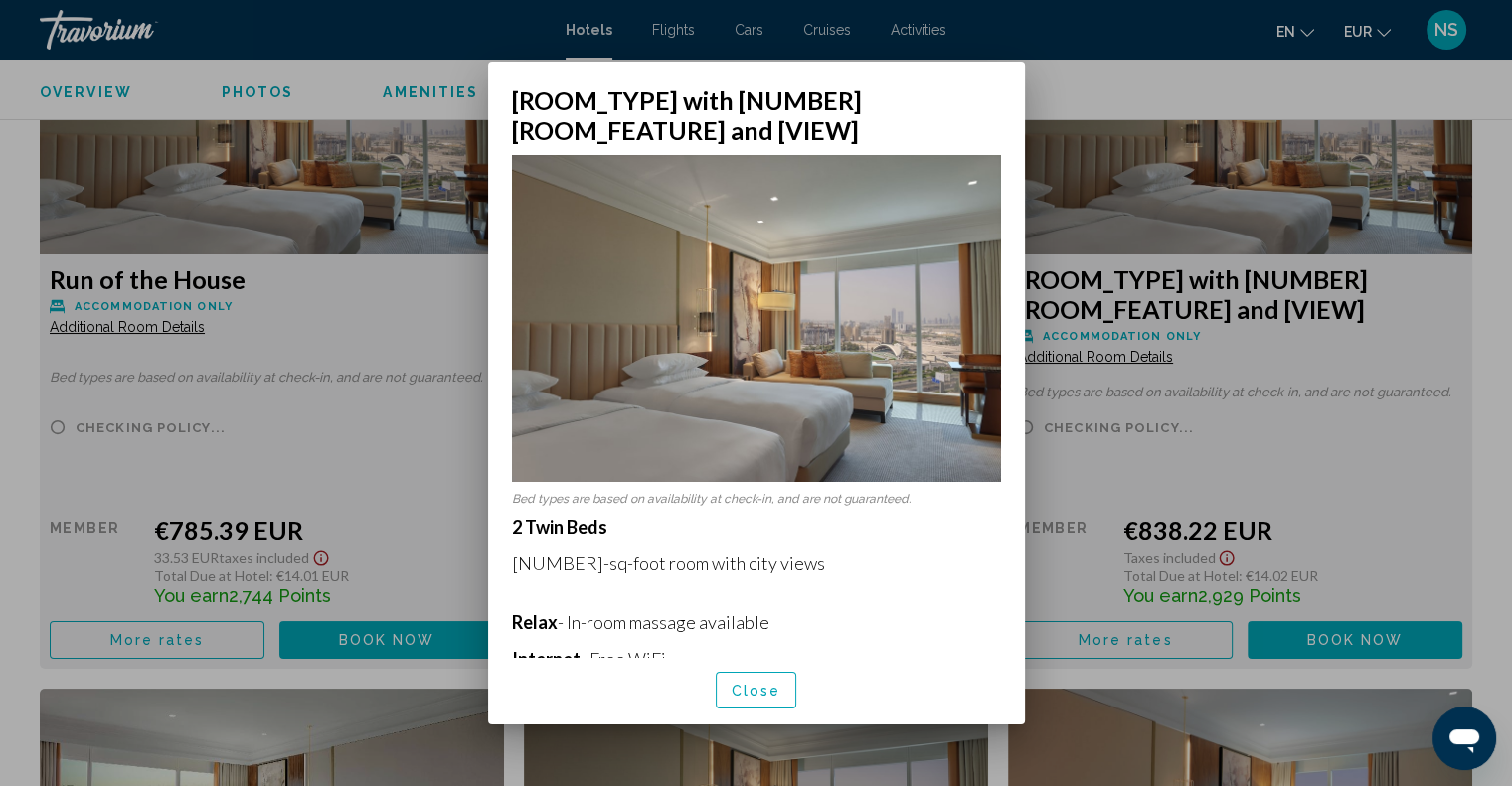 click on "Close" at bounding box center [756, 691] 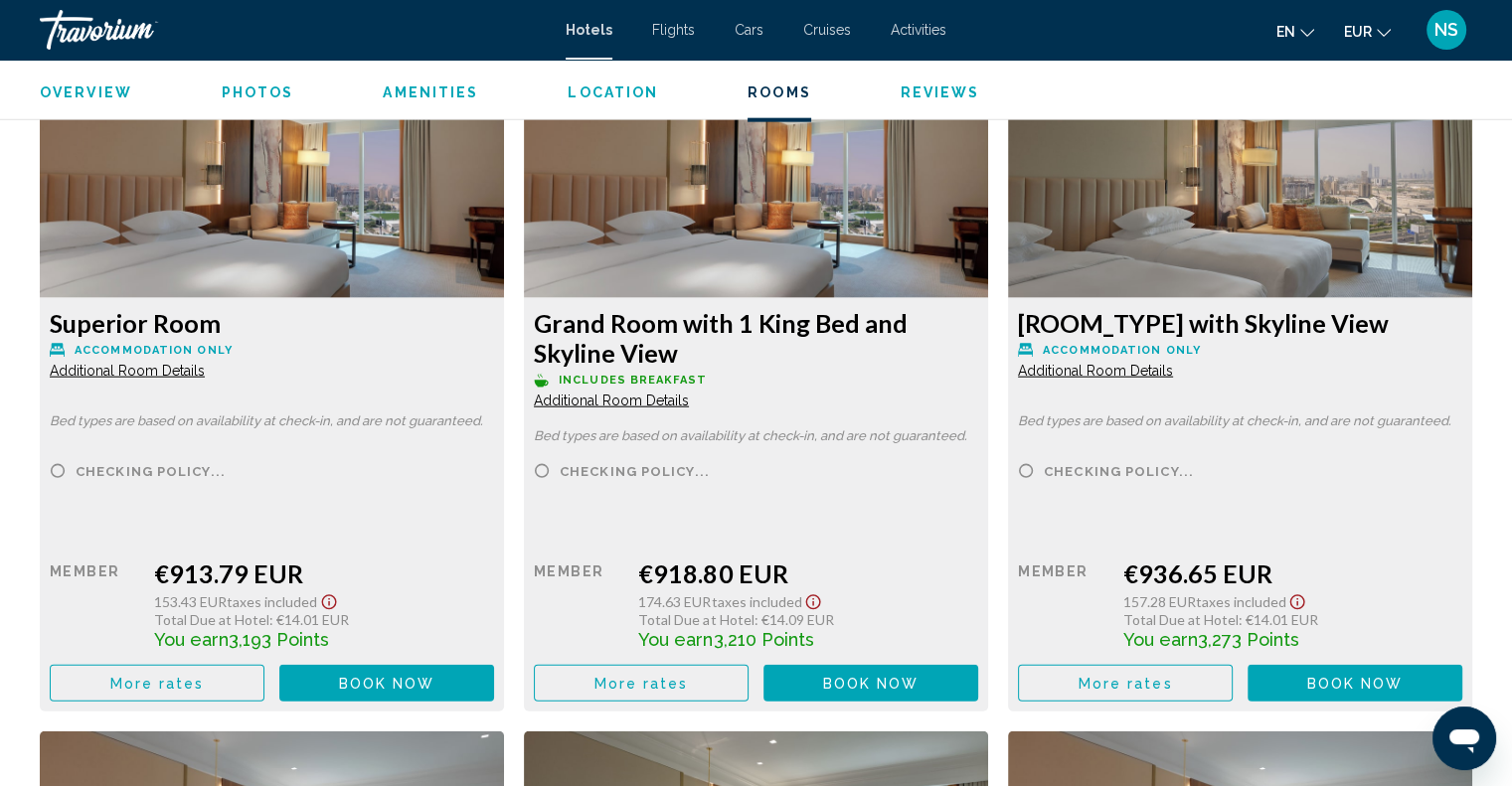 scroll, scrollTop: 4783, scrollLeft: 0, axis: vertical 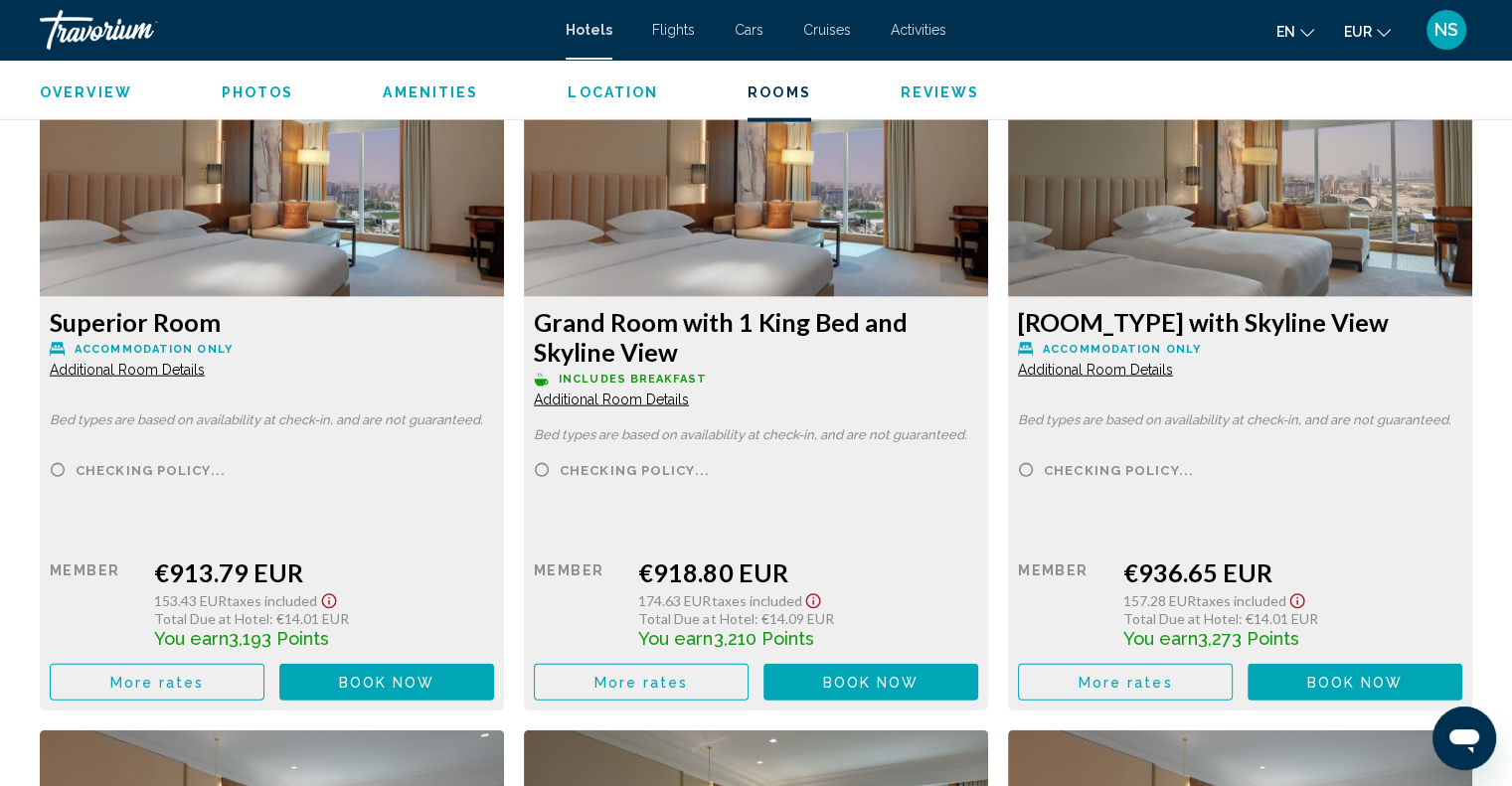 click on "Additional Room Details" at bounding box center [127, -1648] 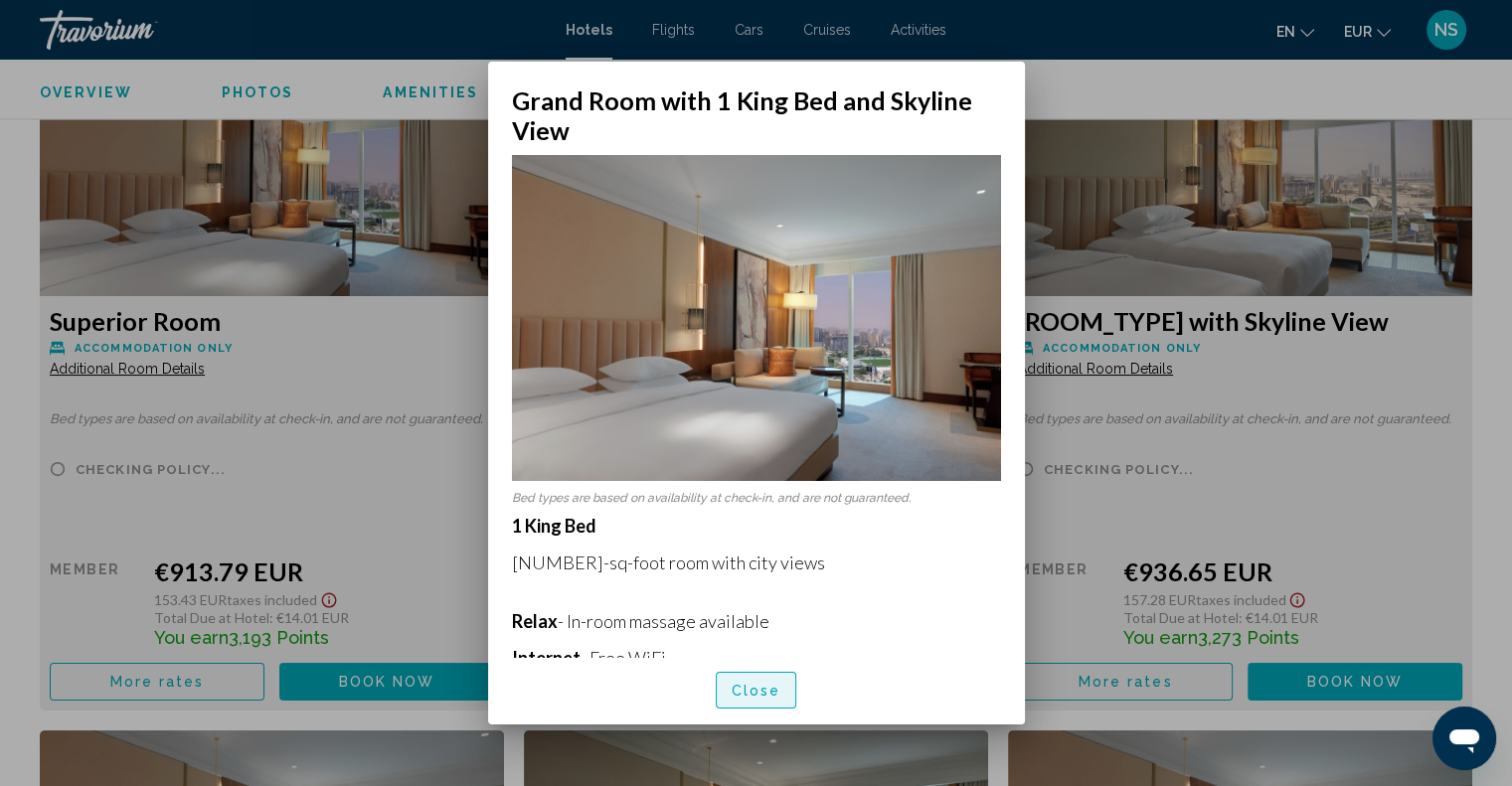 click on "Close" at bounding box center [756, 691] 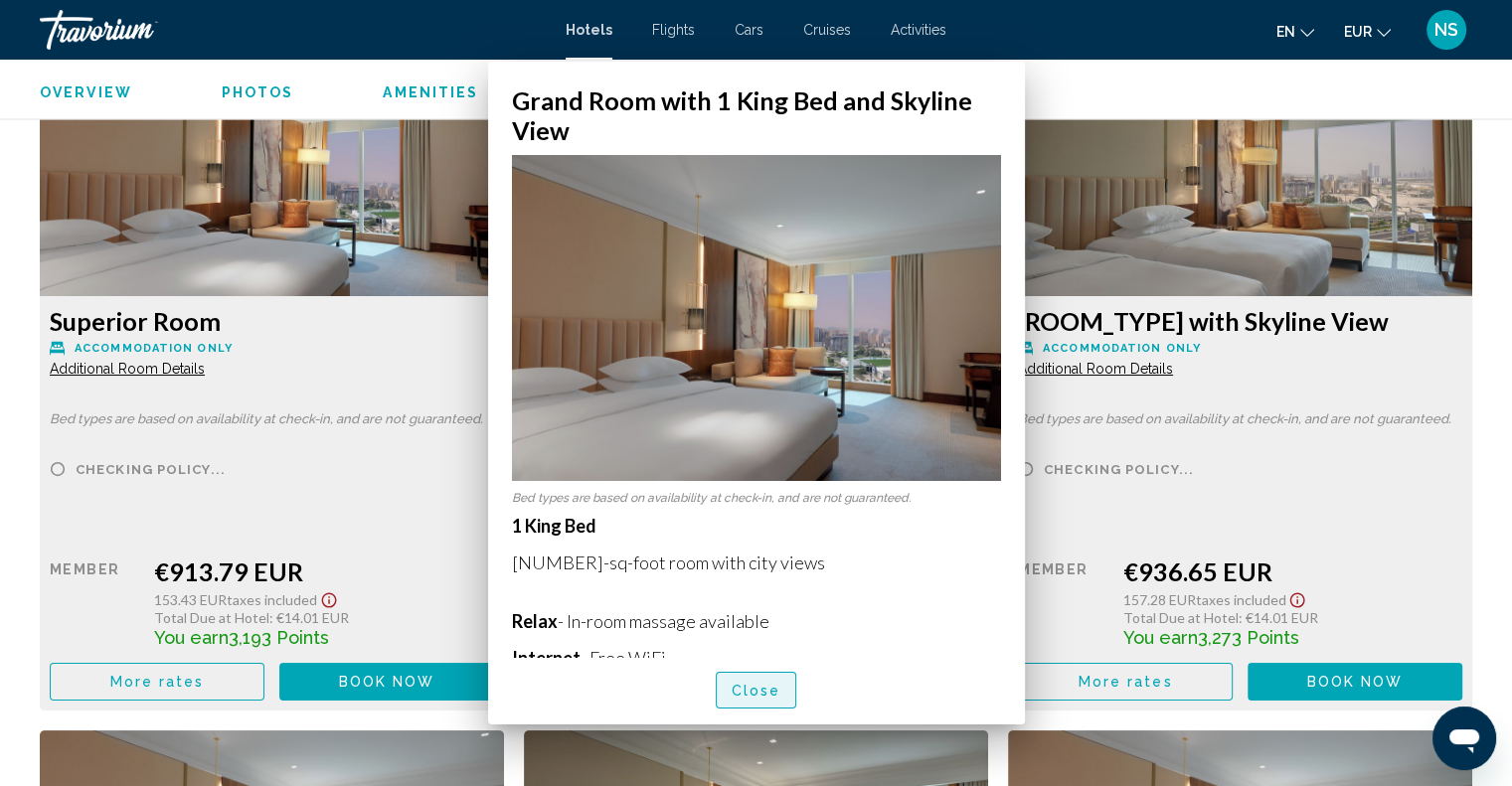 scroll, scrollTop: 4783, scrollLeft: 0, axis: vertical 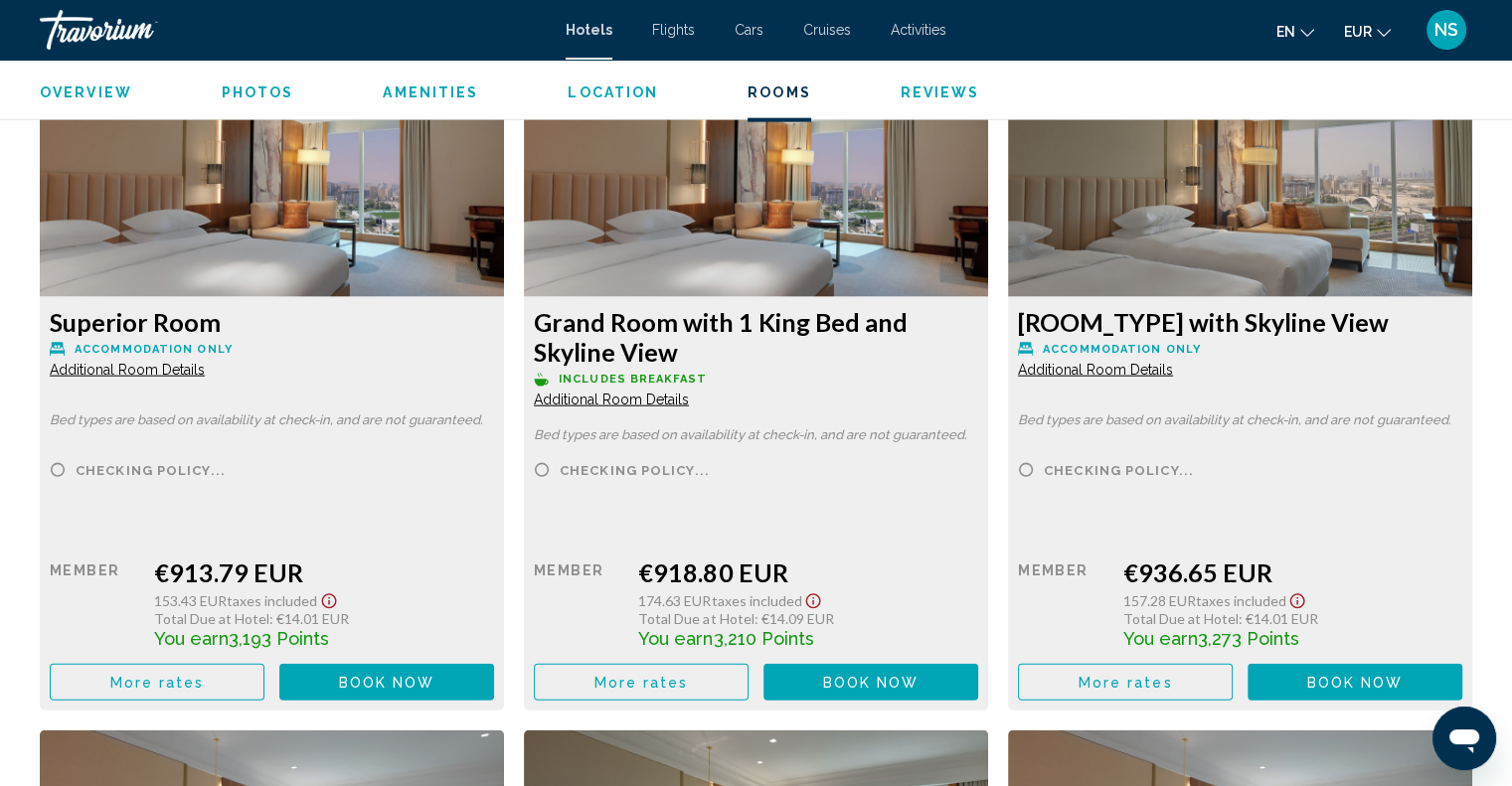 click on "Additional Room Details" at bounding box center [127, -1648] 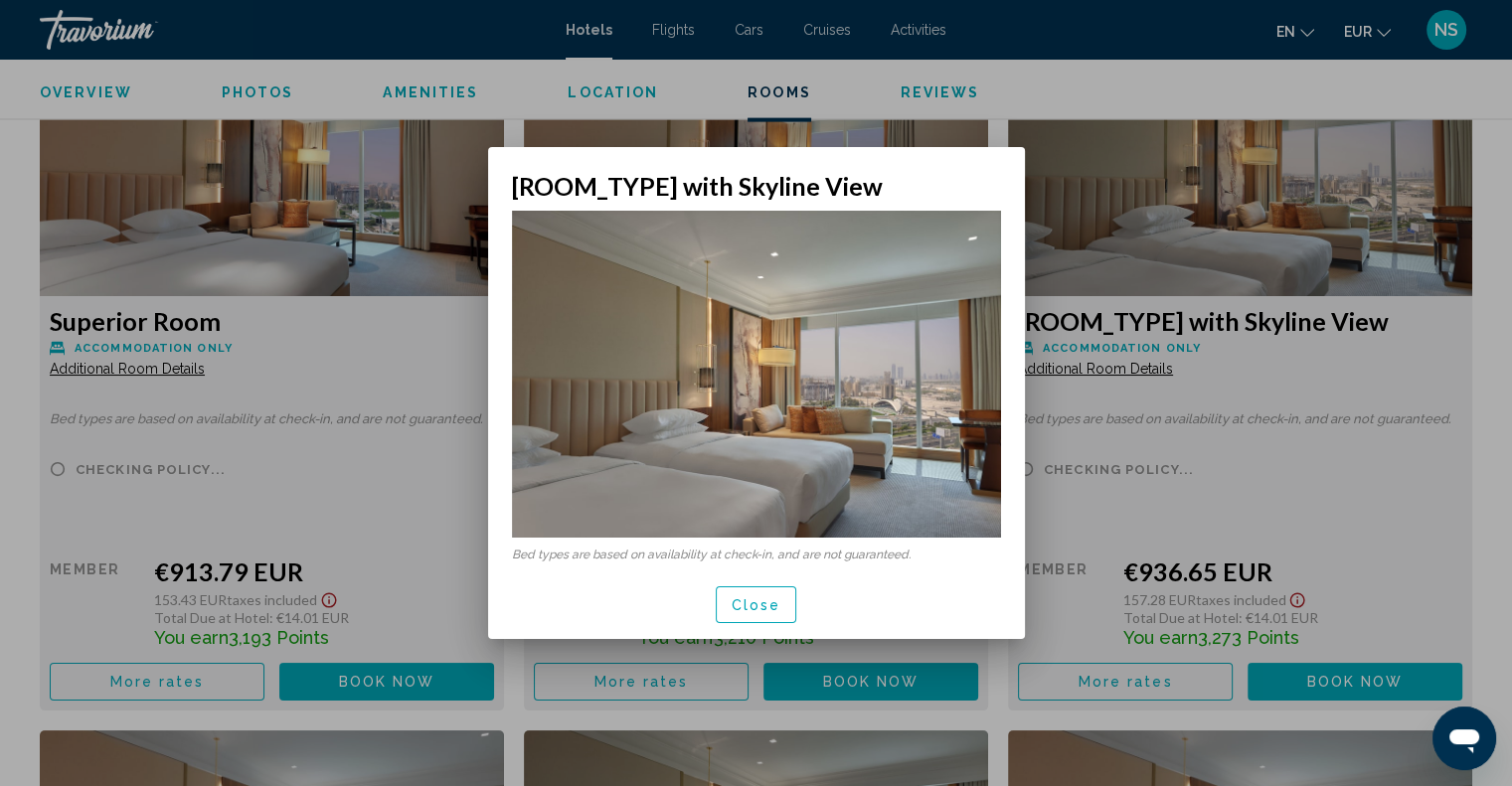 click on "Close" at bounding box center (756, 604) 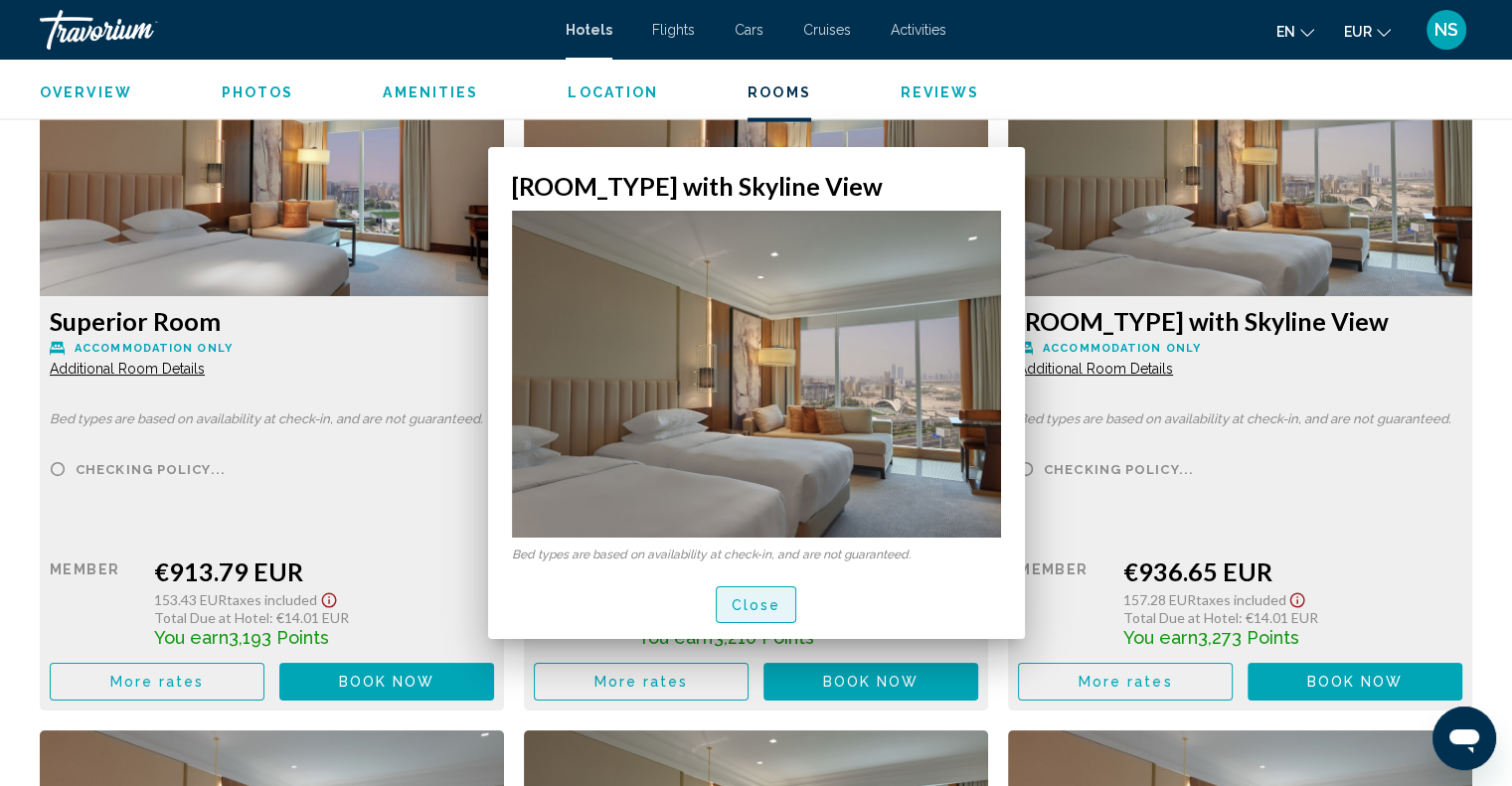 scroll, scrollTop: 4783, scrollLeft: 0, axis: vertical 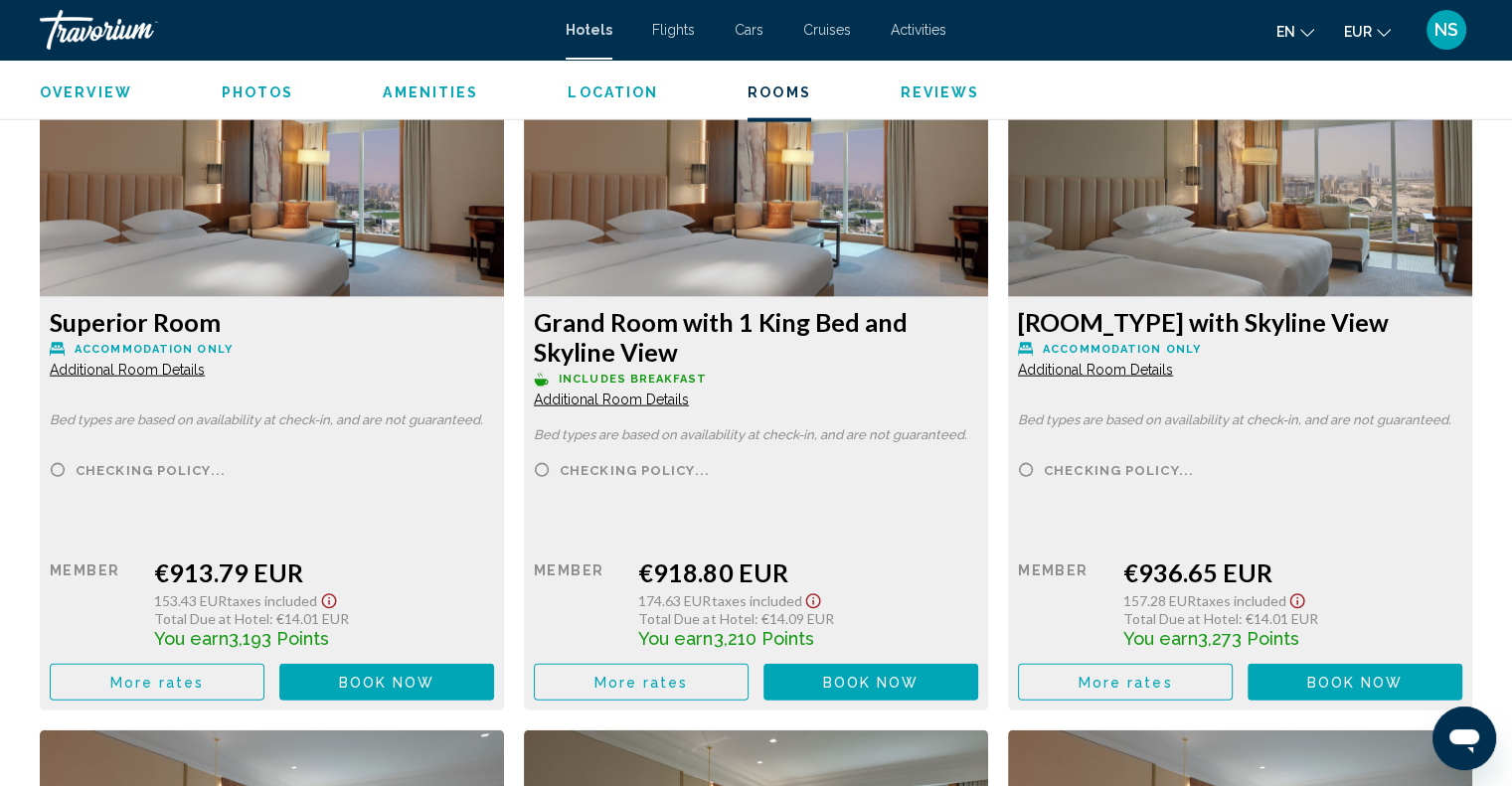 click on "Additional Room Details" at bounding box center (127, -1648) 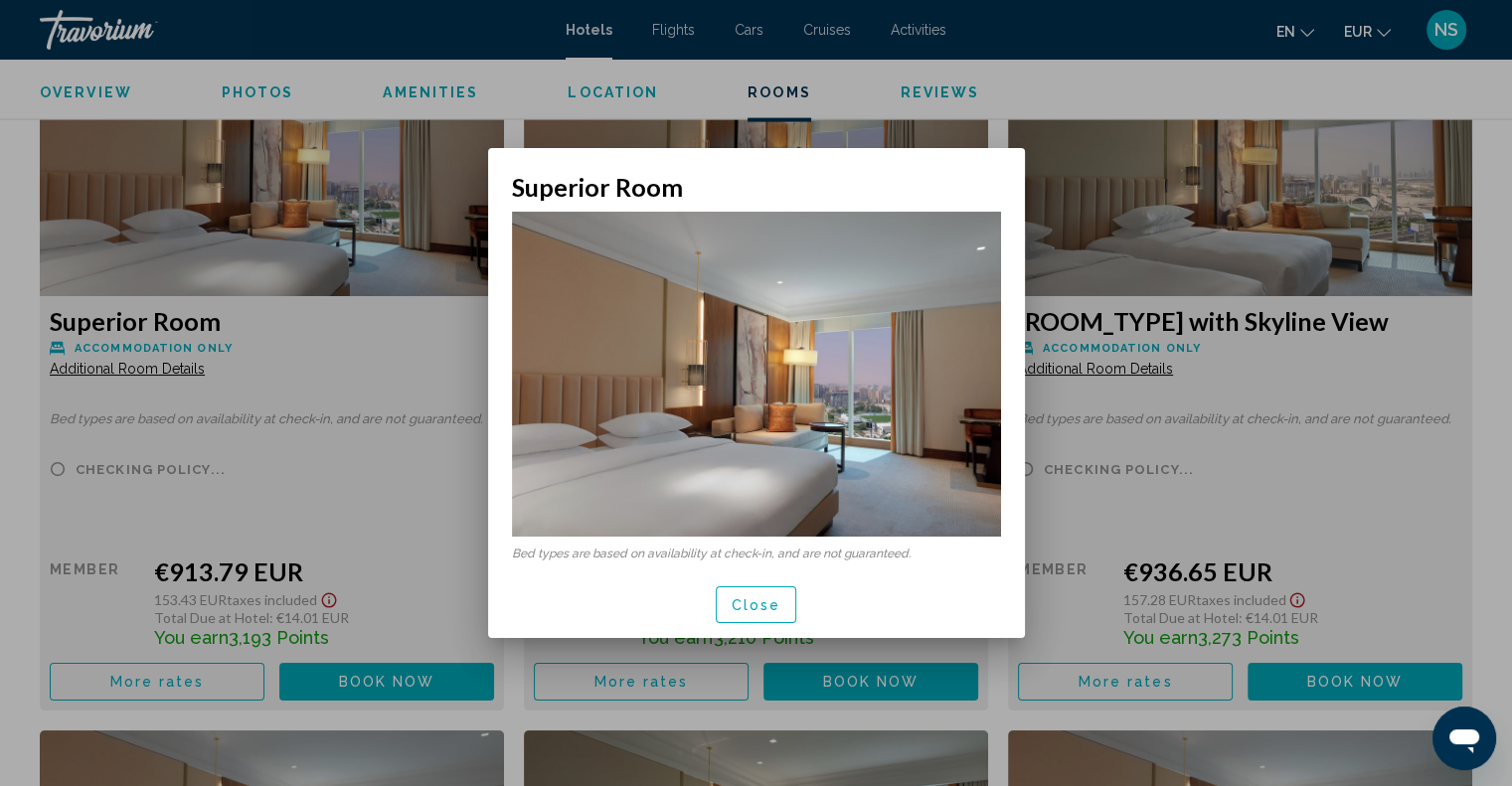 click on "Close" at bounding box center (756, 604) 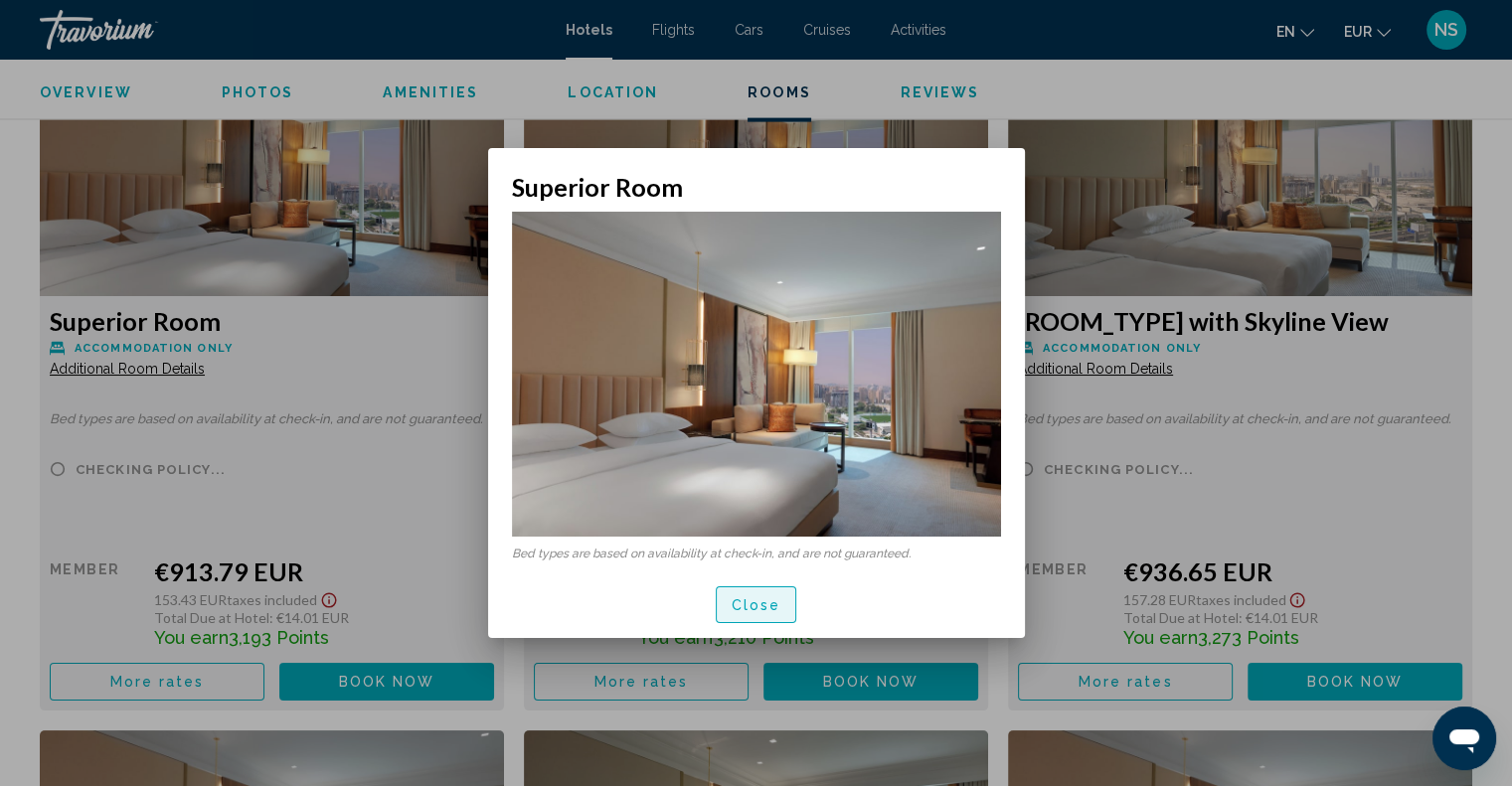 click on "Close" at bounding box center [756, 604] 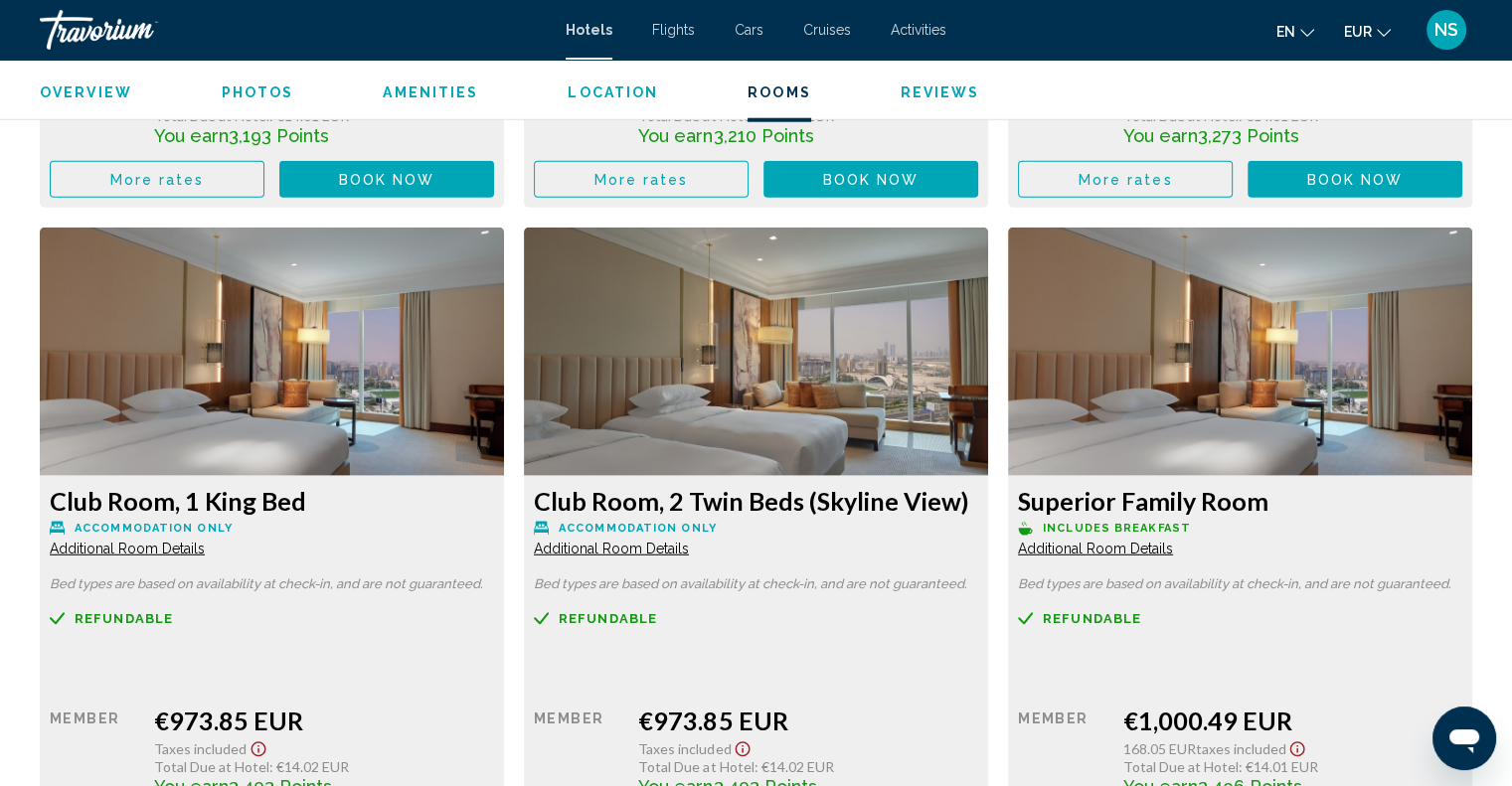 scroll, scrollTop: 5379, scrollLeft: 0, axis: vertical 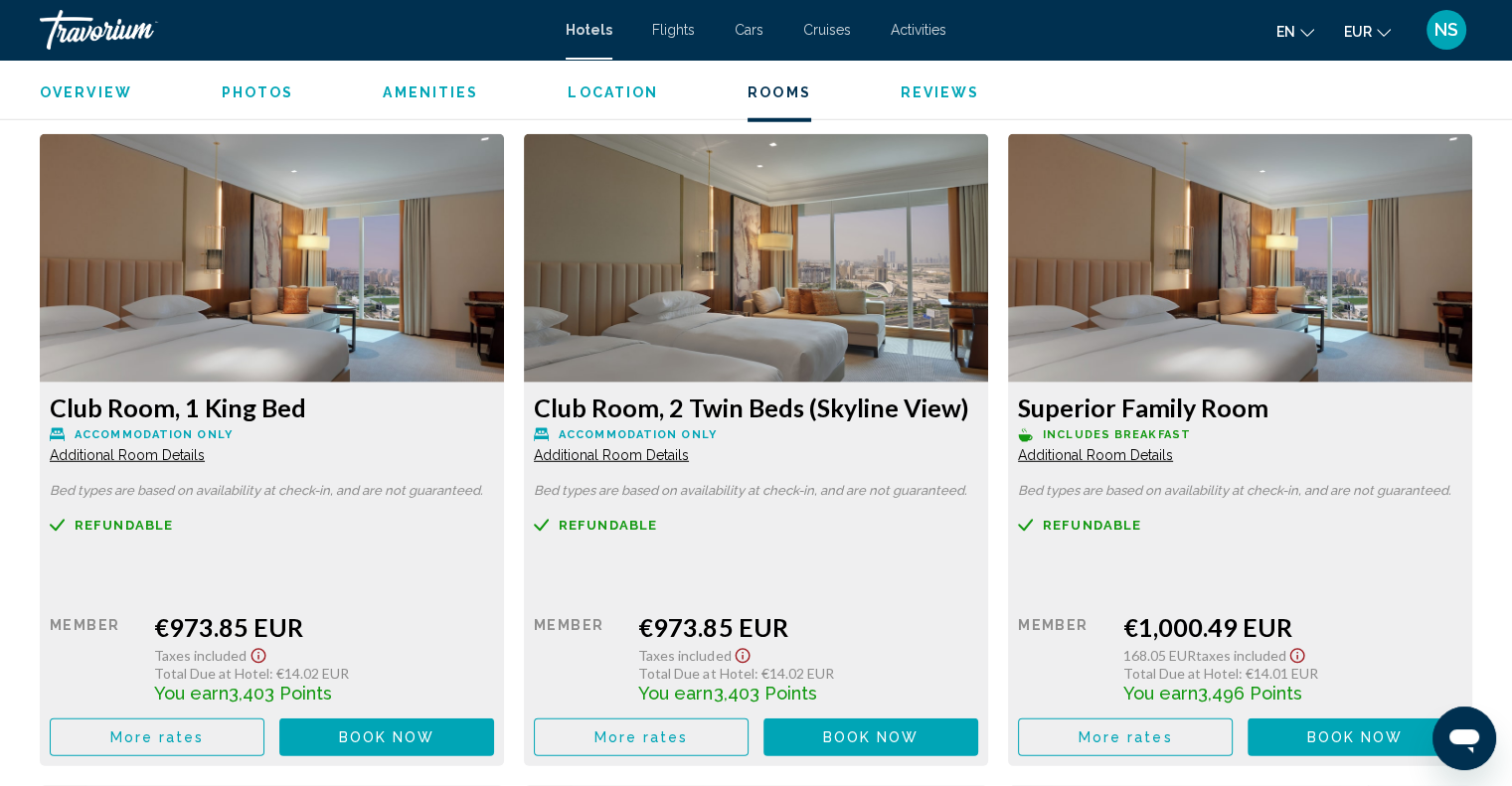 click on "Additional Room Details" at bounding box center (127, -2244) 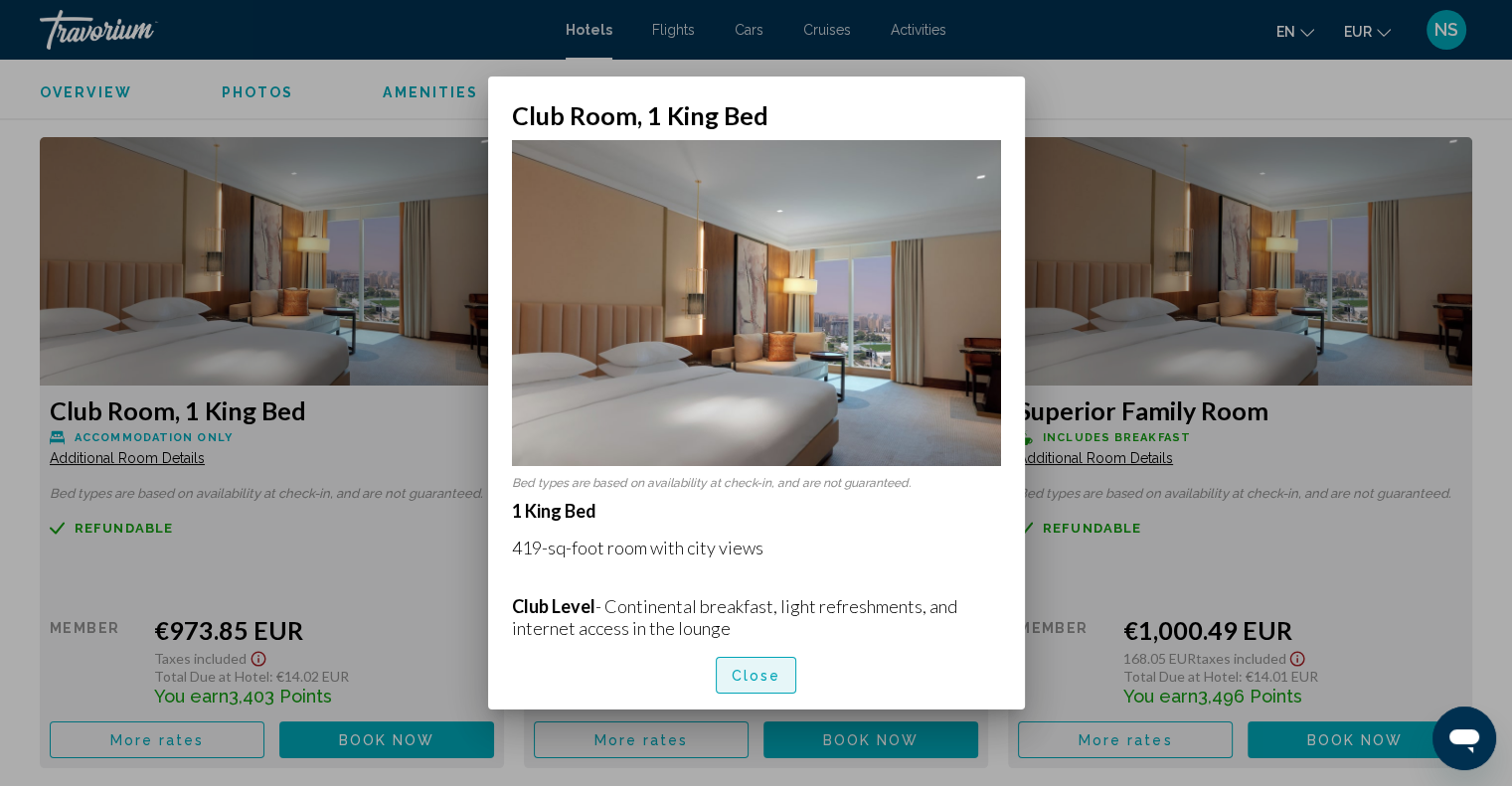 click on "Close" at bounding box center [756, 676] 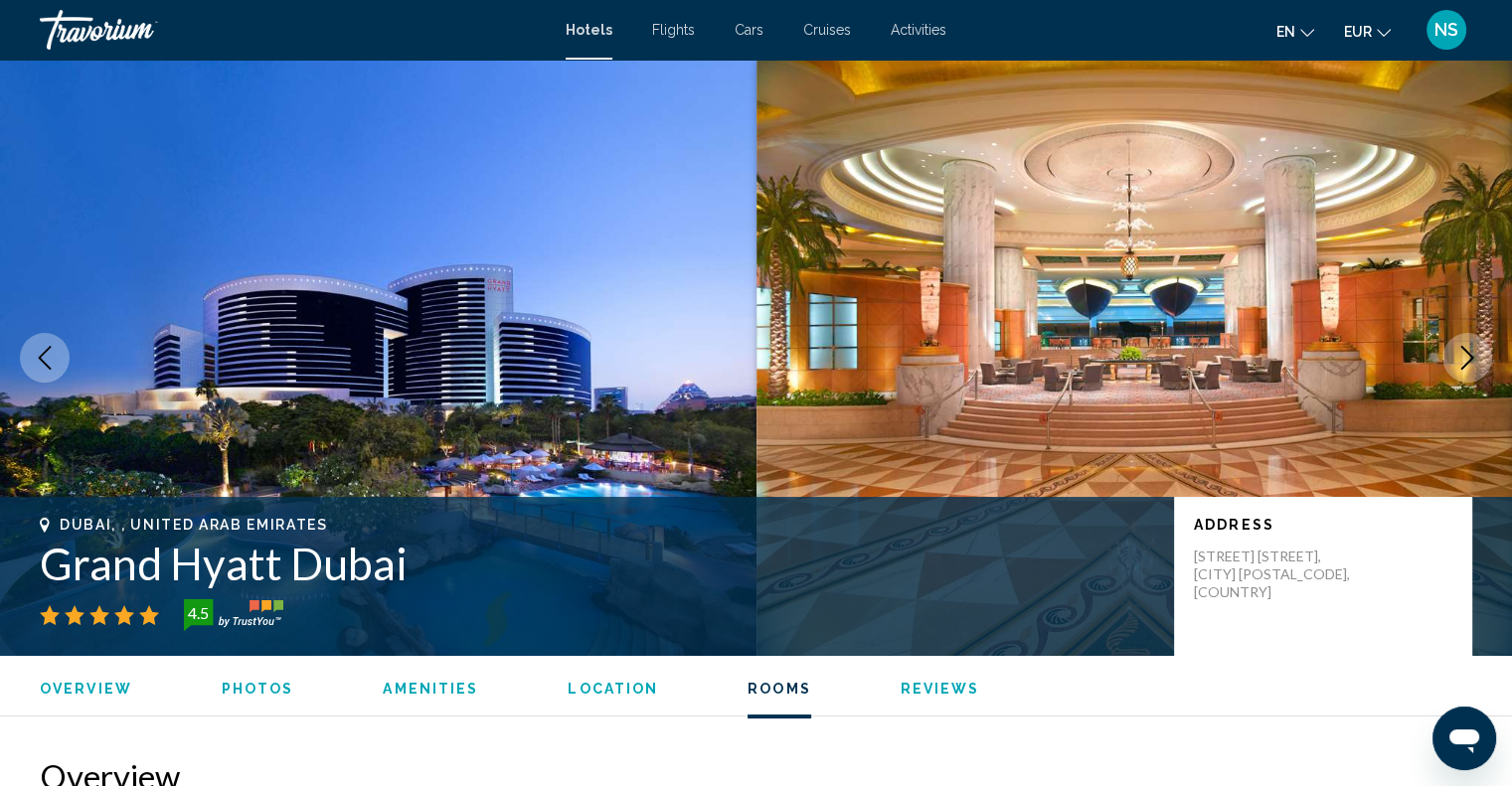scroll, scrollTop: 5379, scrollLeft: 0, axis: vertical 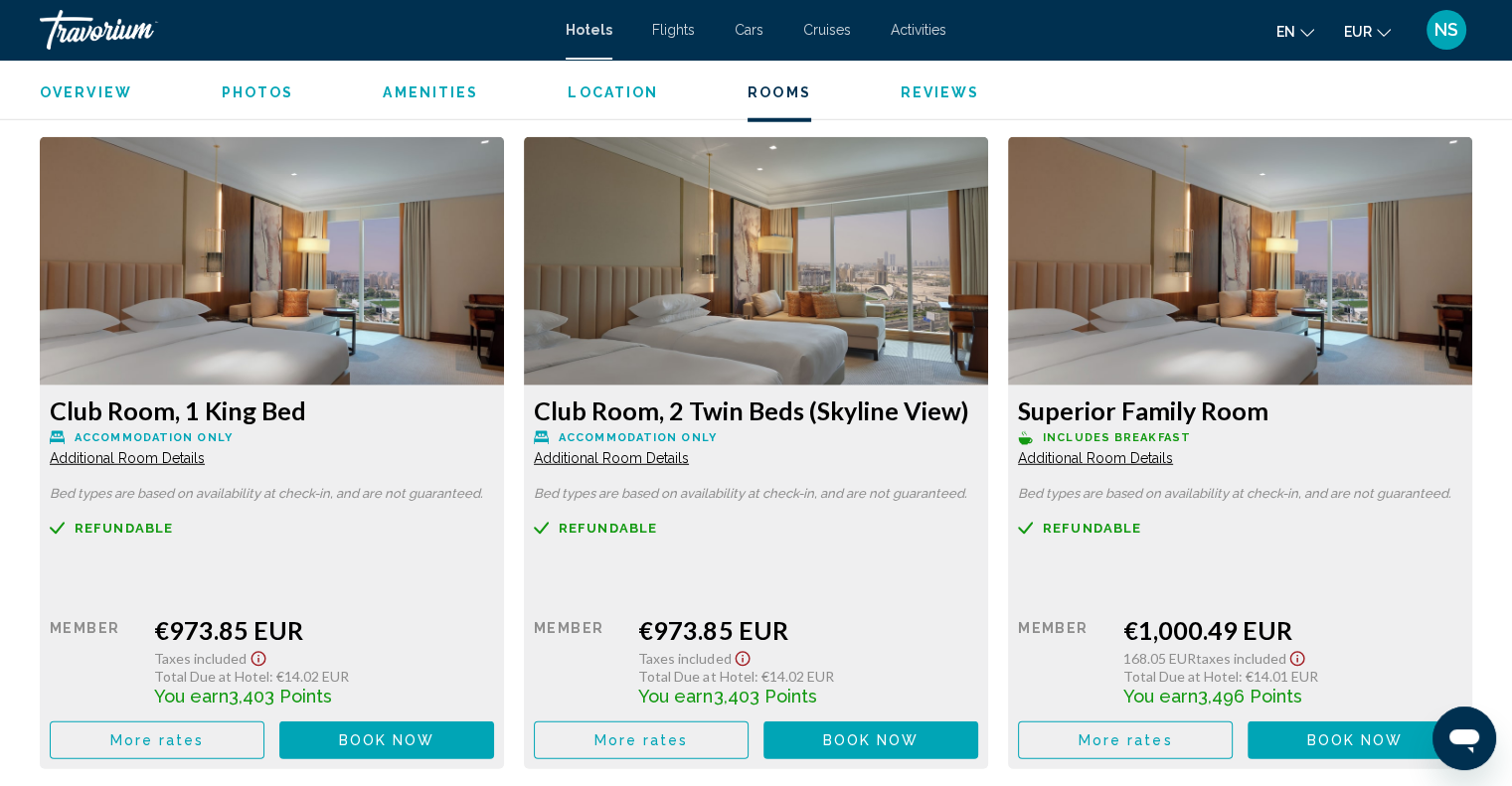 click on "Additional Room Details" at bounding box center (127, -2244) 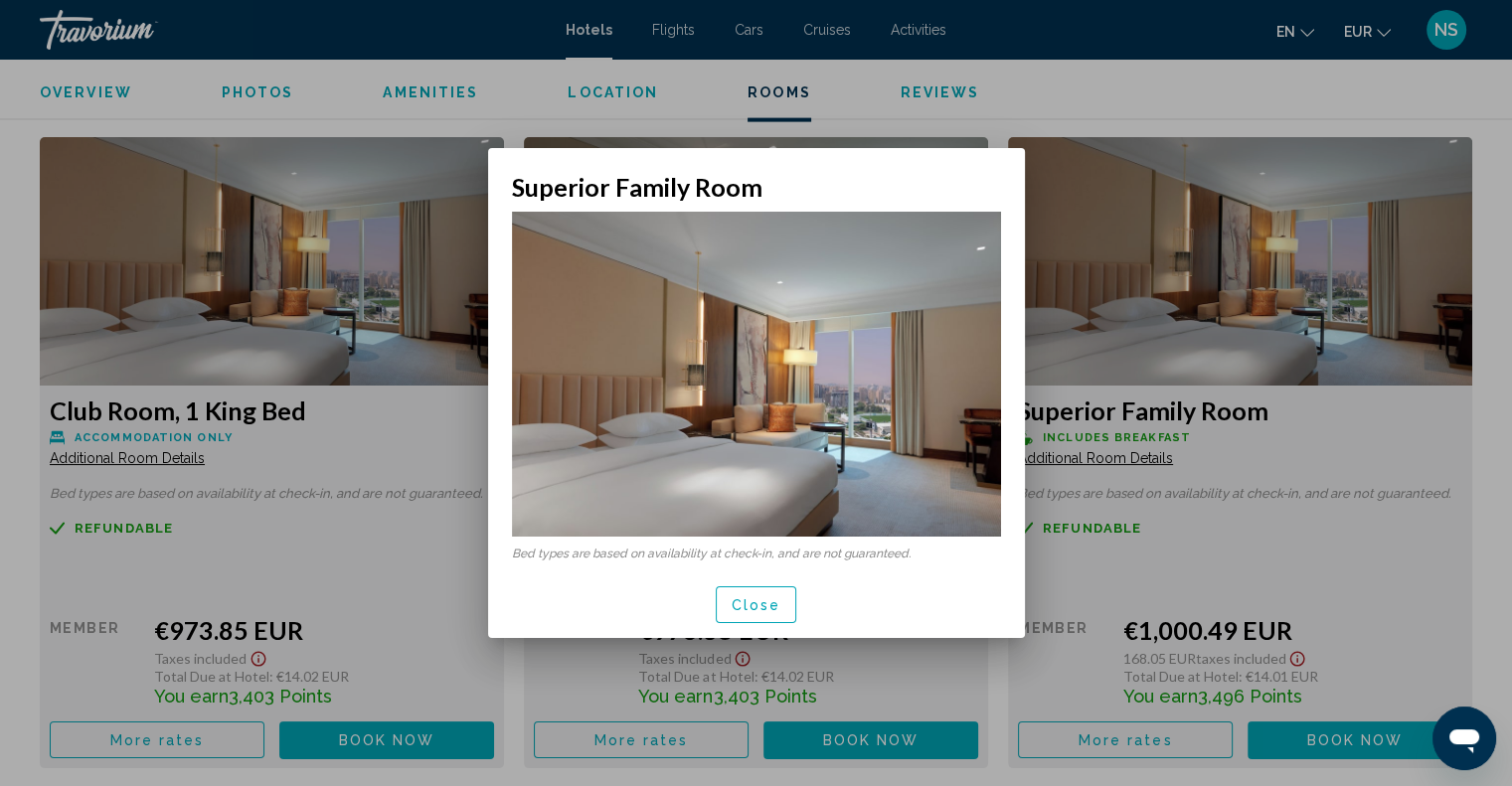 scroll, scrollTop: 0, scrollLeft: 0, axis: both 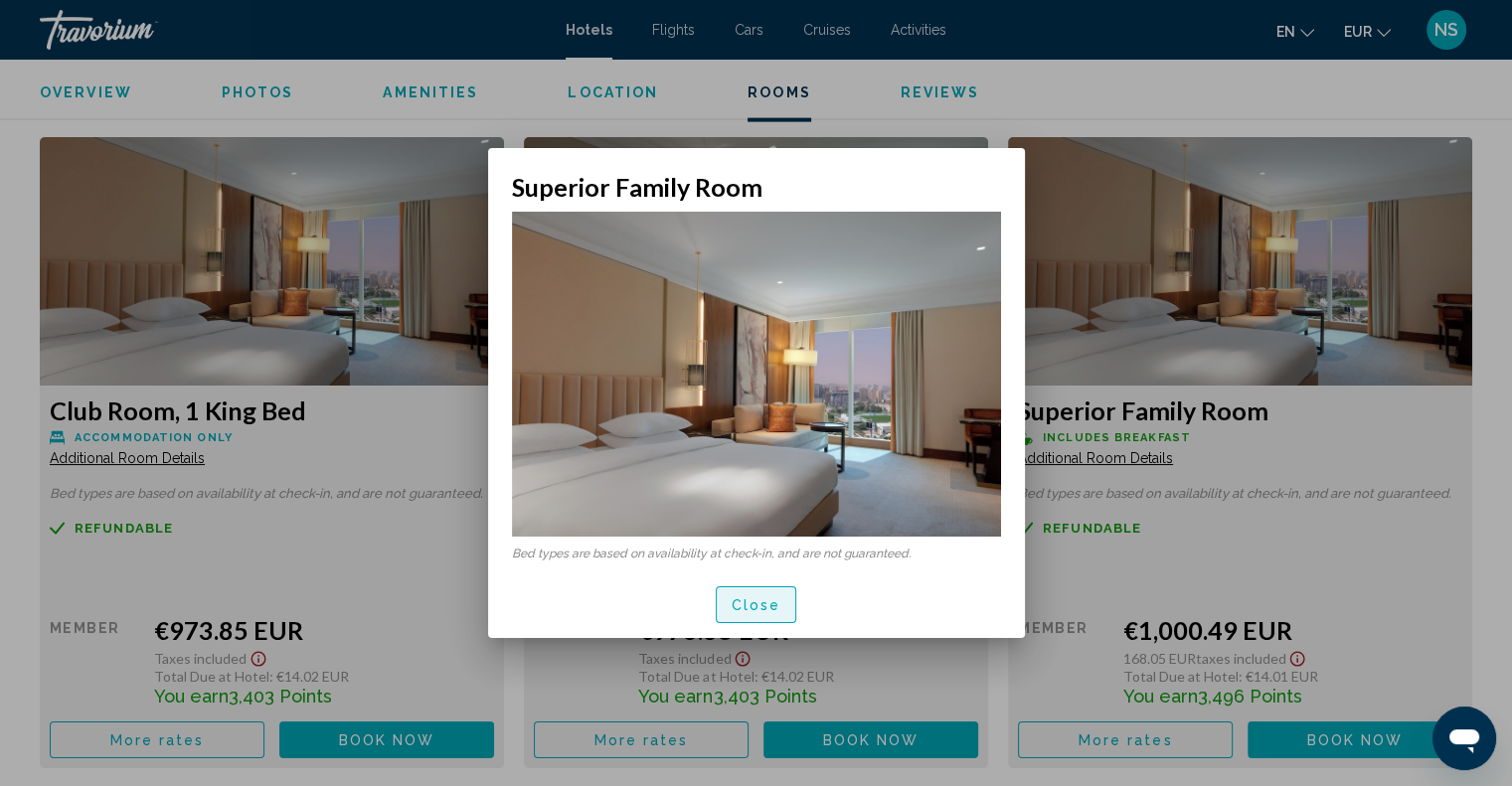 click on "Close" at bounding box center [756, 604] 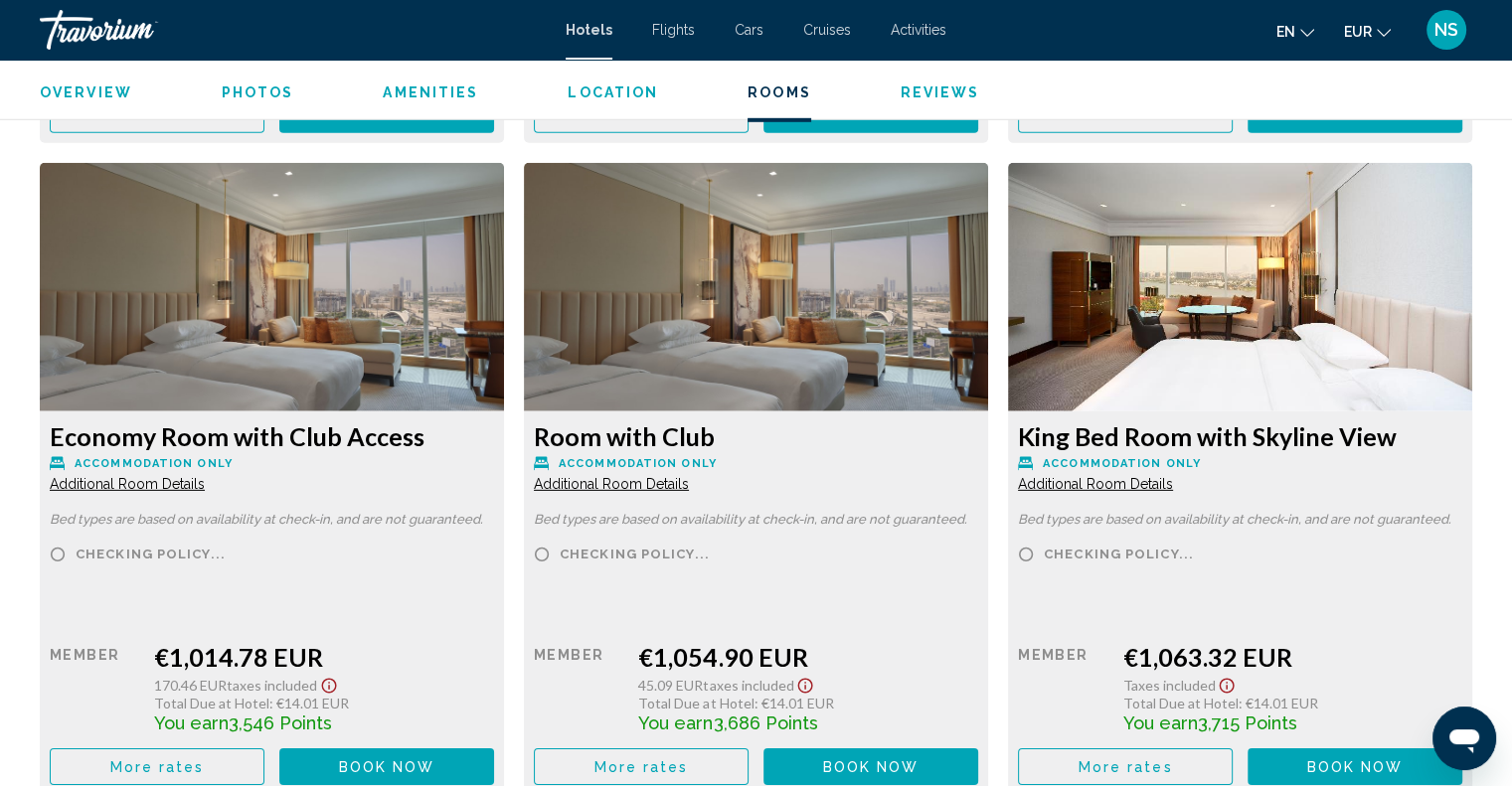 scroll, scrollTop: 6174, scrollLeft: 0, axis: vertical 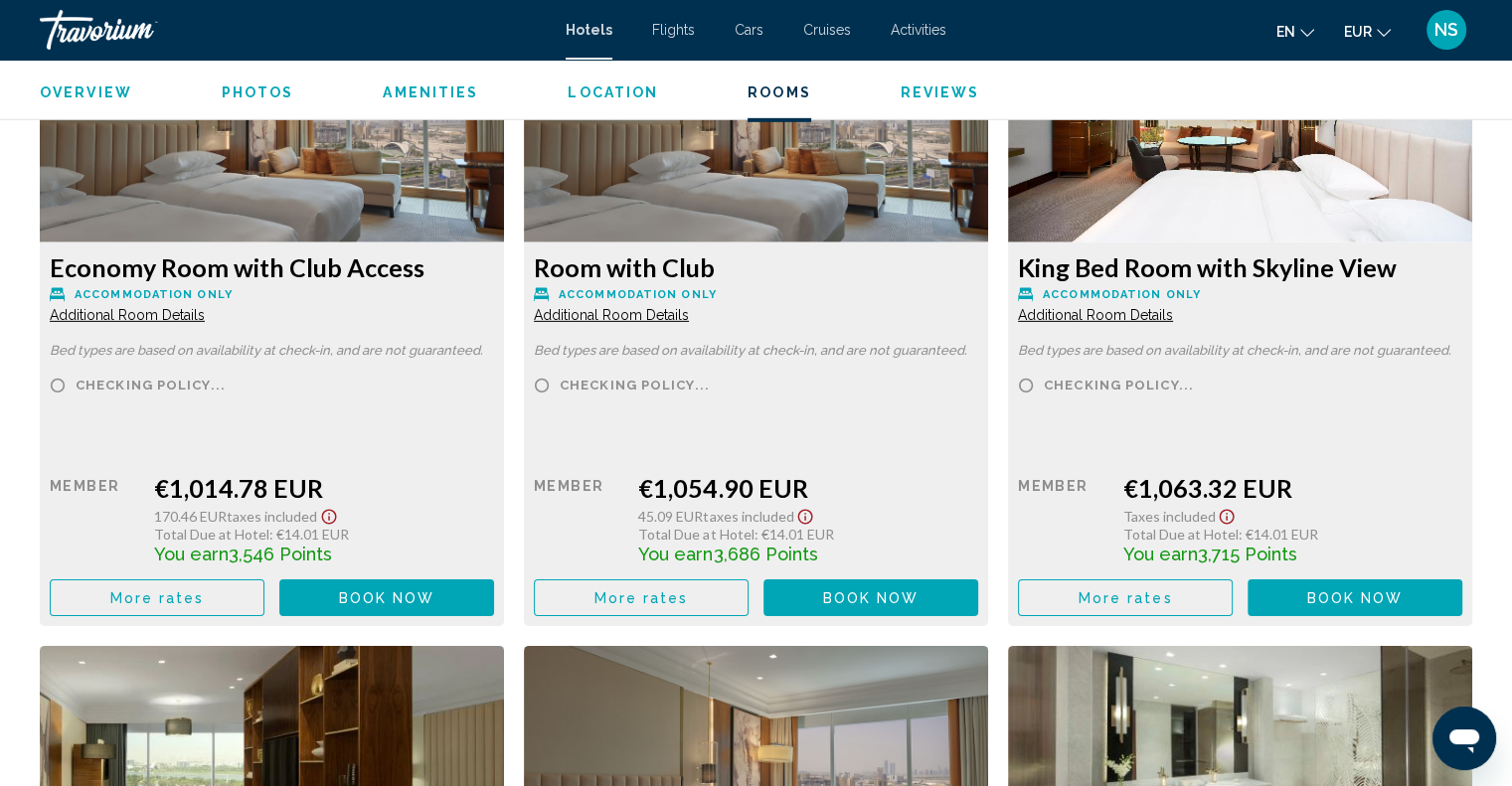 click on "[ROOM_TYPE] with [ROOM_FEATURE]
Accommodation Only Additional Room Details" at bounding box center [271, -3065] 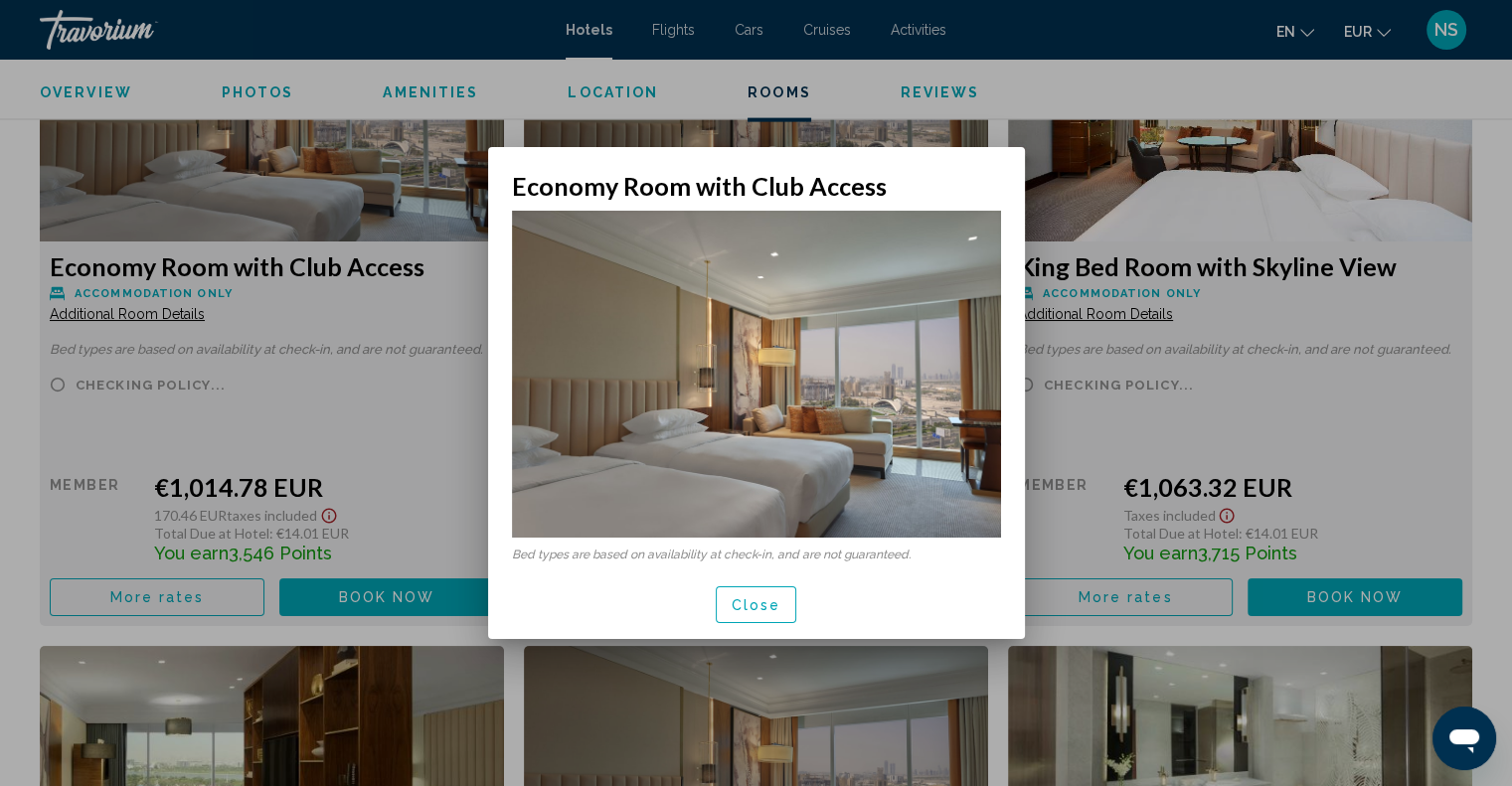 click on "Close" at bounding box center [756, 604] 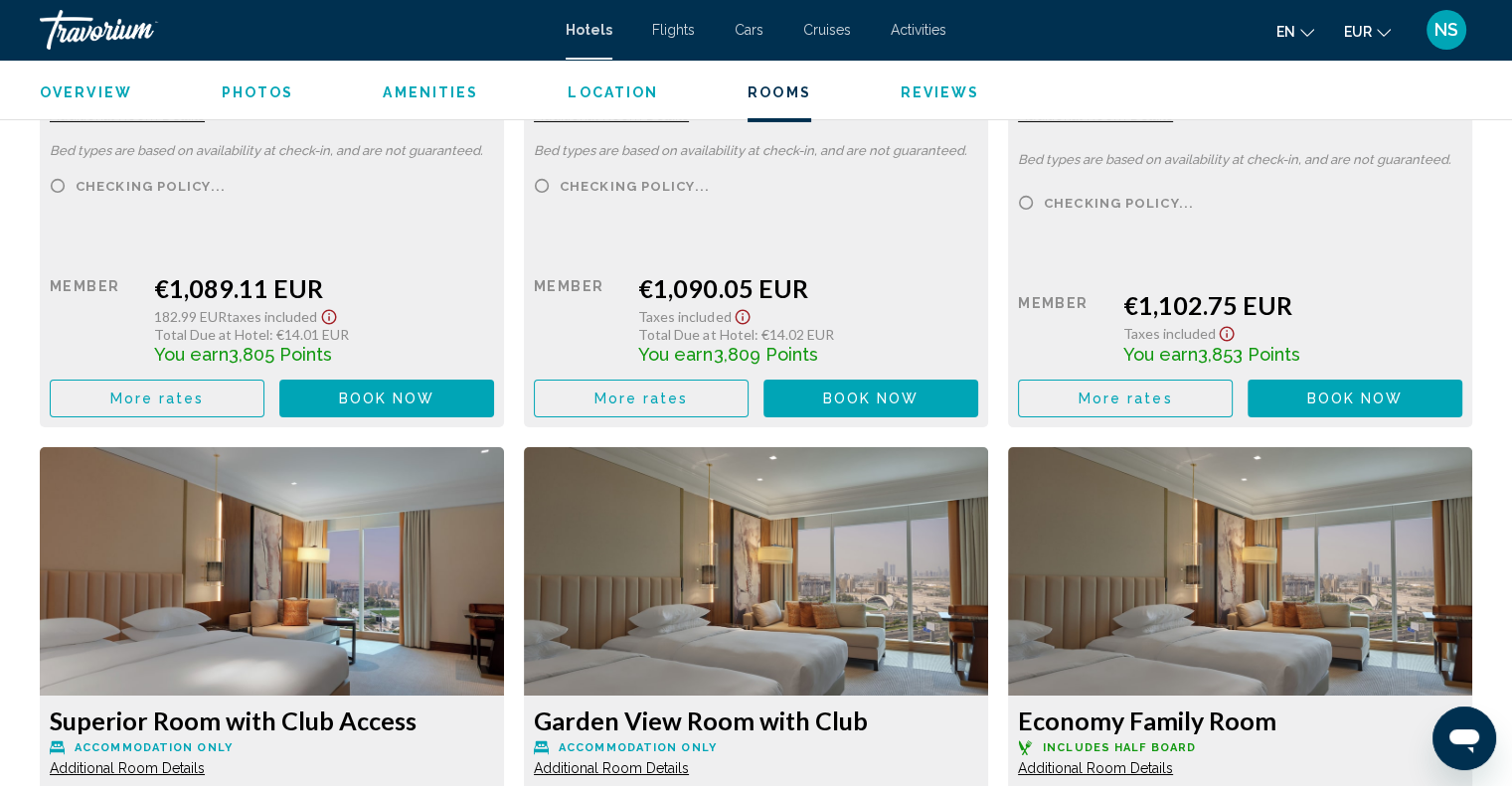 scroll, scrollTop: 7267, scrollLeft: 0, axis: vertical 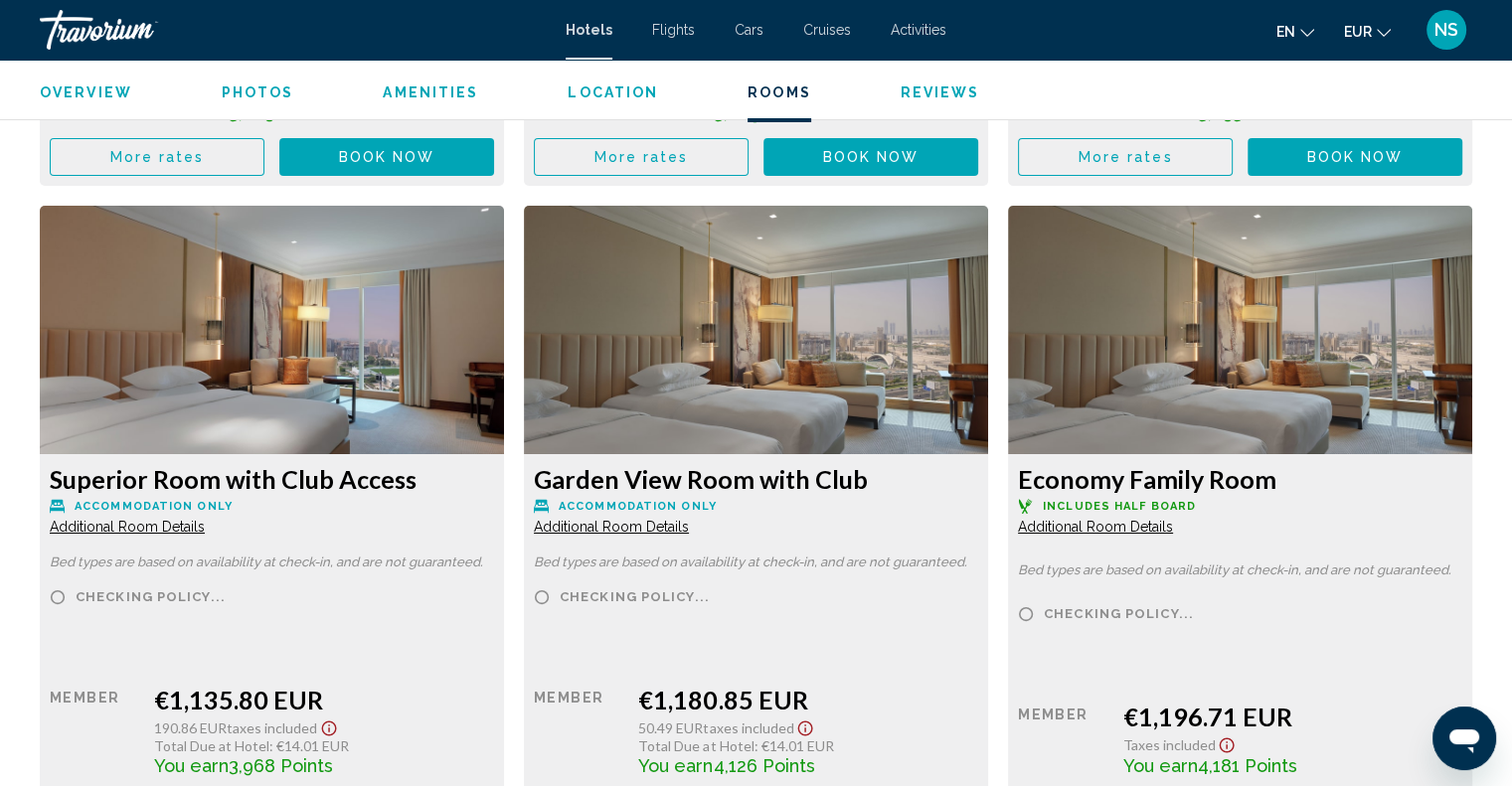 click on "Additional Room Details" at bounding box center [127, -4132] 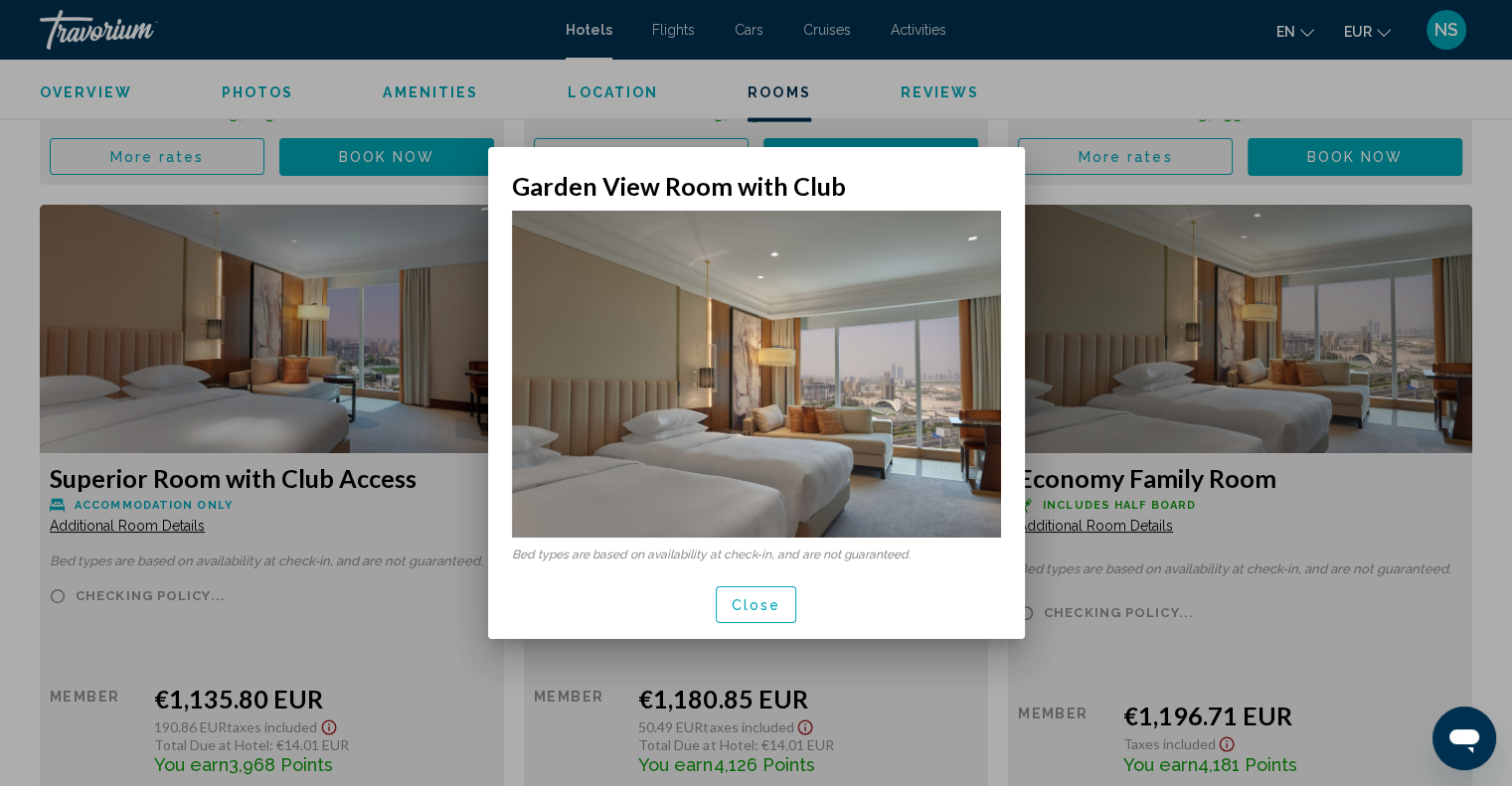 scroll, scrollTop: 0, scrollLeft: 0, axis: both 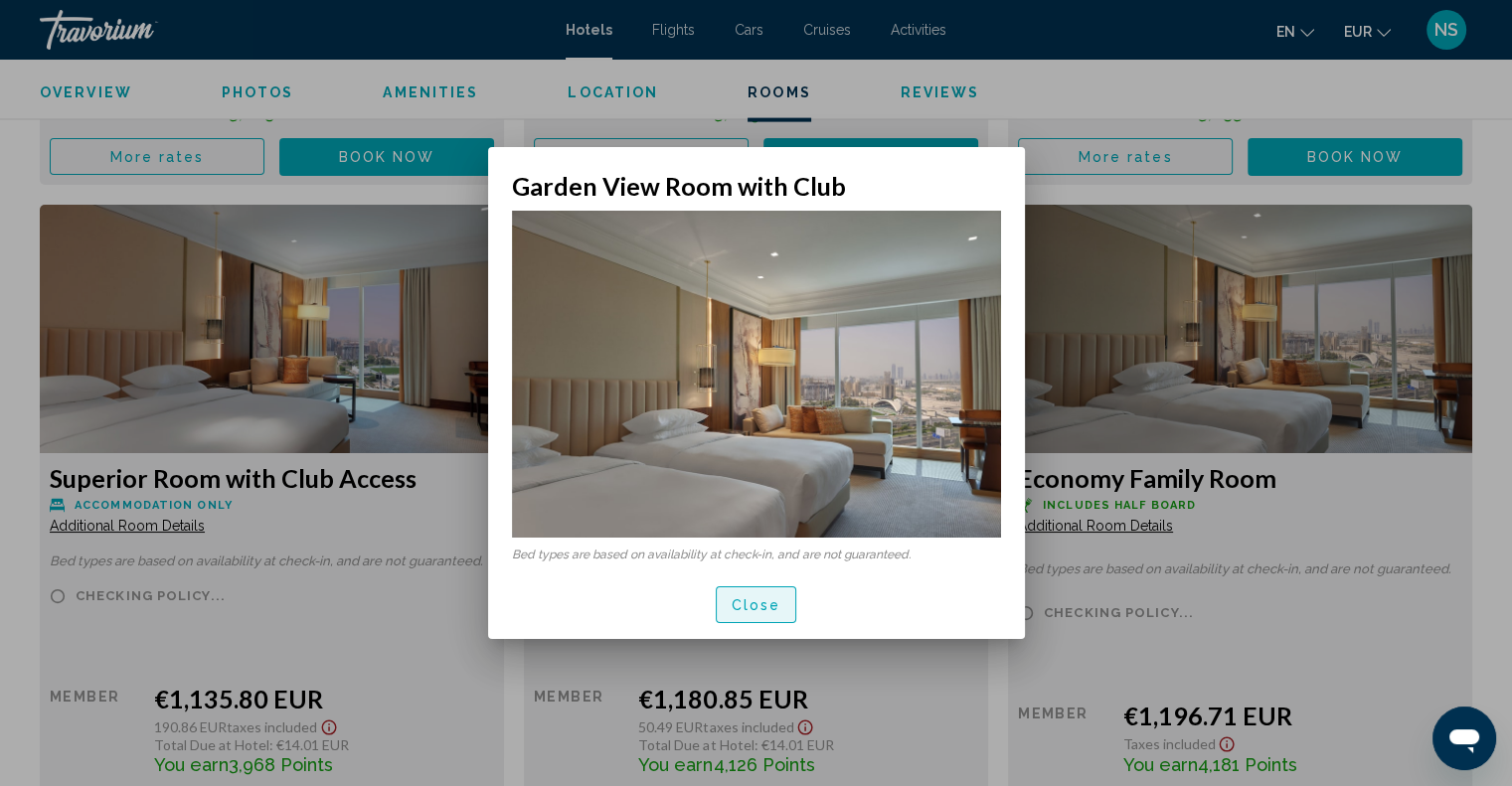 click on "Close" at bounding box center [756, 605] 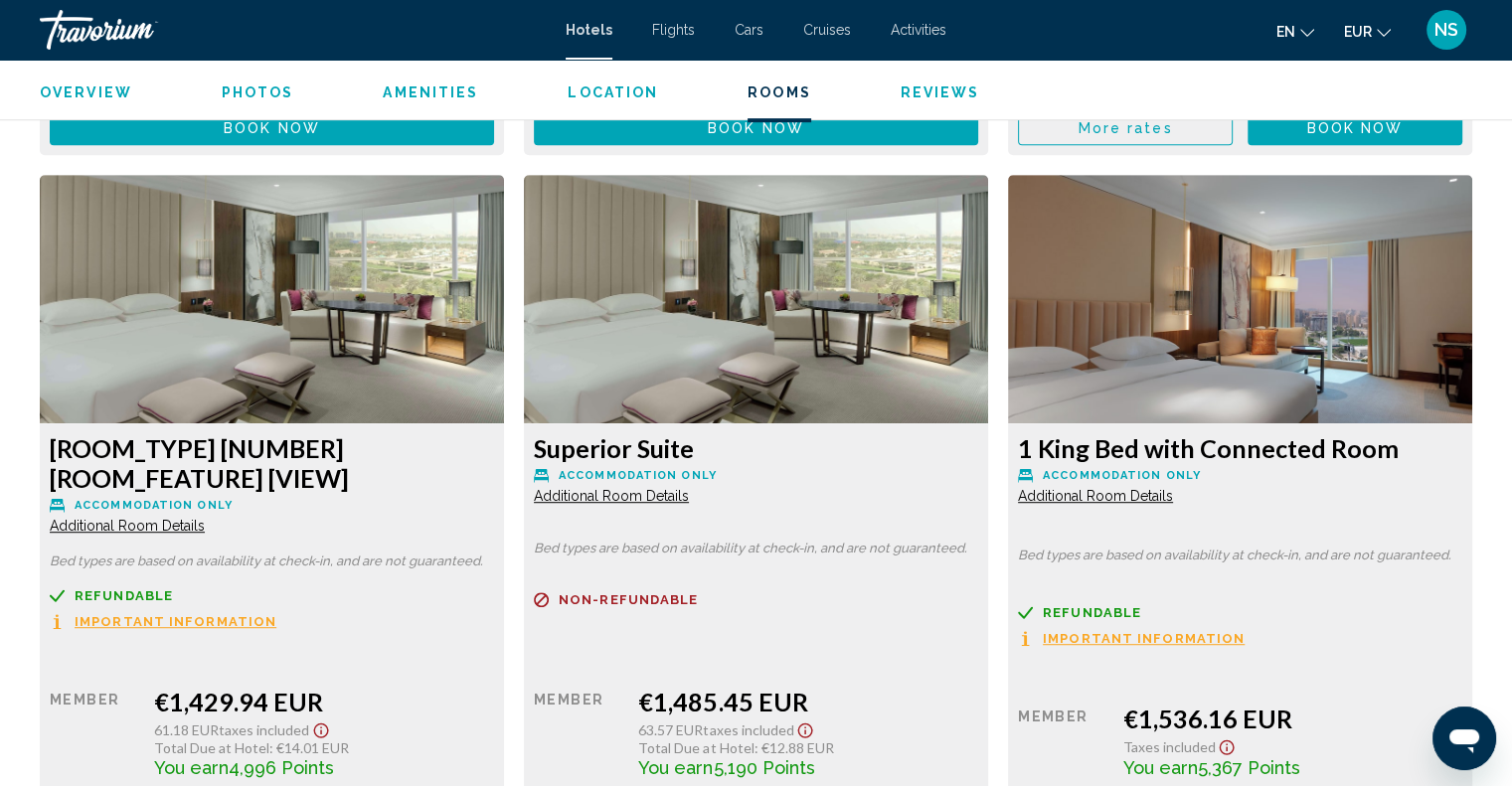 scroll, scrollTop: 8868, scrollLeft: 0, axis: vertical 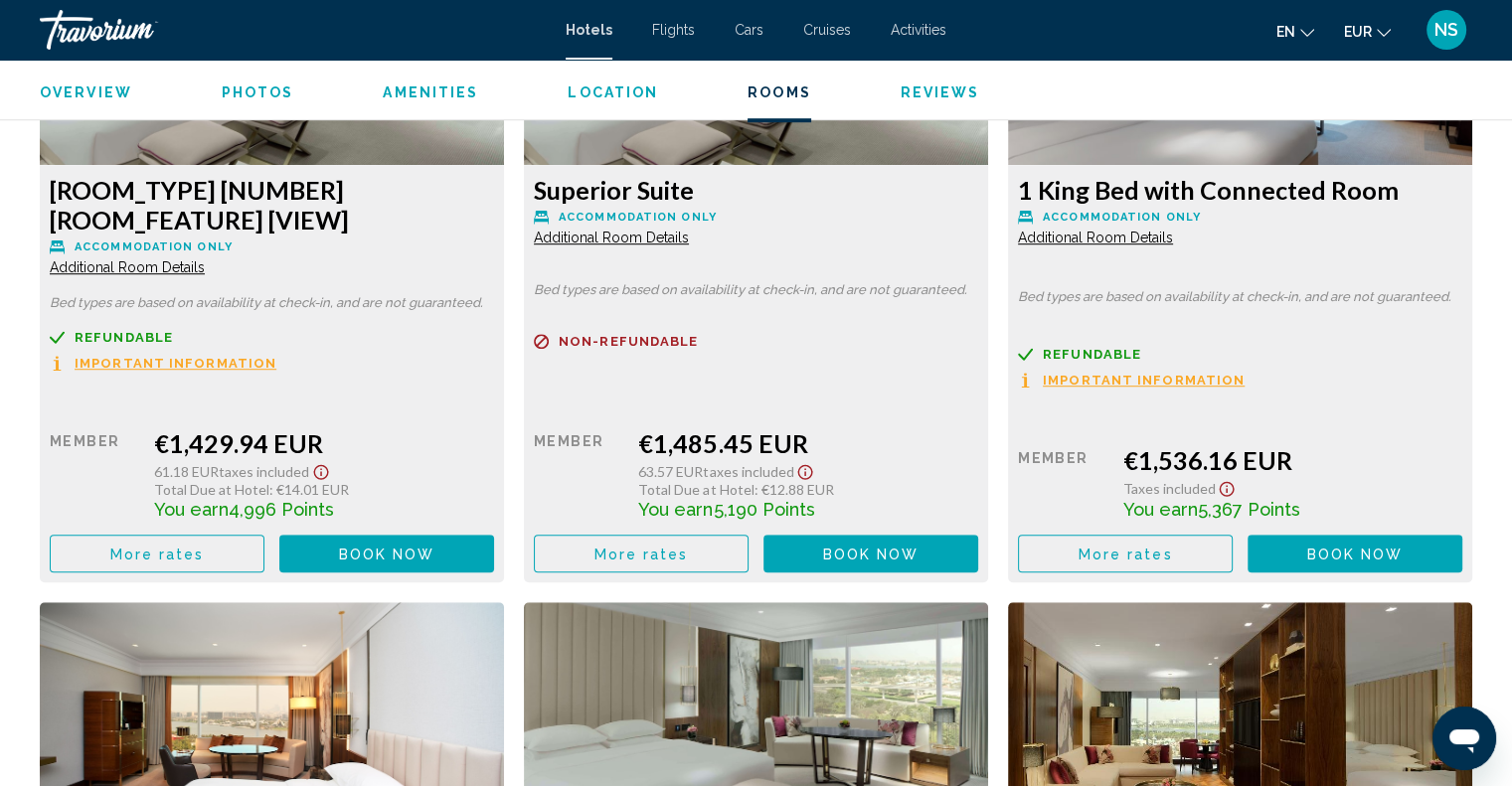 click on "Additional Room Details" at bounding box center [127, -5733] 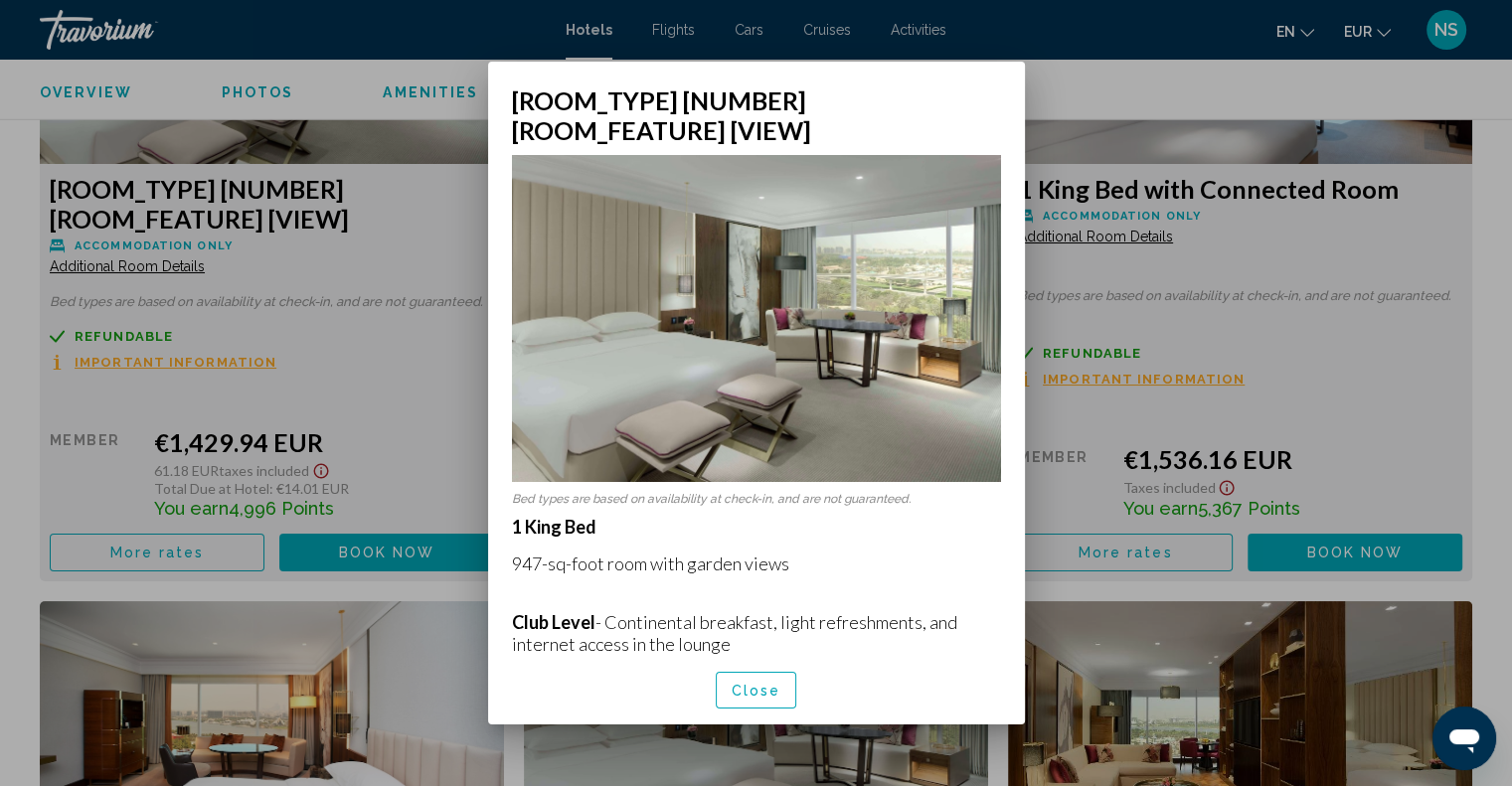 scroll, scrollTop: 0, scrollLeft: 0, axis: both 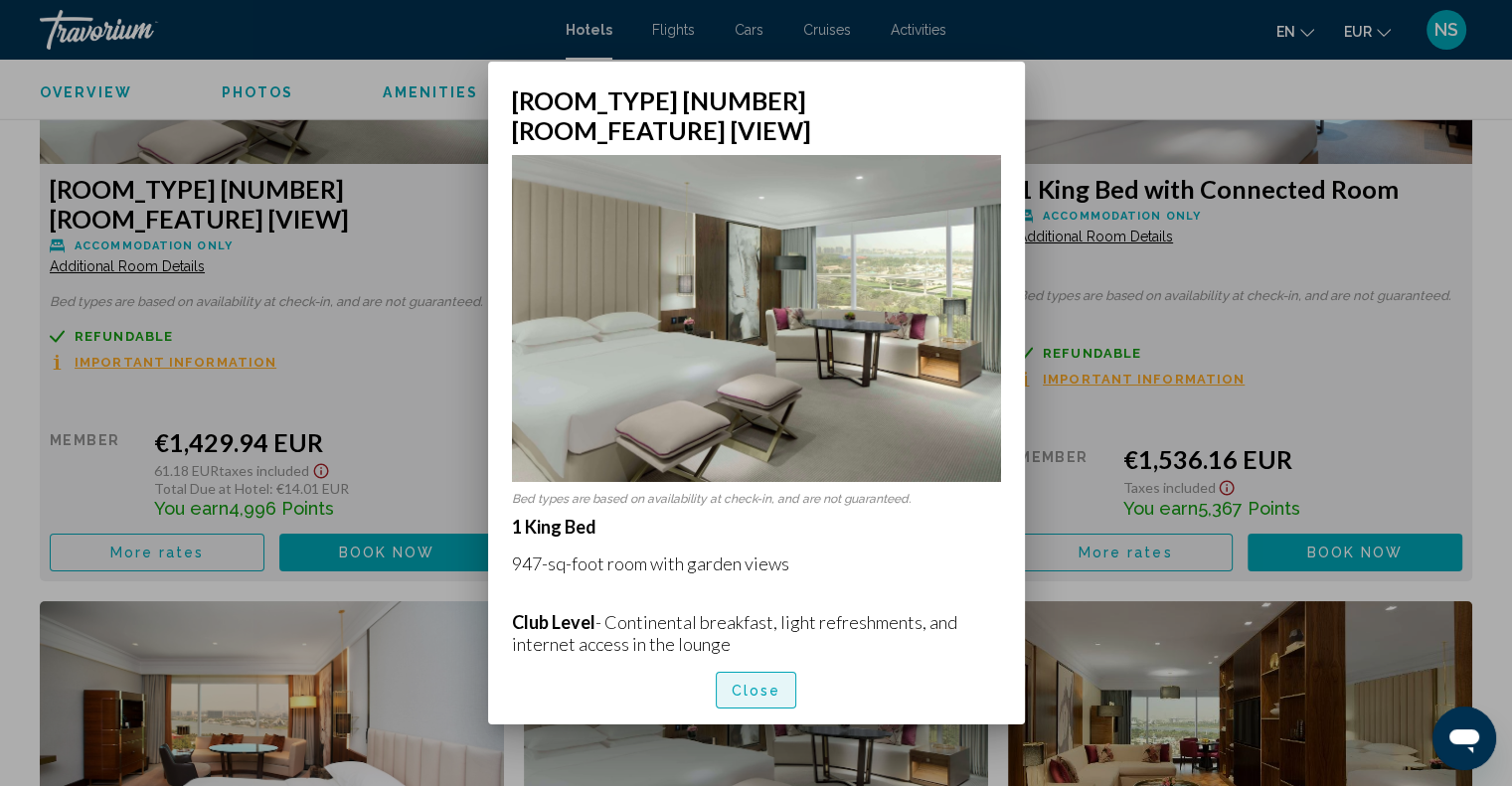 click on "Close" at bounding box center (756, 691) 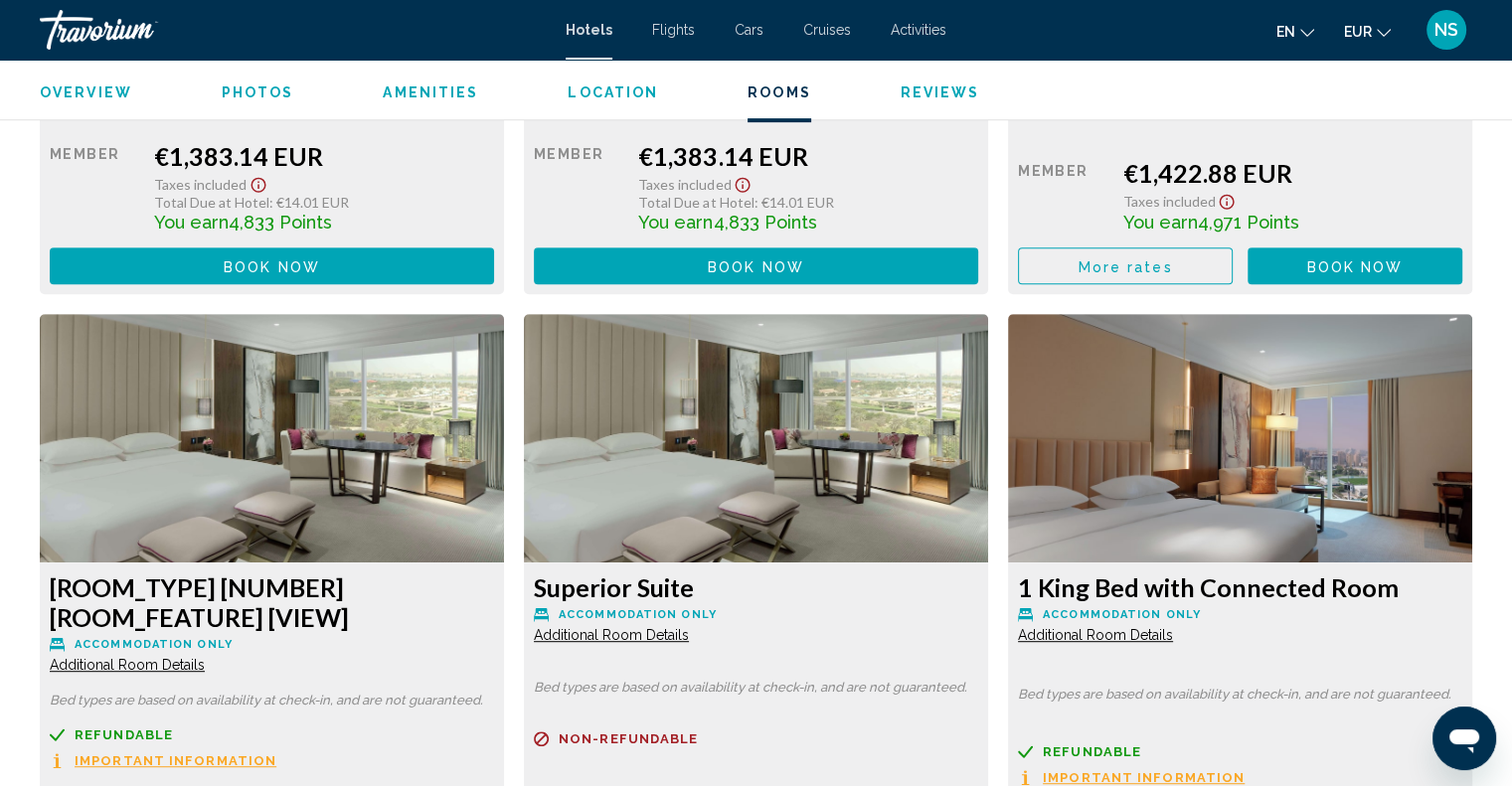 scroll, scrollTop: 8271, scrollLeft: 0, axis: vertical 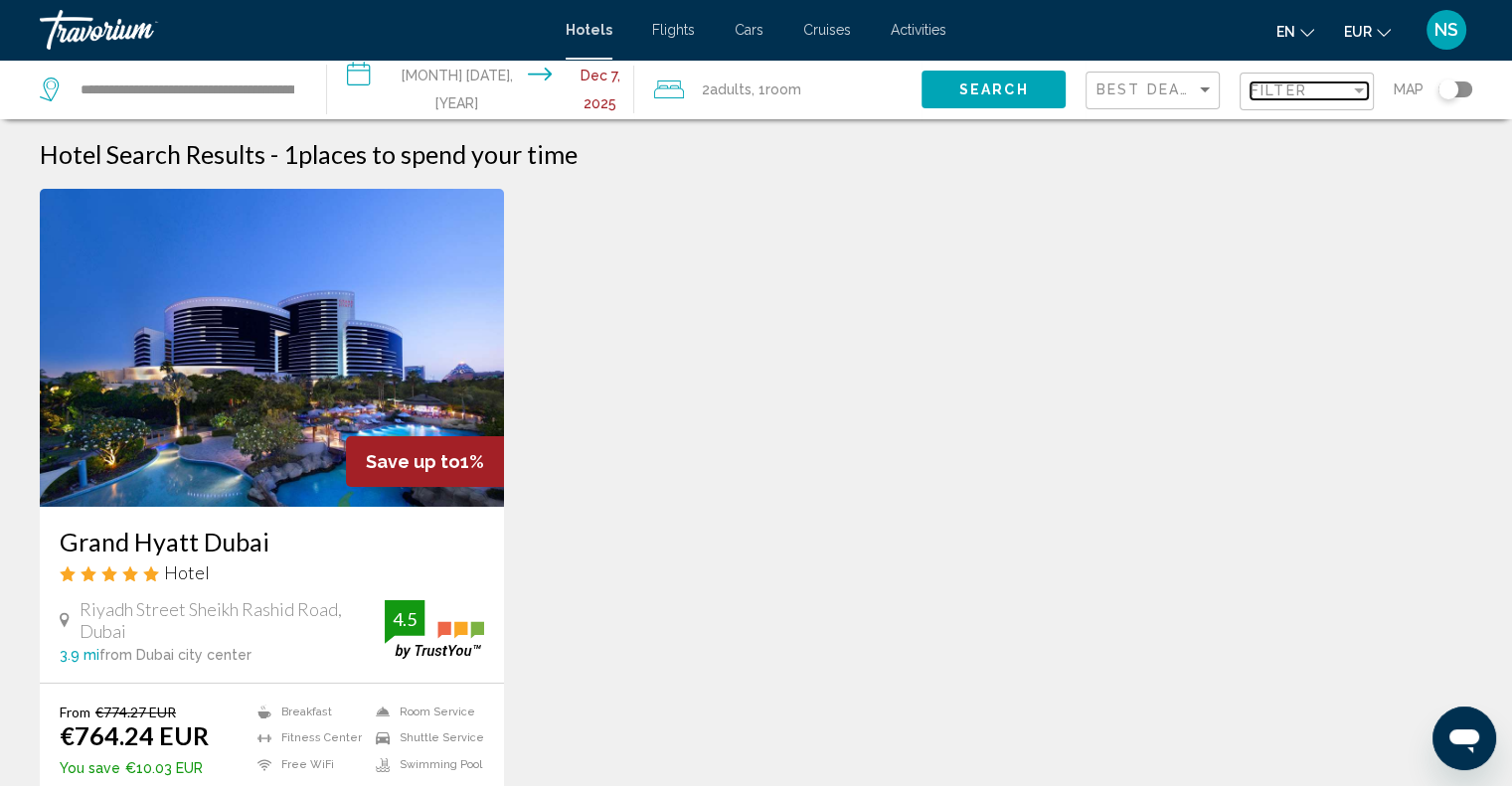 click at bounding box center [1359, 90] 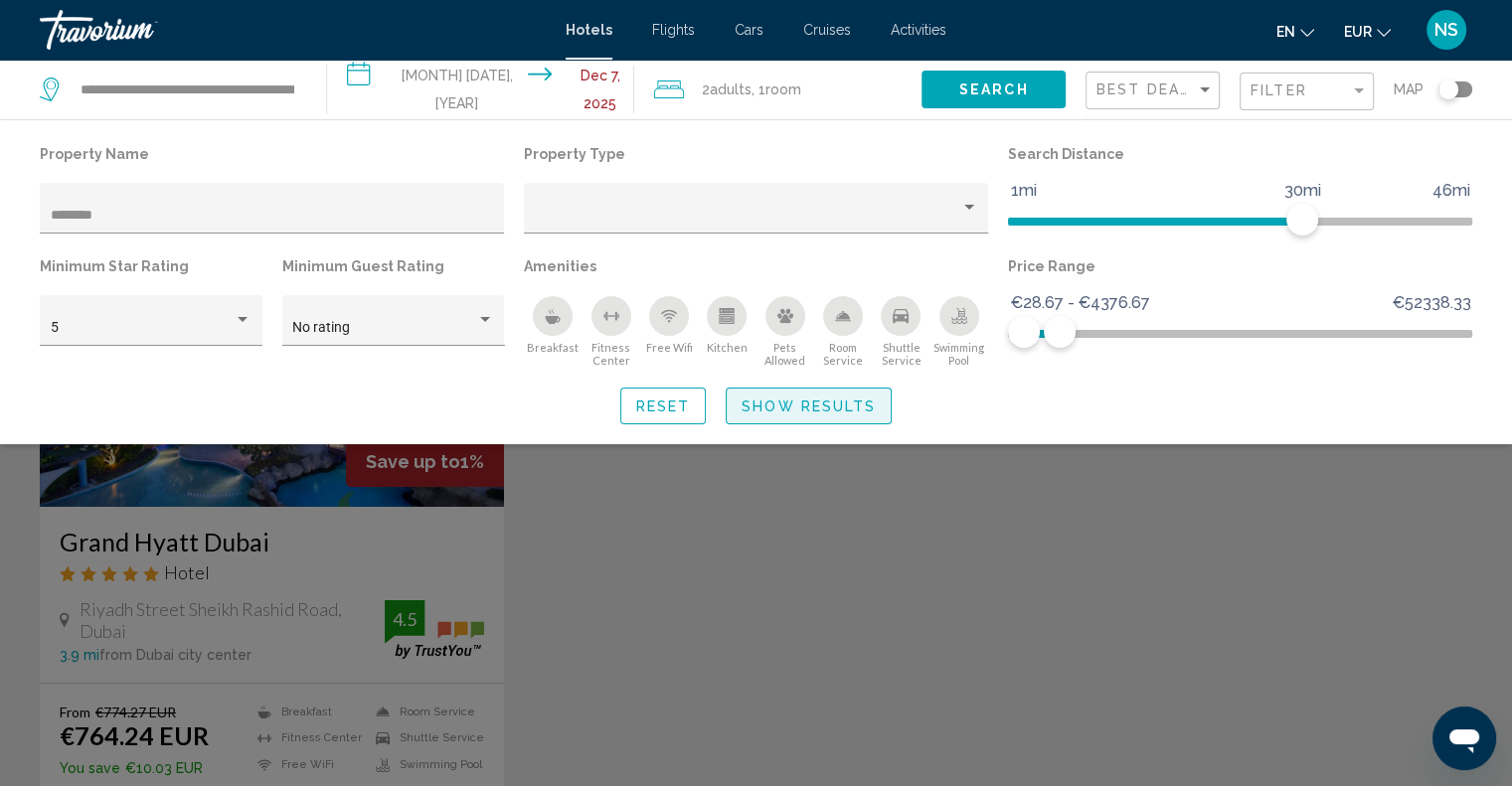 click on "Show Results" 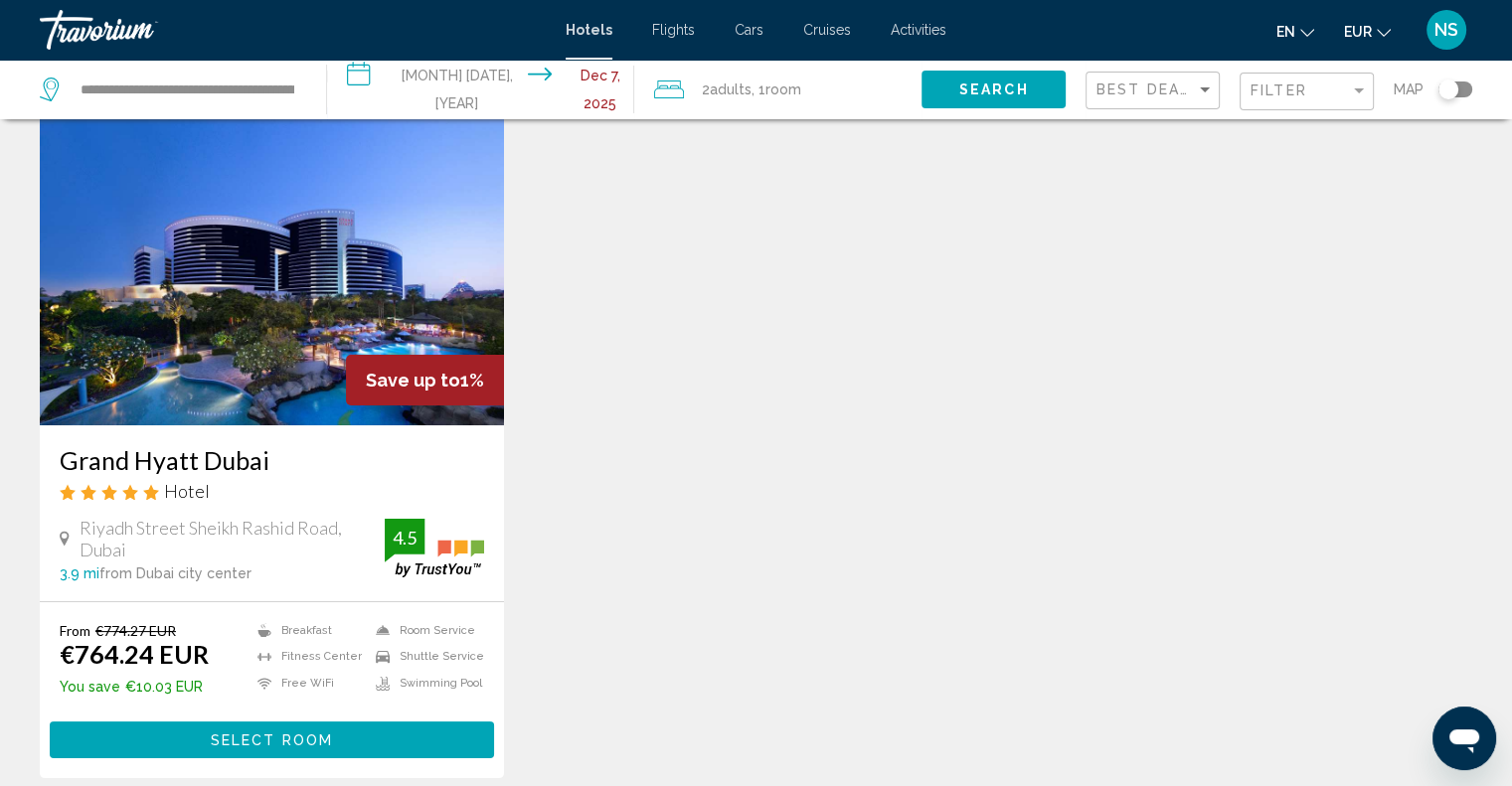 scroll, scrollTop: 199, scrollLeft: 0, axis: vertical 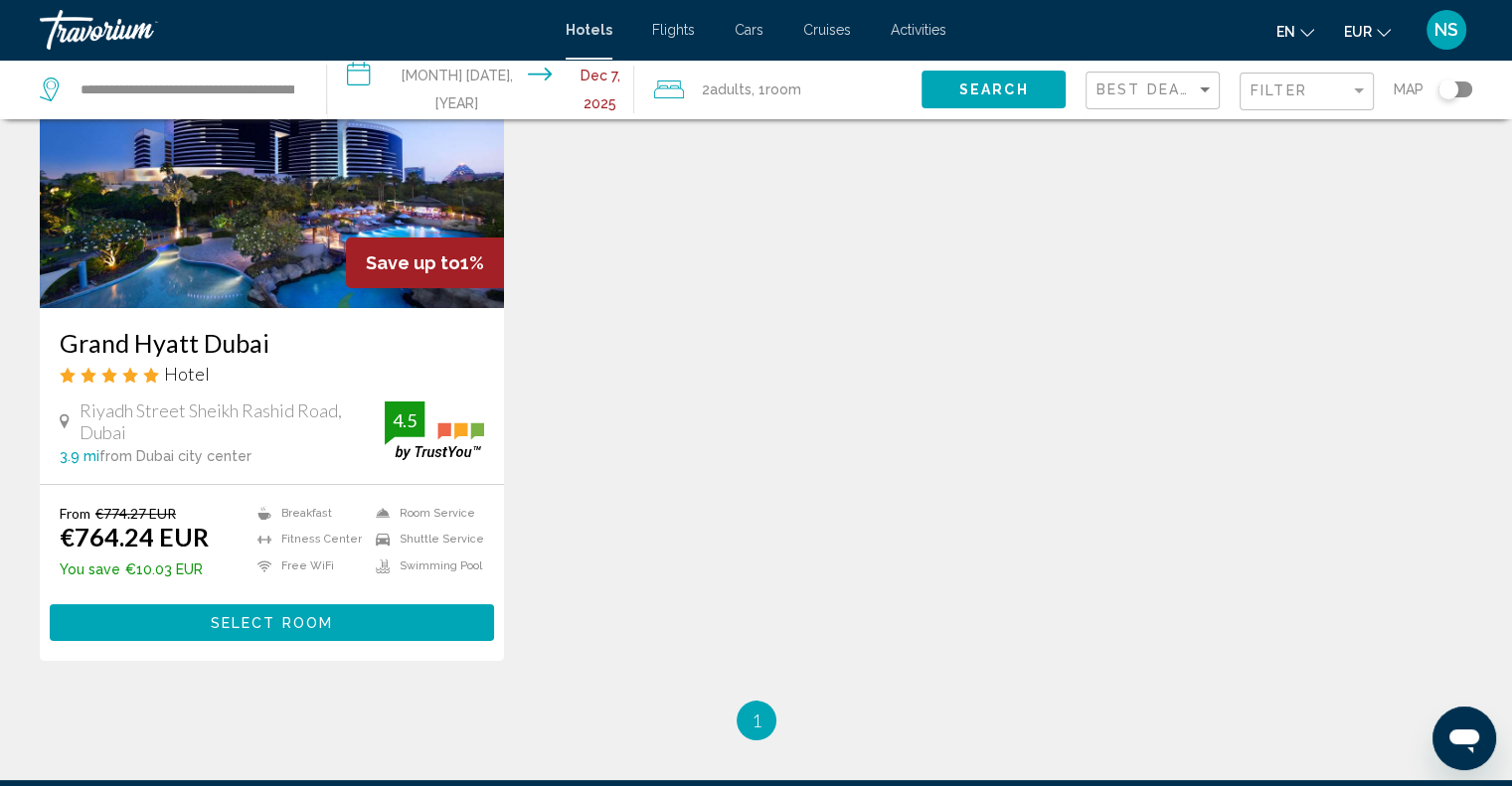 click on "Select Room" at bounding box center (271, 623) 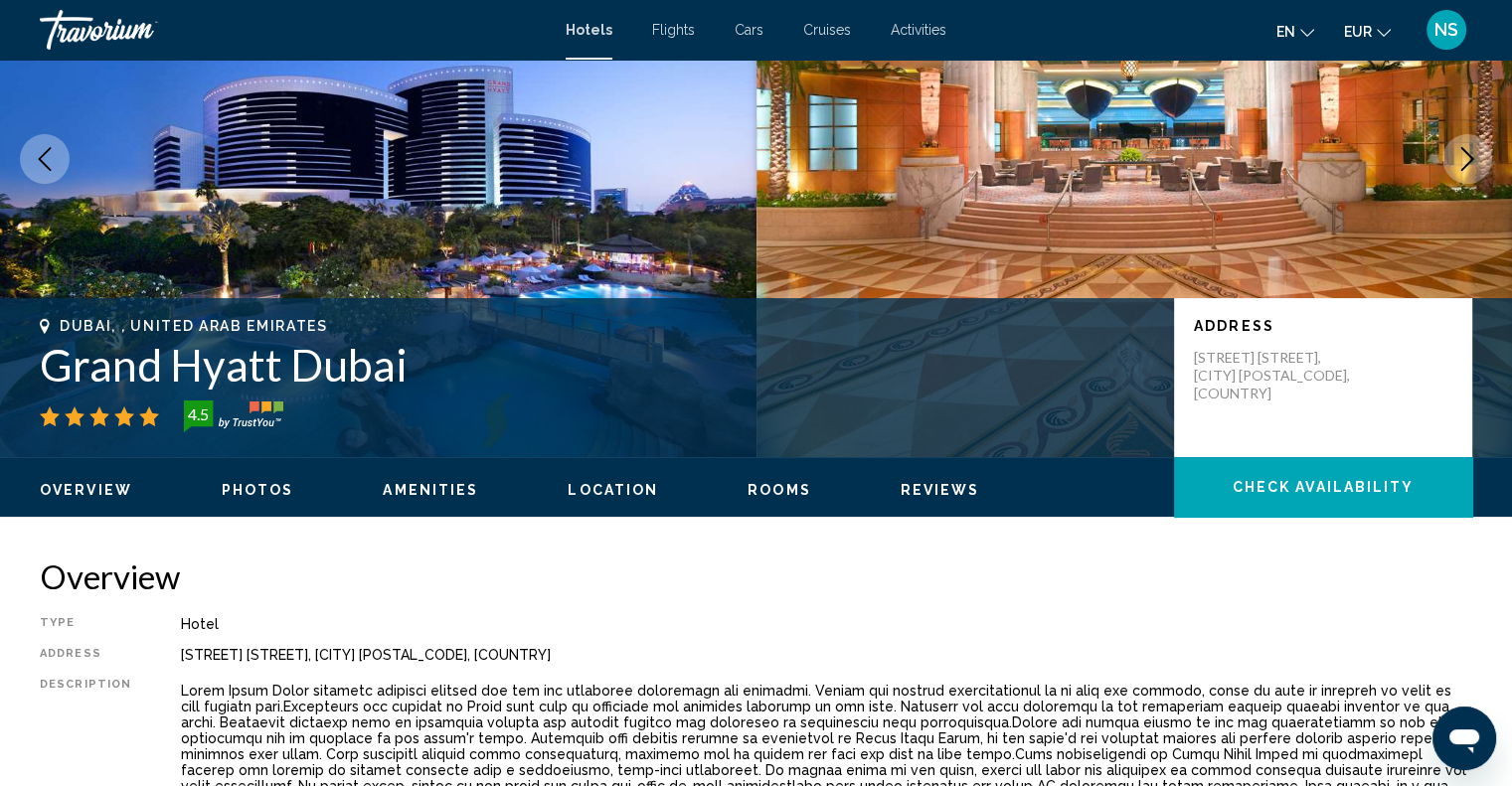scroll, scrollTop: 0, scrollLeft: 0, axis: both 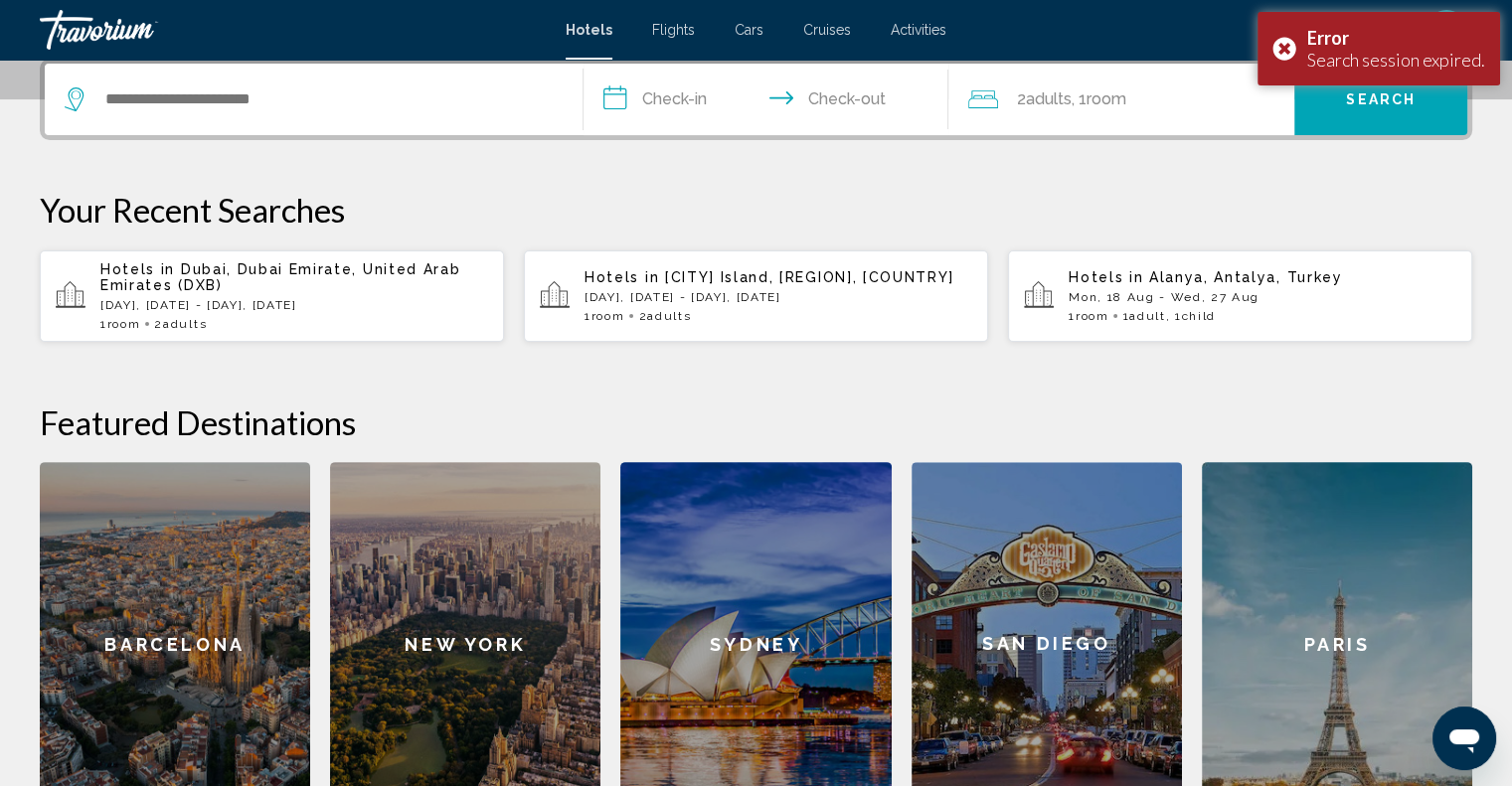 click on "Hotels in    [CITY], [CITY] [COUNTRY]" at bounding box center (294, 277) 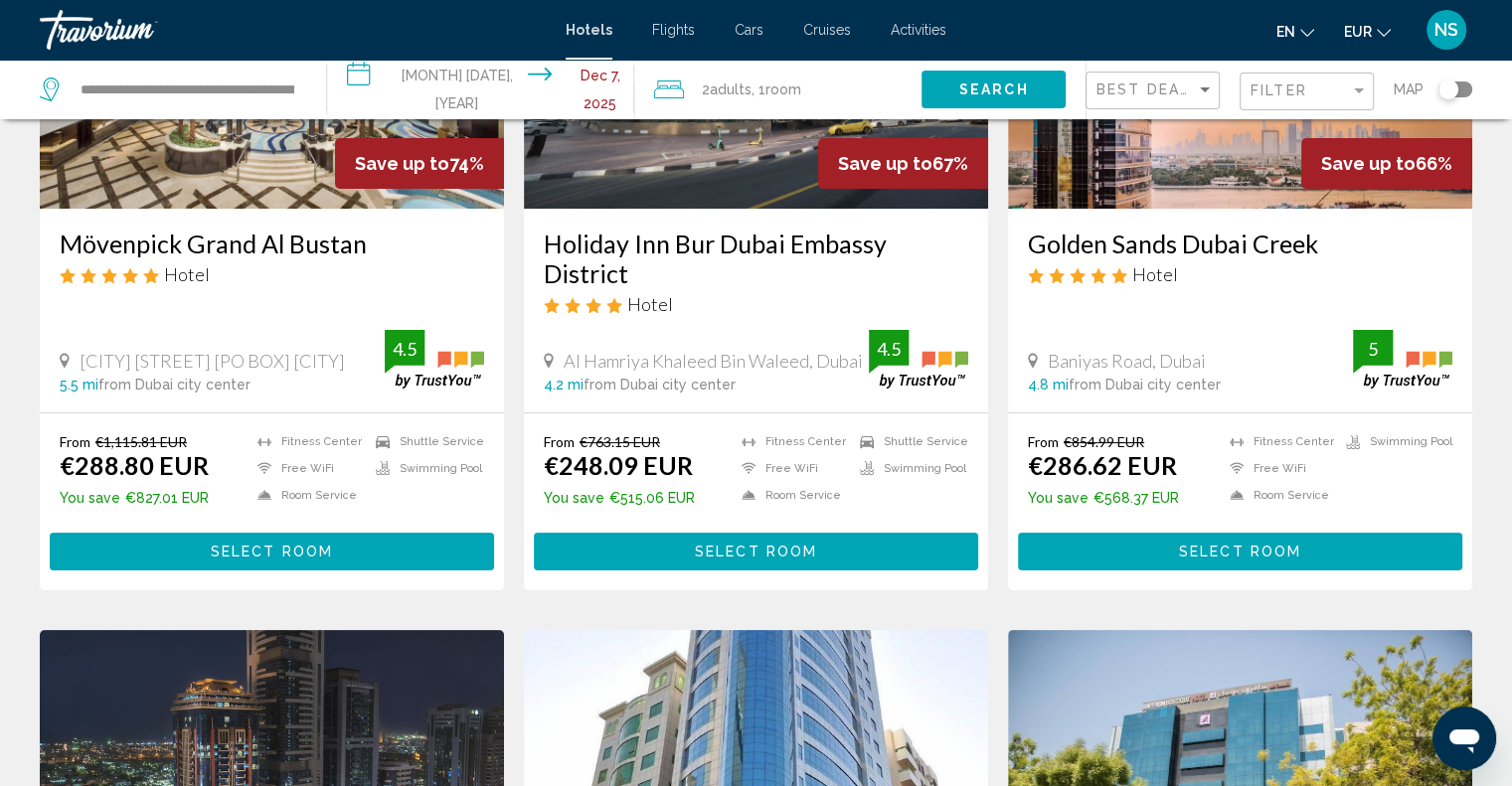 scroll, scrollTop: 199, scrollLeft: 0, axis: vertical 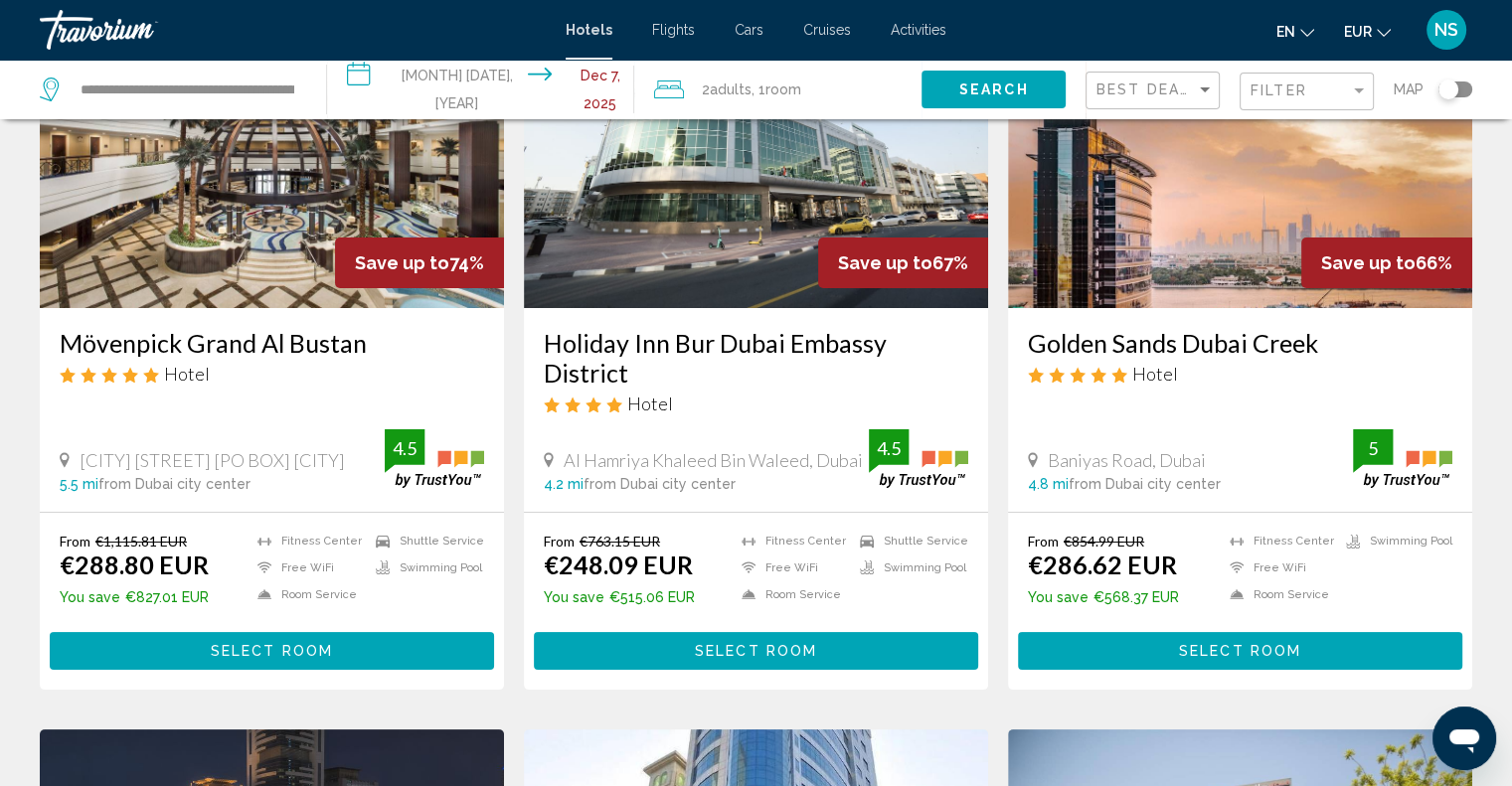 click on "**********" at bounding box center (484, 92) 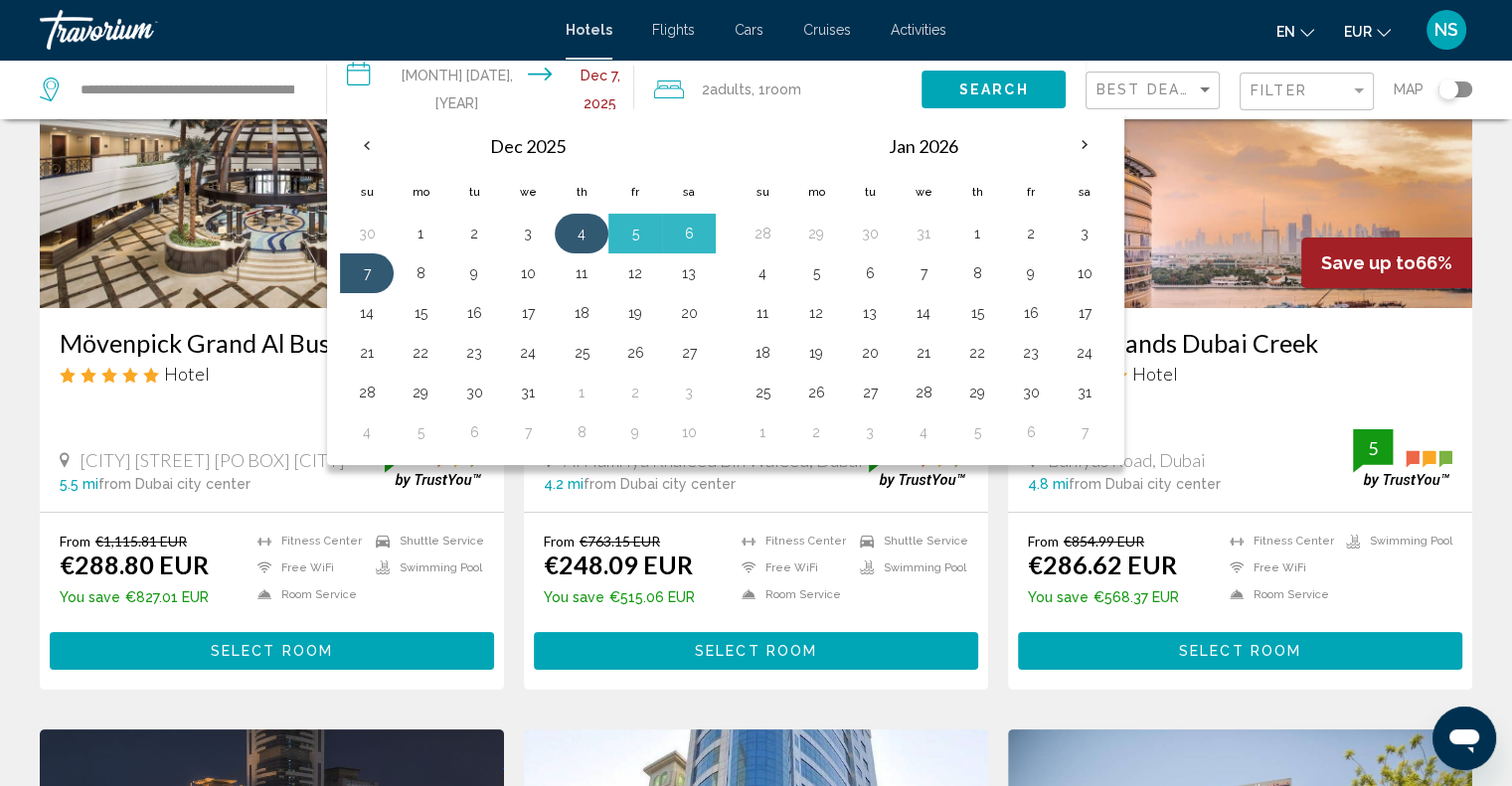 click on "4" at bounding box center (582, 234) 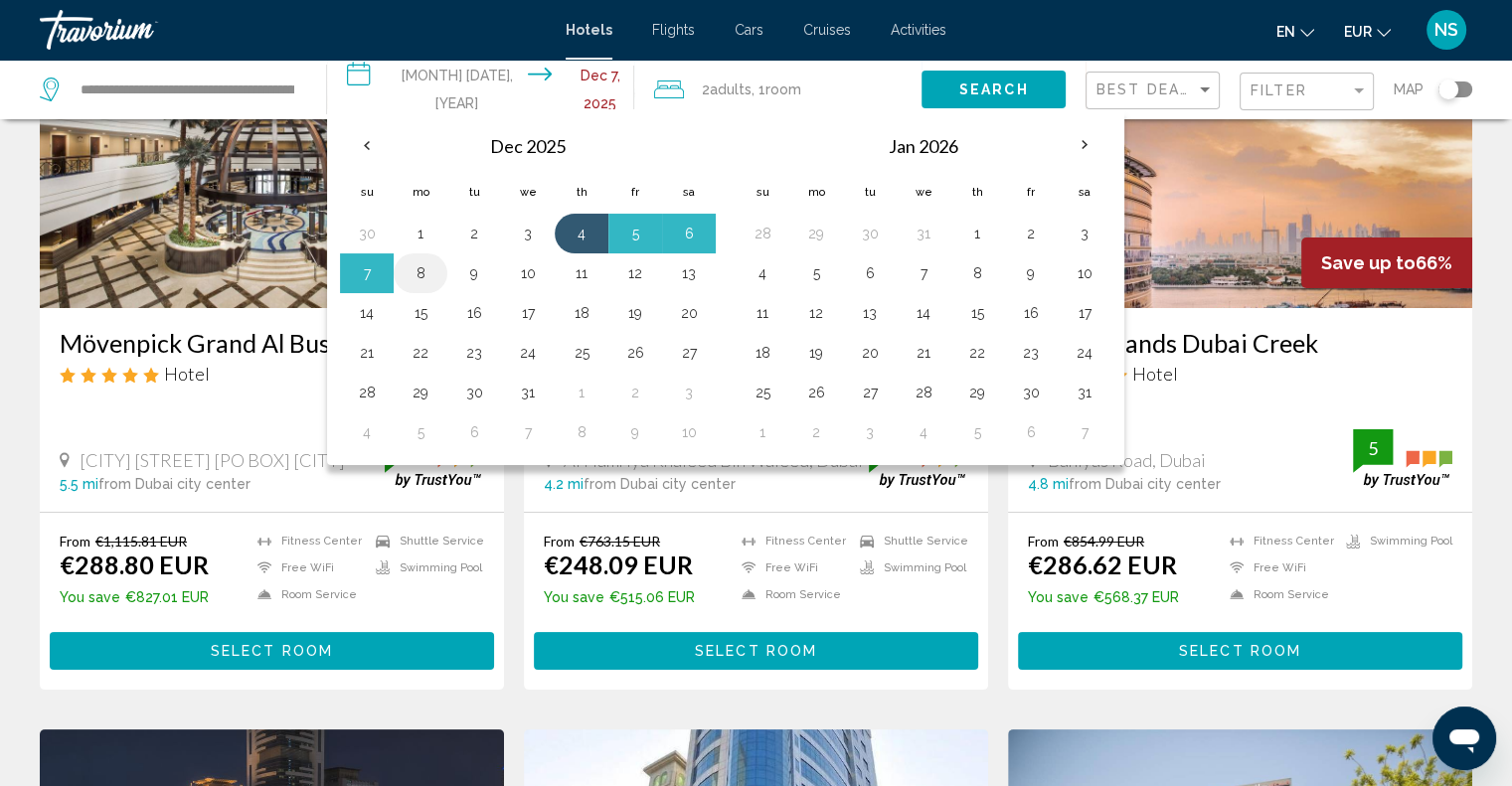 click on "8" at bounding box center (420, 273) 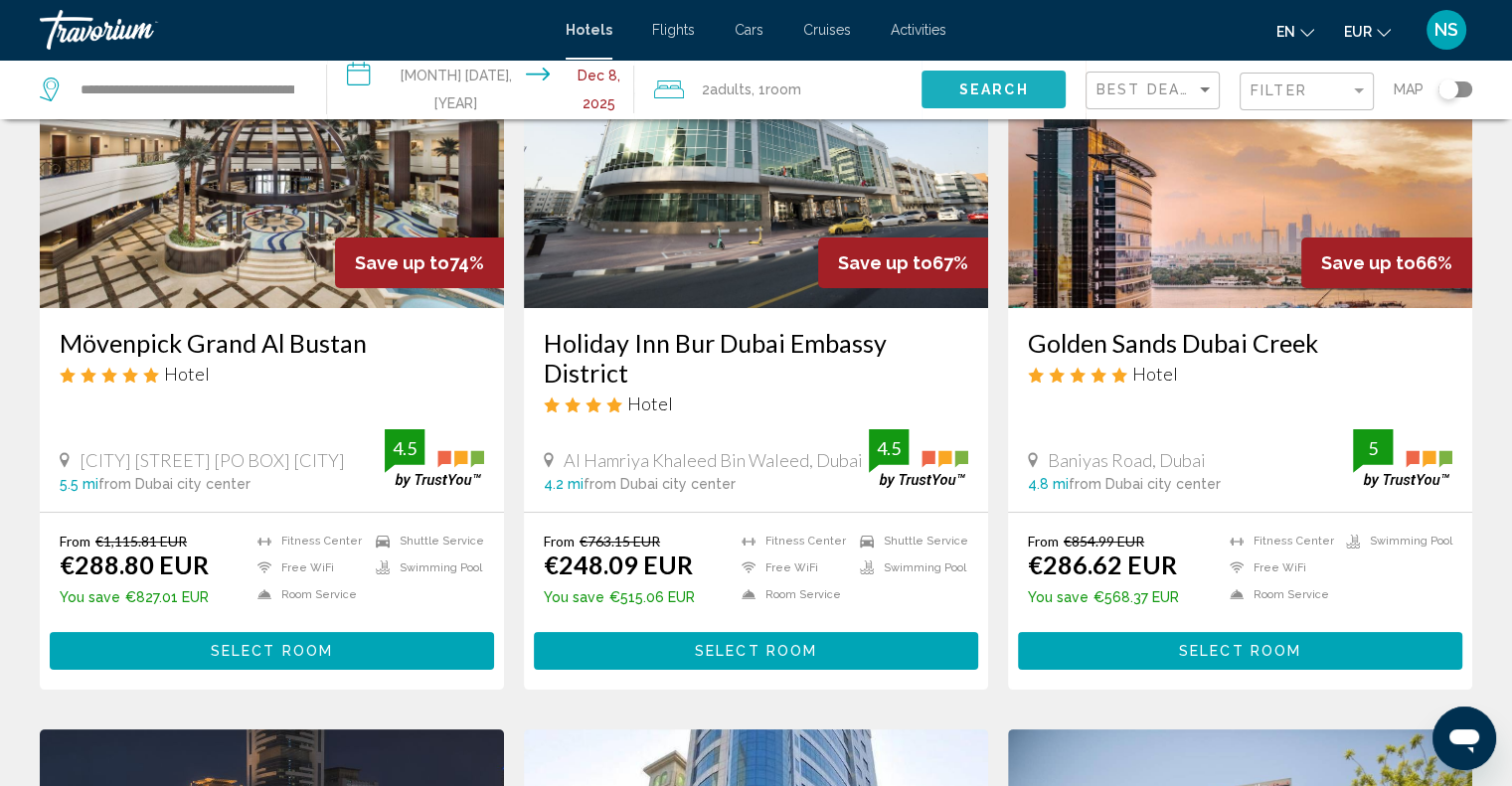 click on "Search" 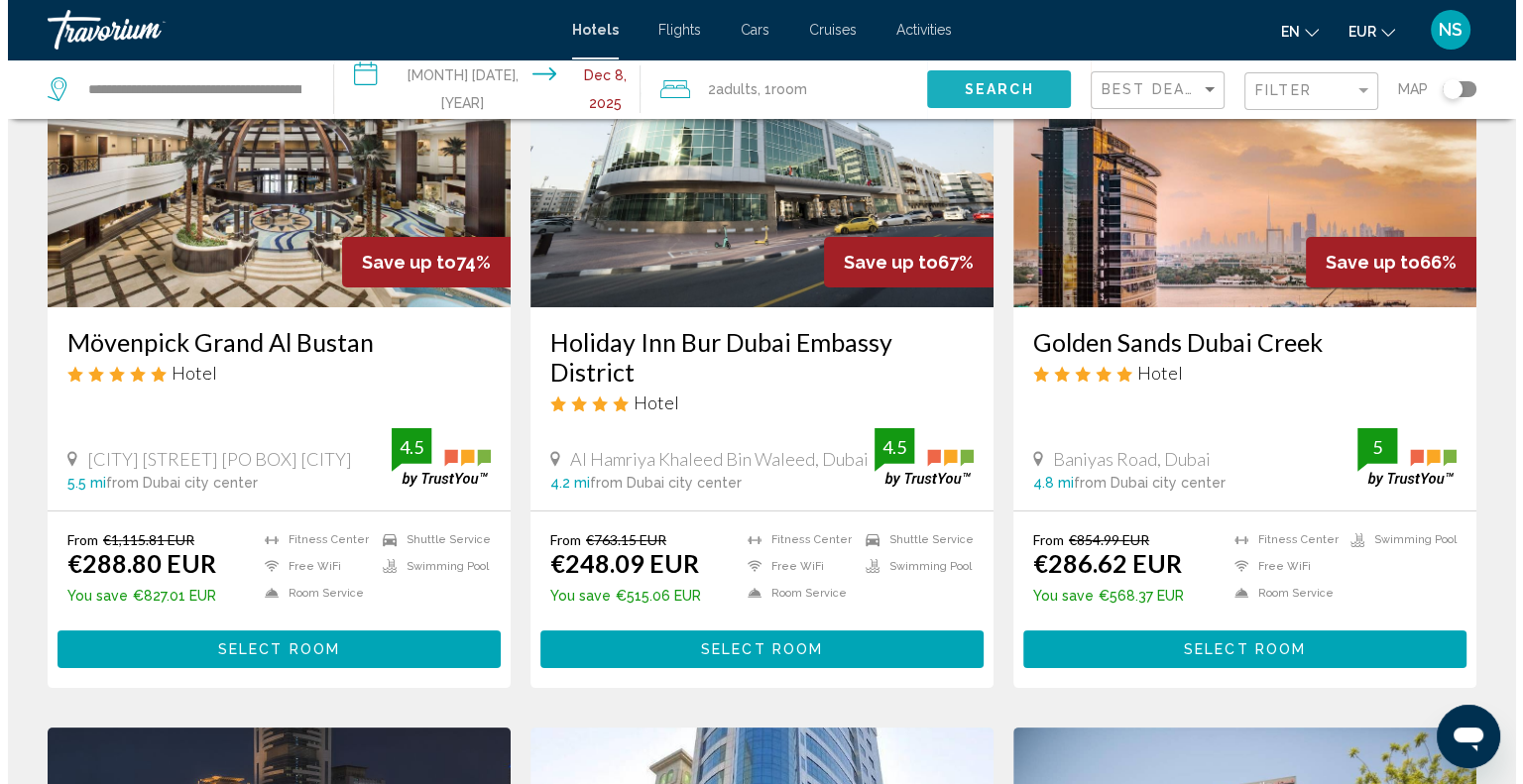 scroll, scrollTop: 0, scrollLeft: 0, axis: both 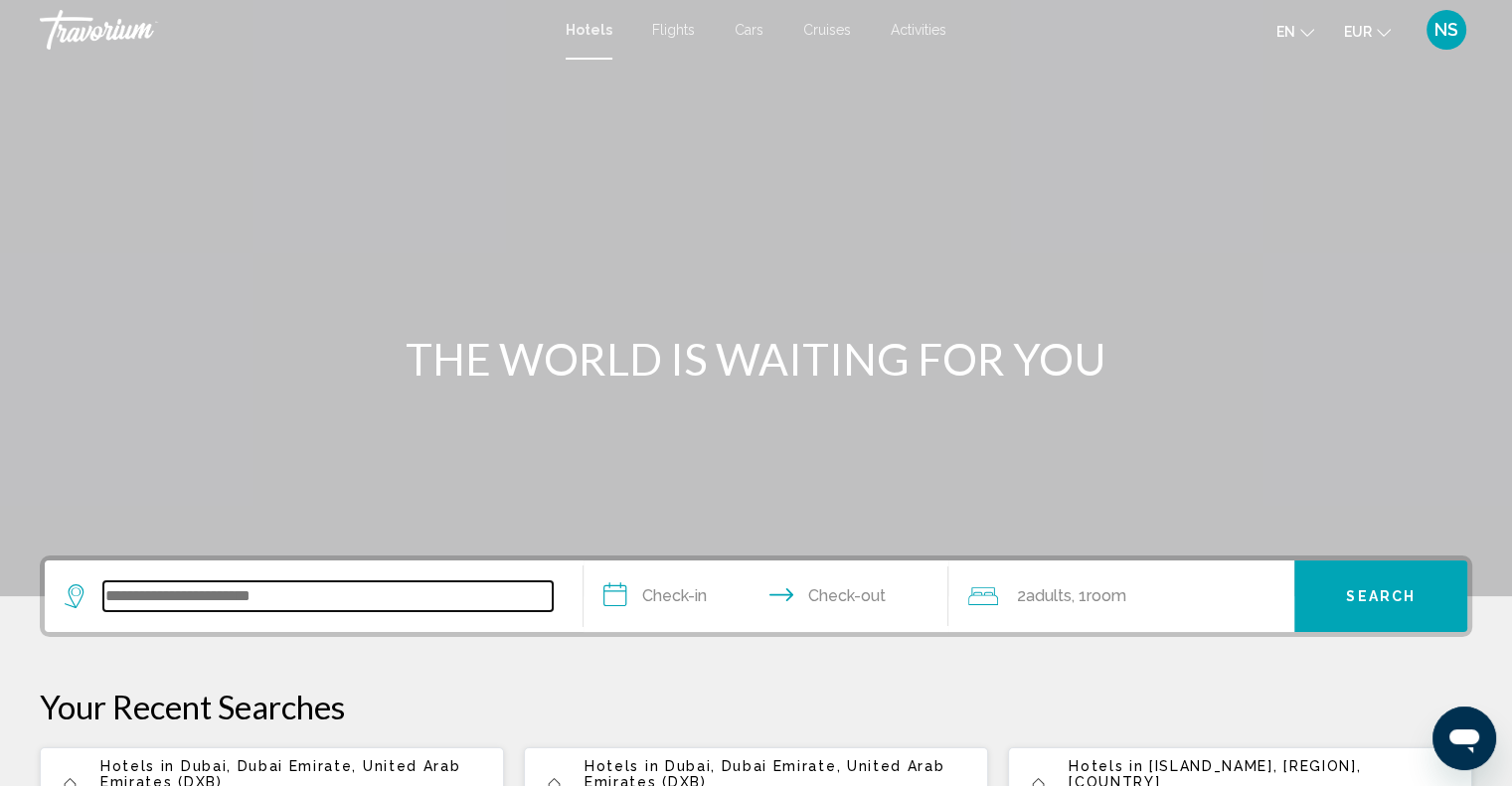 click at bounding box center [328, 596] 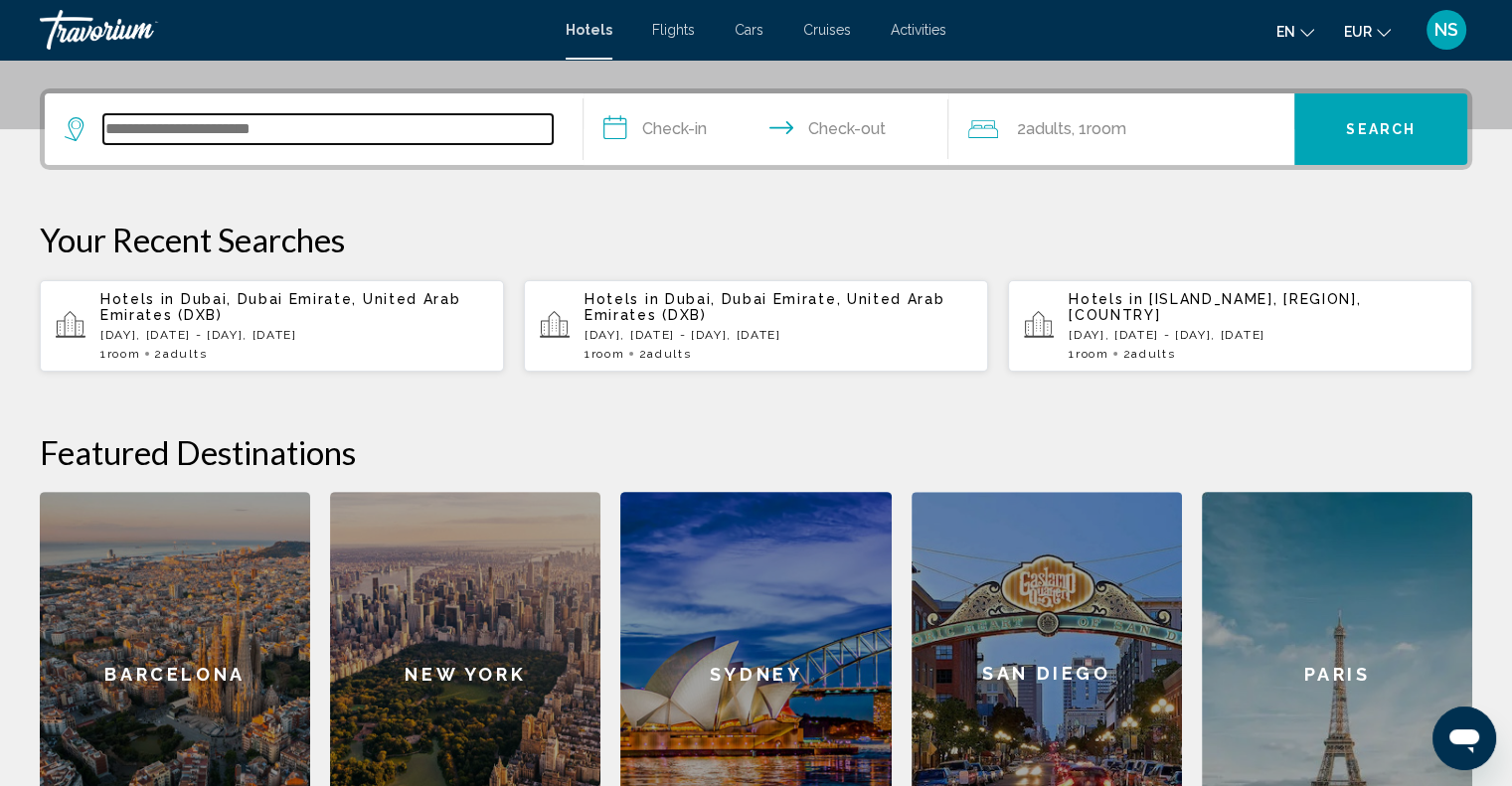 scroll, scrollTop: 490, scrollLeft: 0, axis: vertical 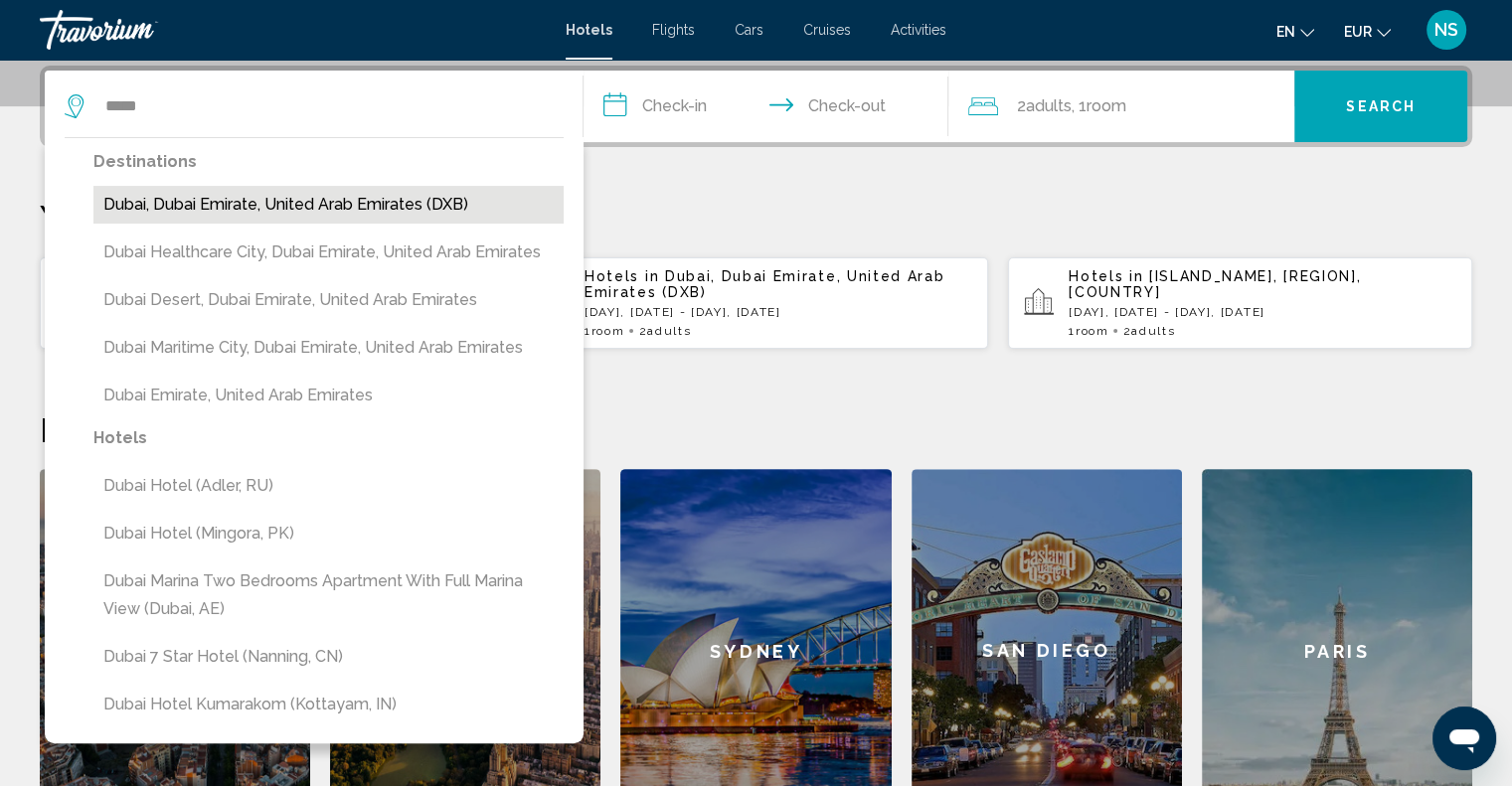 click on "Dubai, Dubai Emirate, United Arab Emirates (DXB)" at bounding box center (328, 205) 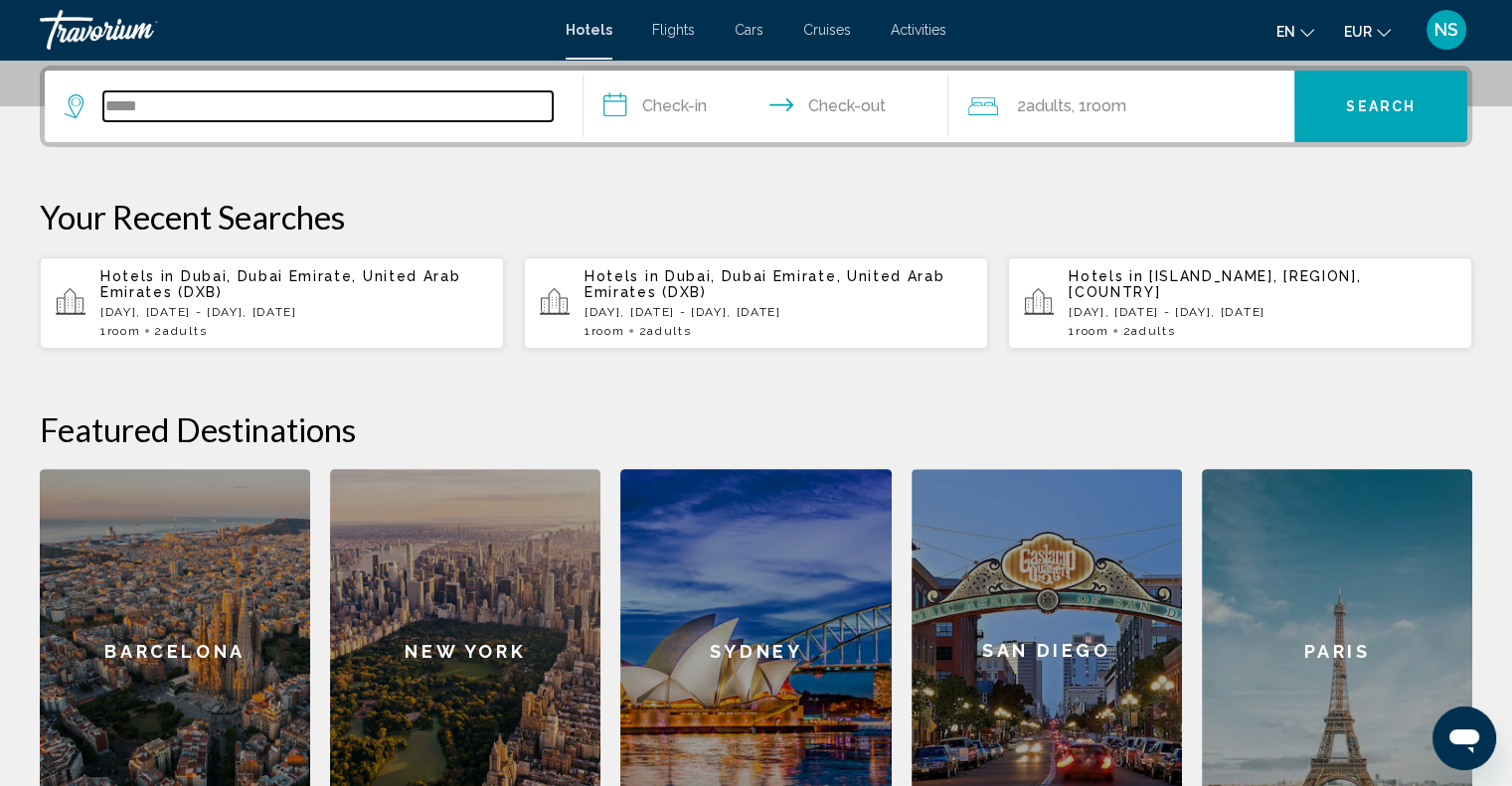 type on "**********" 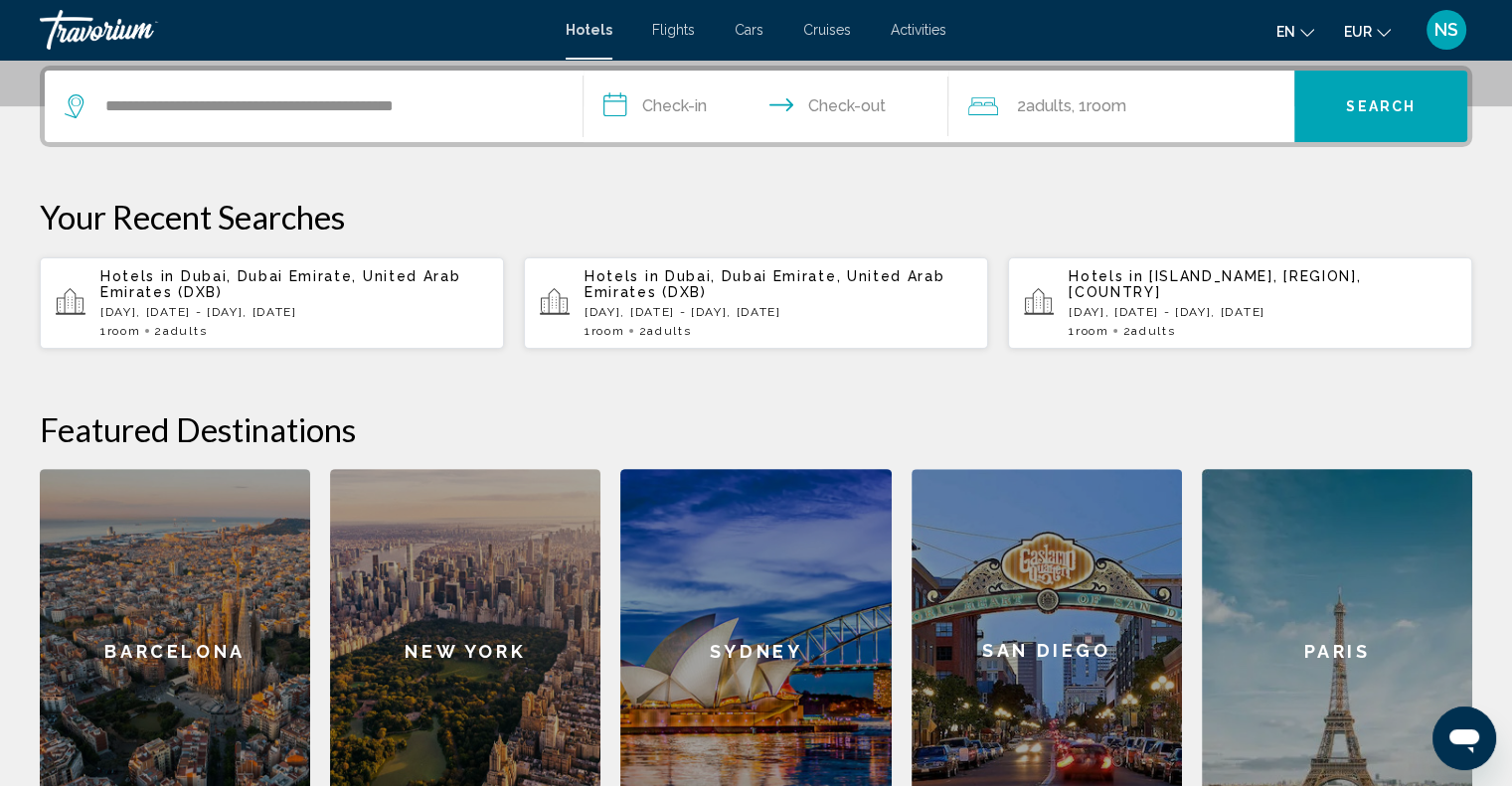 click on "**********" at bounding box center (770, 109) 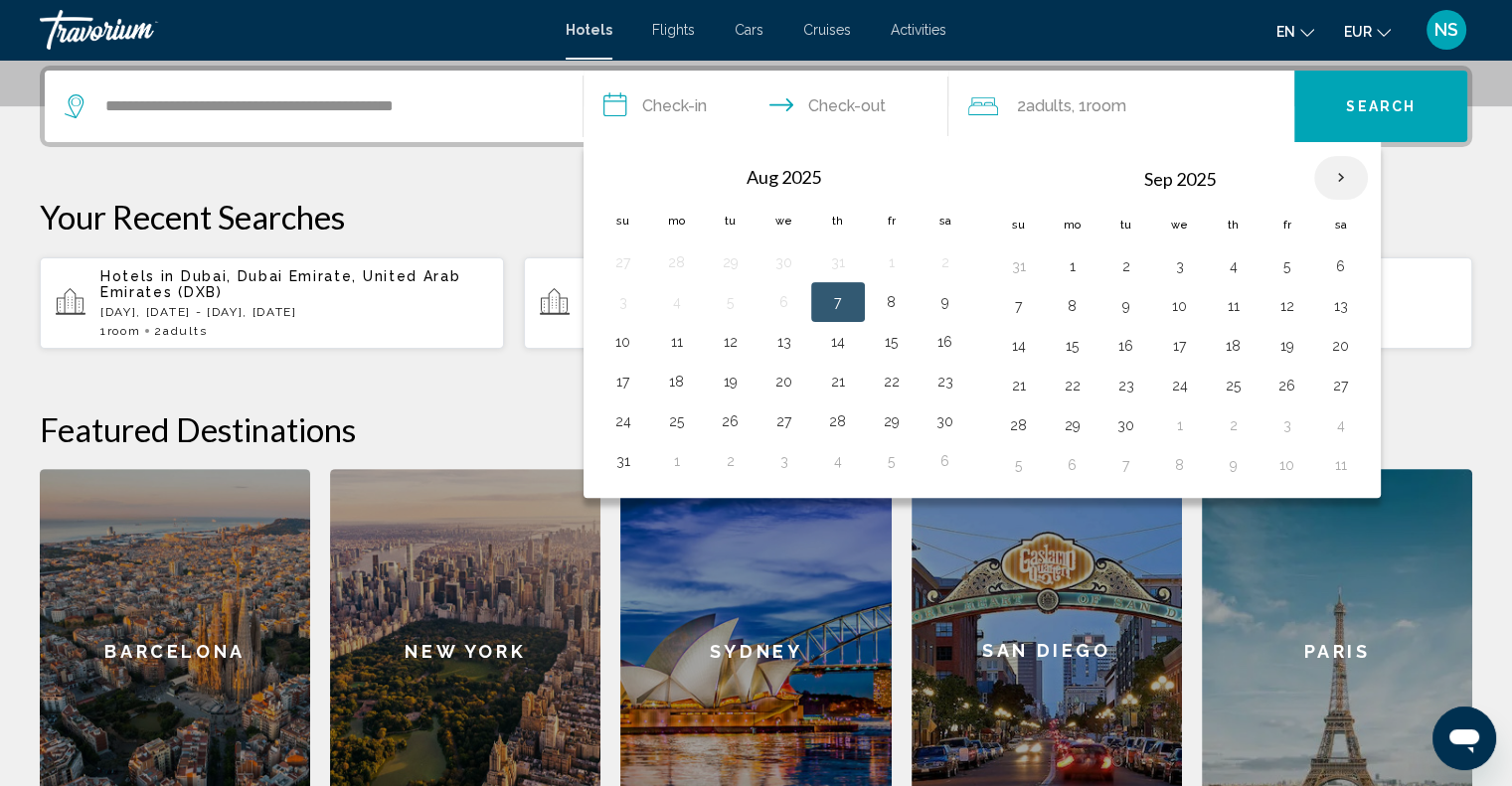 click at bounding box center (1341, 178) 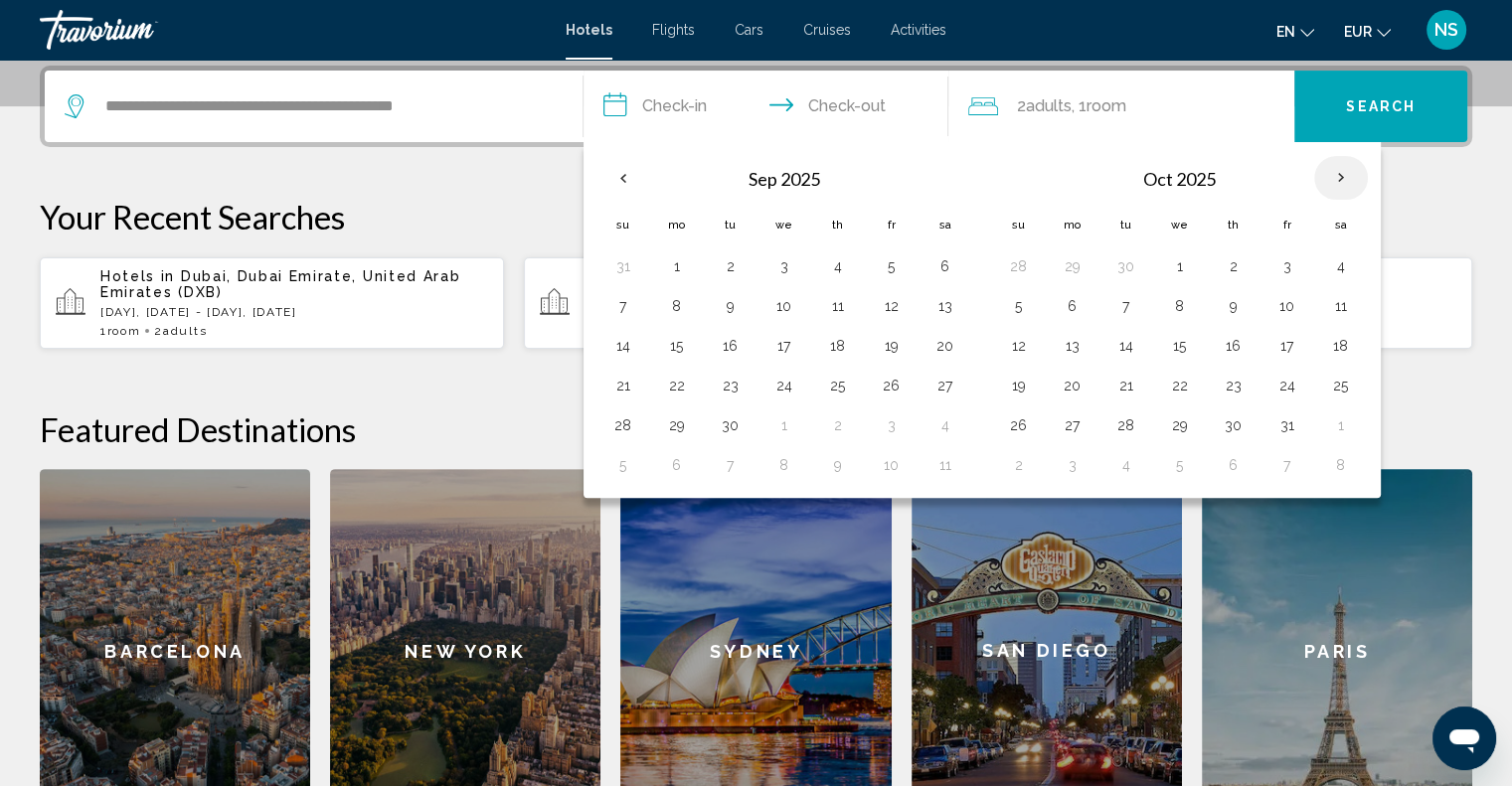 click at bounding box center (1341, 178) 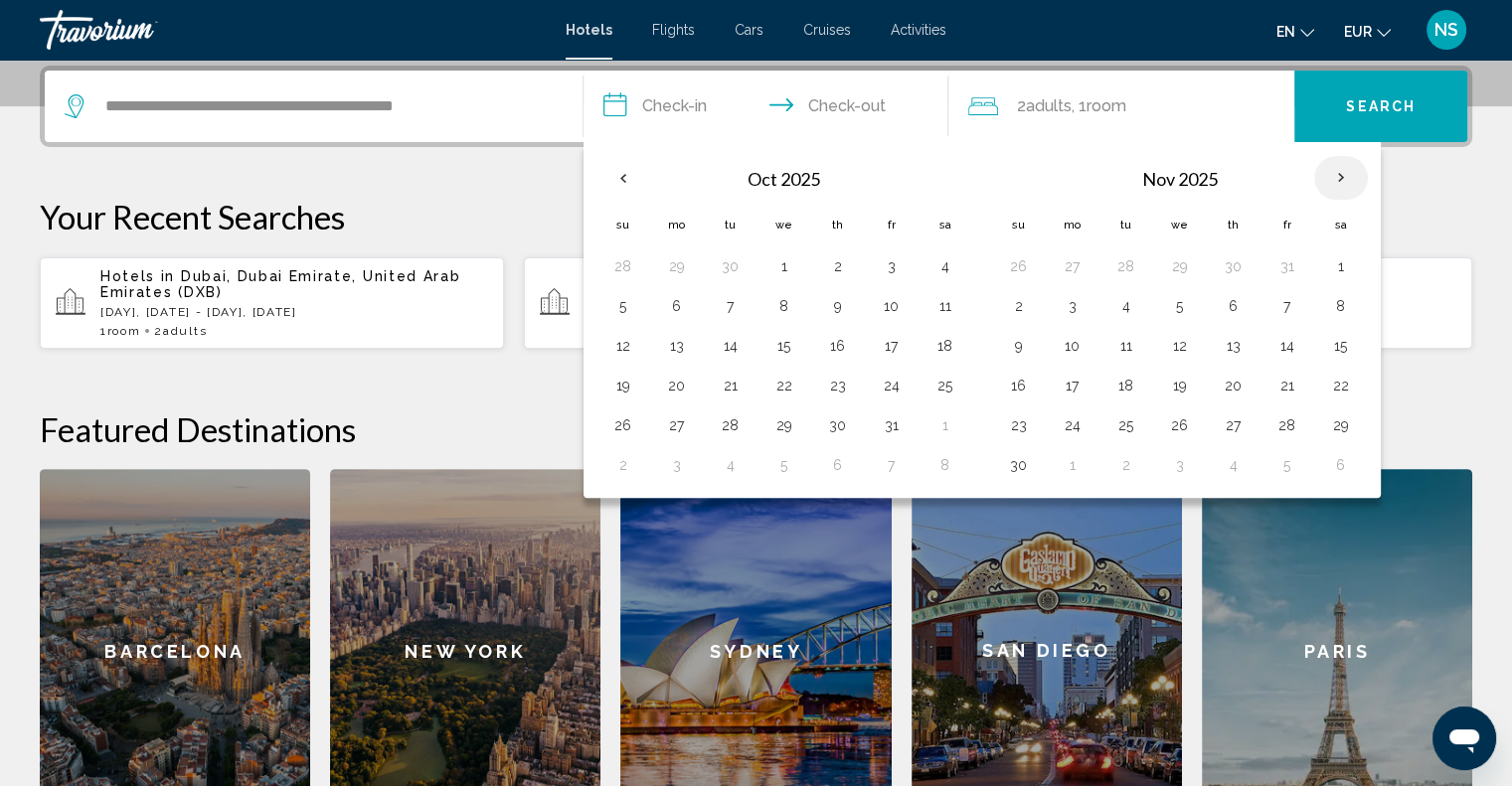 click at bounding box center (1341, 178) 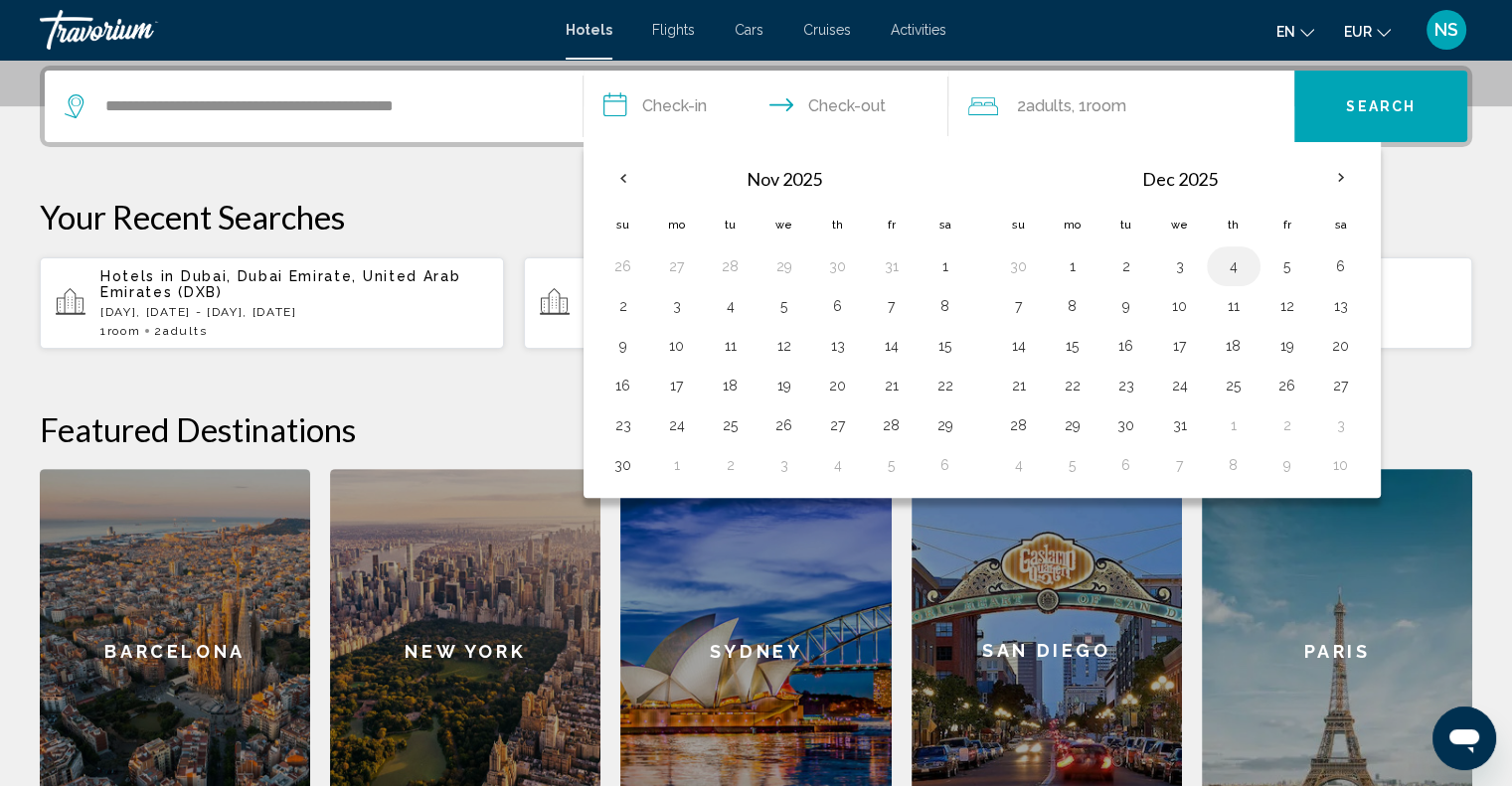 click on "4" at bounding box center (1234, 266) 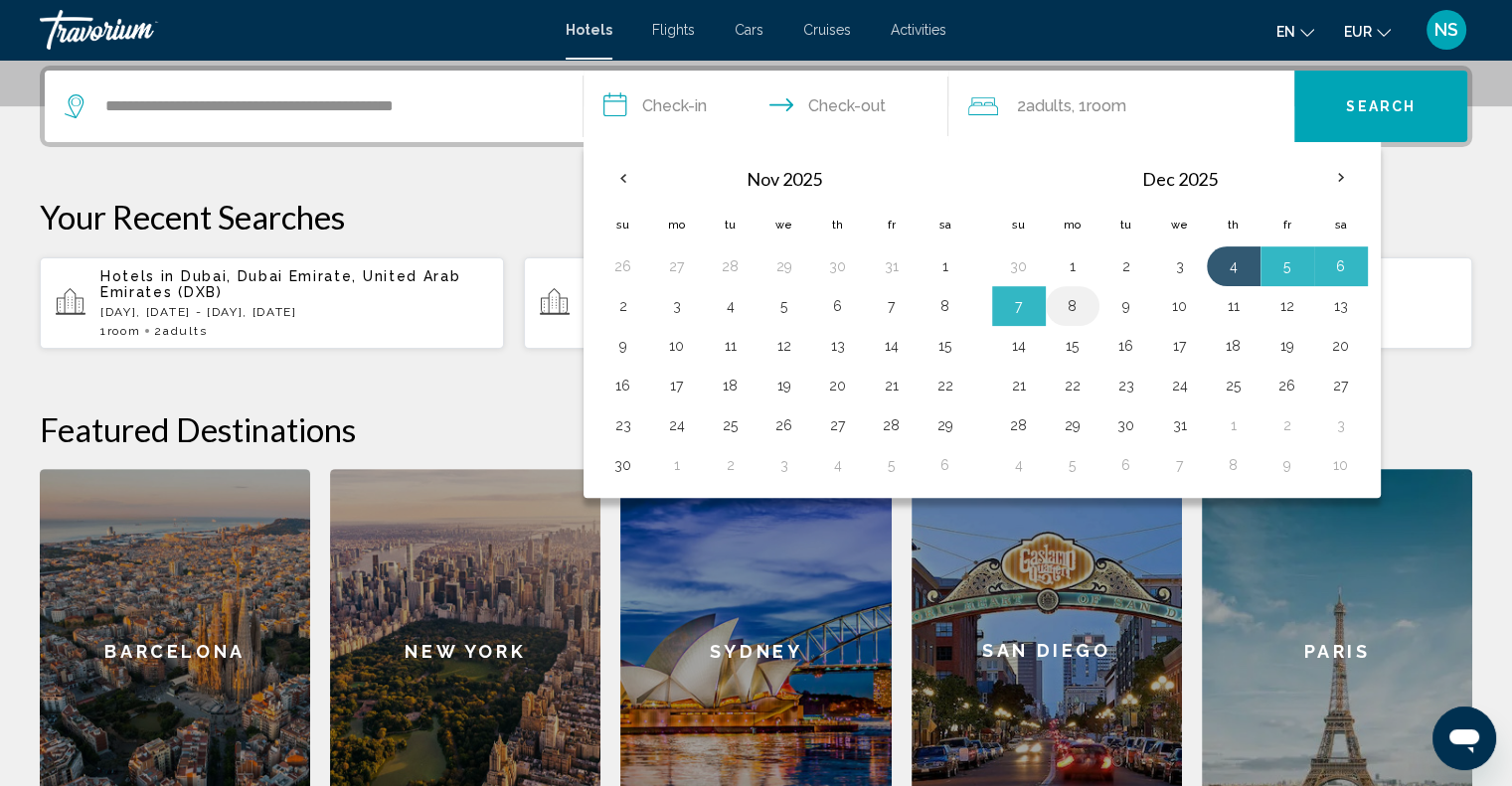 click on "8" at bounding box center [1073, 306] 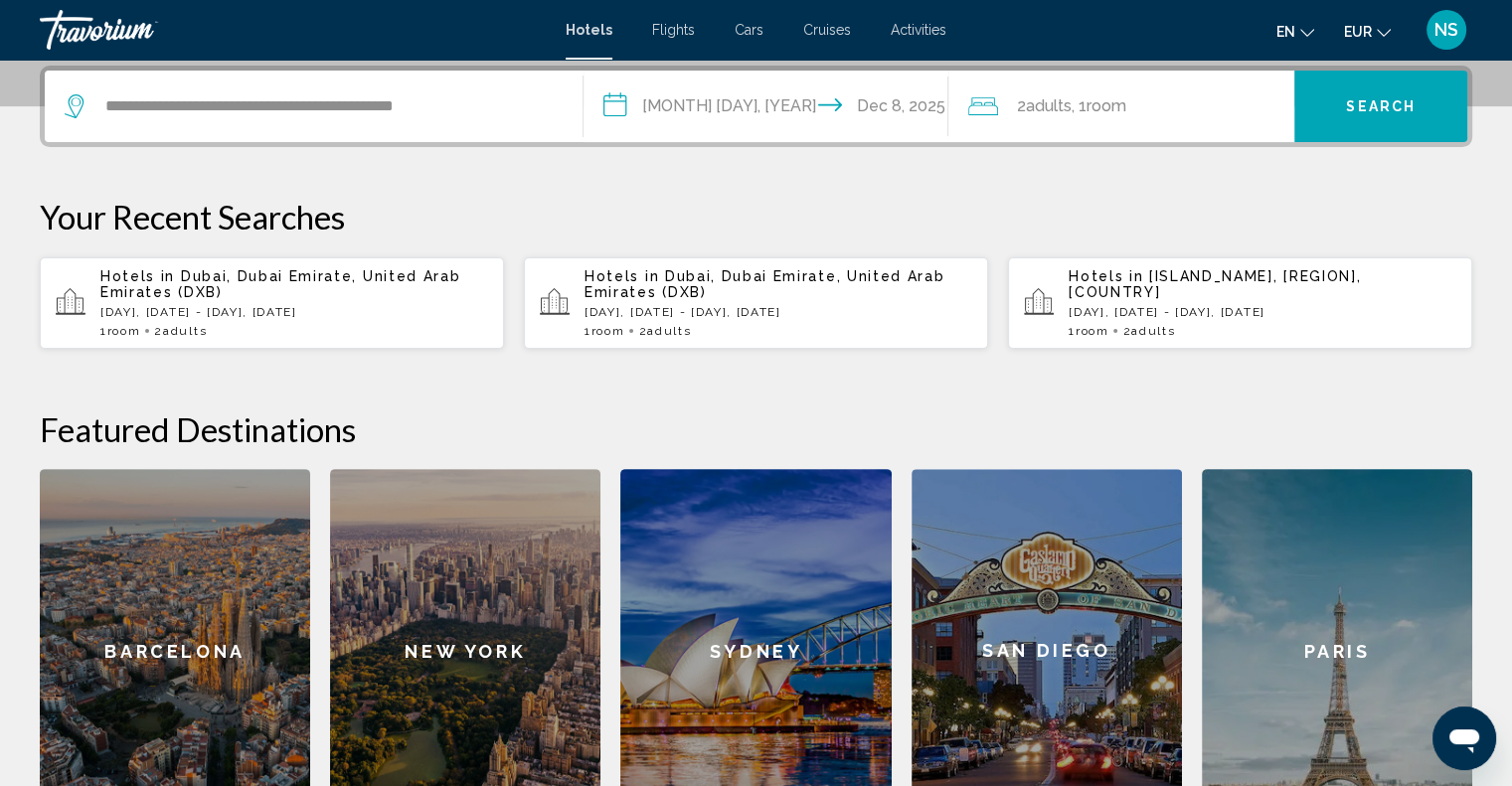 click on "Search" at bounding box center (1381, 107) 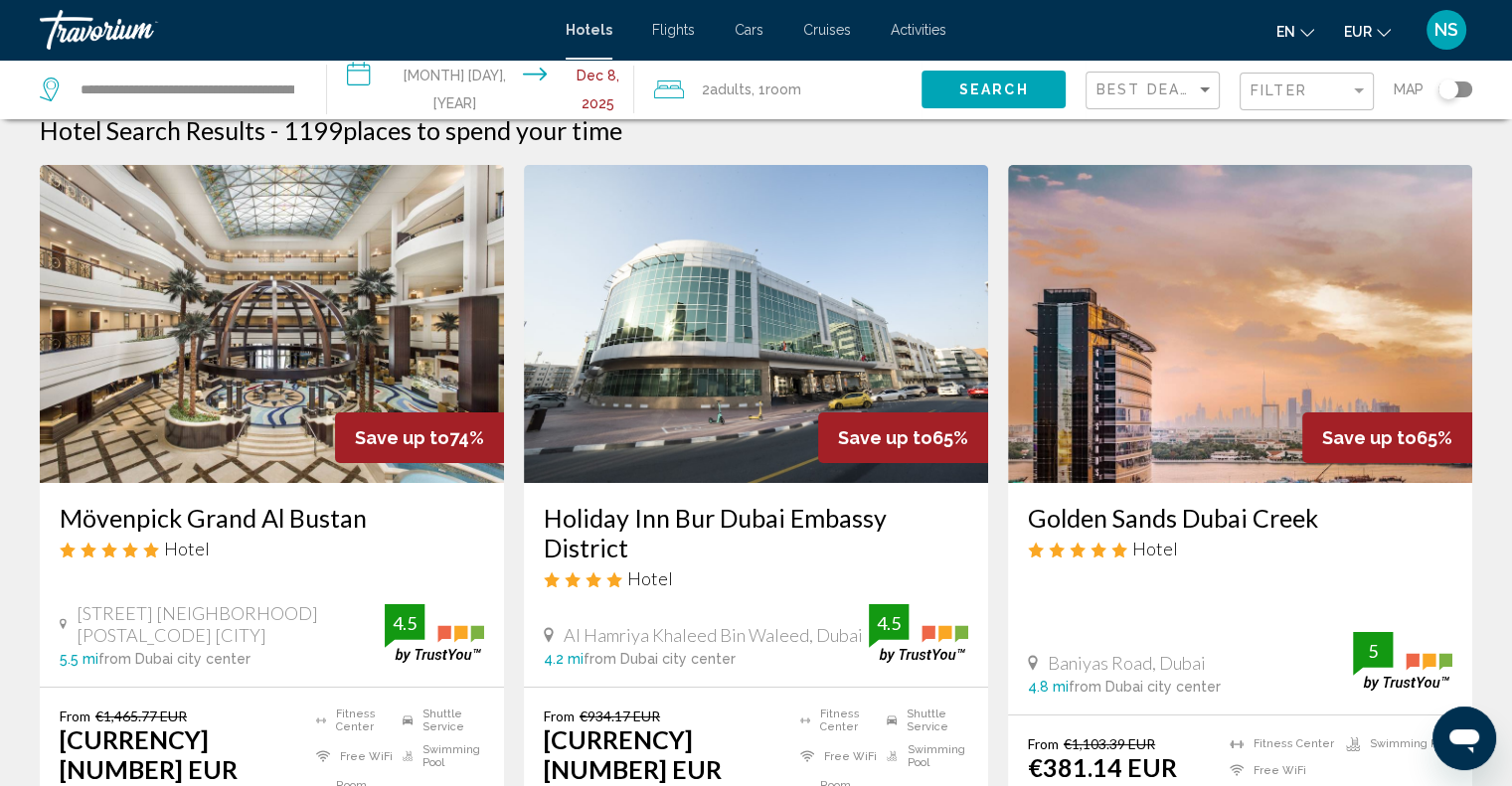scroll, scrollTop: 99, scrollLeft: 0, axis: vertical 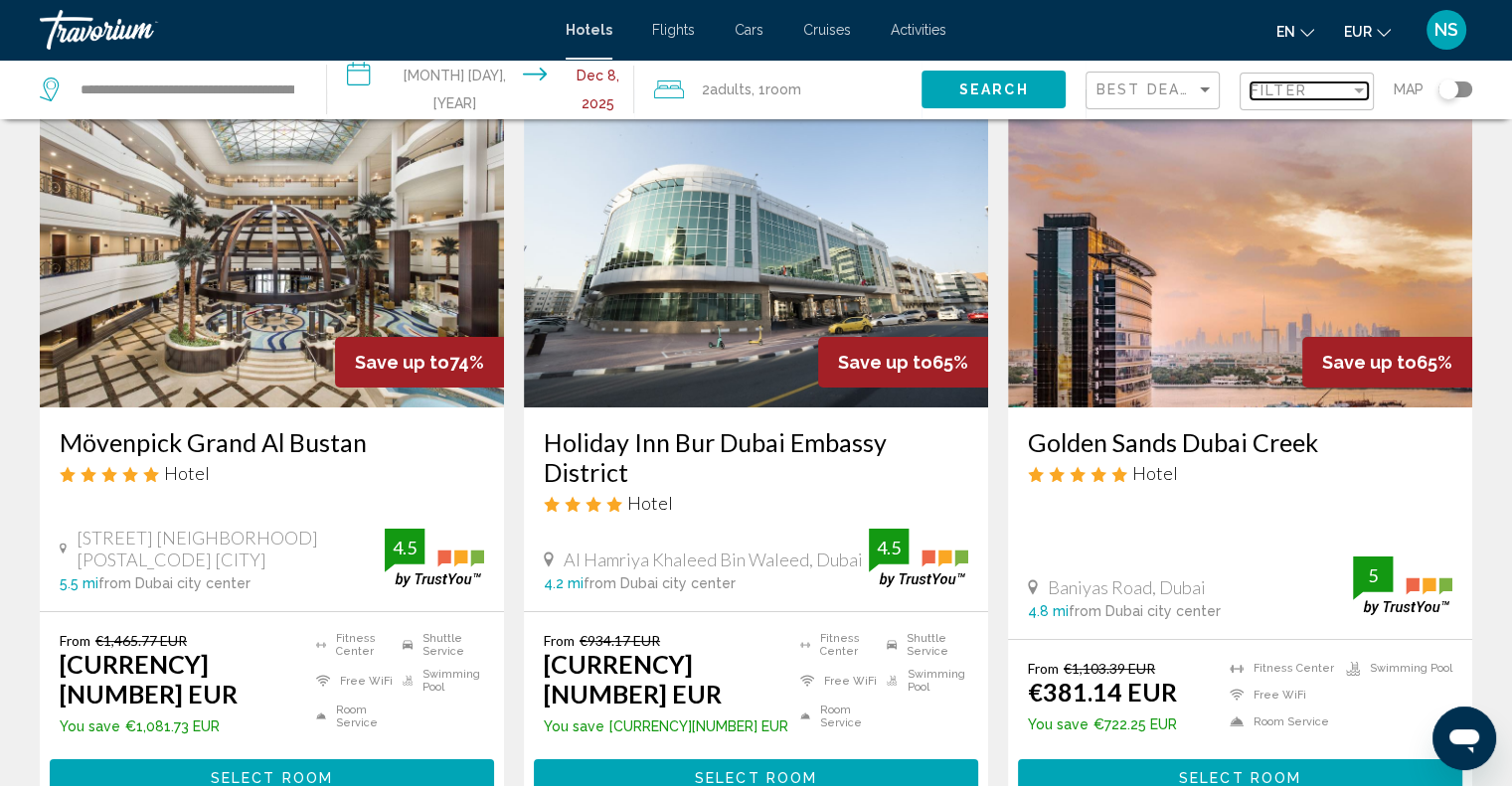 click on "Filter" at bounding box center [1300, 90] 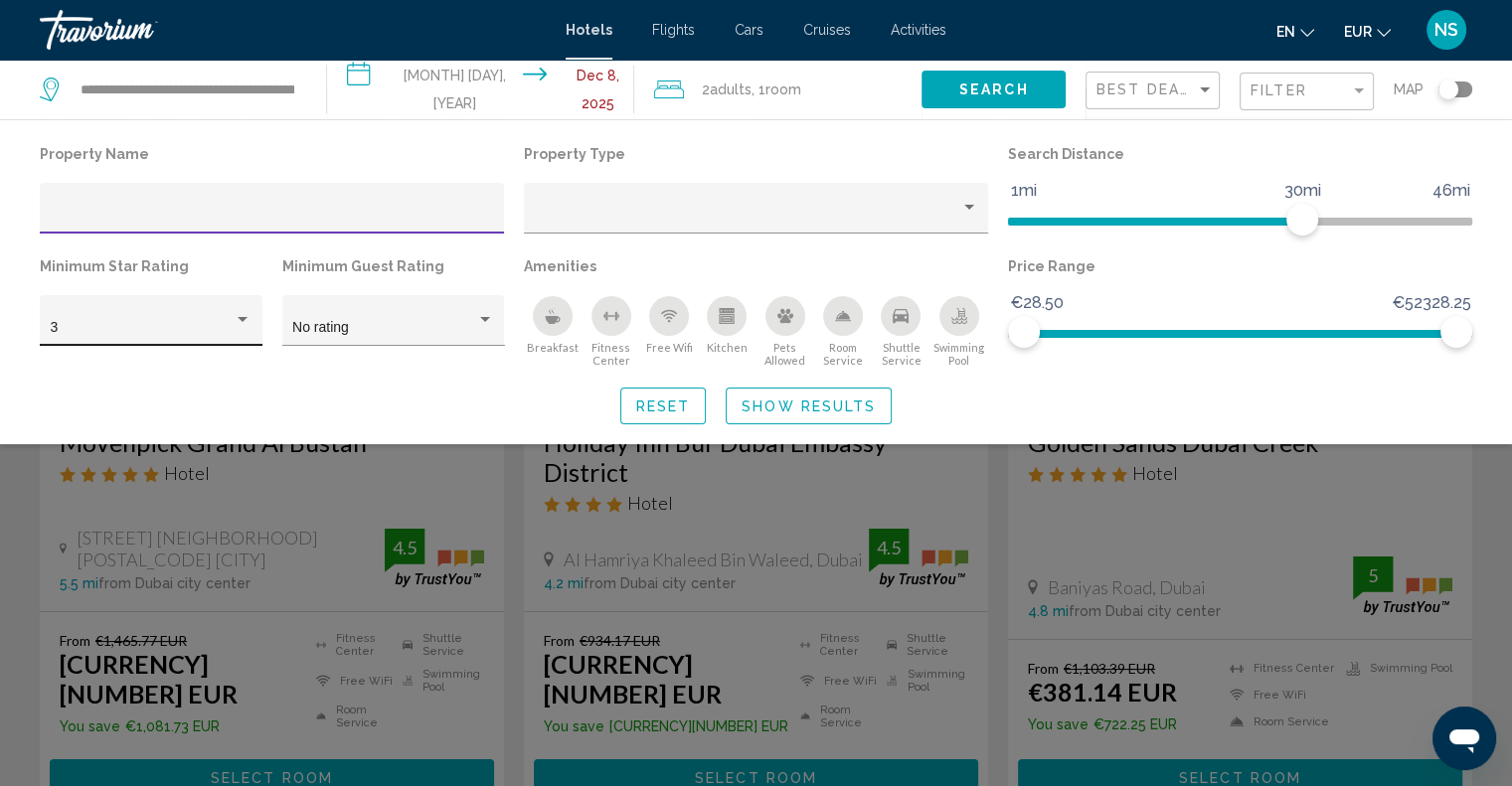 click on "3" at bounding box center [142, 328] 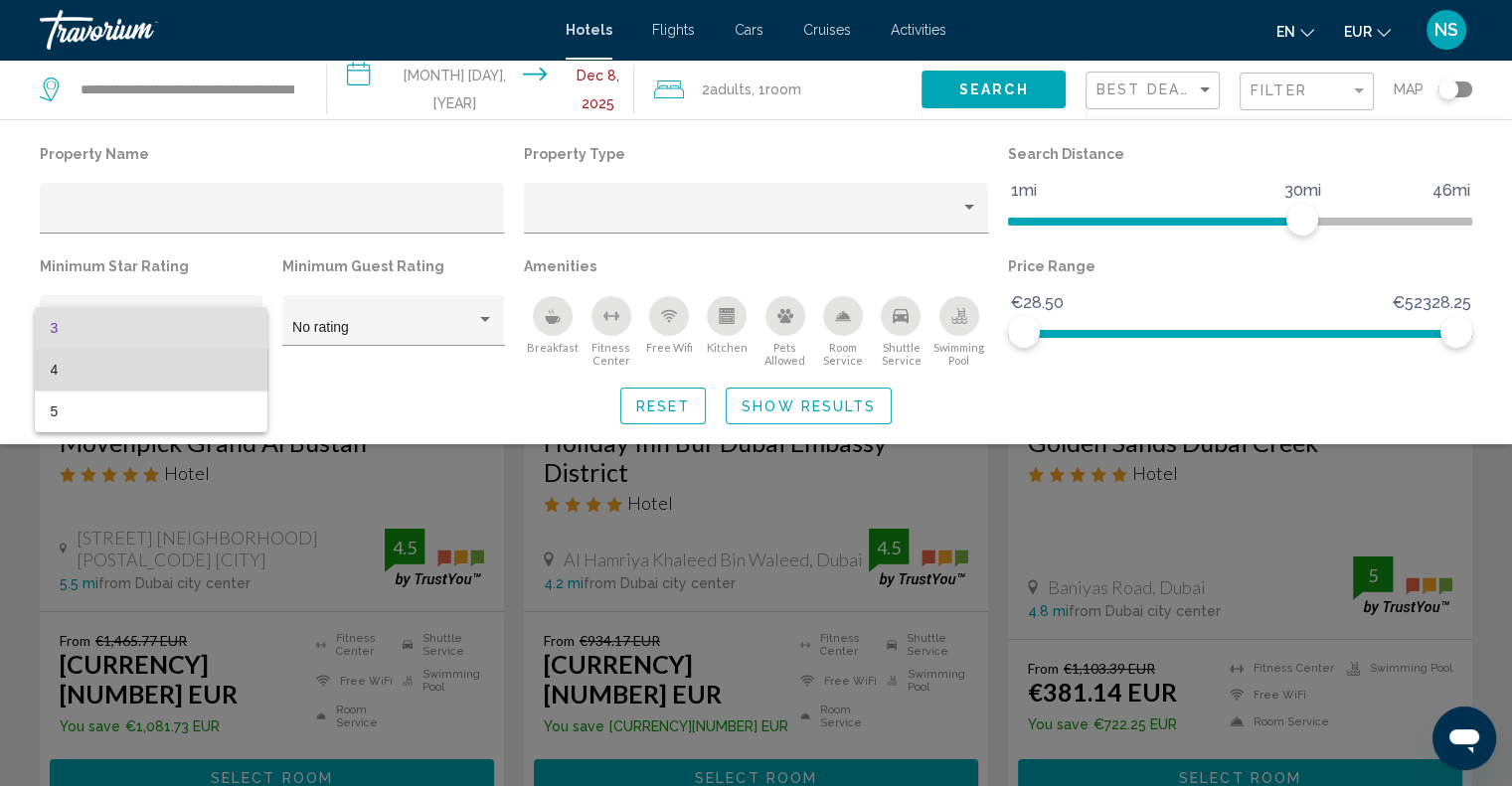 click on "4" at bounding box center [151, 370] 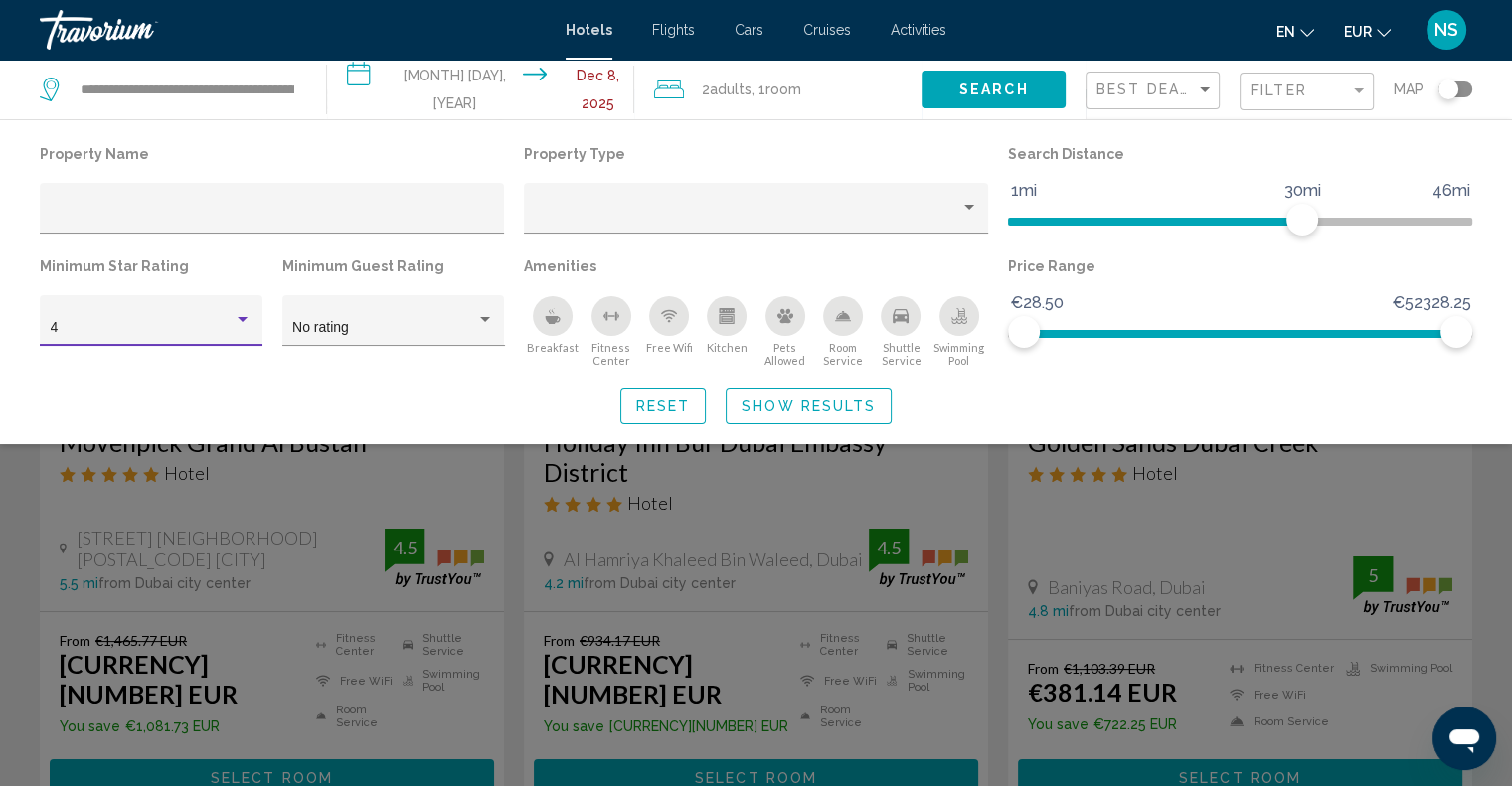 click 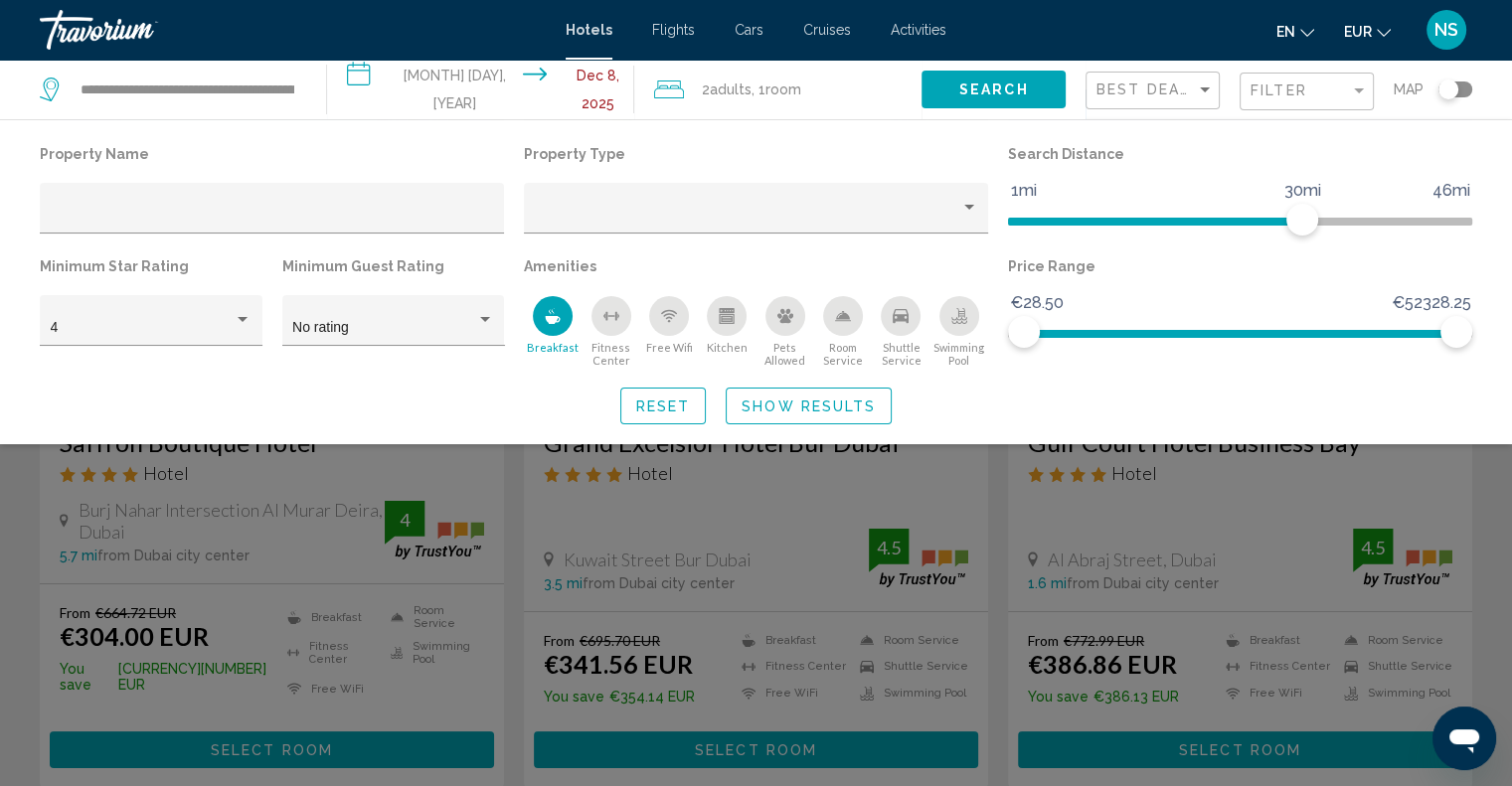 click on "Show Results" 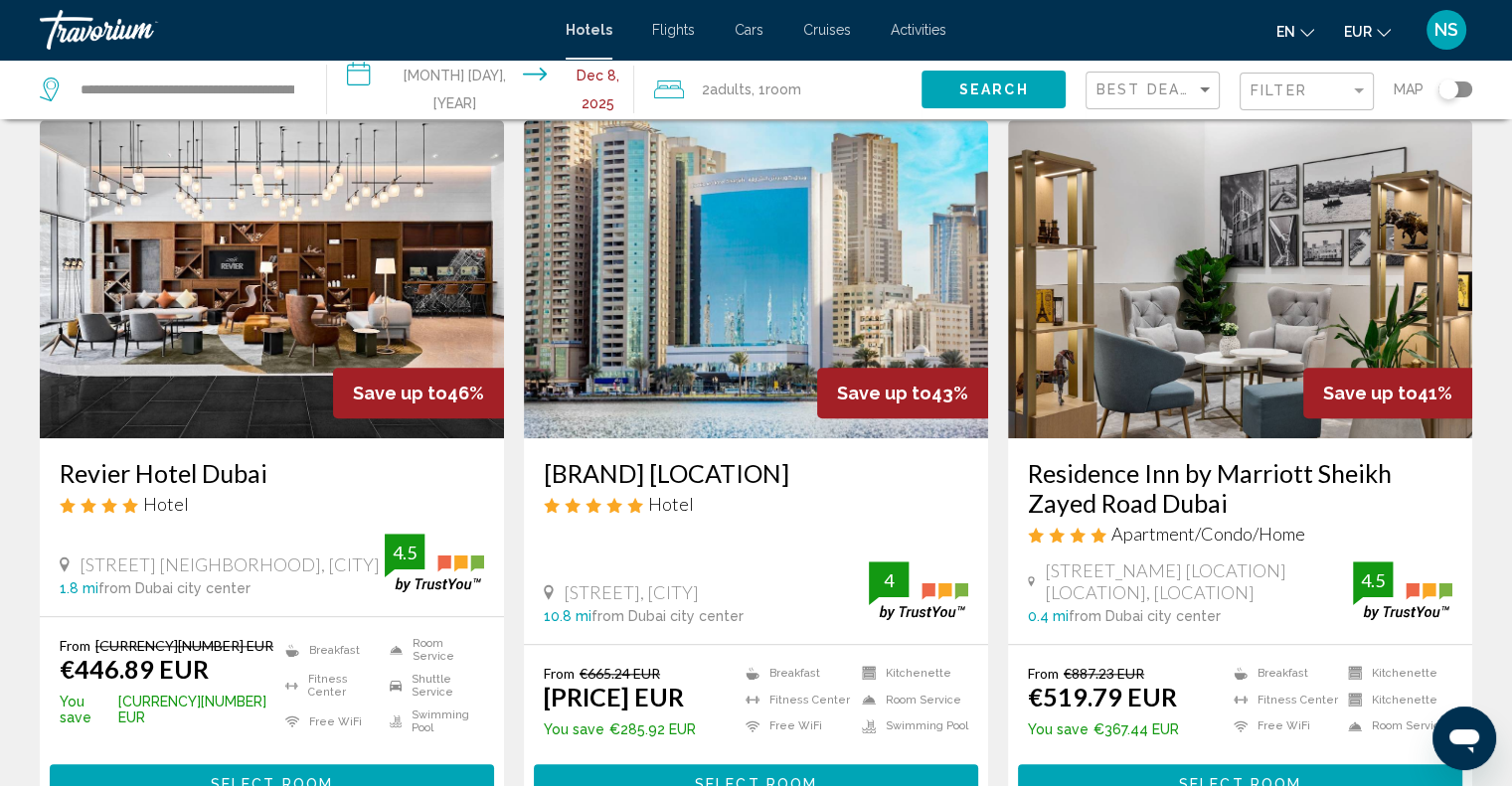 scroll, scrollTop: 1590, scrollLeft: 0, axis: vertical 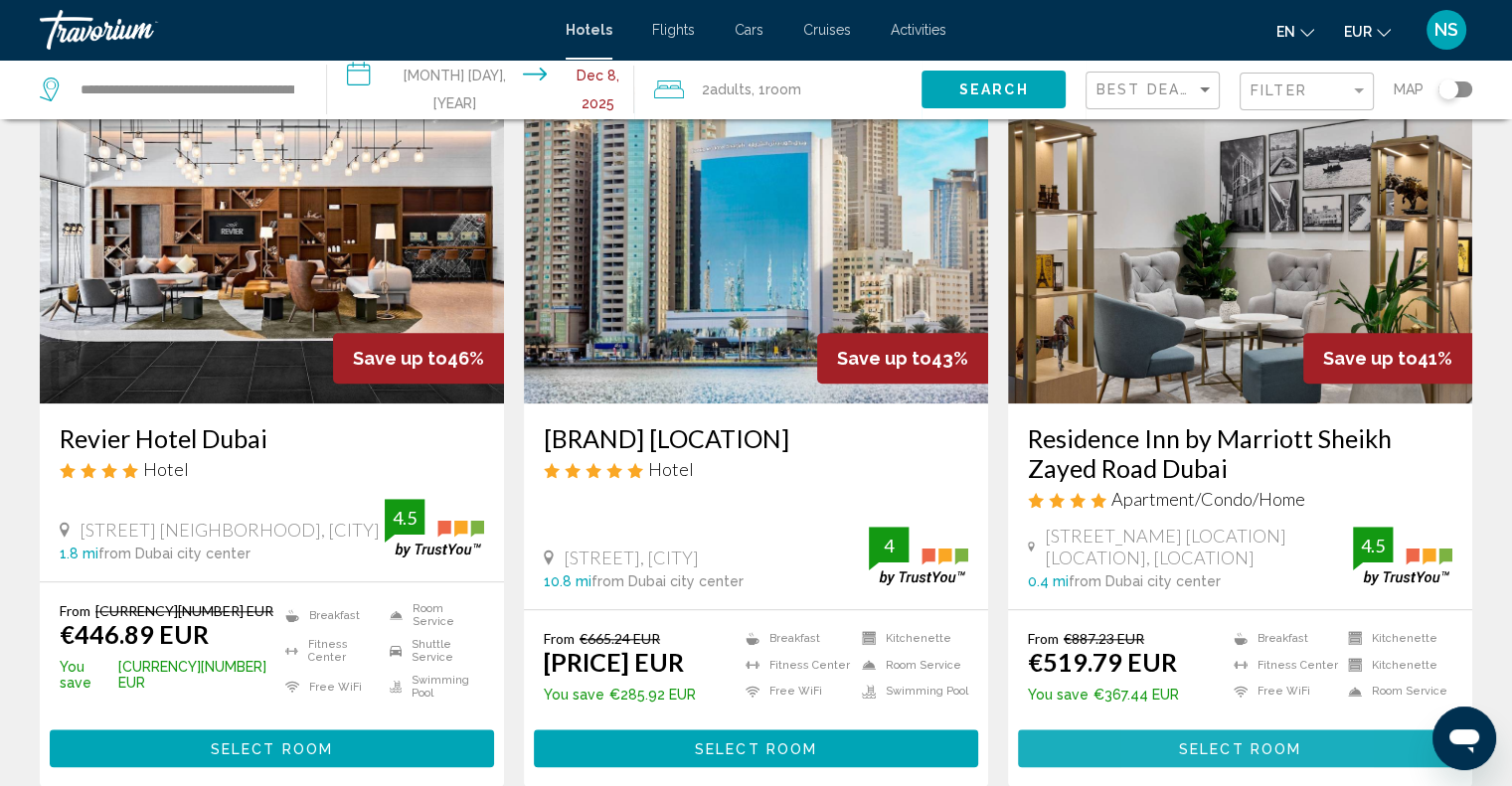 click on "Select Room" at bounding box center [1240, 747] 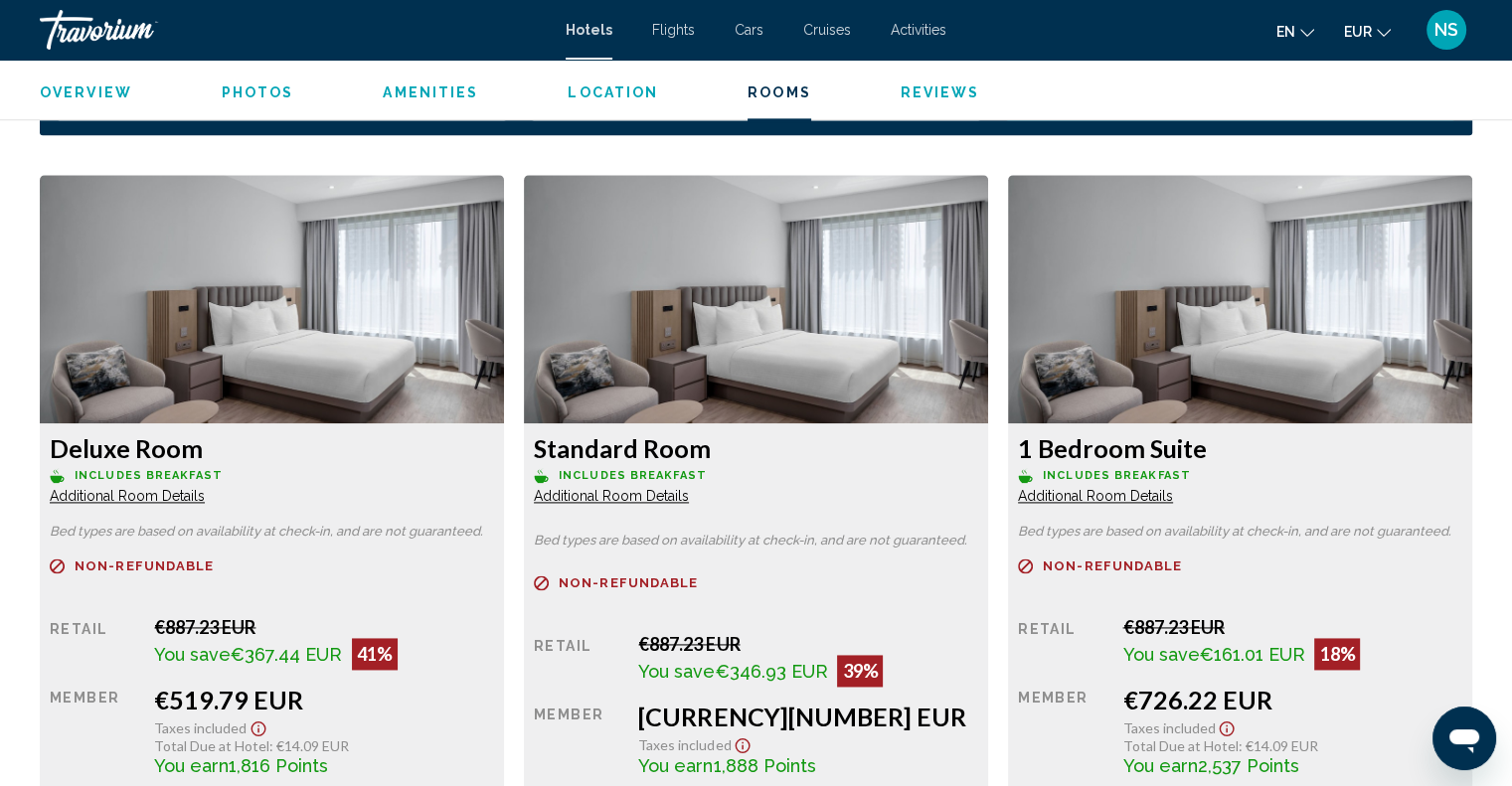 scroll, scrollTop: 2683, scrollLeft: 0, axis: vertical 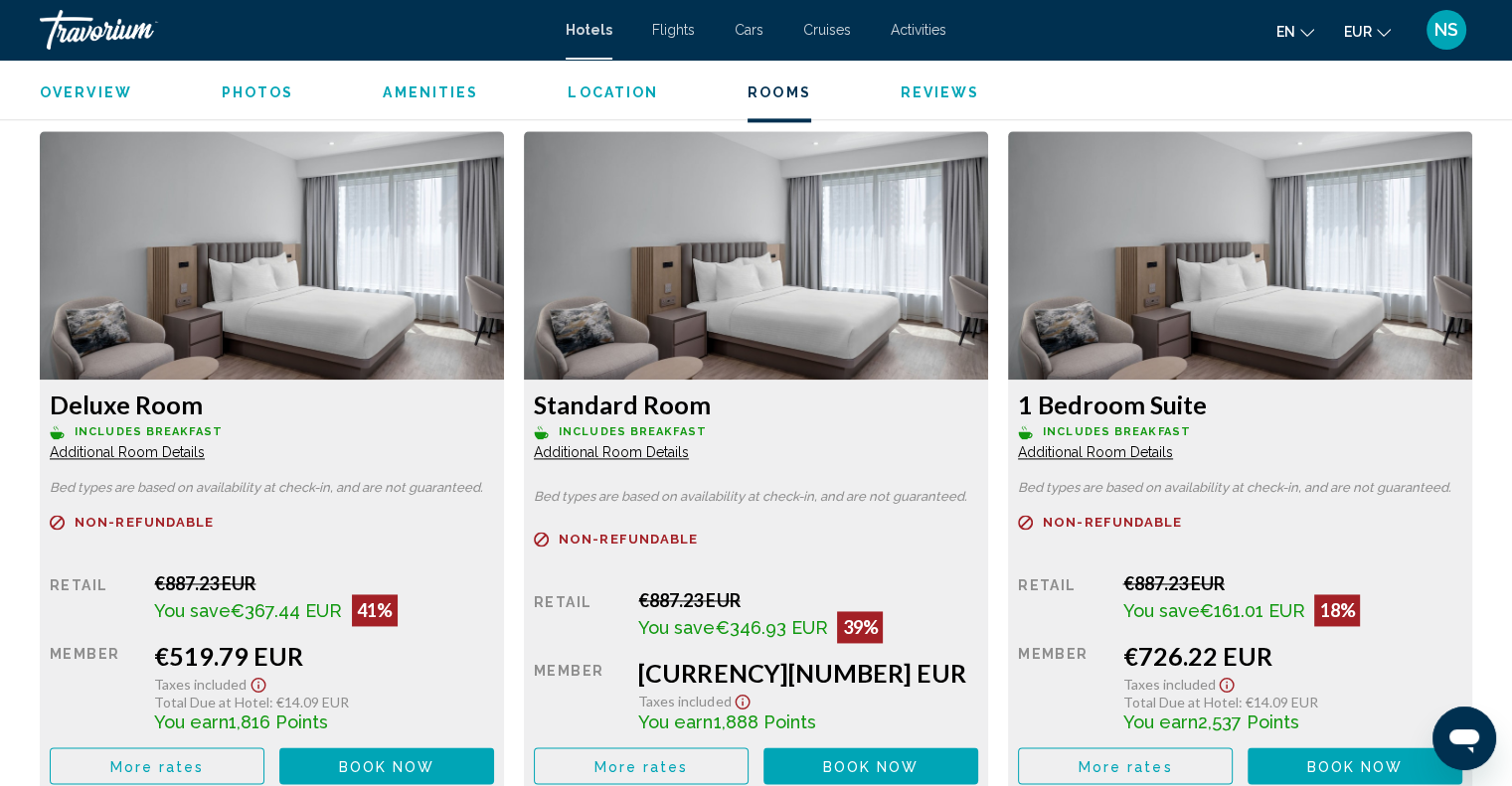 click on "Additional Room Details" at bounding box center [127, 452] 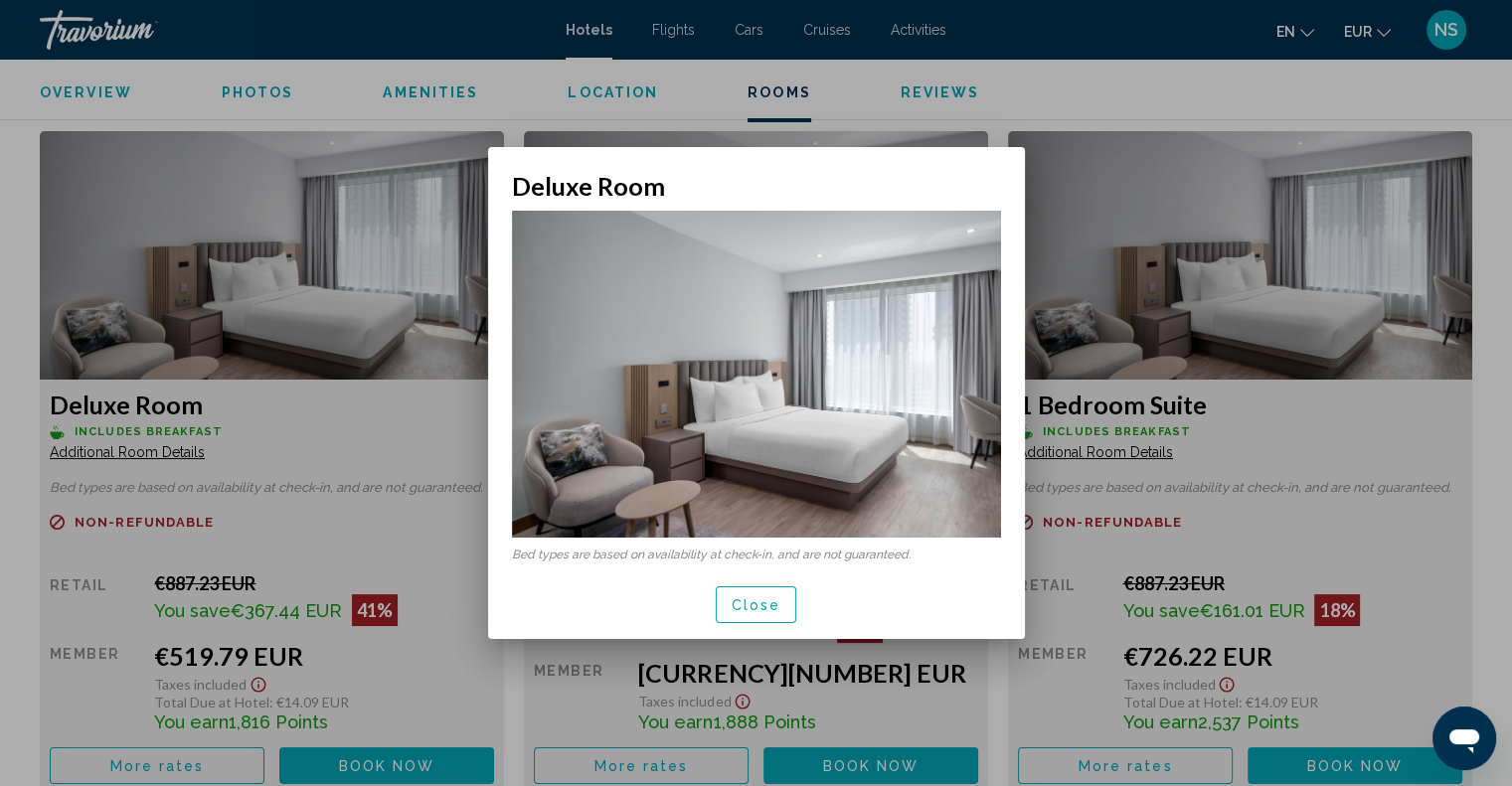 click on "Close" at bounding box center [756, 605] 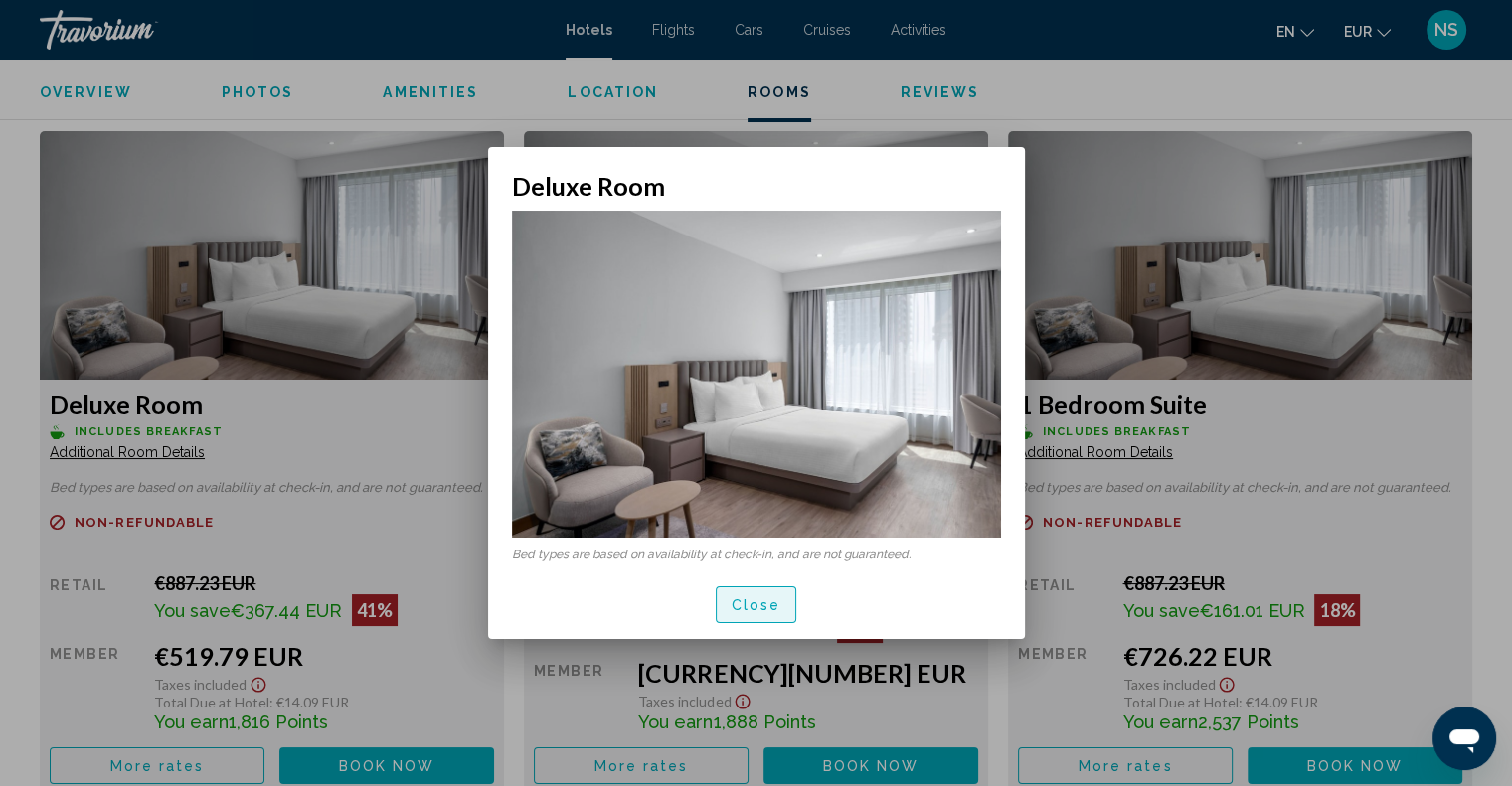 click on "Close" at bounding box center [756, 605] 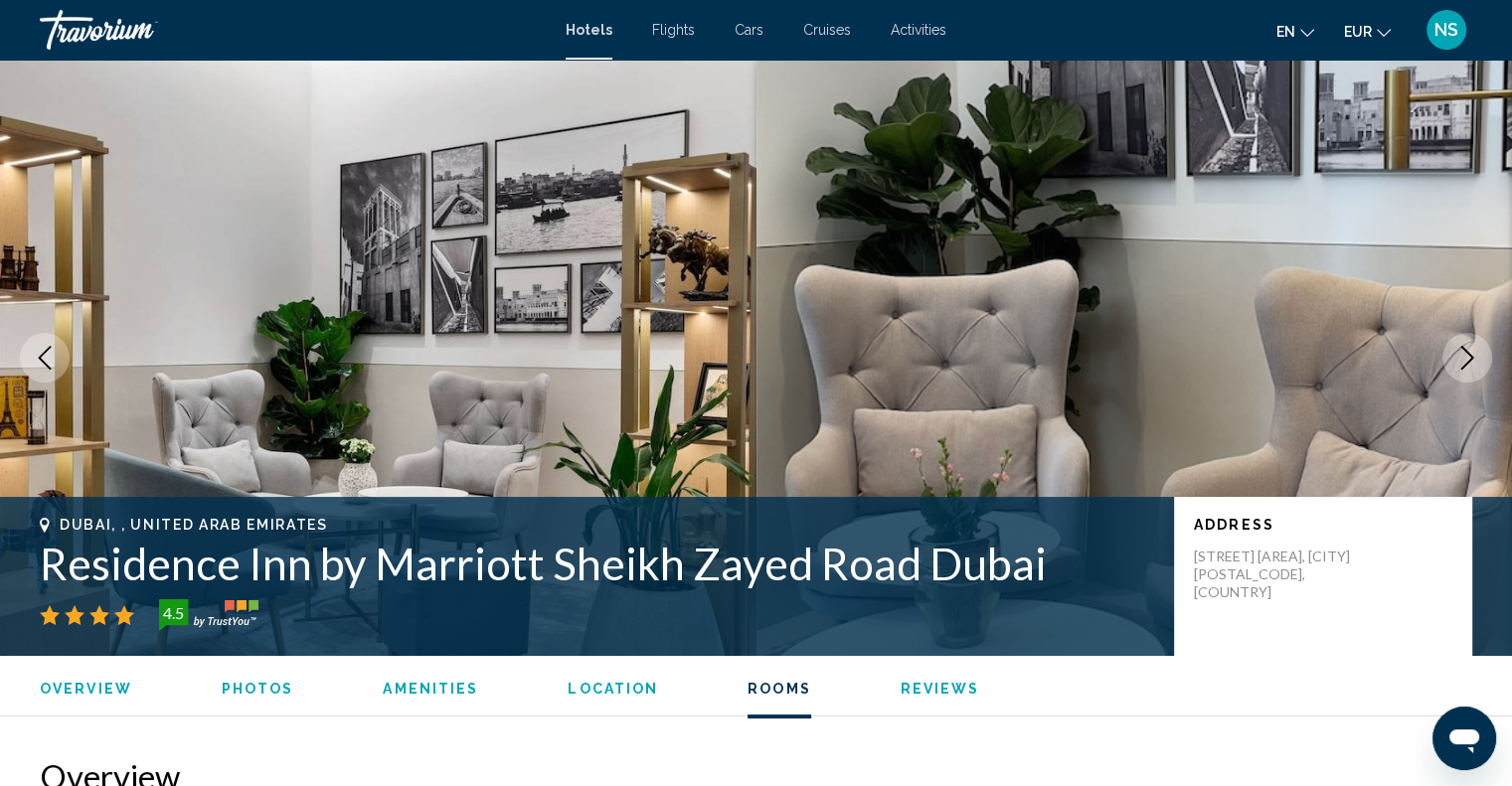 scroll, scrollTop: 2683, scrollLeft: 0, axis: vertical 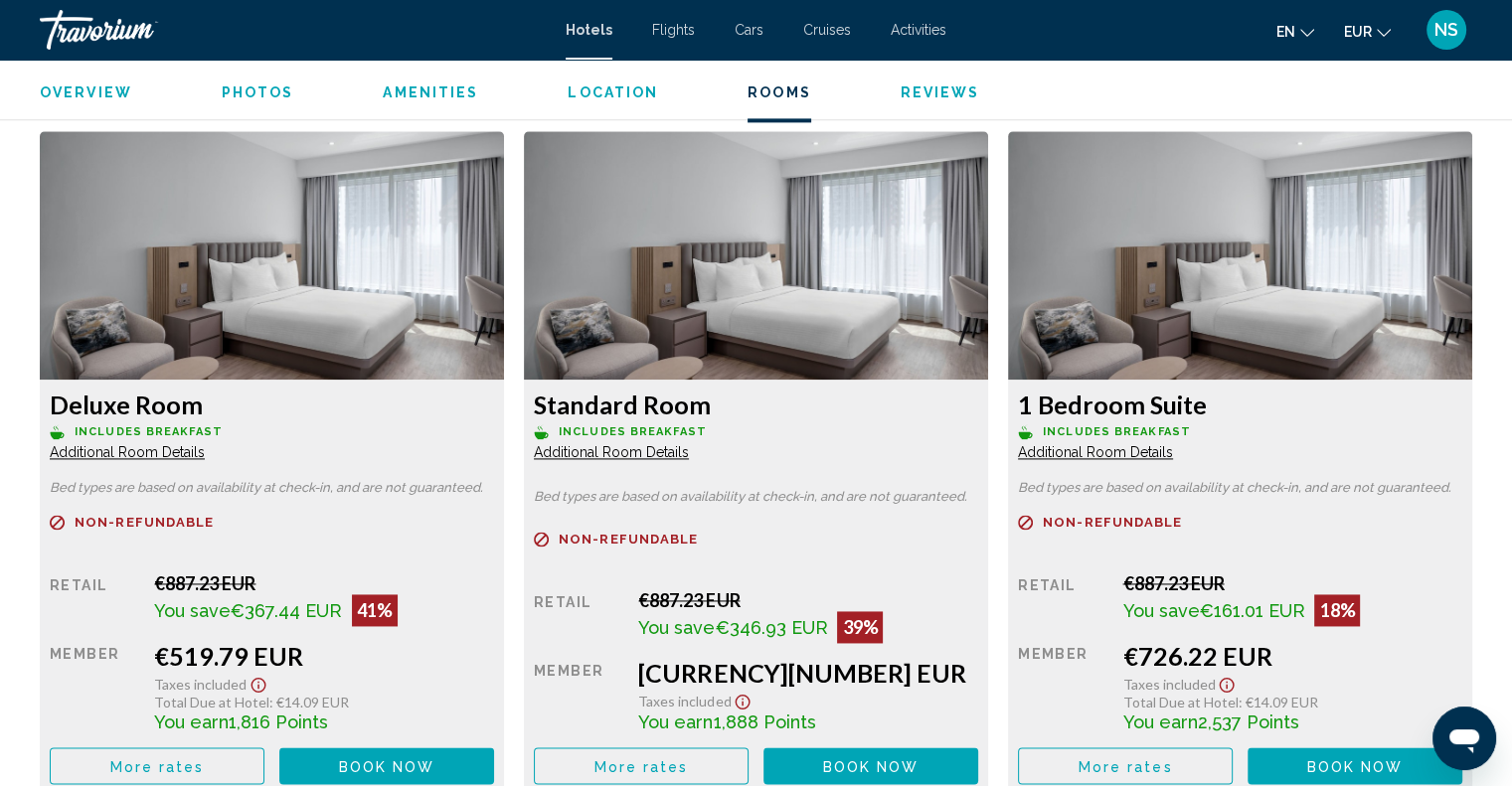 click on "Additional Room Details" at bounding box center (127, 452) 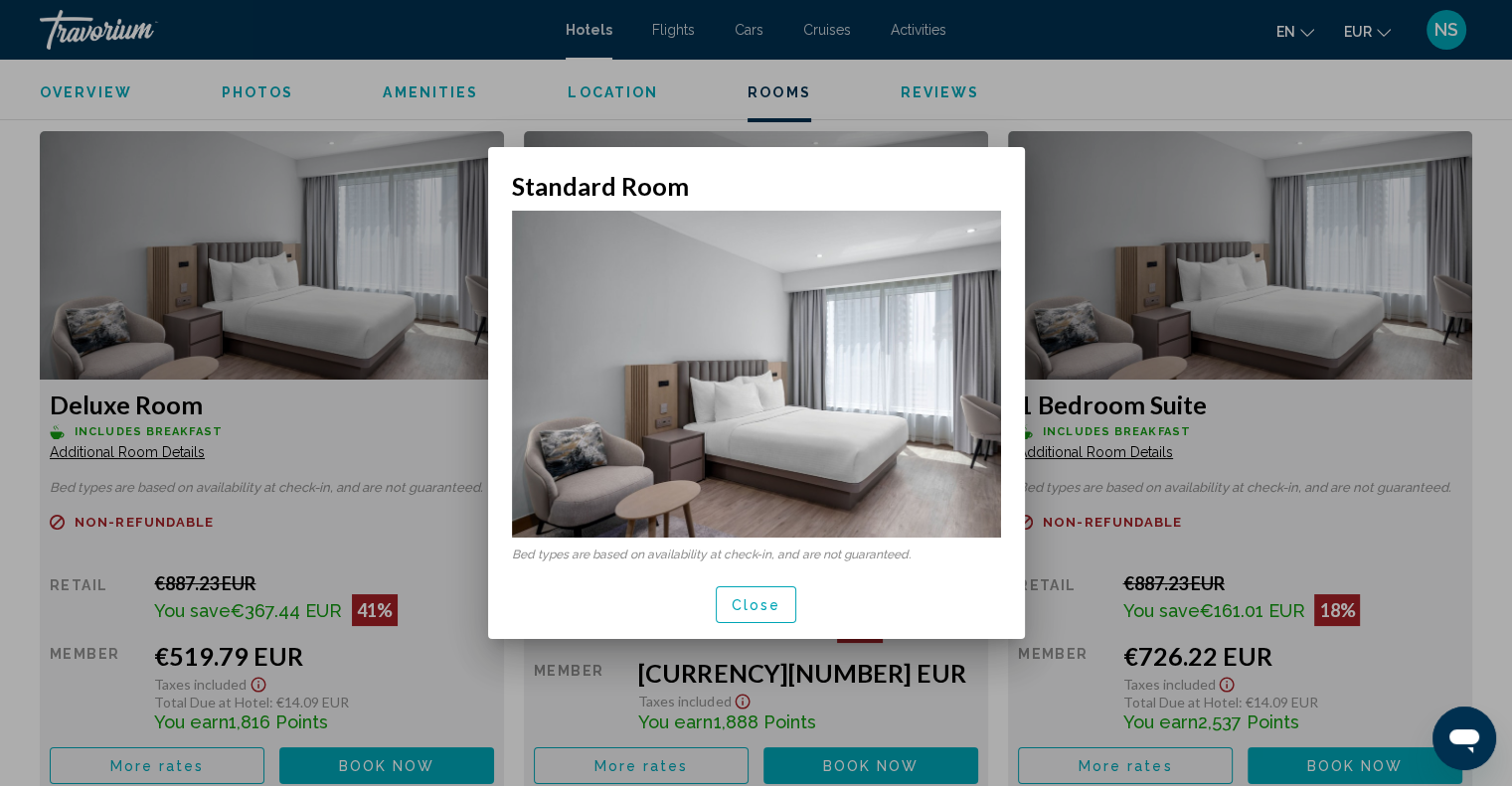 click at bounding box center [756, 393] 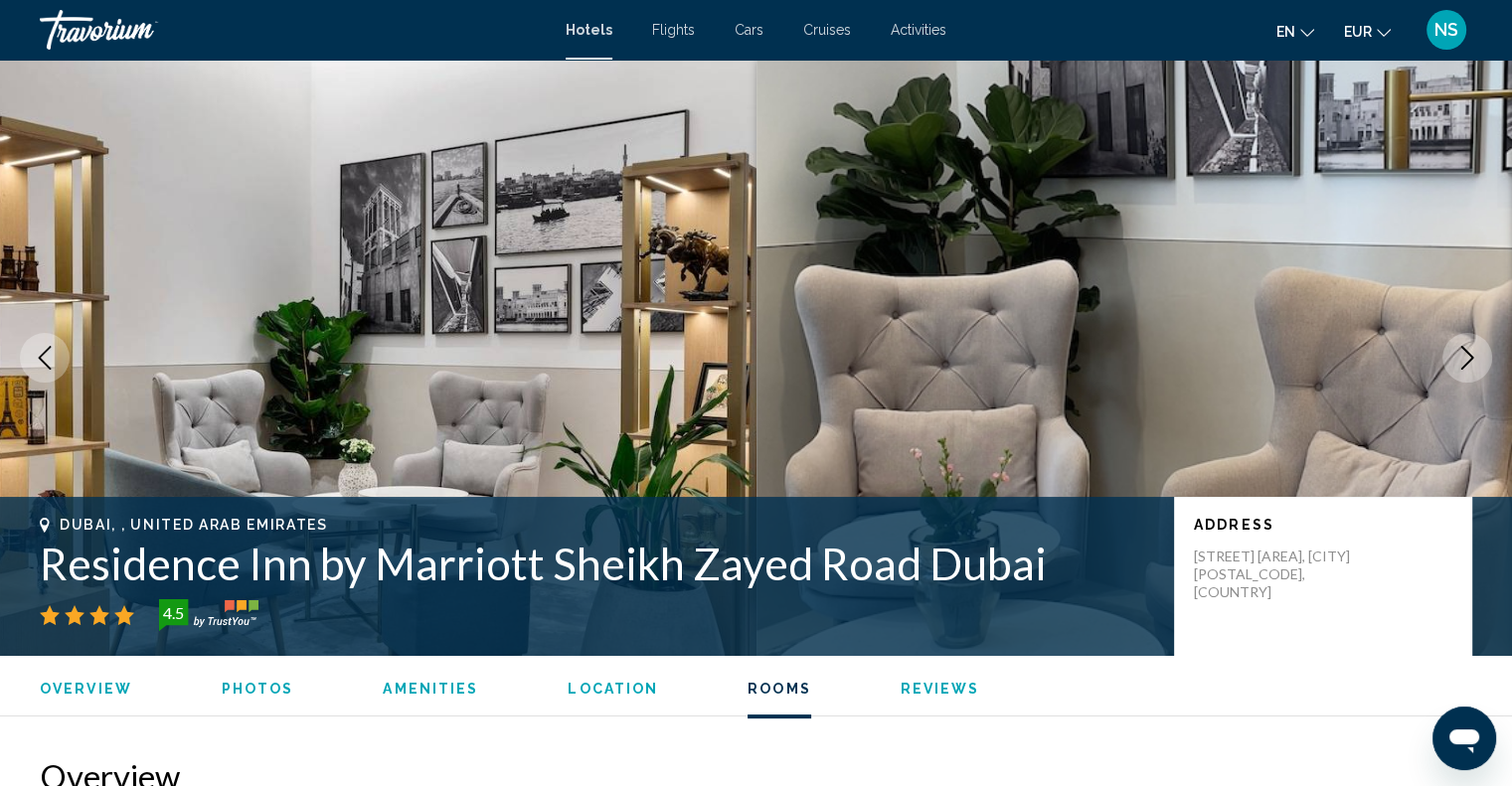 scroll, scrollTop: 2683, scrollLeft: 0, axis: vertical 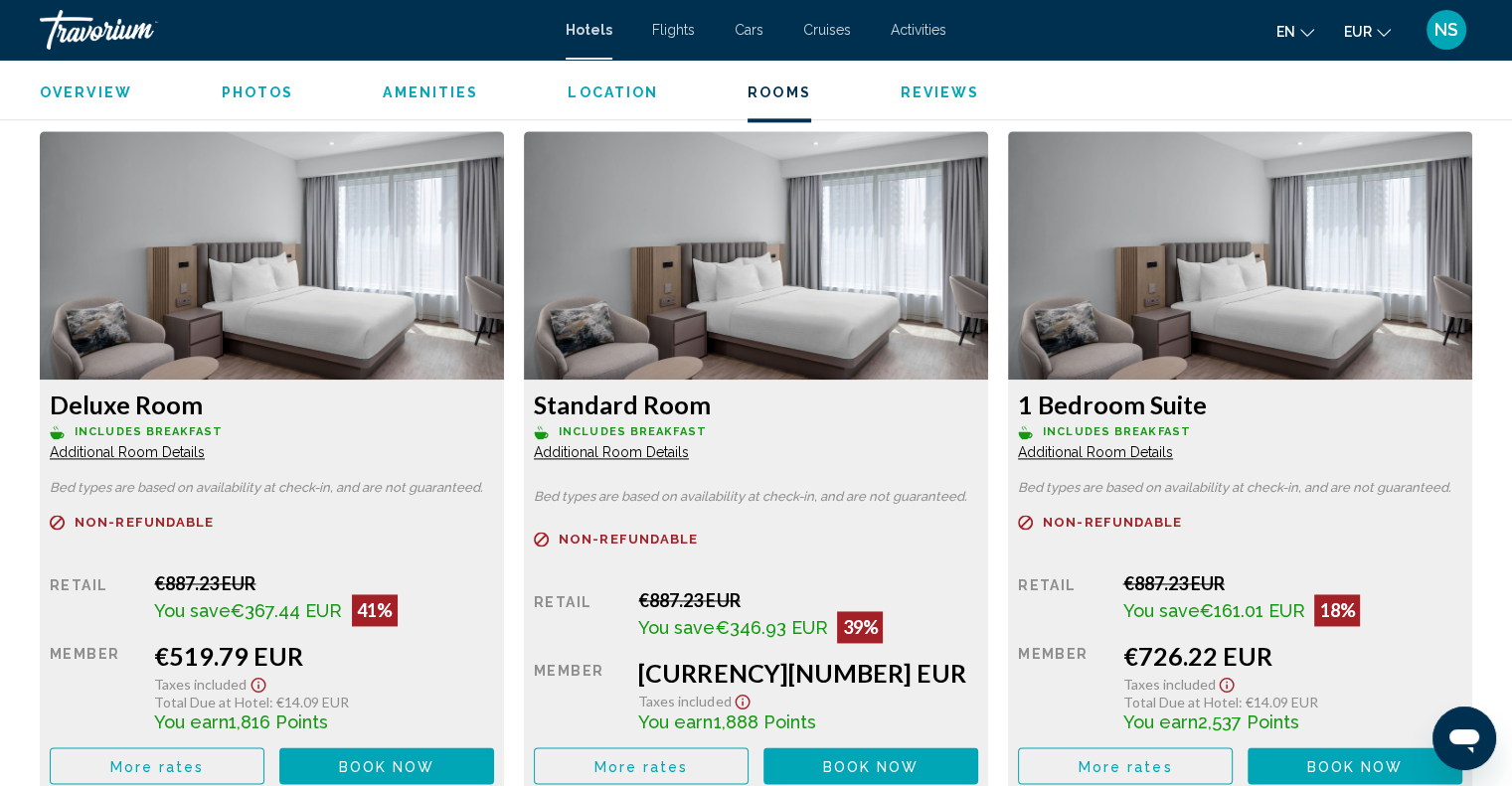 click on "Additional Room Details" at bounding box center (127, 452) 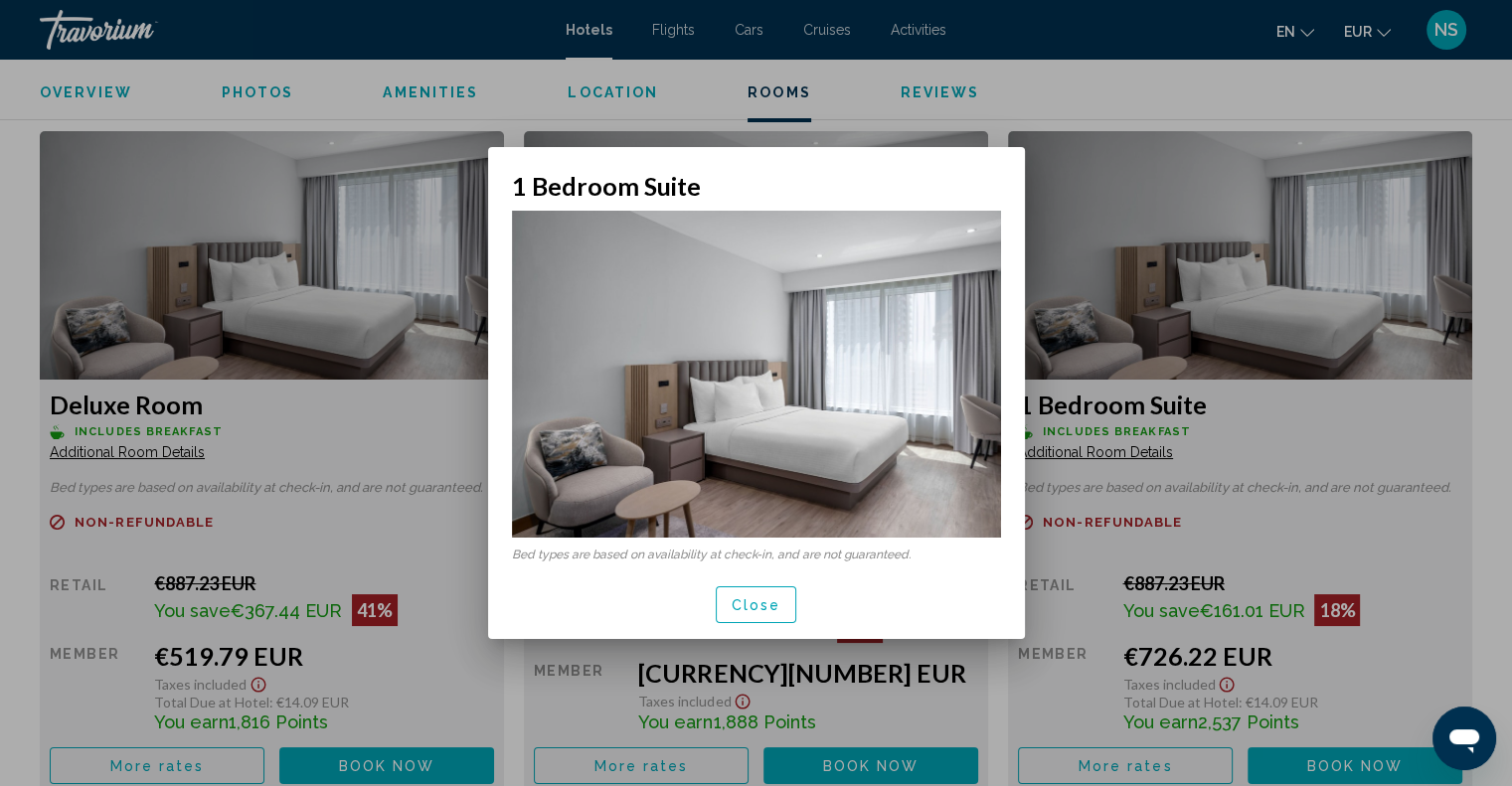 scroll, scrollTop: 0, scrollLeft: 0, axis: both 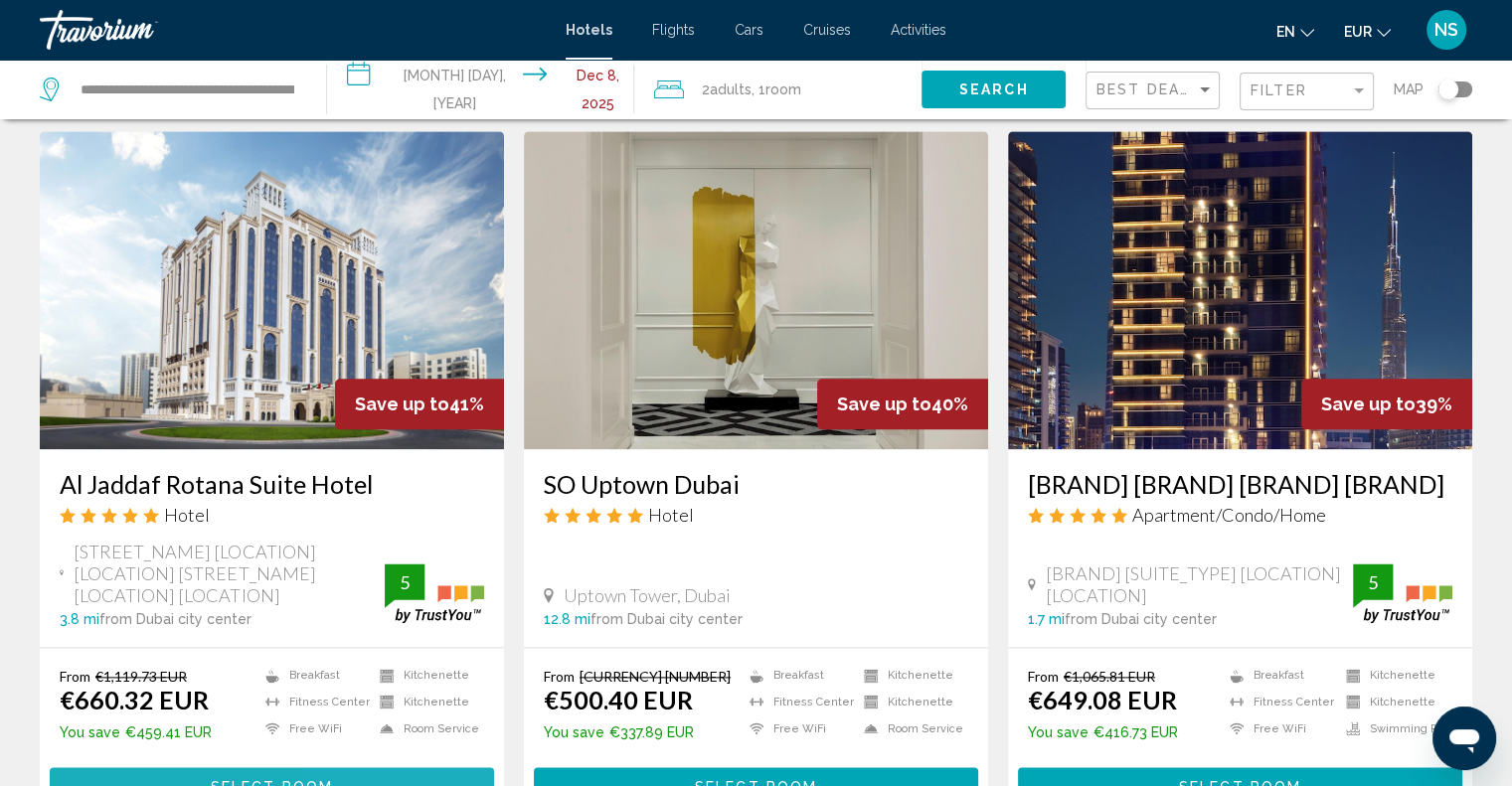 click on "Select Room" at bounding box center [271, 785] 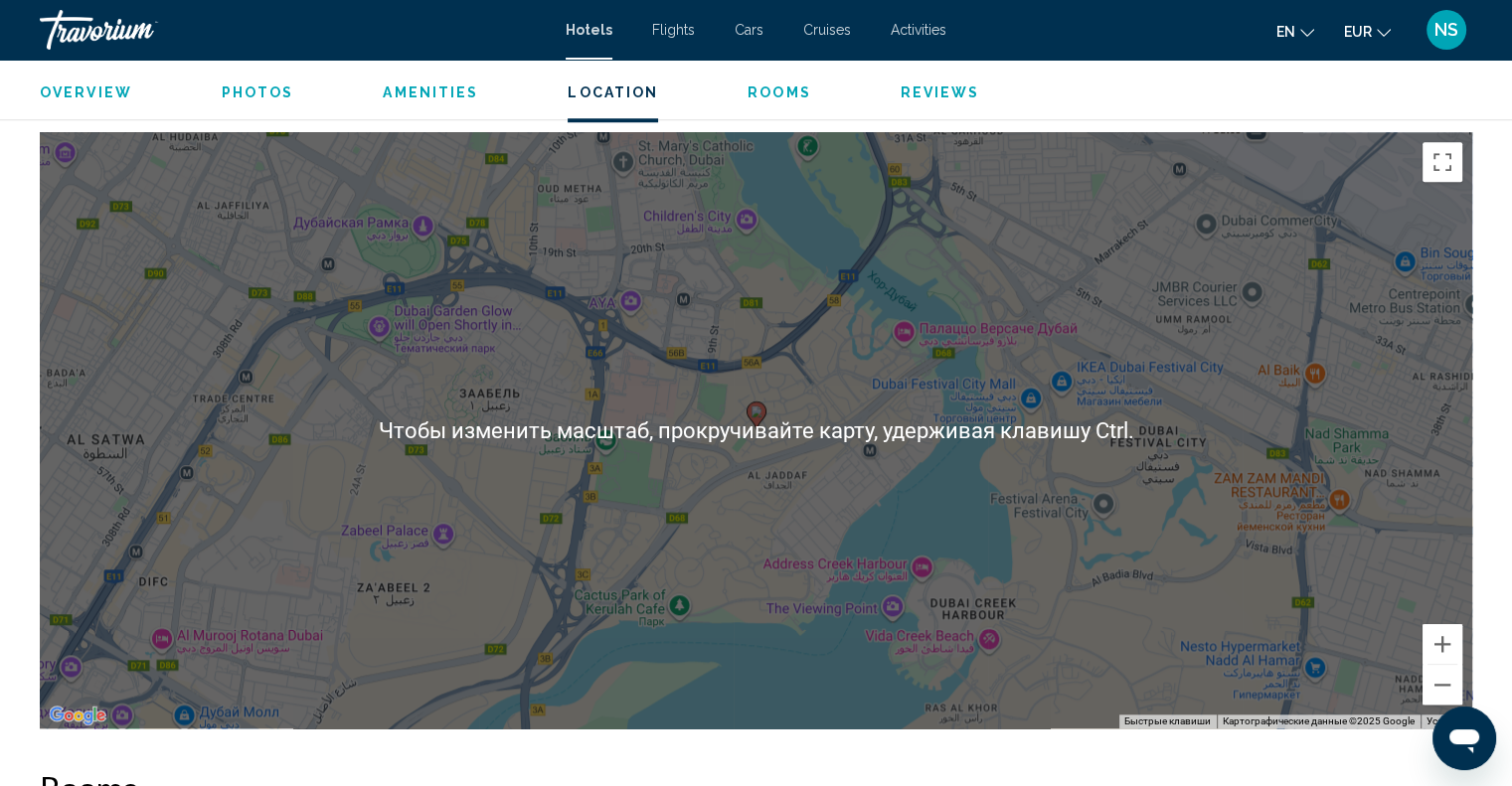 scroll, scrollTop: 1987, scrollLeft: 0, axis: vertical 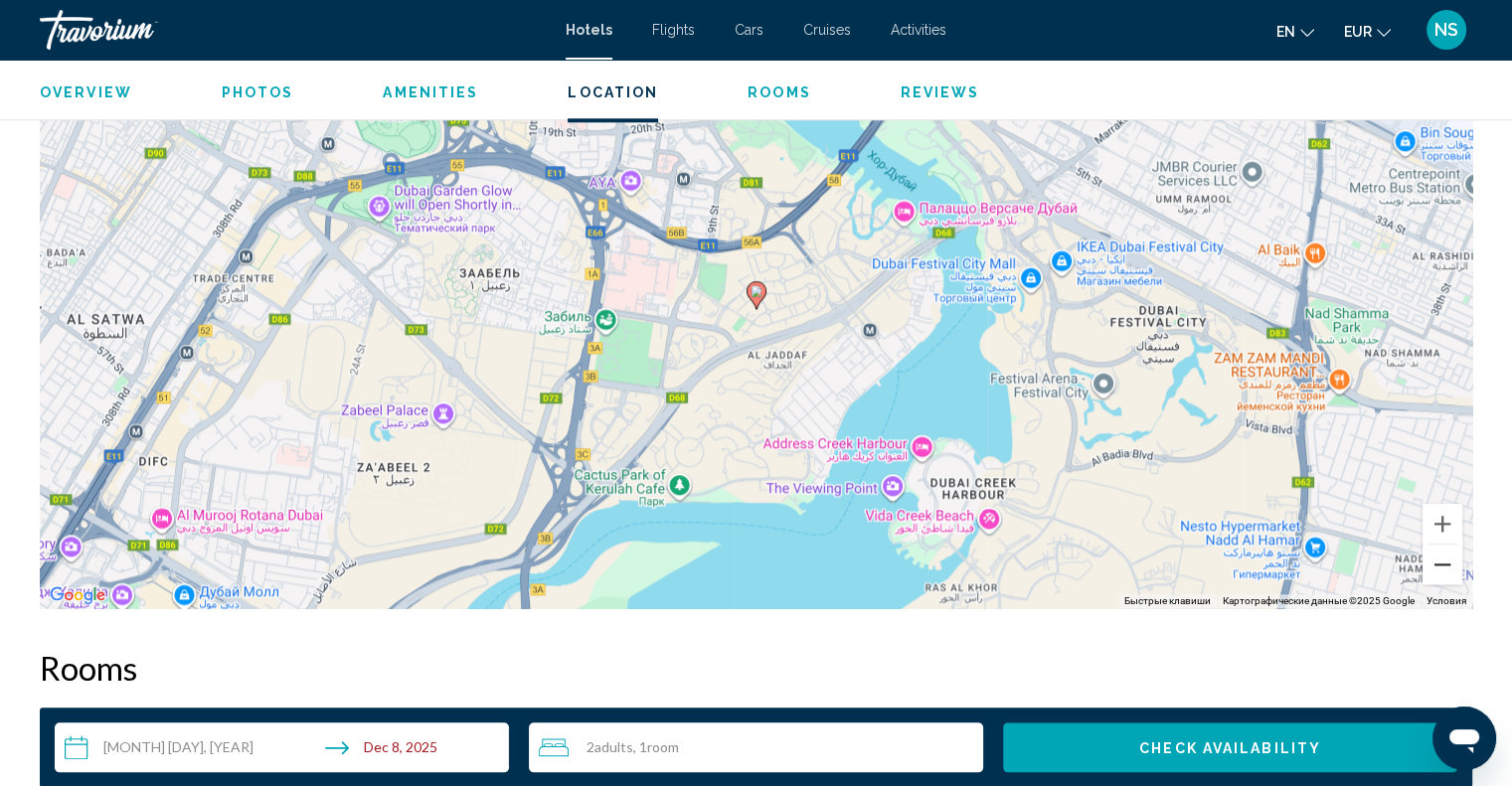 click at bounding box center (1442, 564) 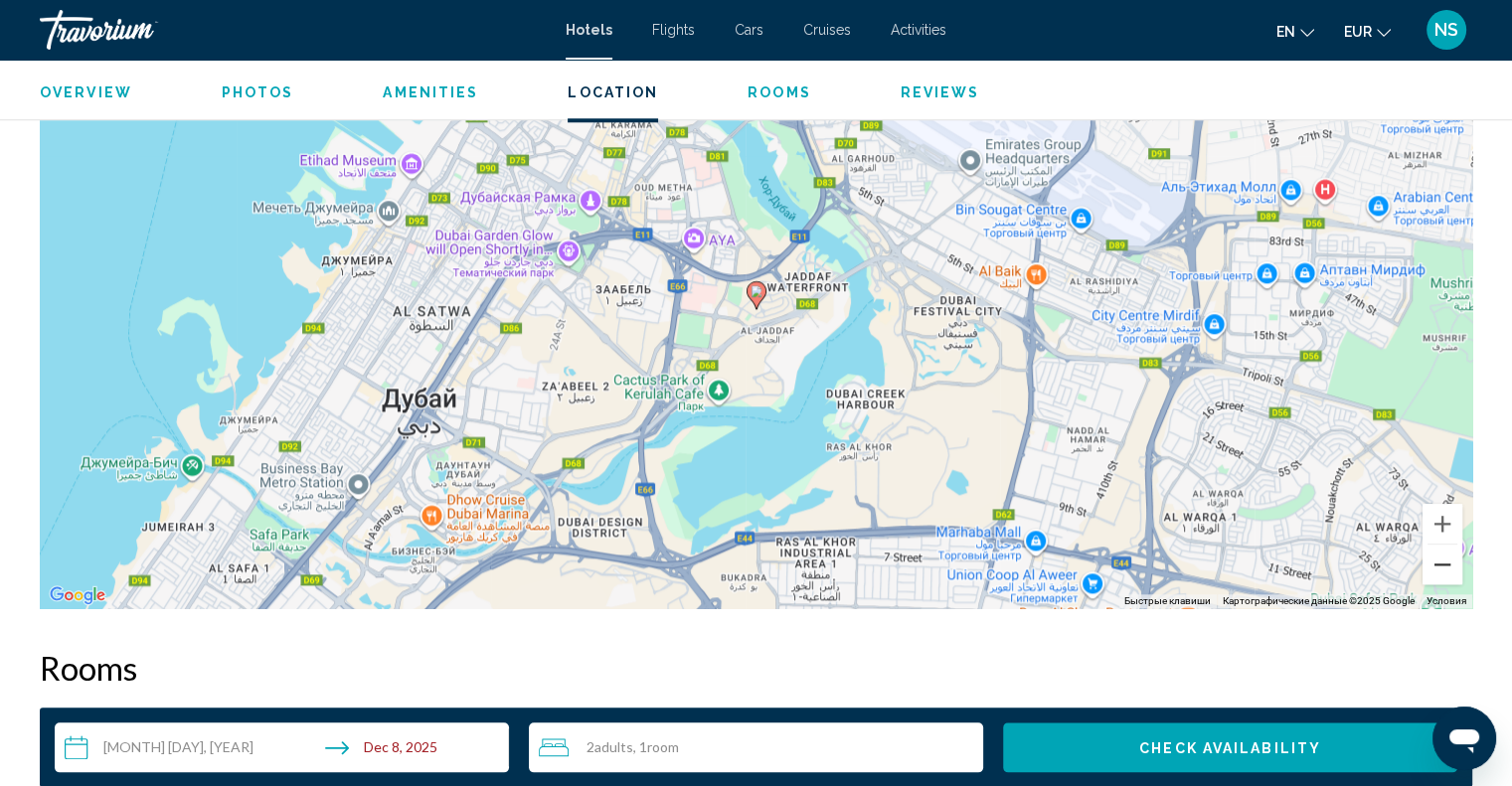 click at bounding box center (1442, 564) 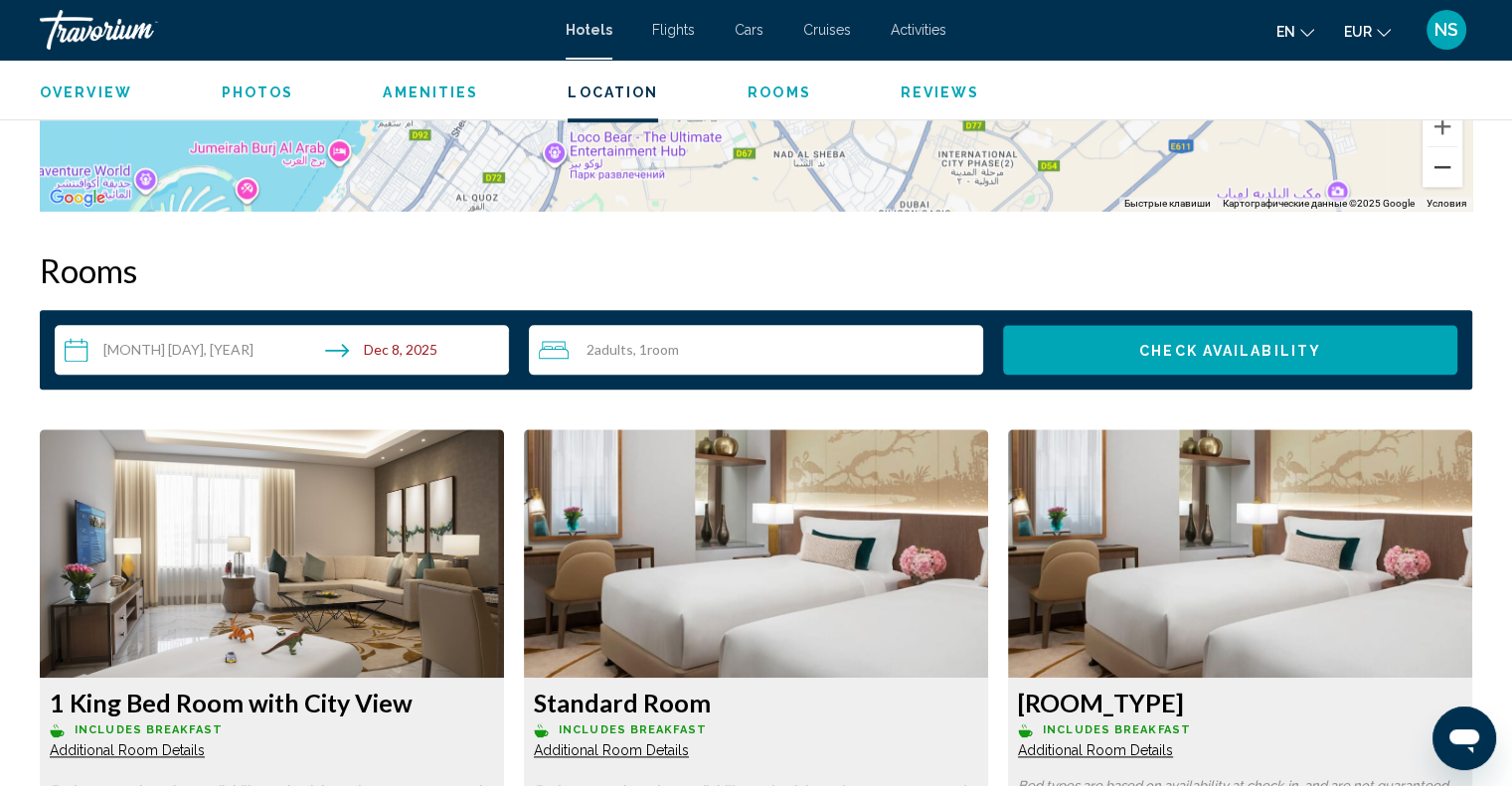scroll, scrollTop: 2683, scrollLeft: 0, axis: vertical 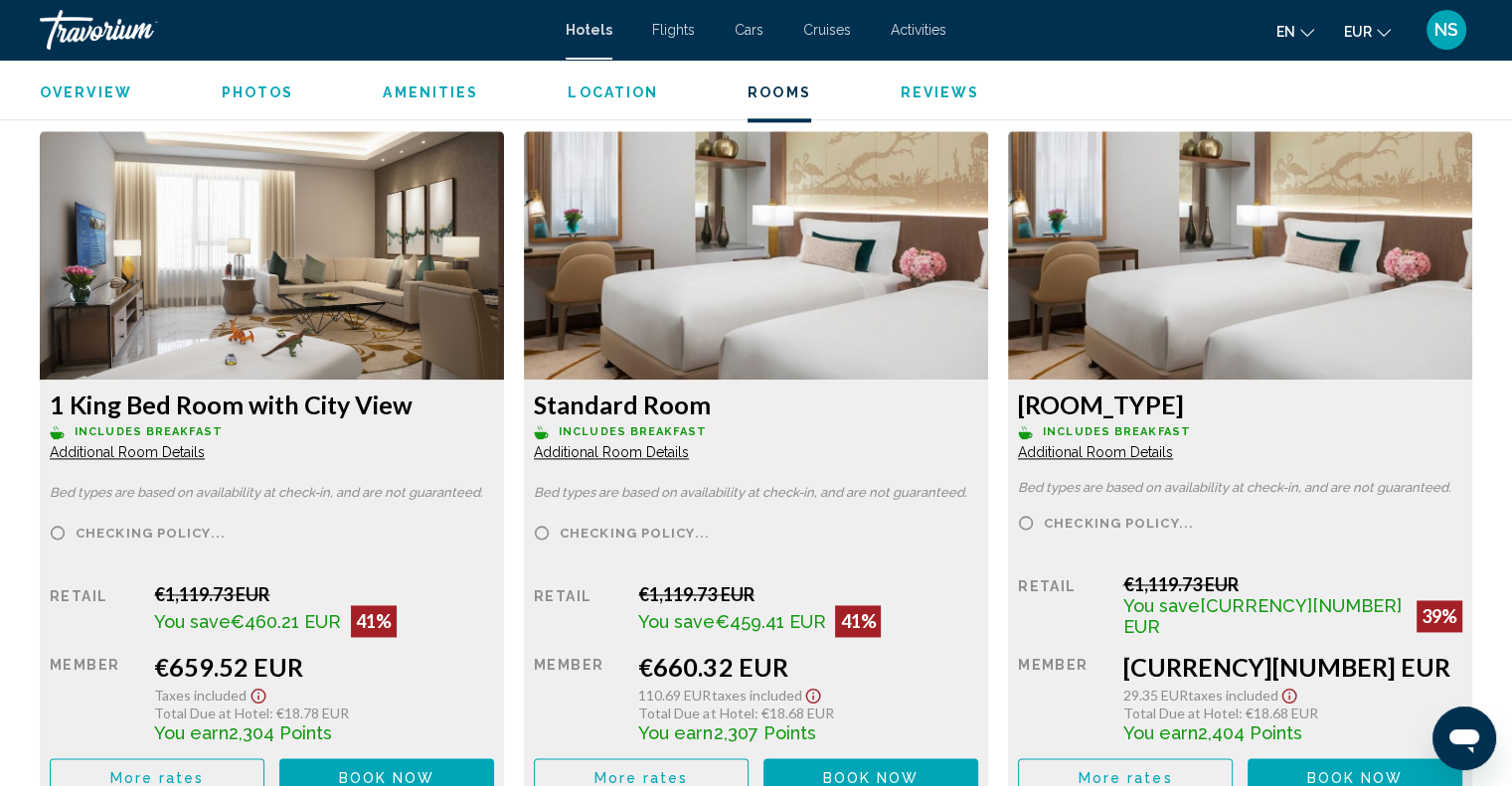 click on "Additional Room Details" at bounding box center (127, 452) 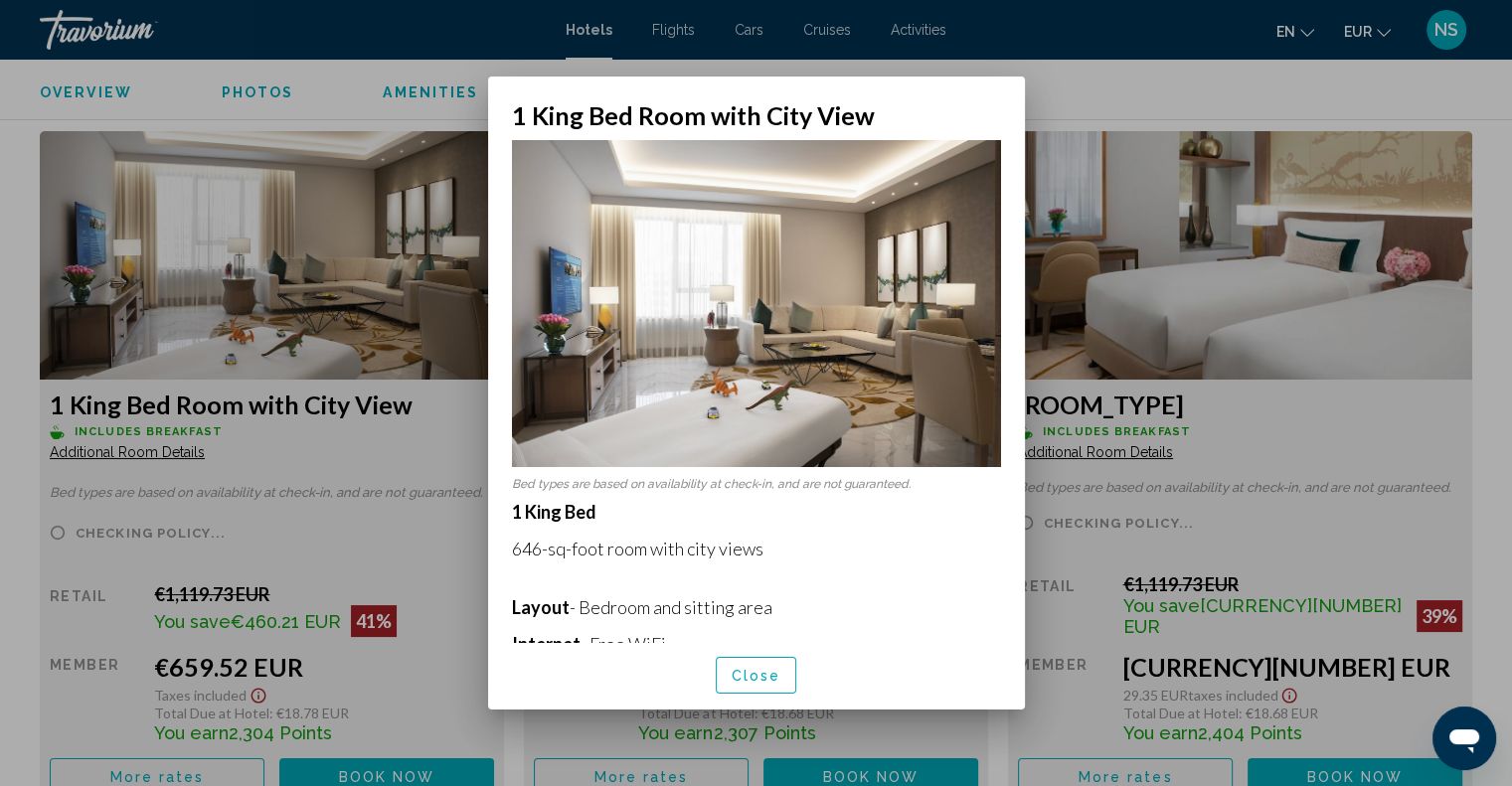 click on "Close" at bounding box center (756, 676) 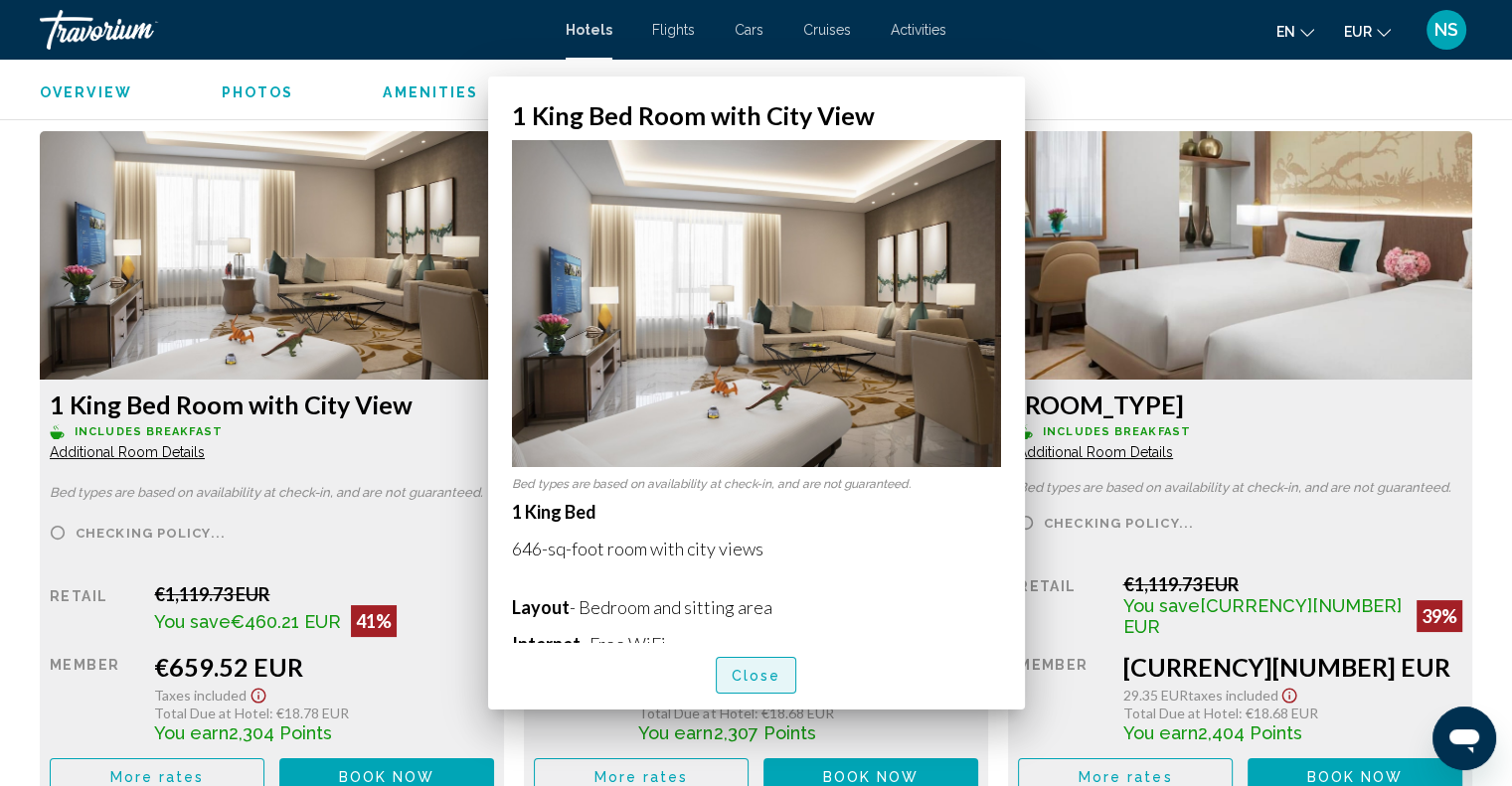 scroll, scrollTop: 2683, scrollLeft: 0, axis: vertical 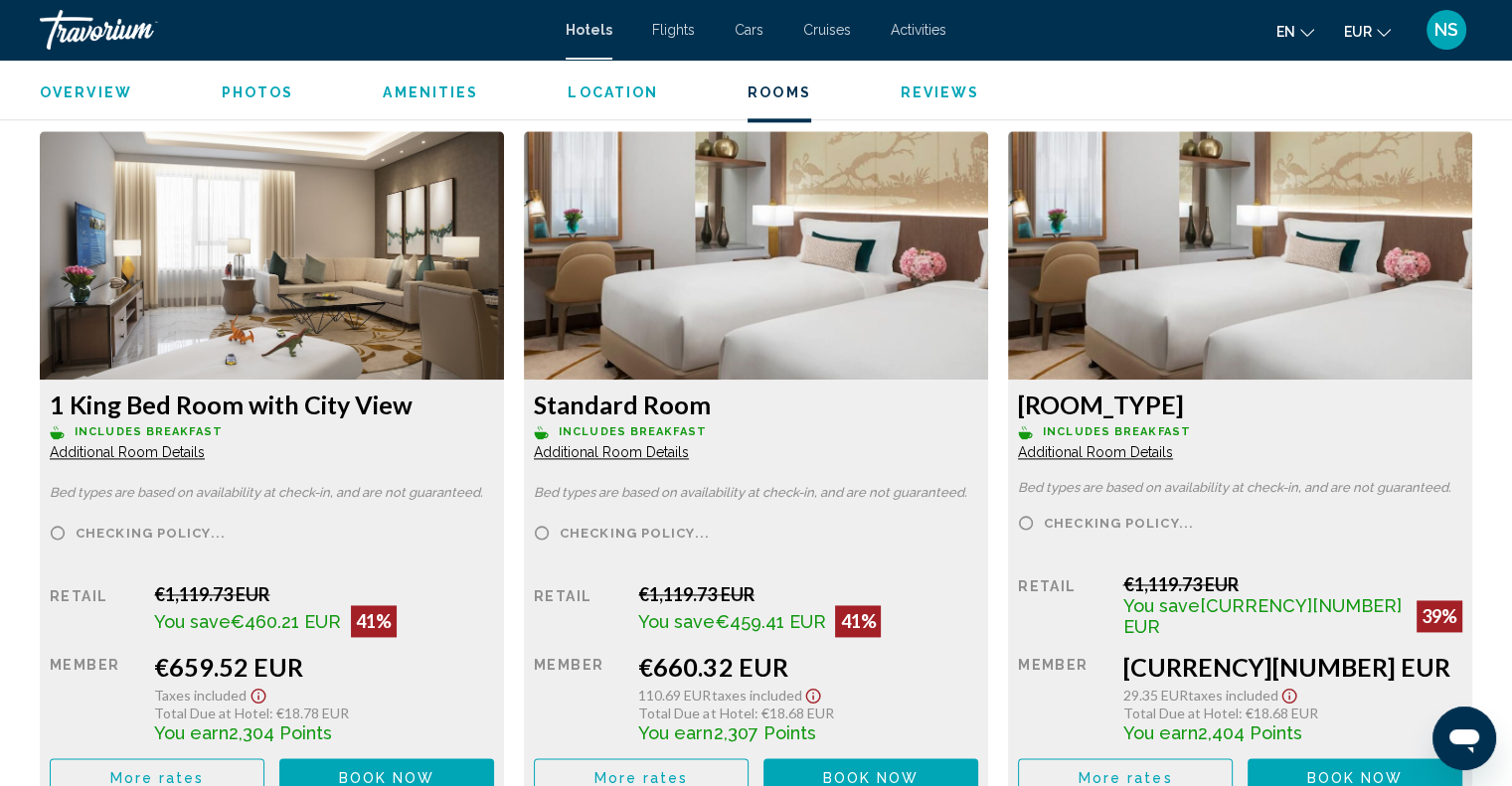 click on "Additional Room Details" at bounding box center (127, 452) 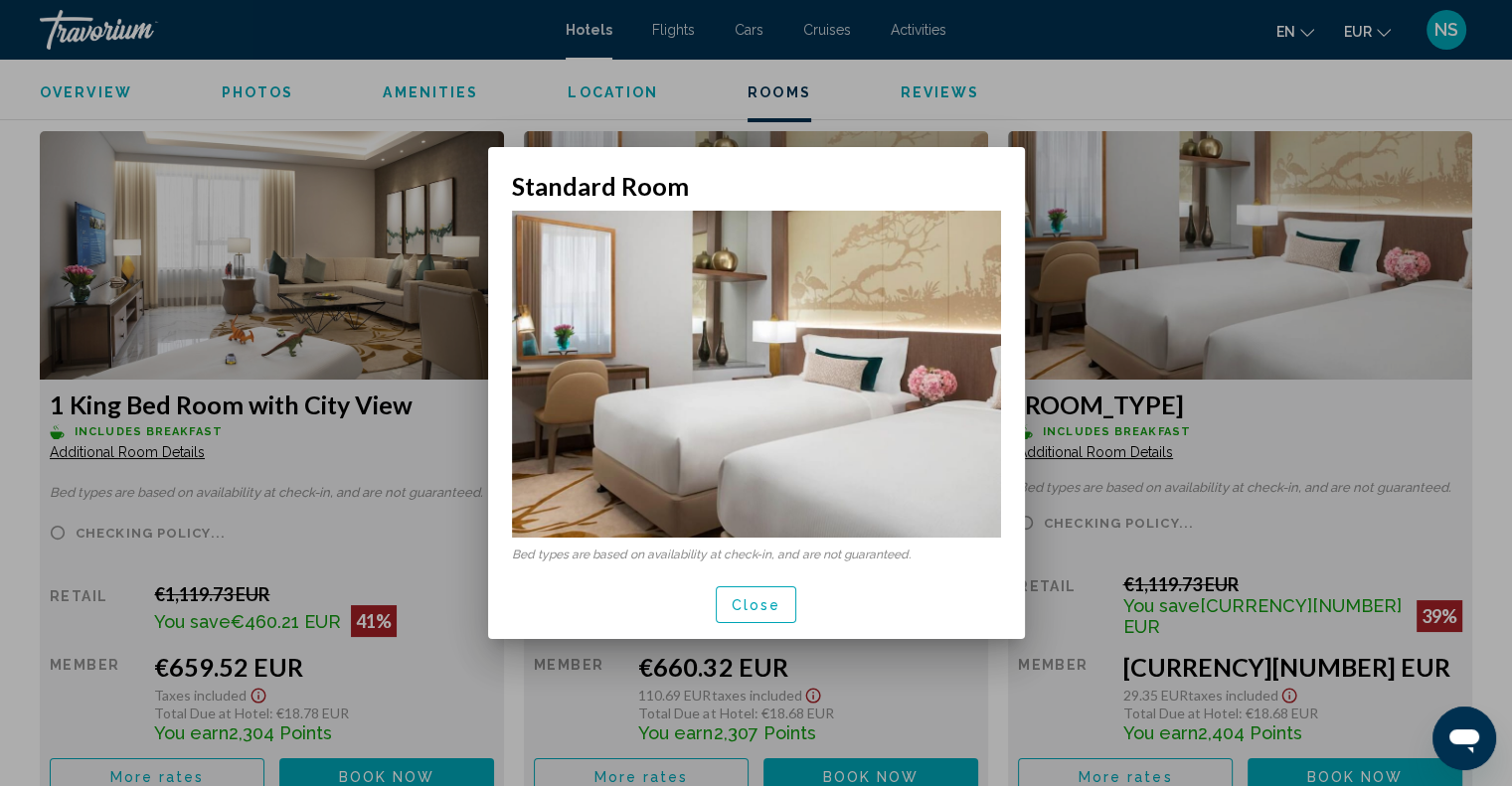 scroll, scrollTop: 0, scrollLeft: 0, axis: both 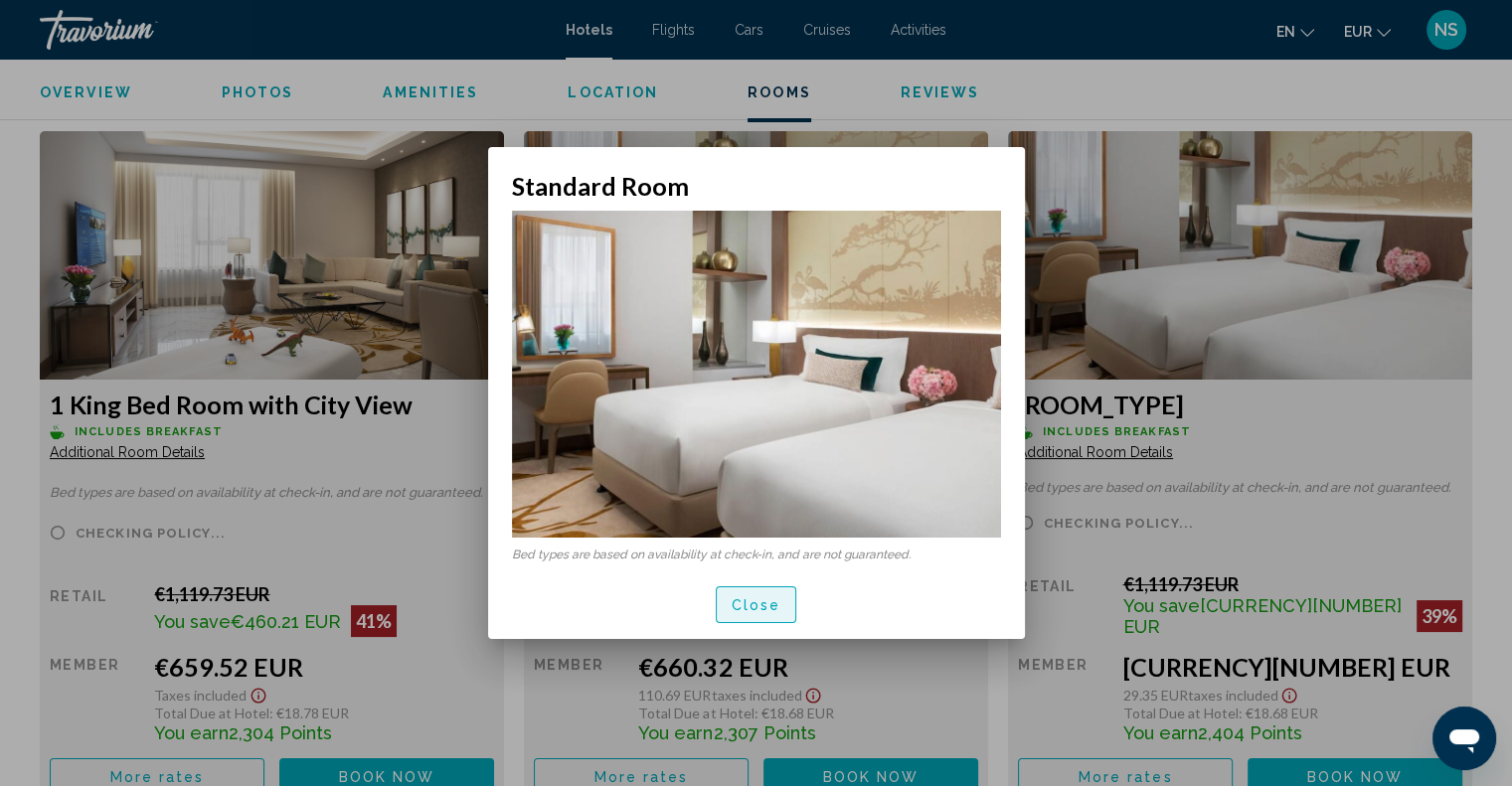 click on "Close" at bounding box center [756, 605] 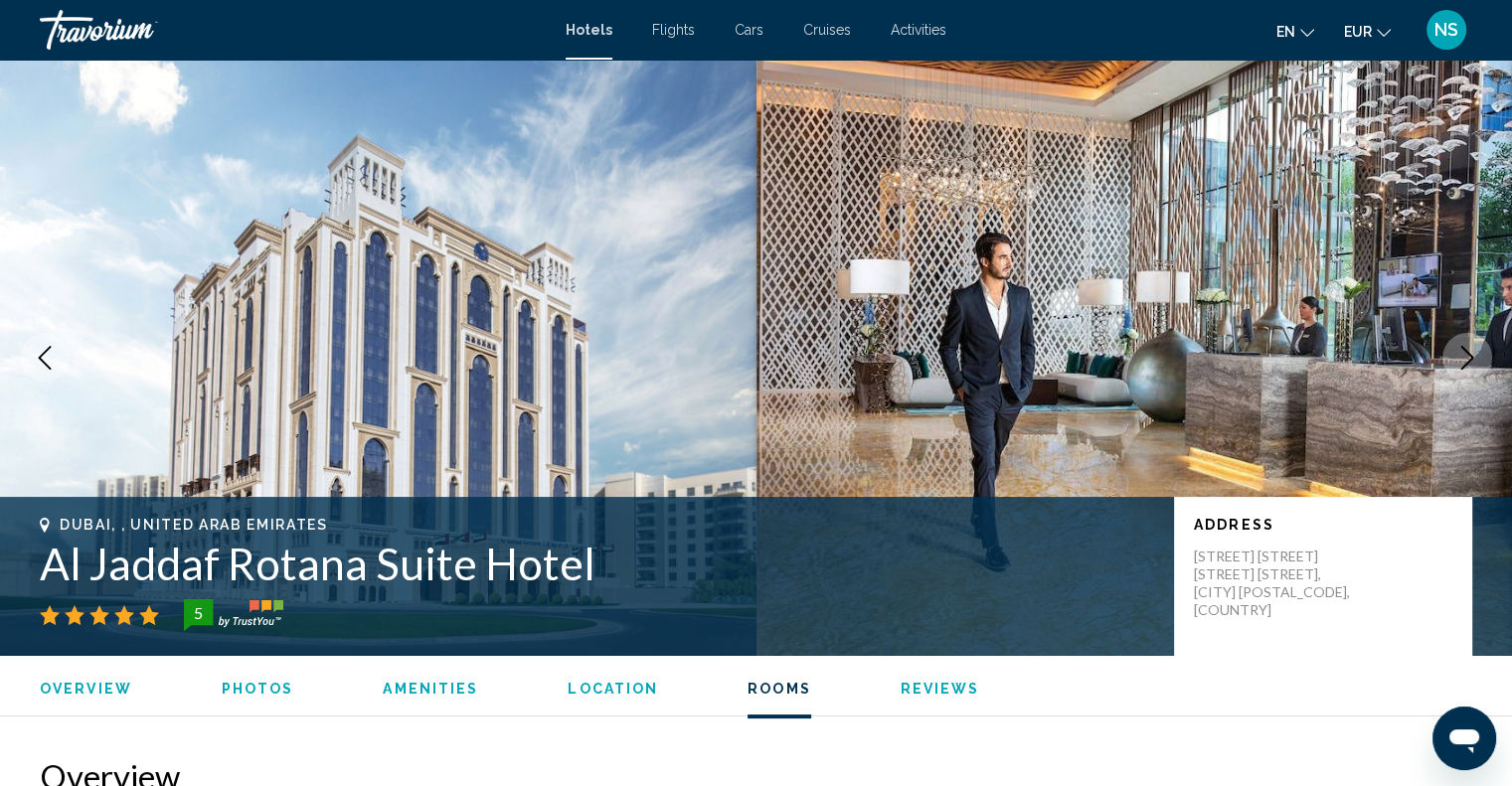 scroll, scrollTop: 2683, scrollLeft: 0, axis: vertical 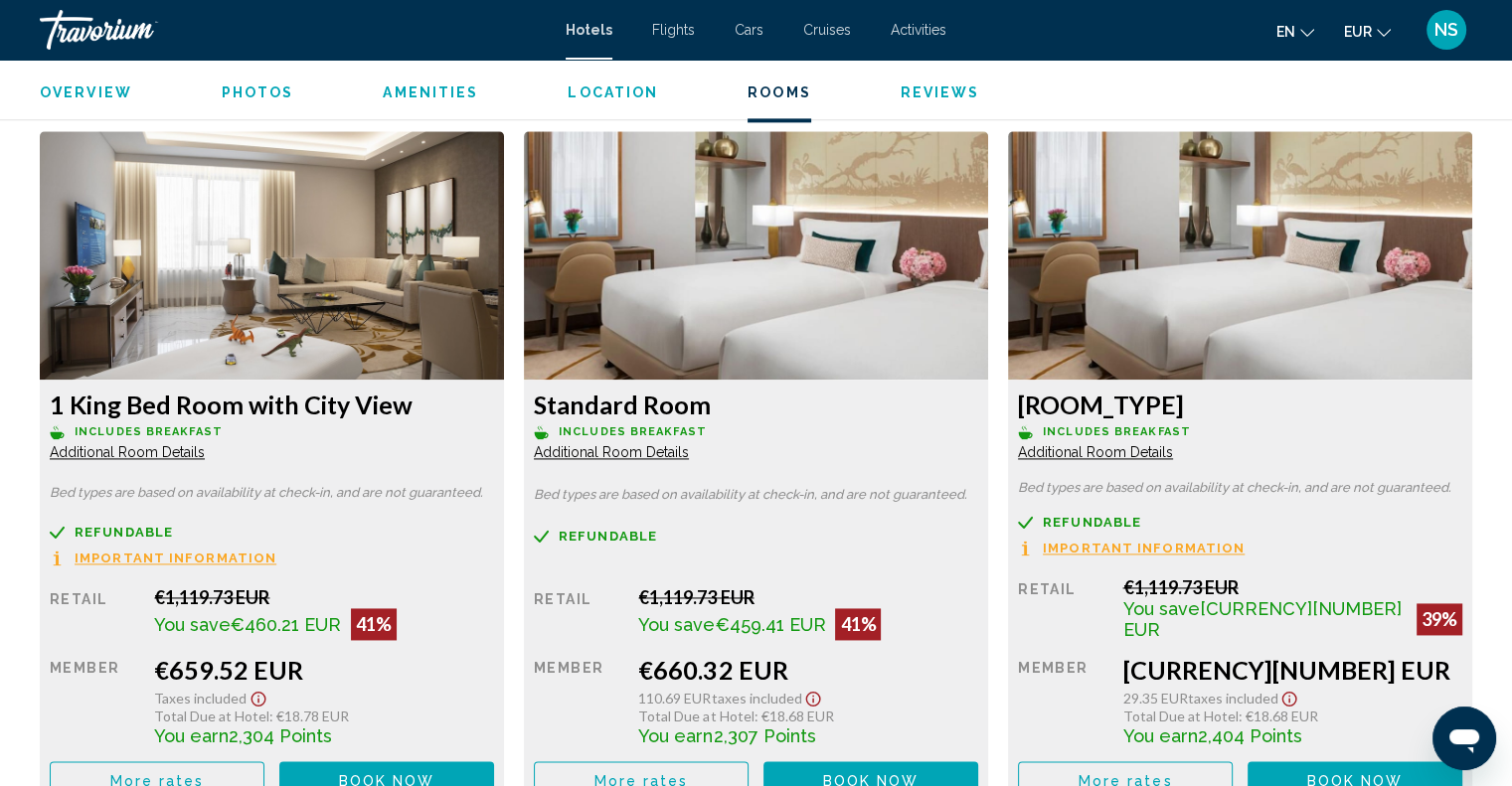 click on "Additional Room Details" at bounding box center (127, 452) 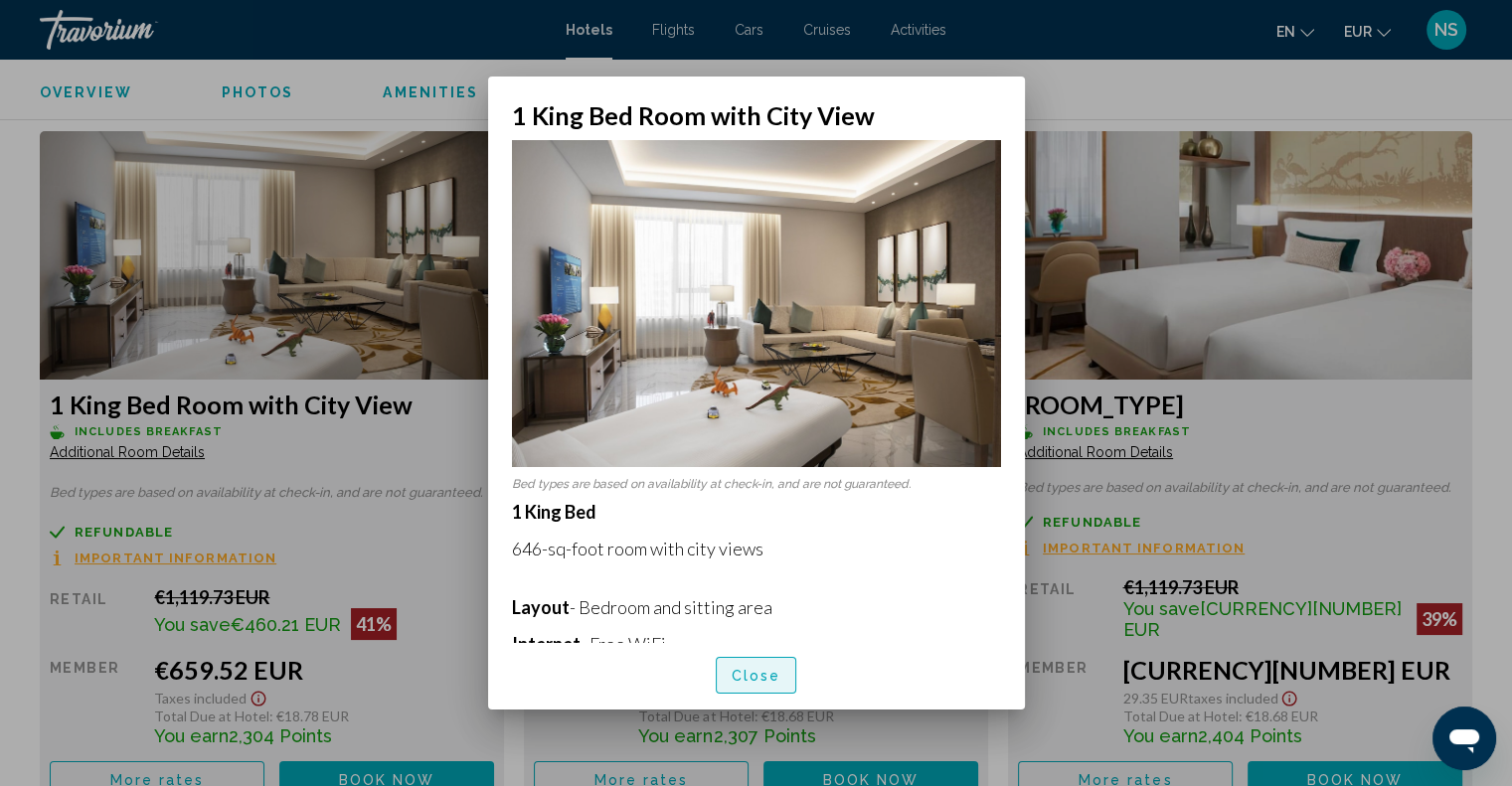 click on "Close" at bounding box center [756, 676] 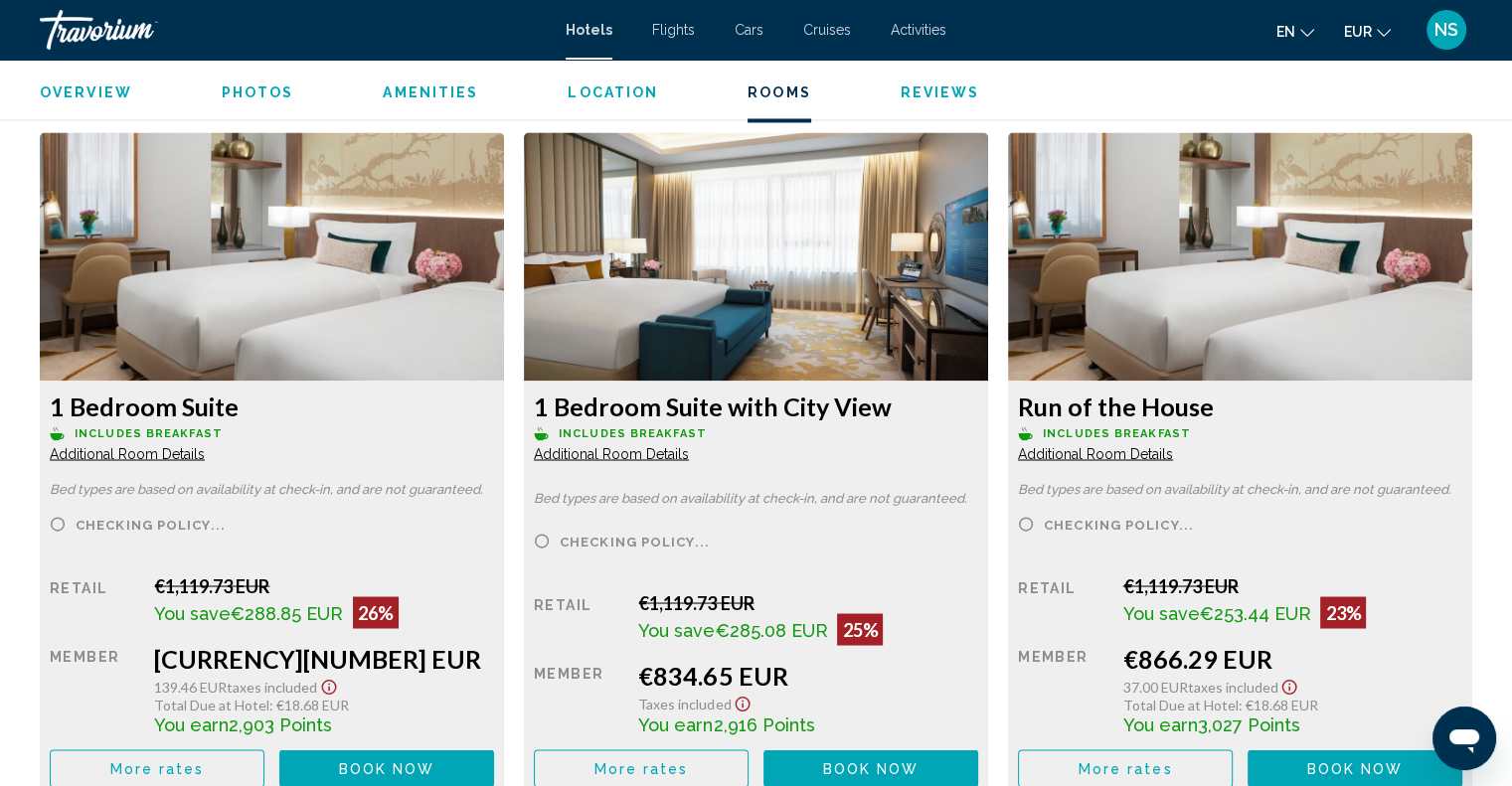 scroll, scrollTop: 3577, scrollLeft: 0, axis: vertical 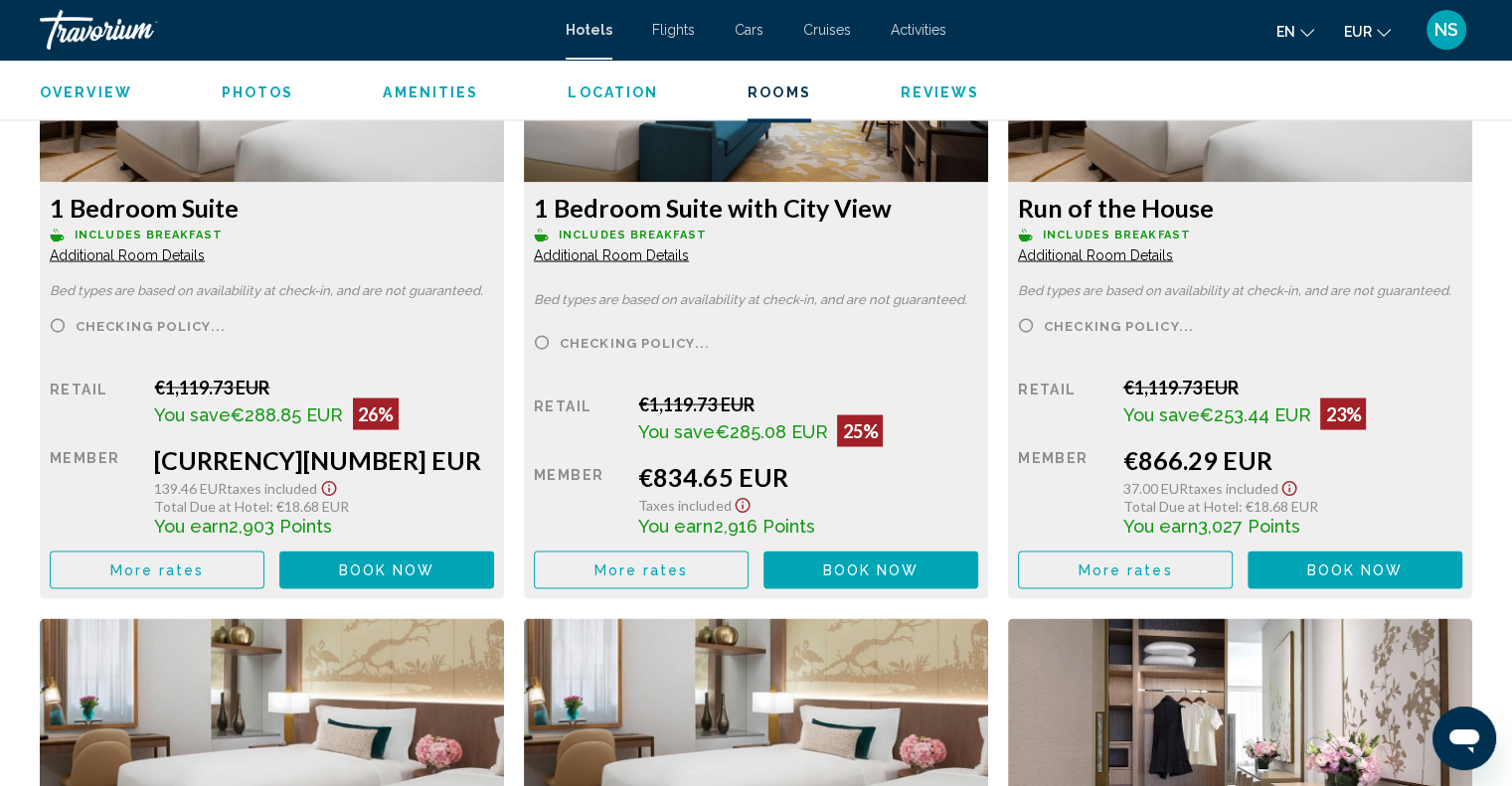 click on "1 Bedroom Suite
Includes Breakfast Additional Room Details Bed types are based on availability at check-in, and are not guaranteed. Checking policy...     Retail  €1,119.73 EUR  You save  €288.85 EUR  26%  when you redeem    Member  €830.88 EUR  139.46 EUR  Taxes included
Total Due at Hotel : €18.68 EUR  You earn  2,903  Points  More rates Book now No longer available" at bounding box center (271, -301) 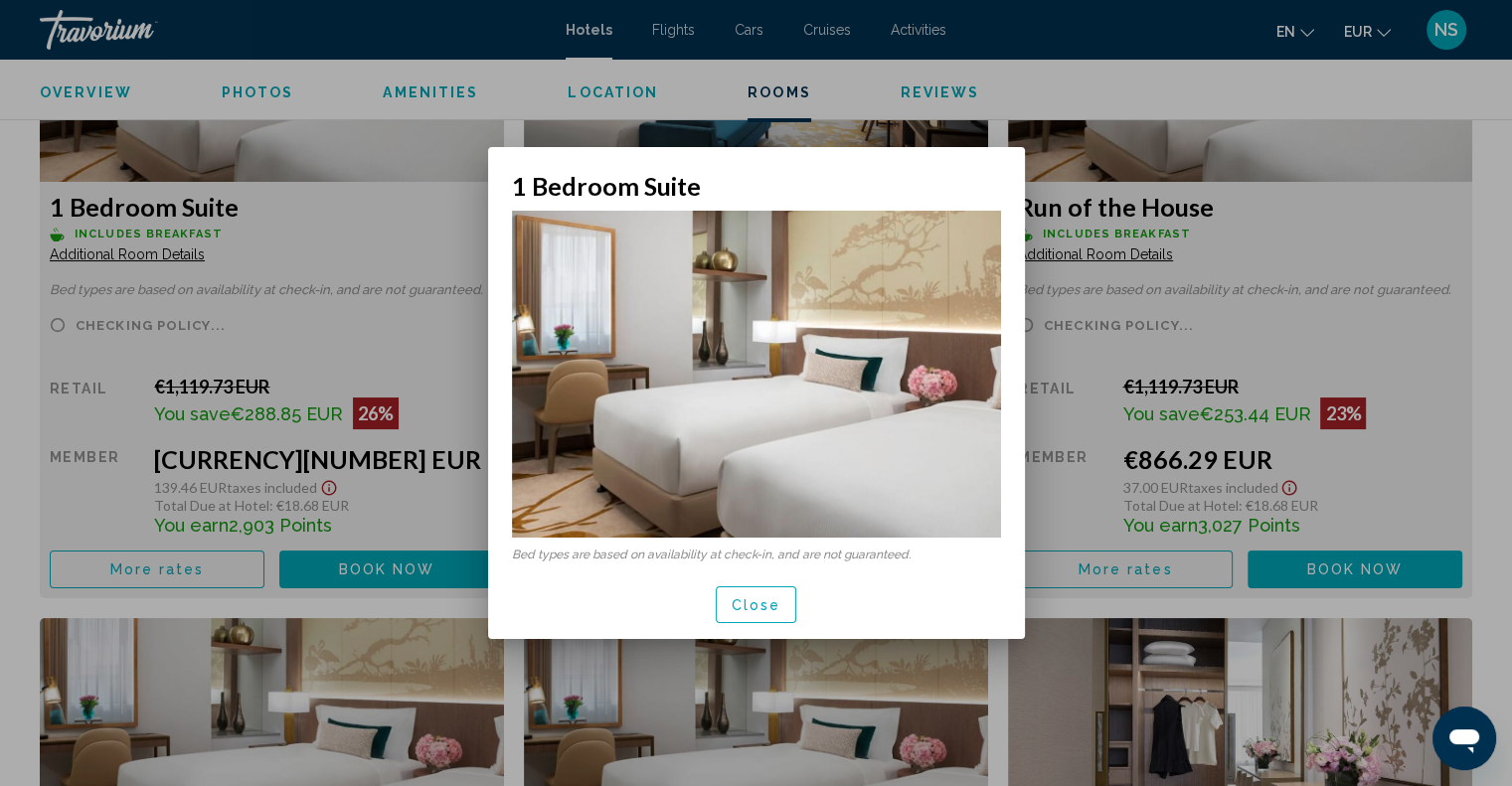 scroll, scrollTop: 0, scrollLeft: 0, axis: both 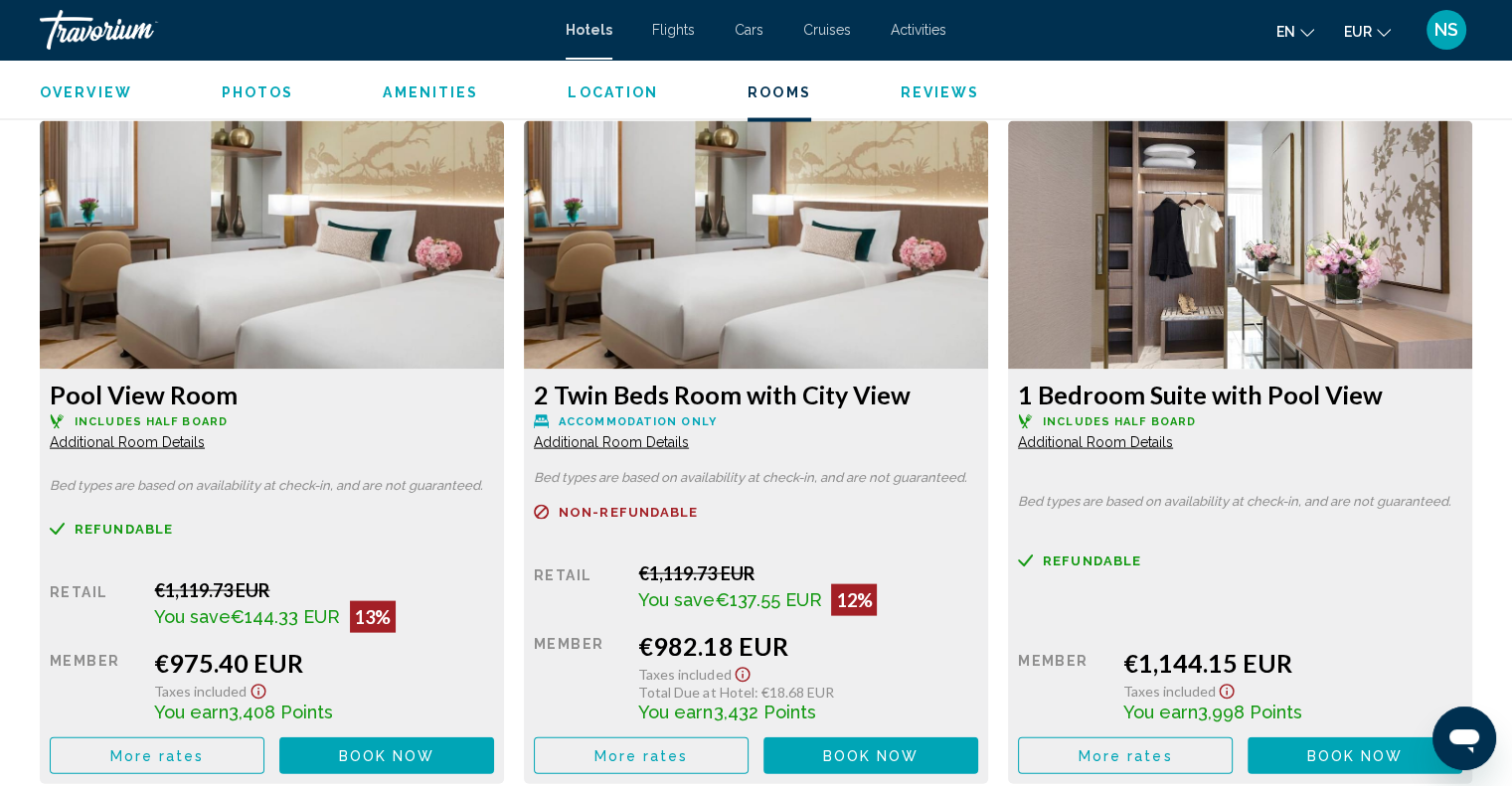 click on "Additional Room Details" at bounding box center (127, -942) 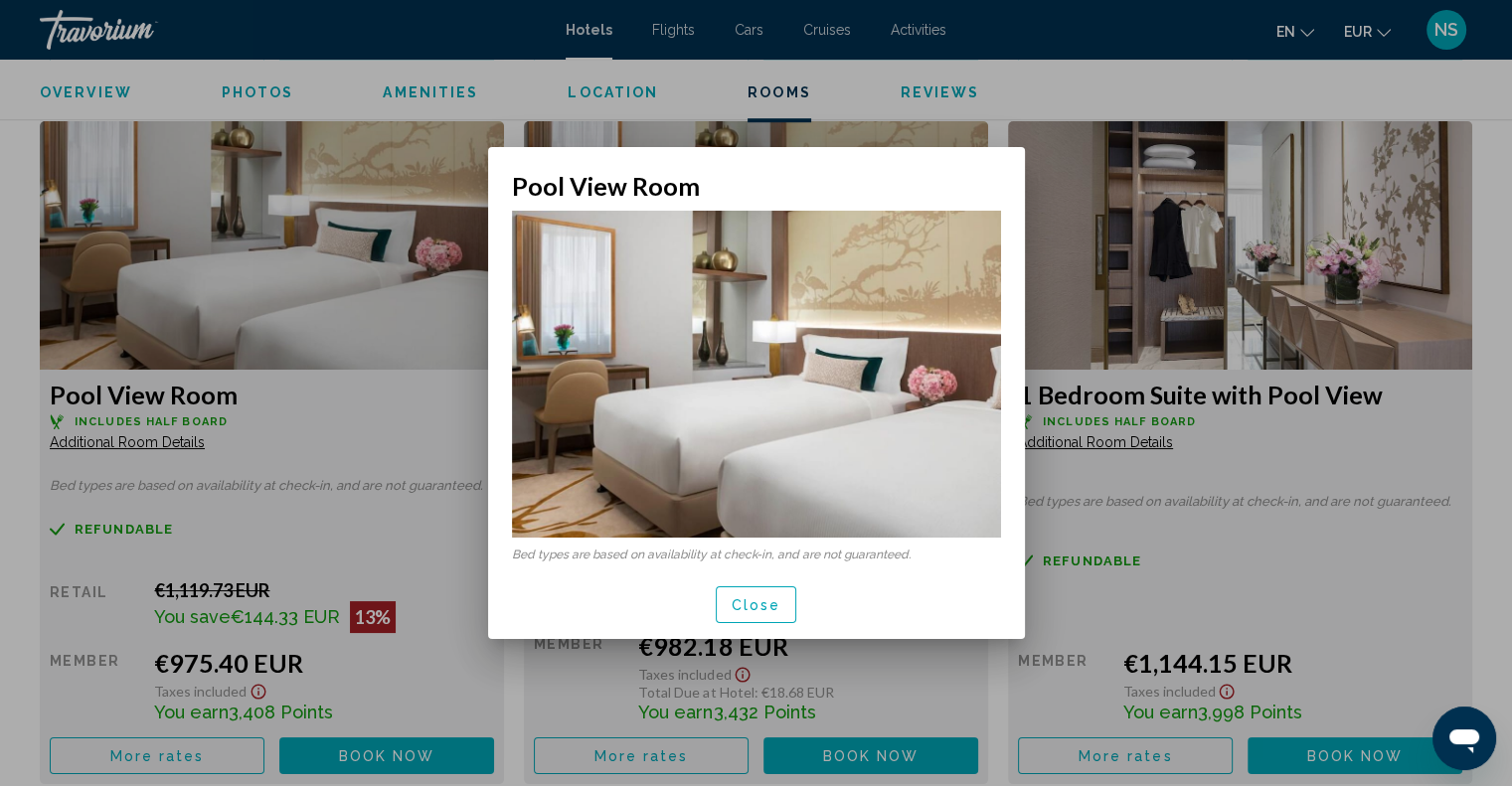 click on "Close" at bounding box center (756, 605) 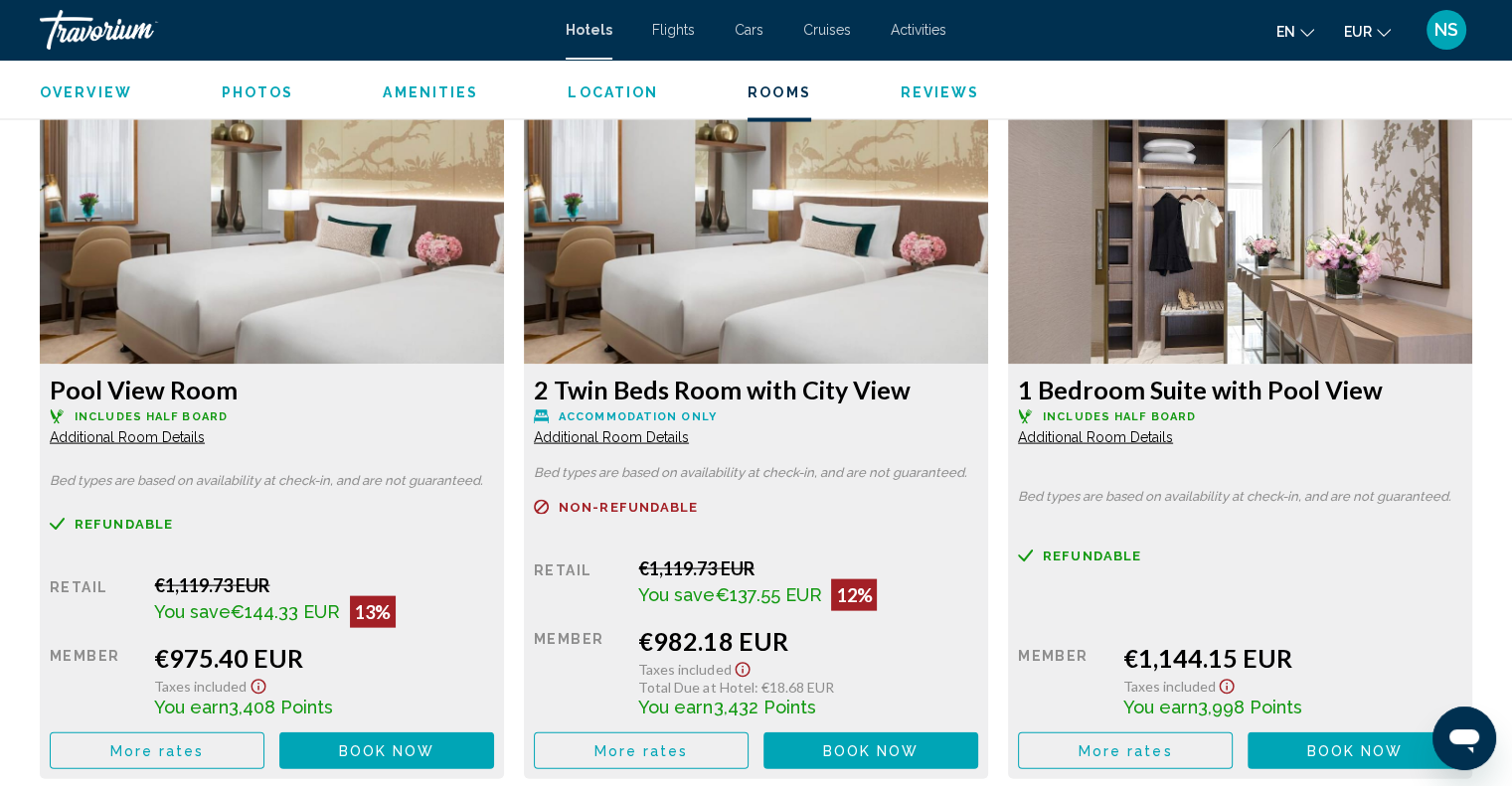 scroll, scrollTop: 4077, scrollLeft: 0, axis: vertical 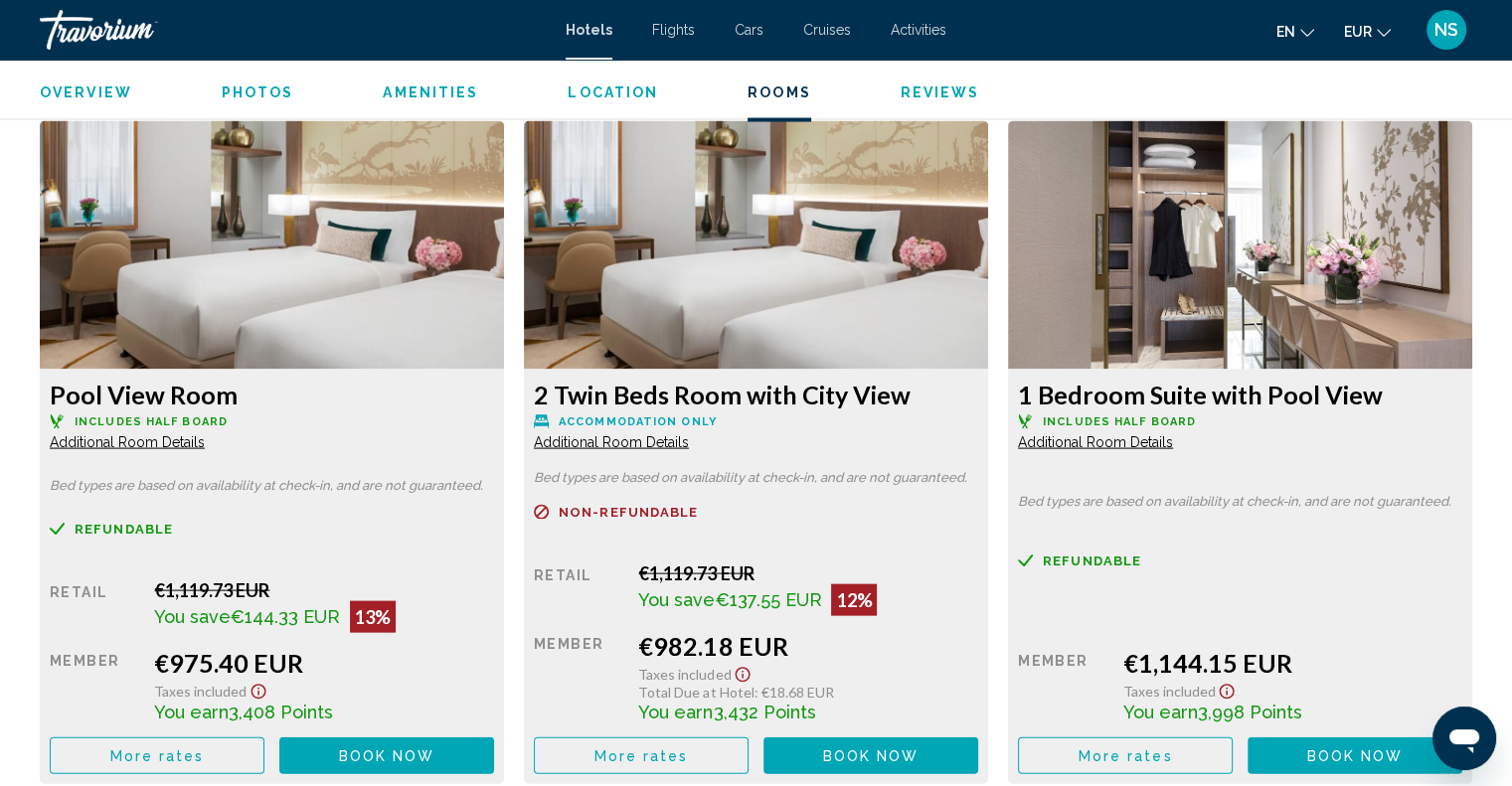 click on "Additional Room Details" at bounding box center (127, -942) 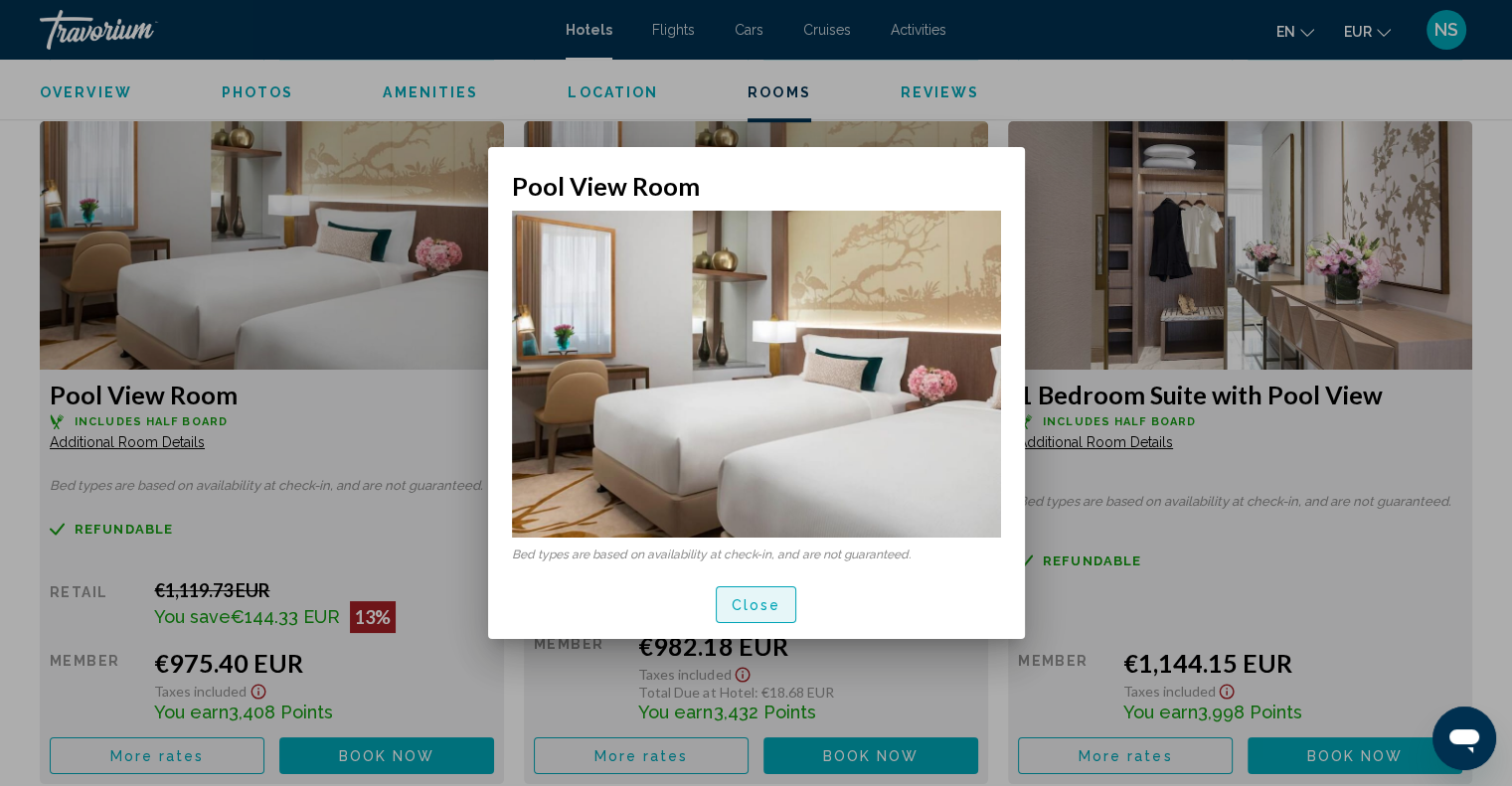 click on "Close" at bounding box center (756, 604) 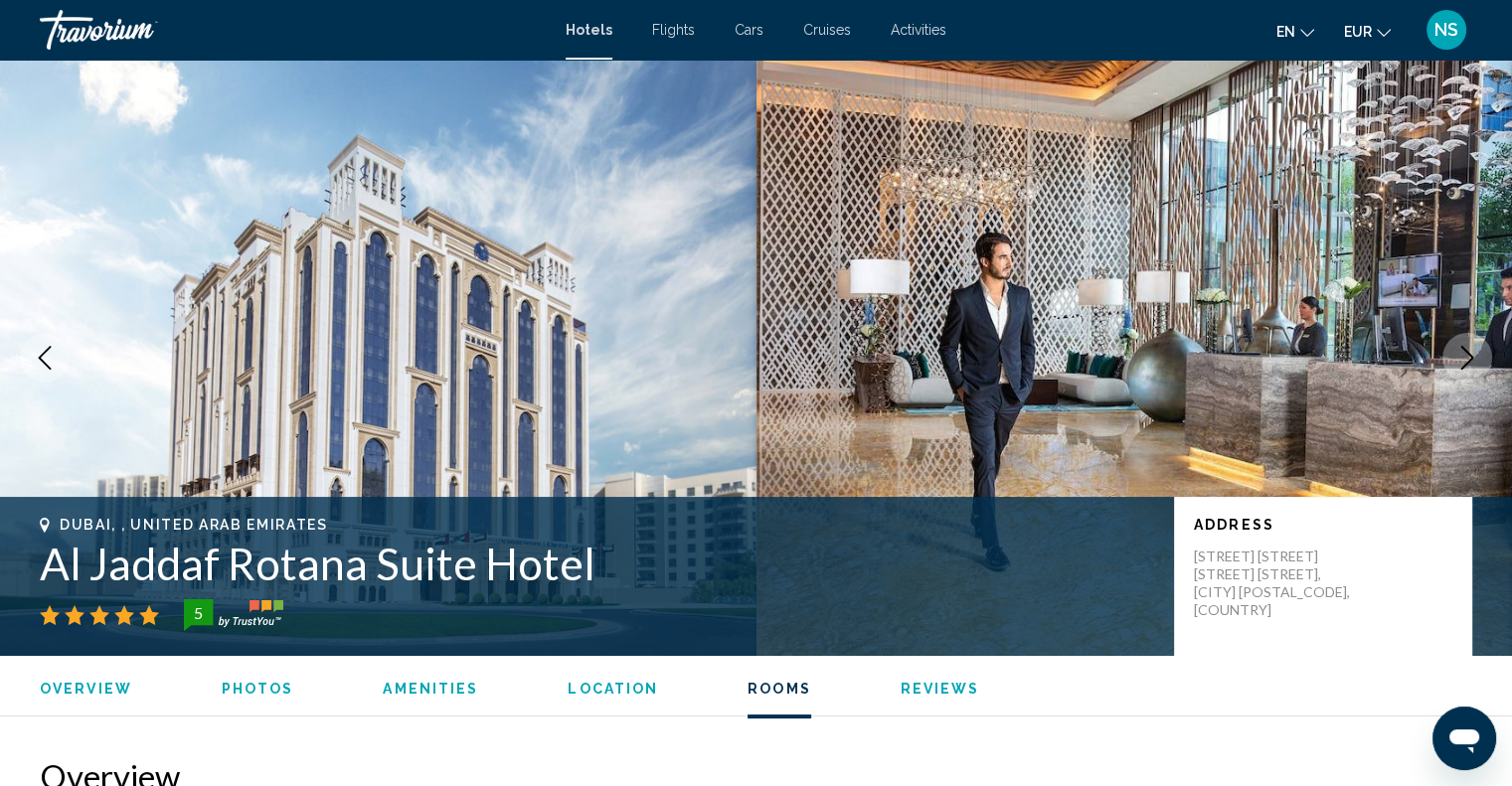 scroll, scrollTop: 4077, scrollLeft: 0, axis: vertical 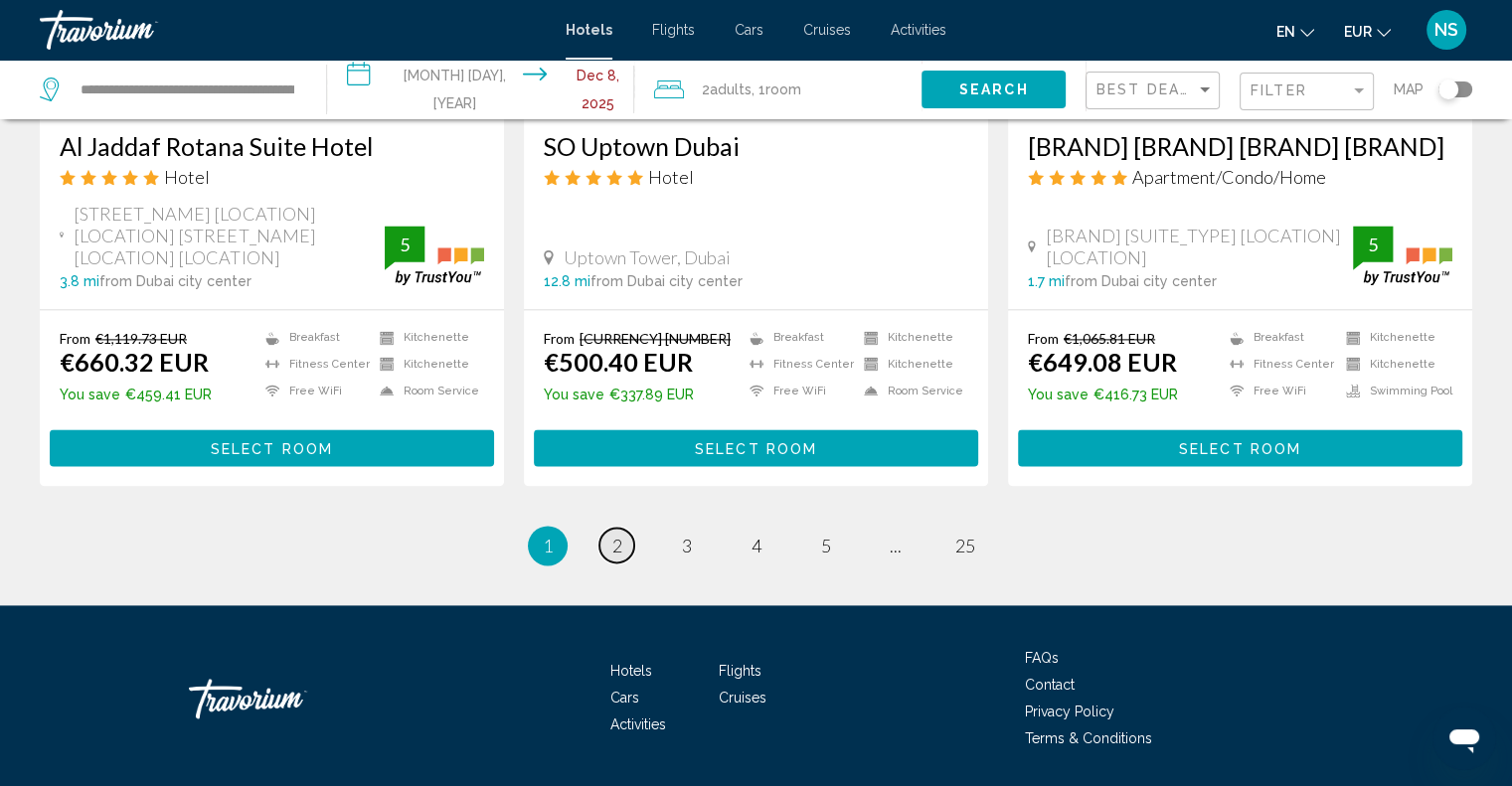 click on "2" at bounding box center (617, 546) 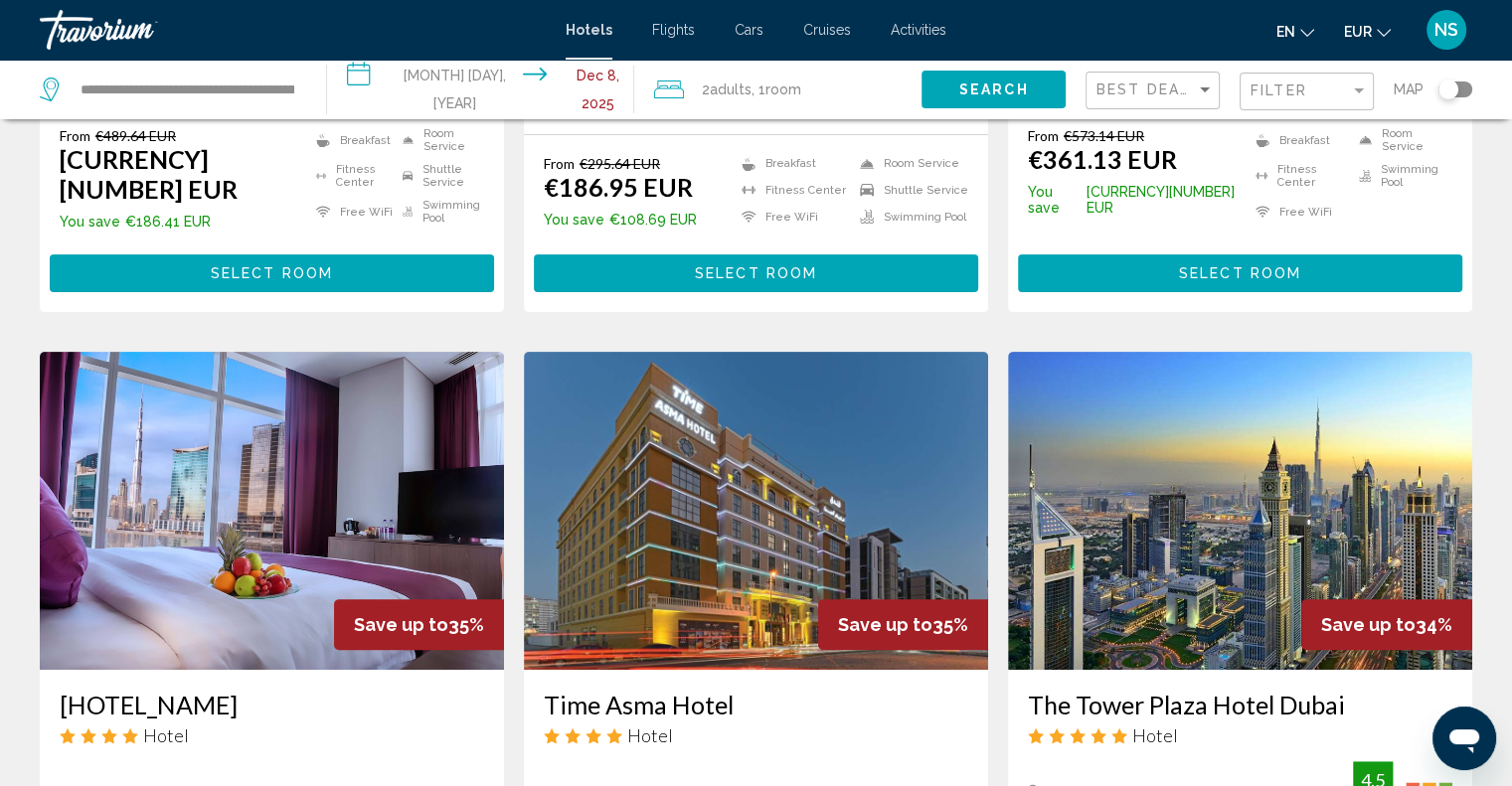 scroll, scrollTop: 397, scrollLeft: 0, axis: vertical 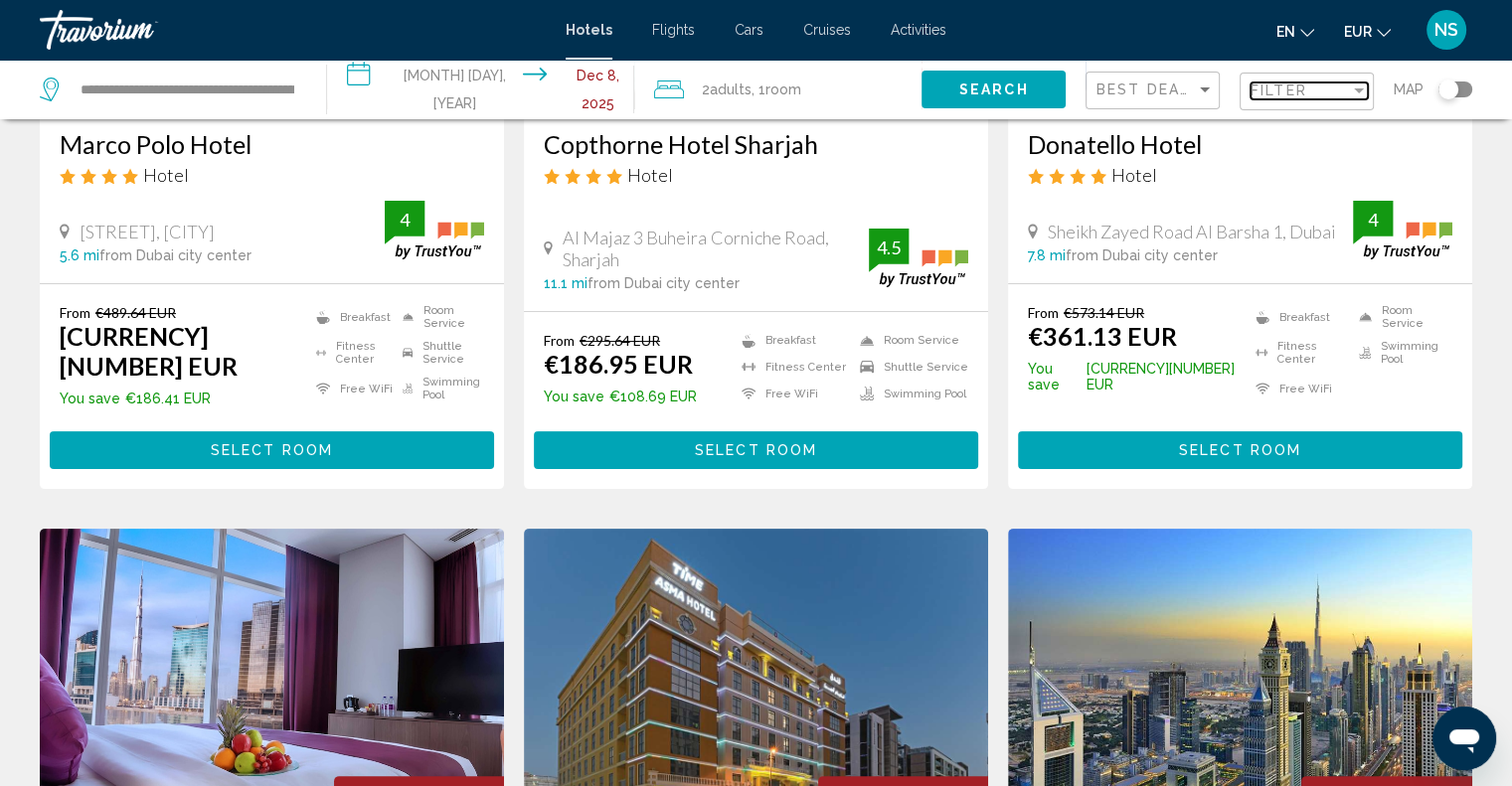 click on "Filter" at bounding box center [1300, 90] 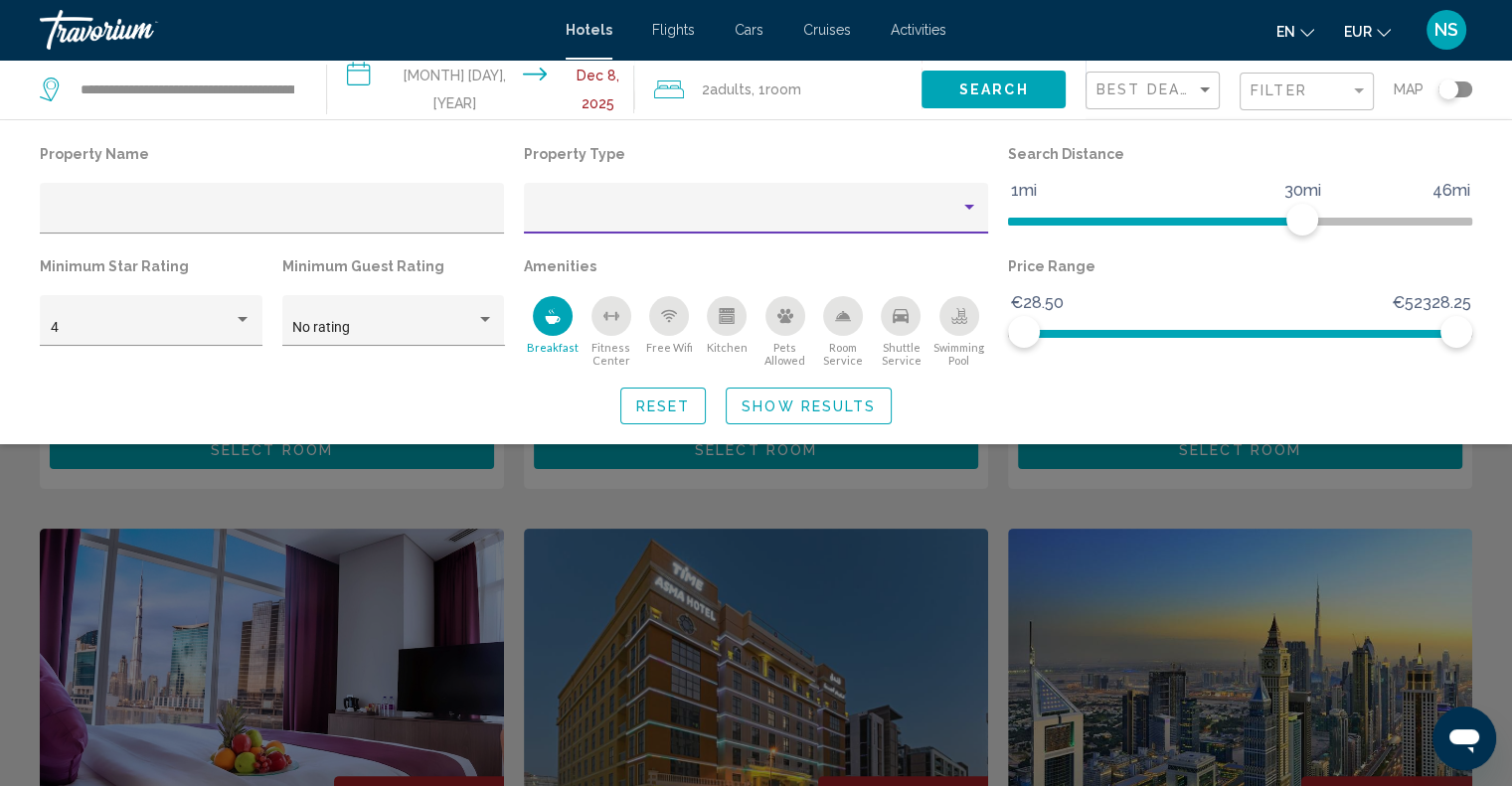 click at bounding box center (969, 208) 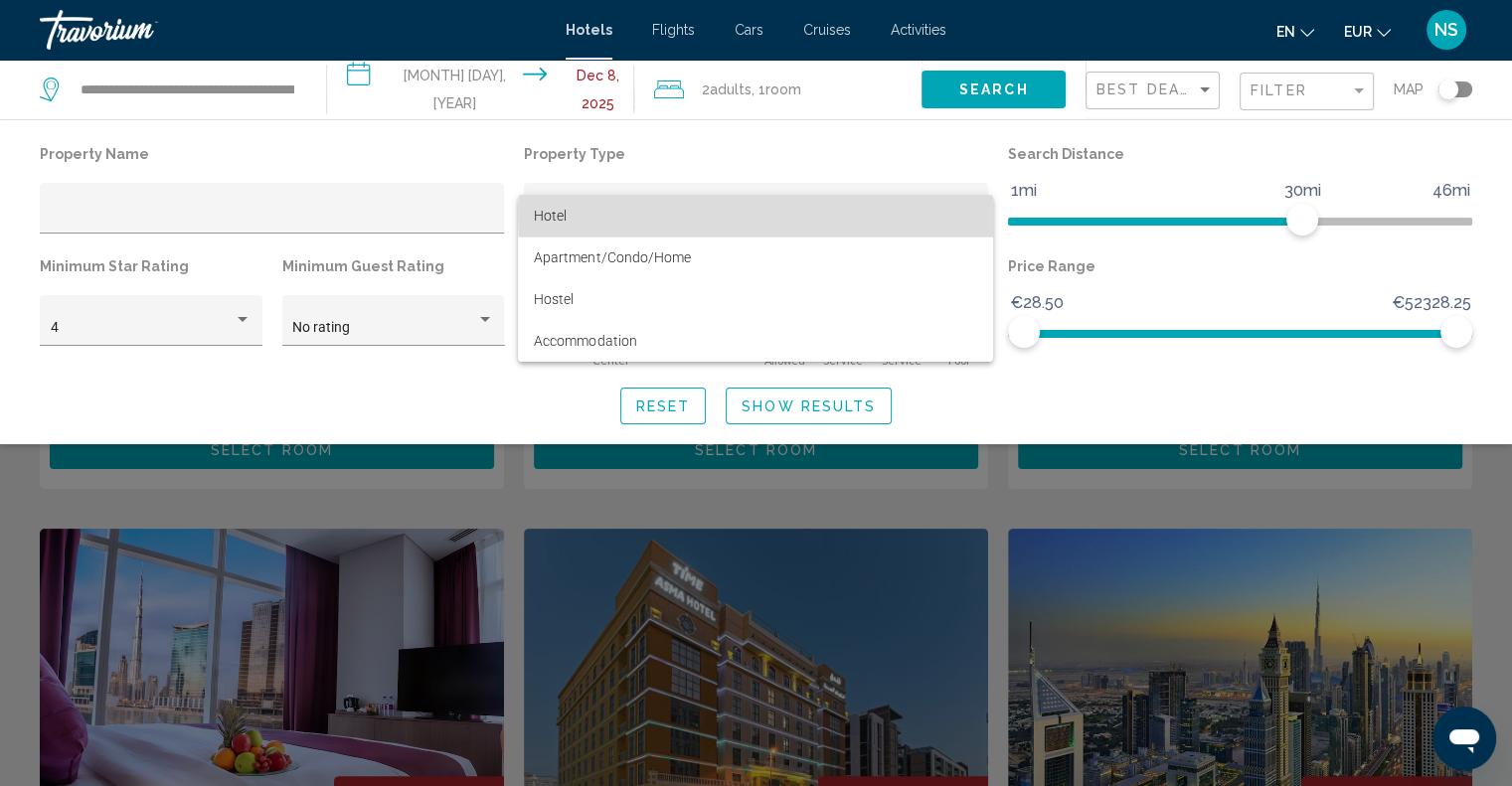 click on "Hotel" at bounding box center [756, 216] 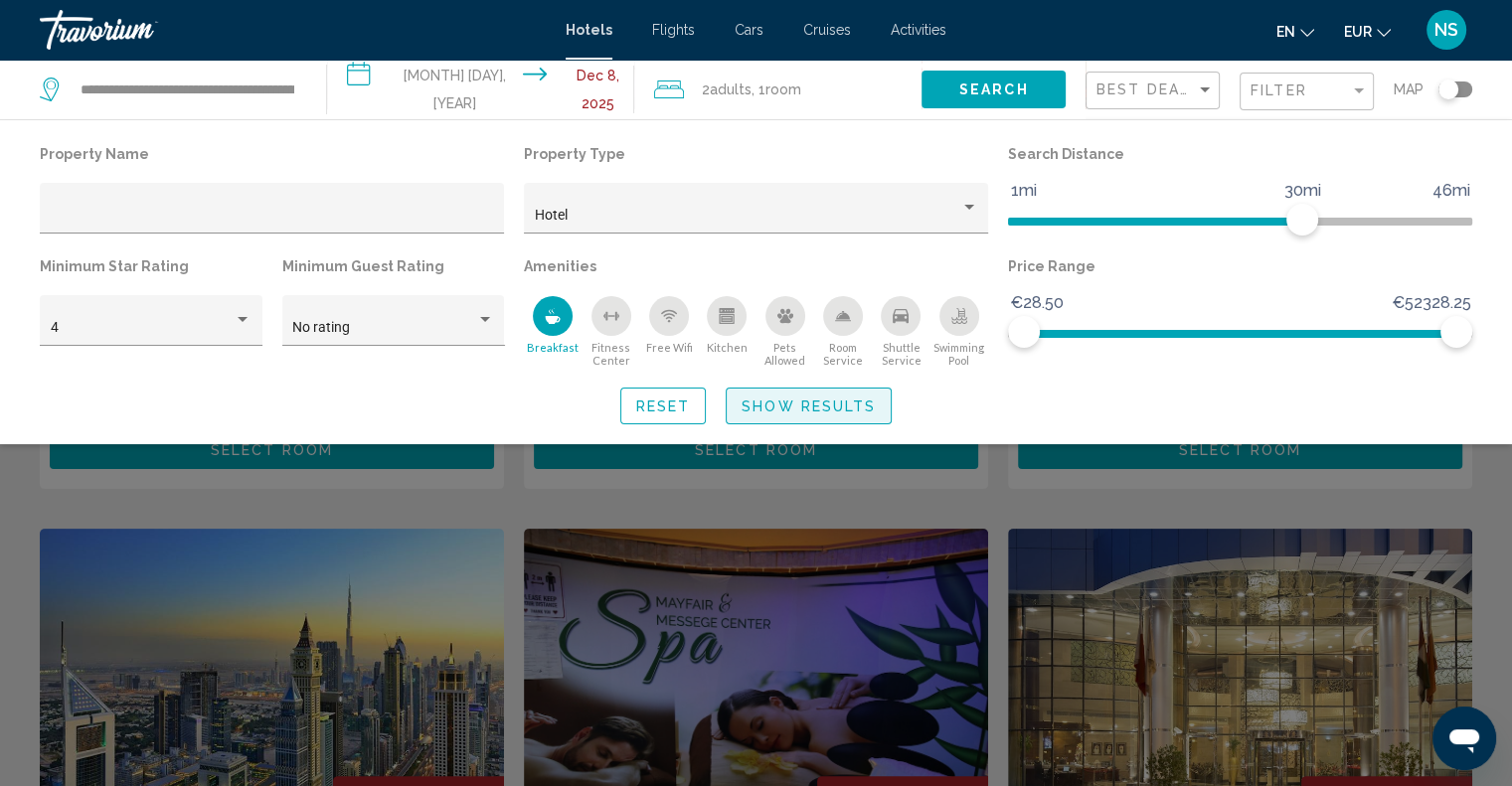 click on "Show Results" 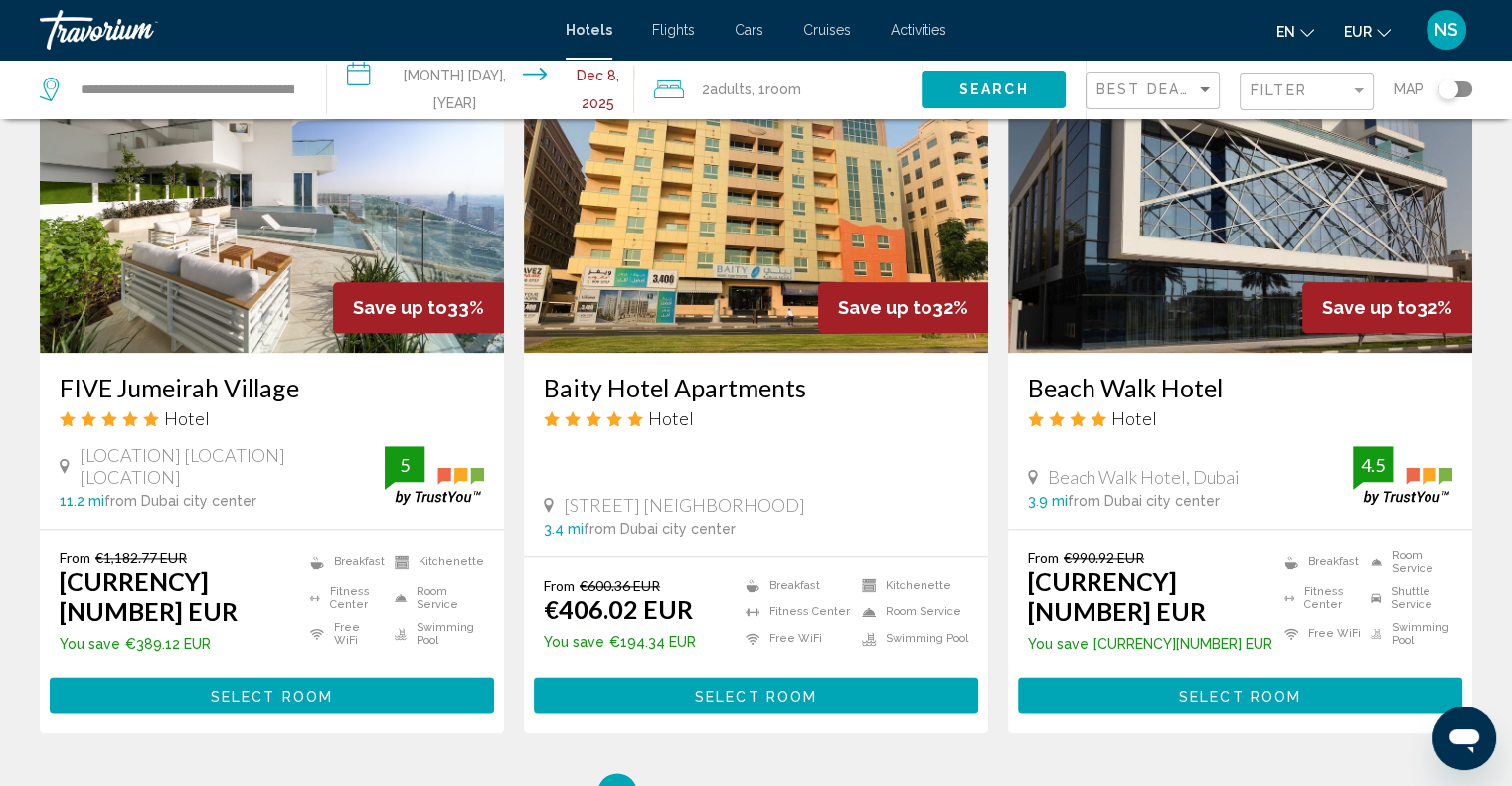 scroll, scrollTop: 2584, scrollLeft: 0, axis: vertical 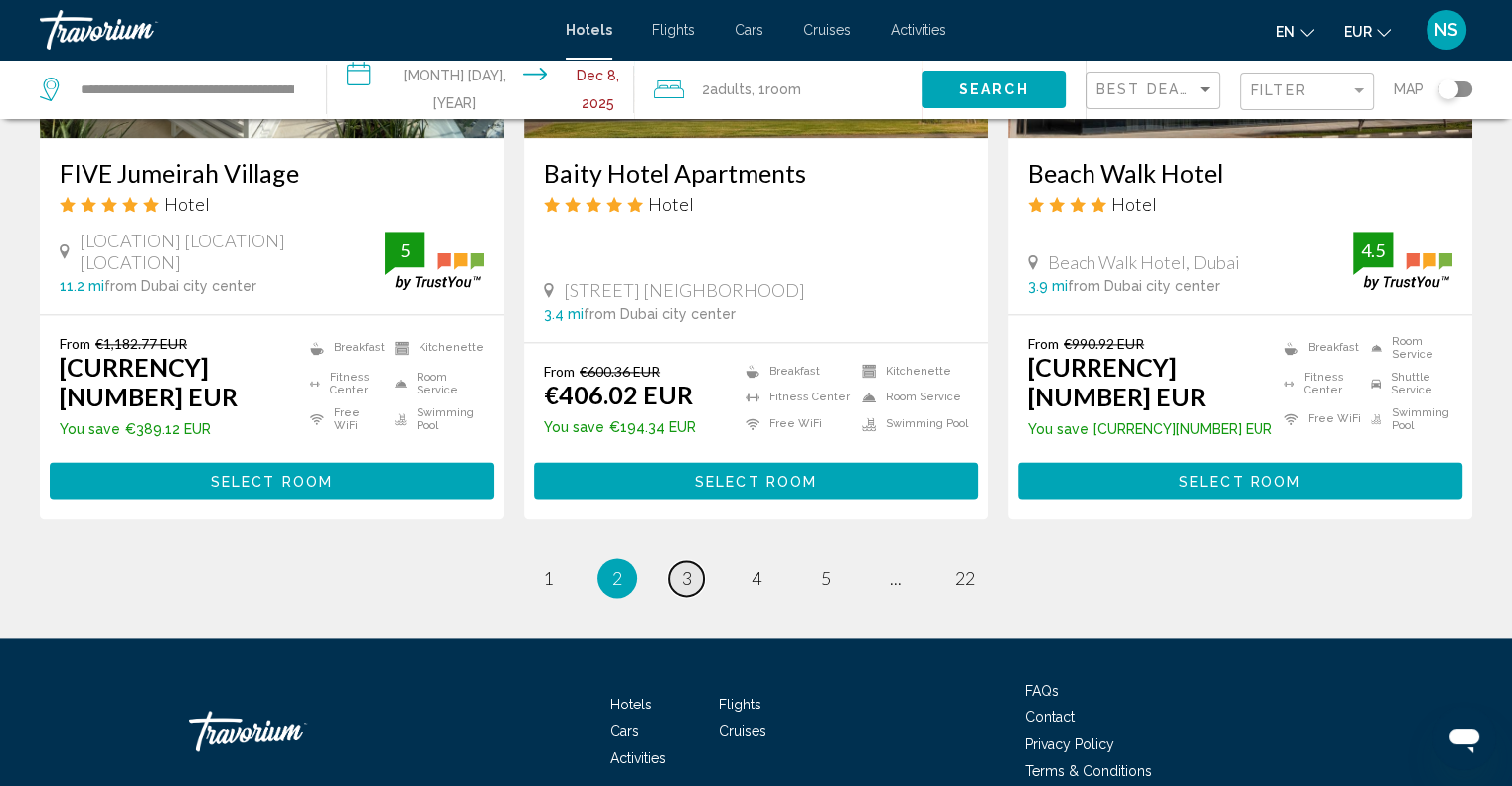 click on "page  3" at bounding box center (686, 578) 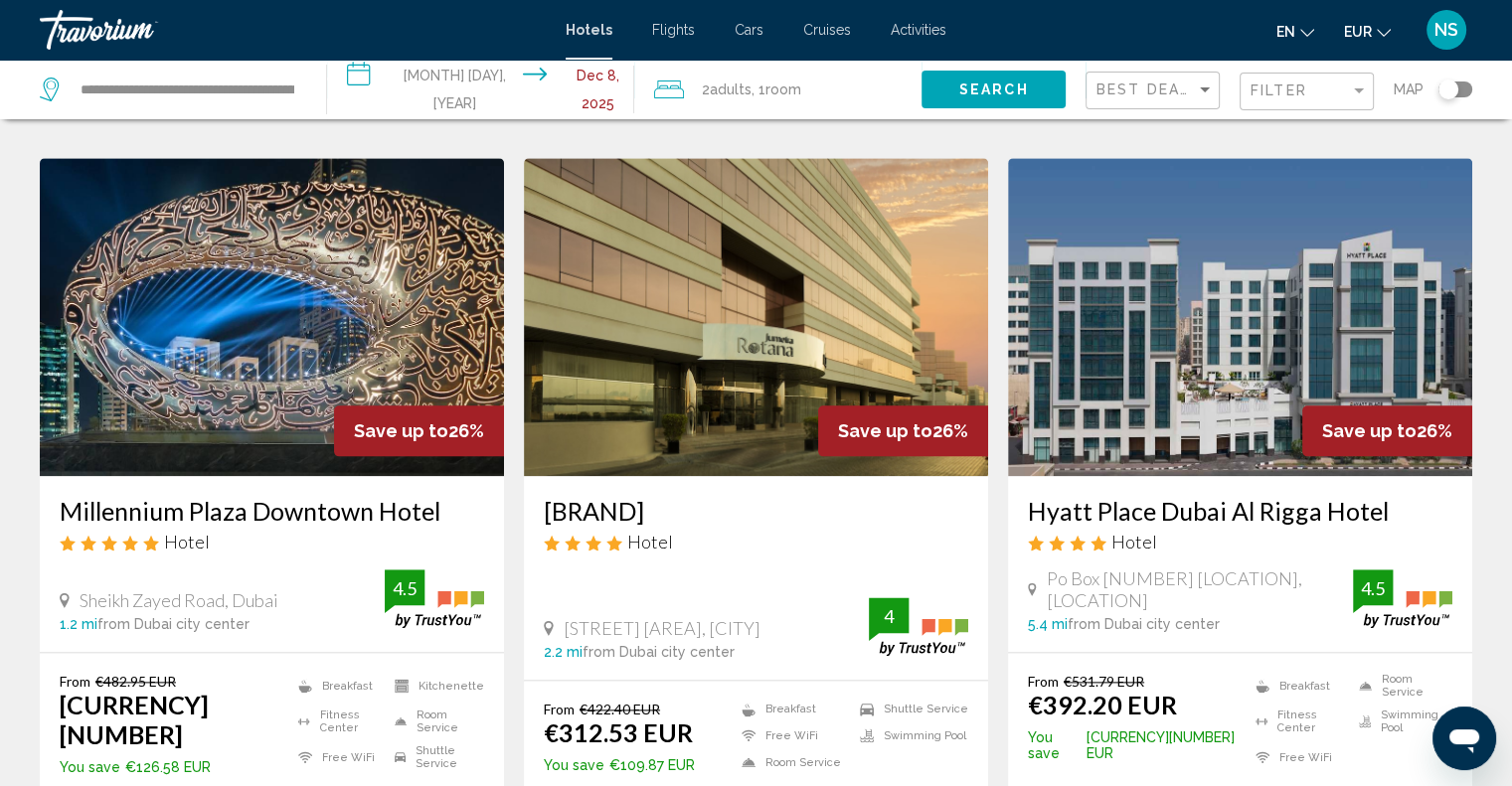 scroll, scrollTop: 2593, scrollLeft: 0, axis: vertical 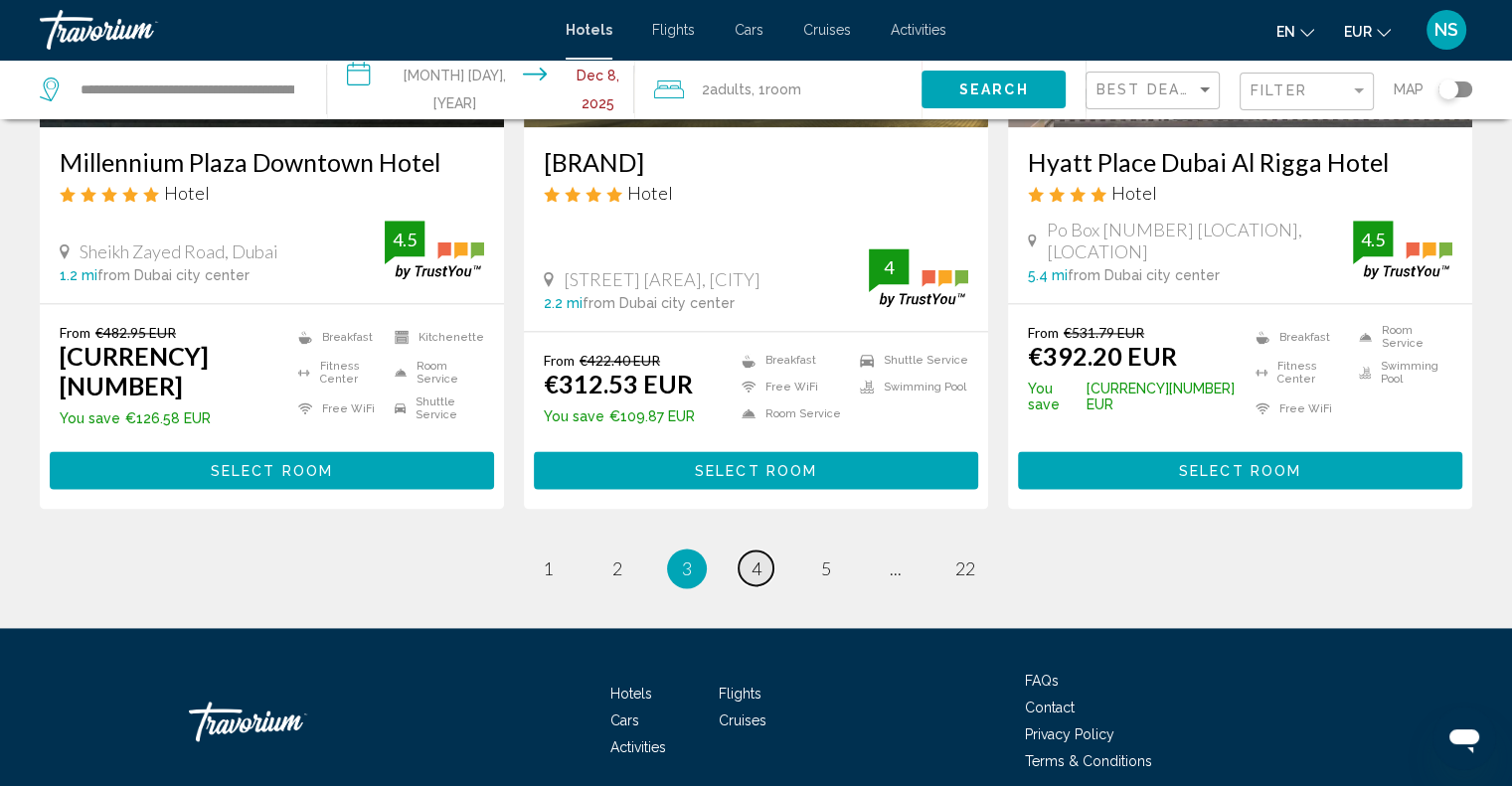 click on "4" at bounding box center (756, 568) 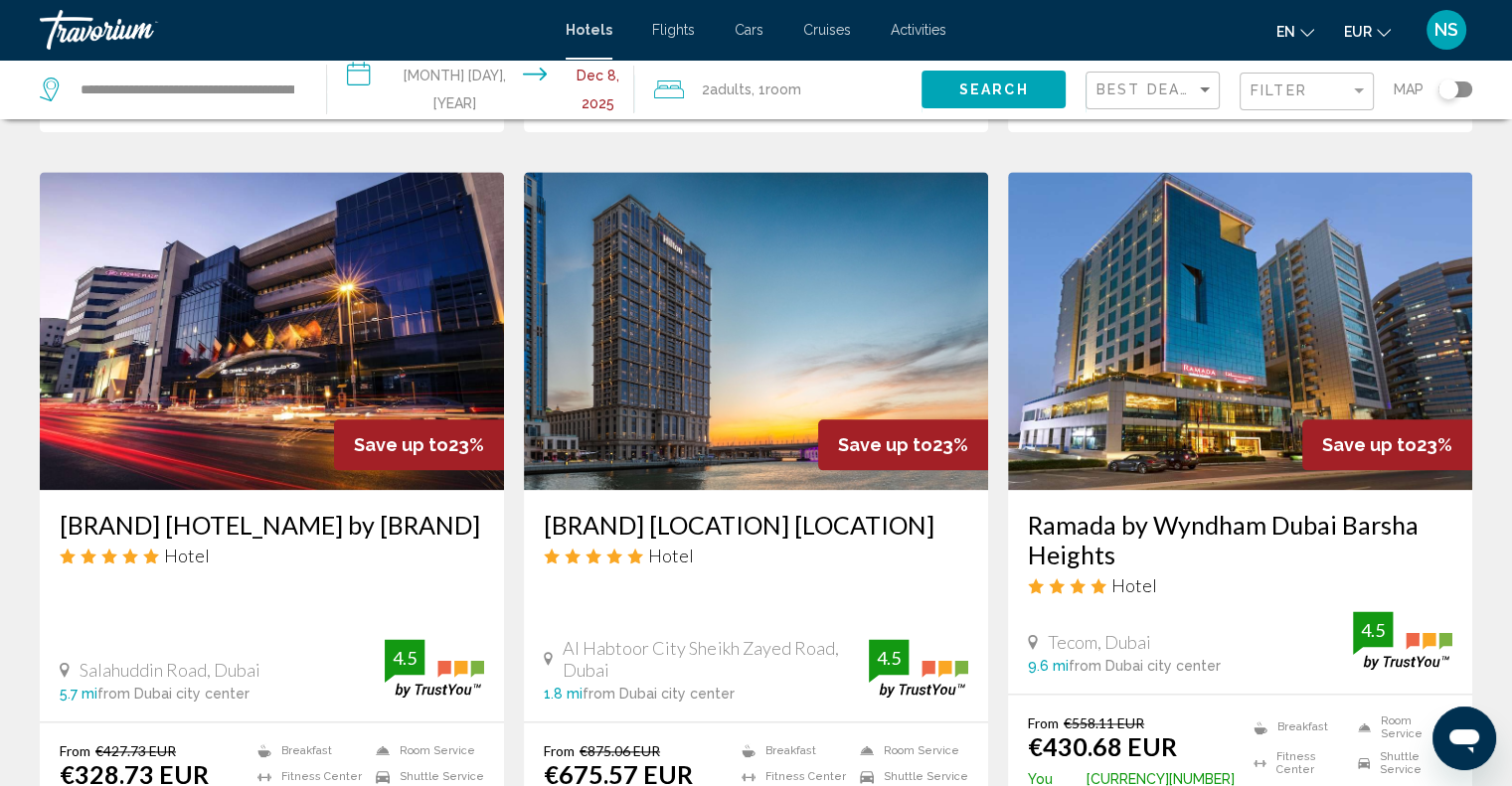 scroll, scrollTop: 2484, scrollLeft: 0, axis: vertical 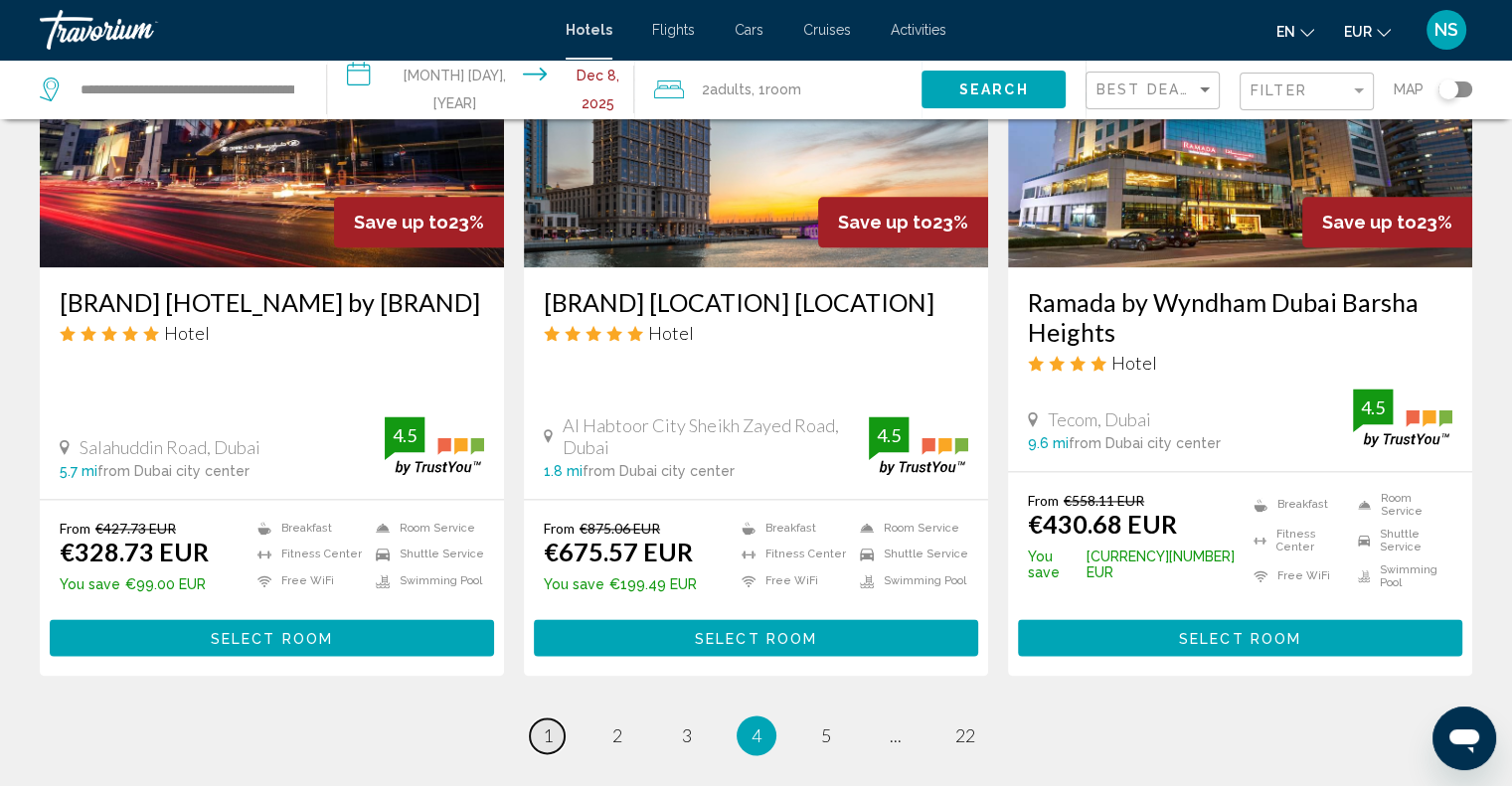 click on "1" at bounding box center [548, 735] 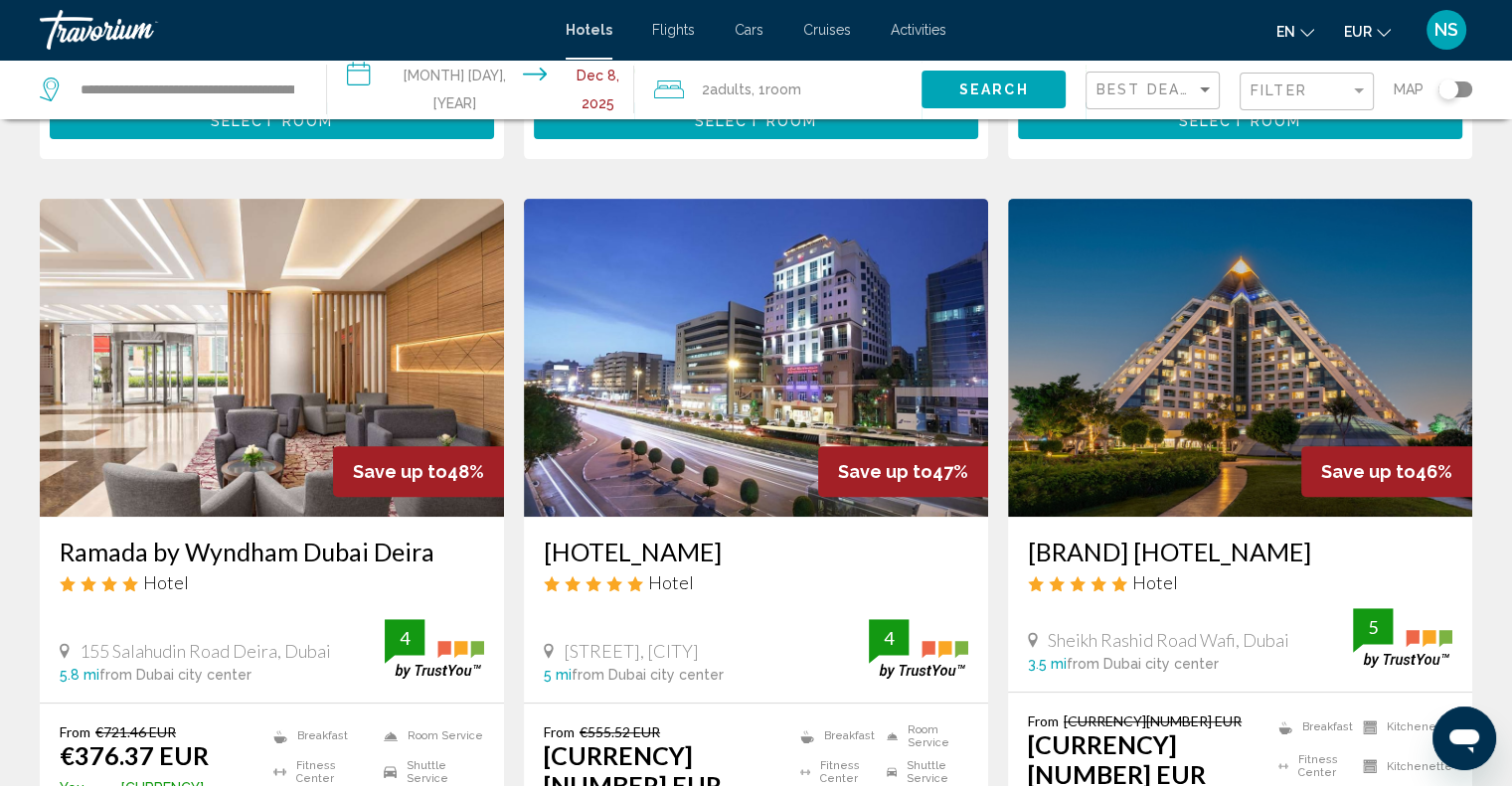 scroll, scrollTop: 696, scrollLeft: 0, axis: vertical 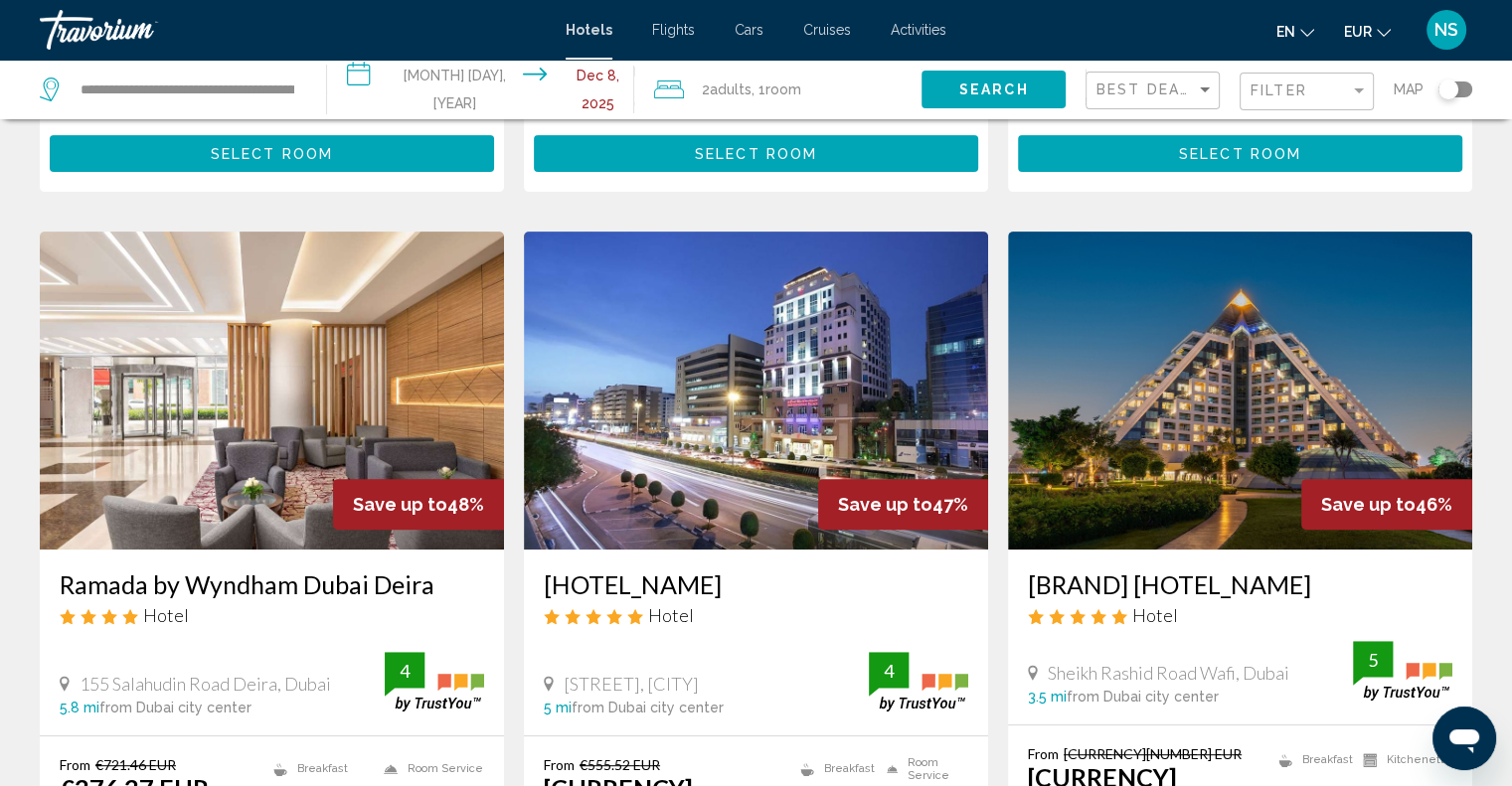 click at bounding box center (1240, 391) 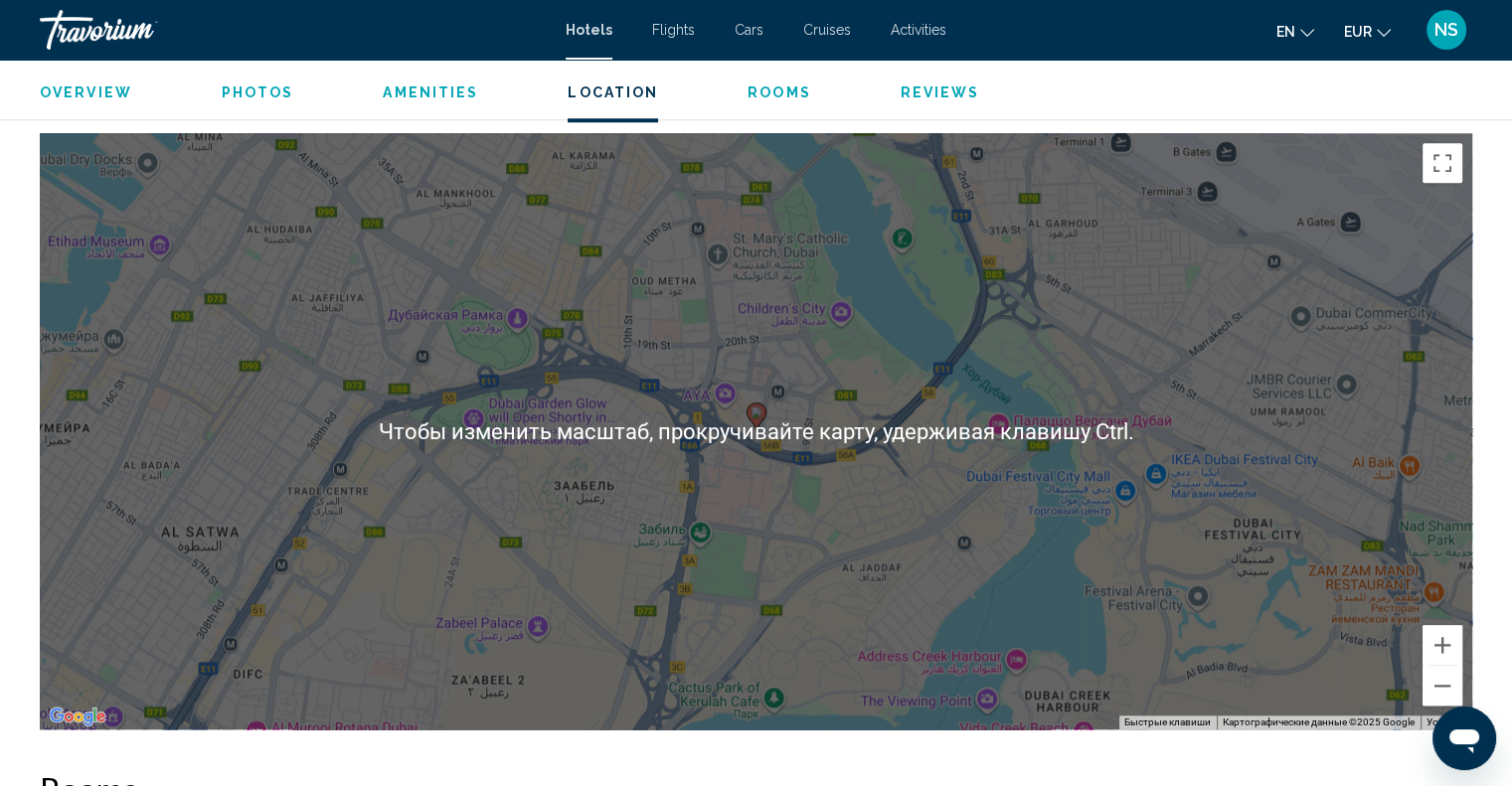 scroll, scrollTop: 1888, scrollLeft: 0, axis: vertical 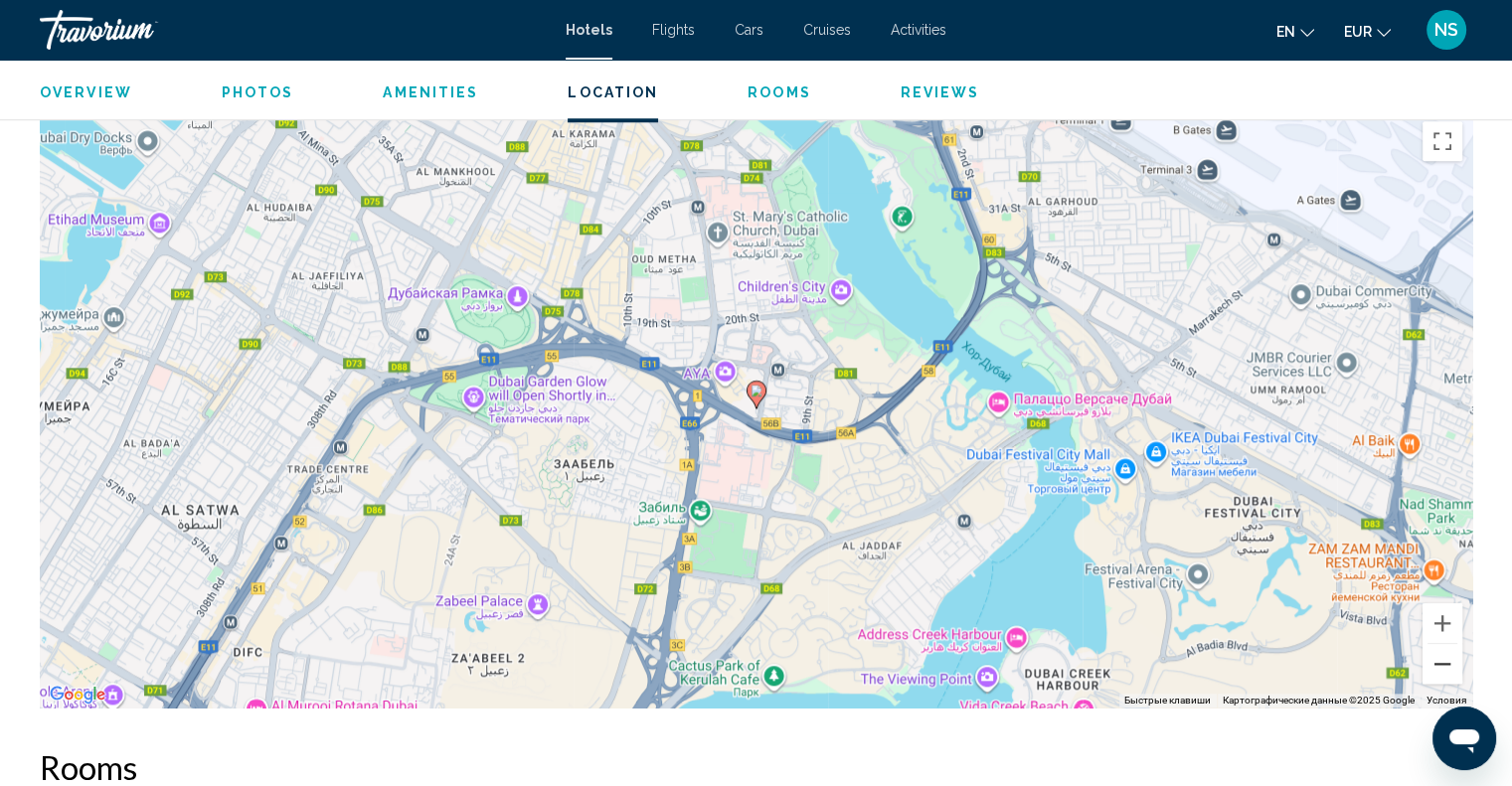 click at bounding box center (1442, 664) 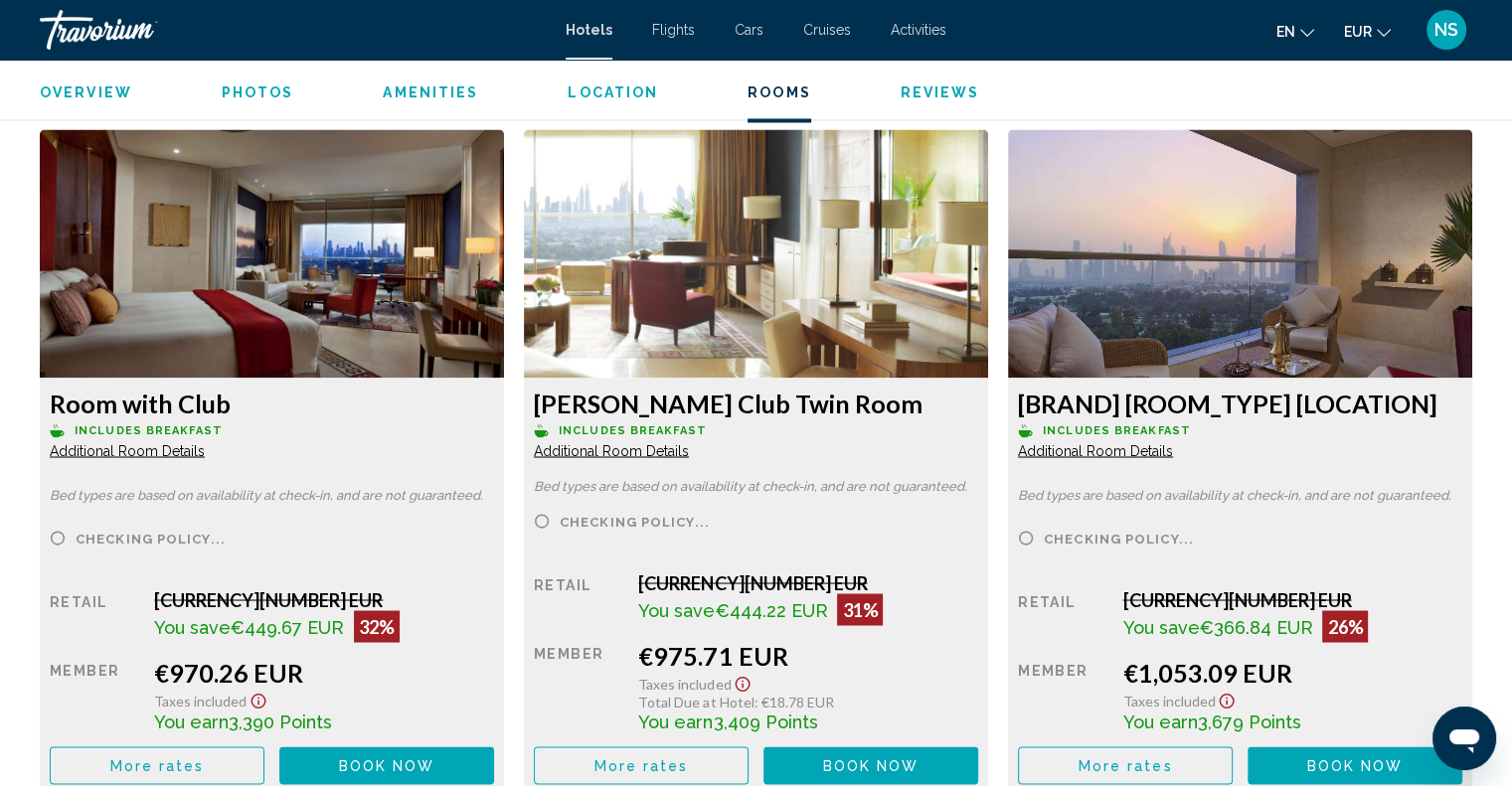 scroll, scrollTop: 3381, scrollLeft: 0, axis: vertical 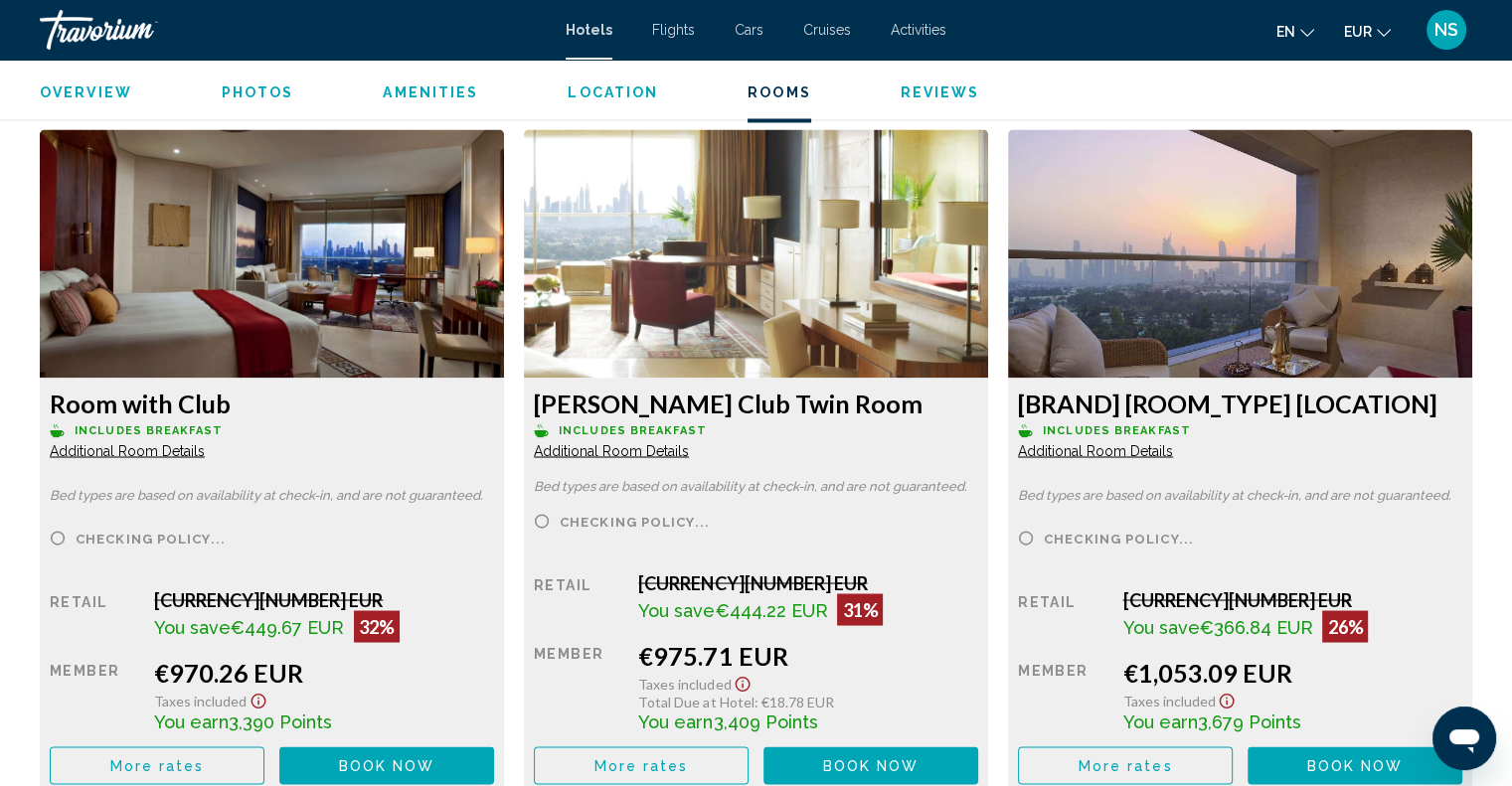click on "Additional Room Details" at bounding box center (127, -246) 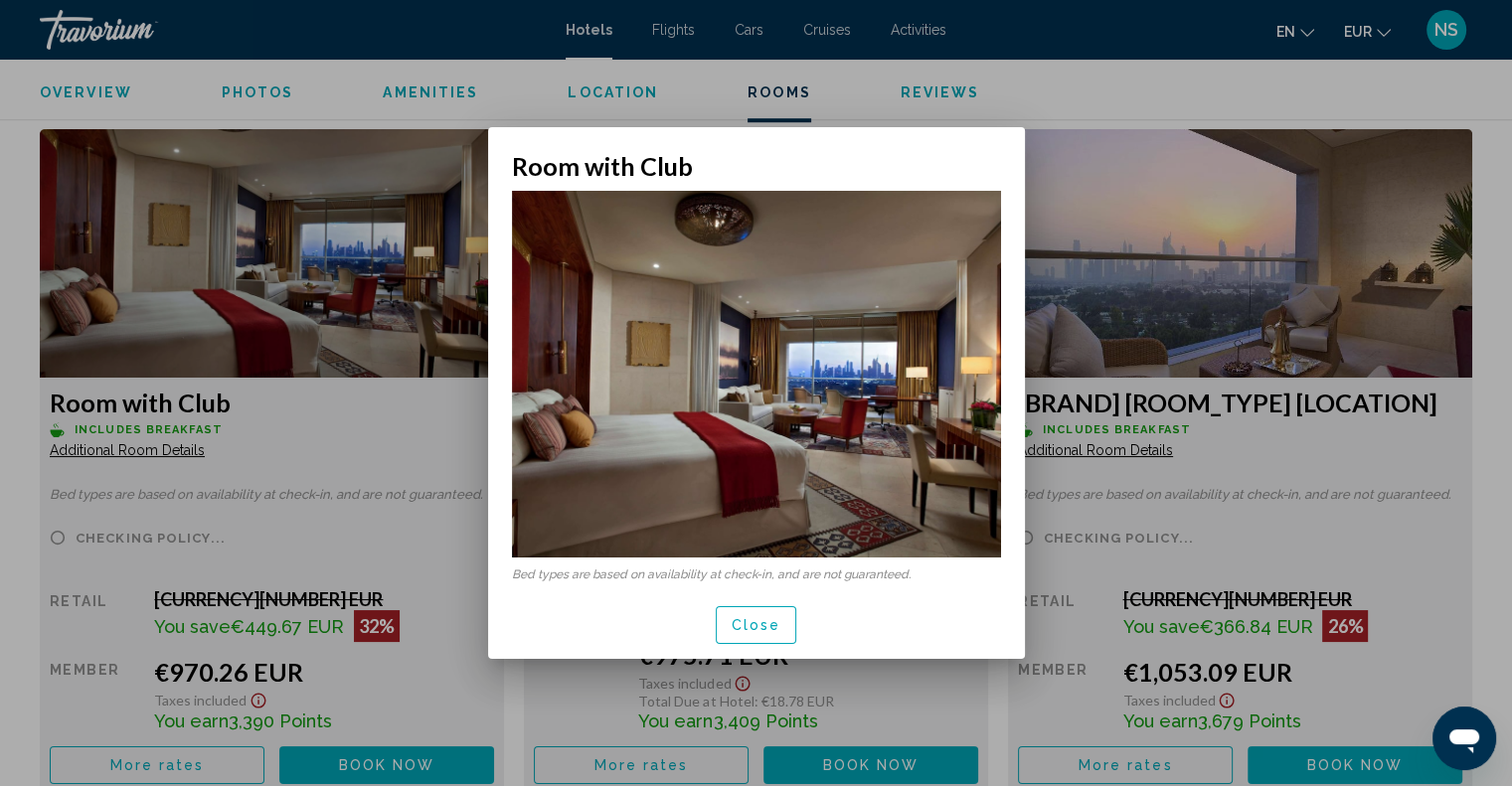 click on "Close" at bounding box center [756, 624] 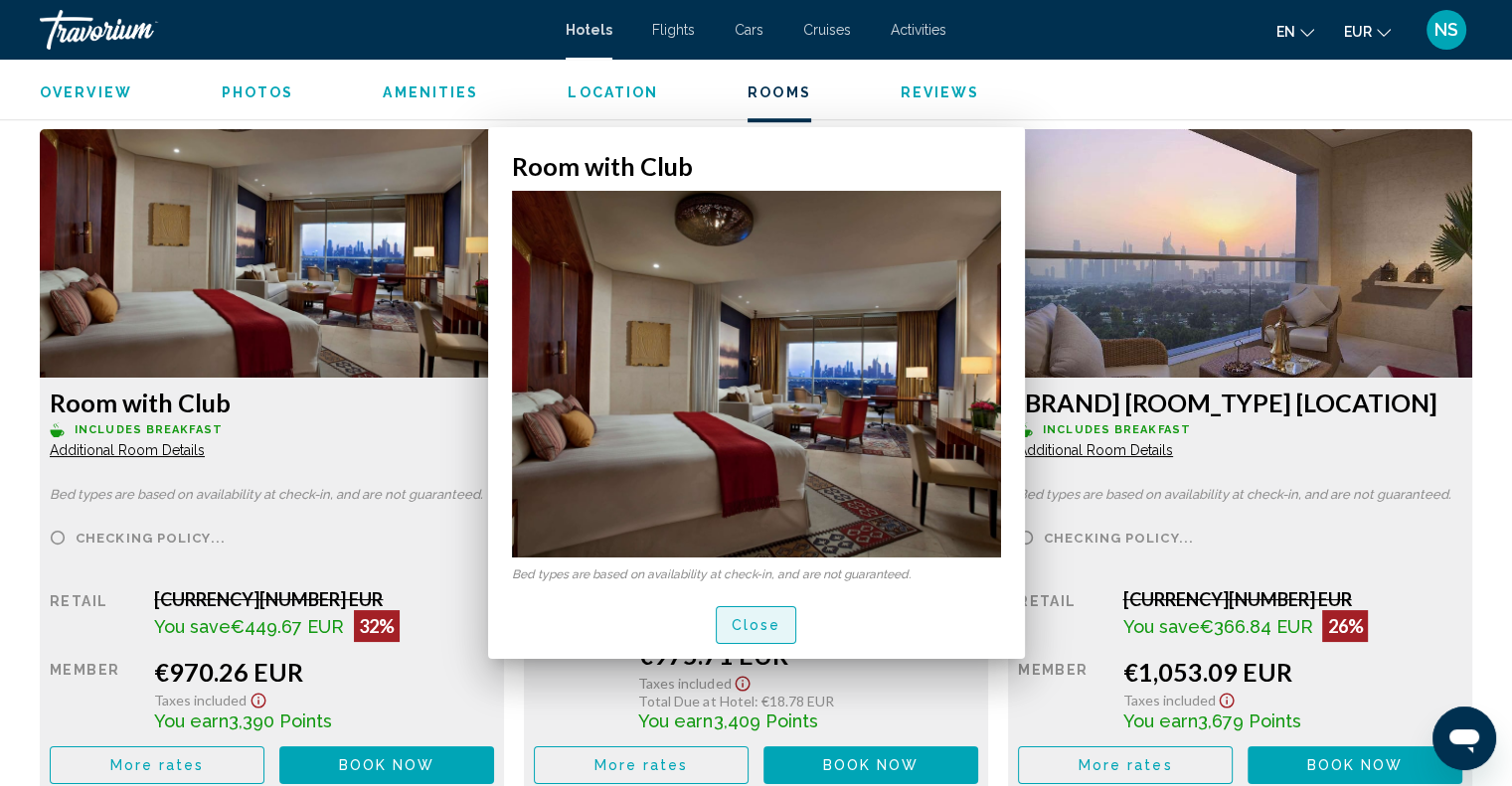 scroll, scrollTop: 3381, scrollLeft: 0, axis: vertical 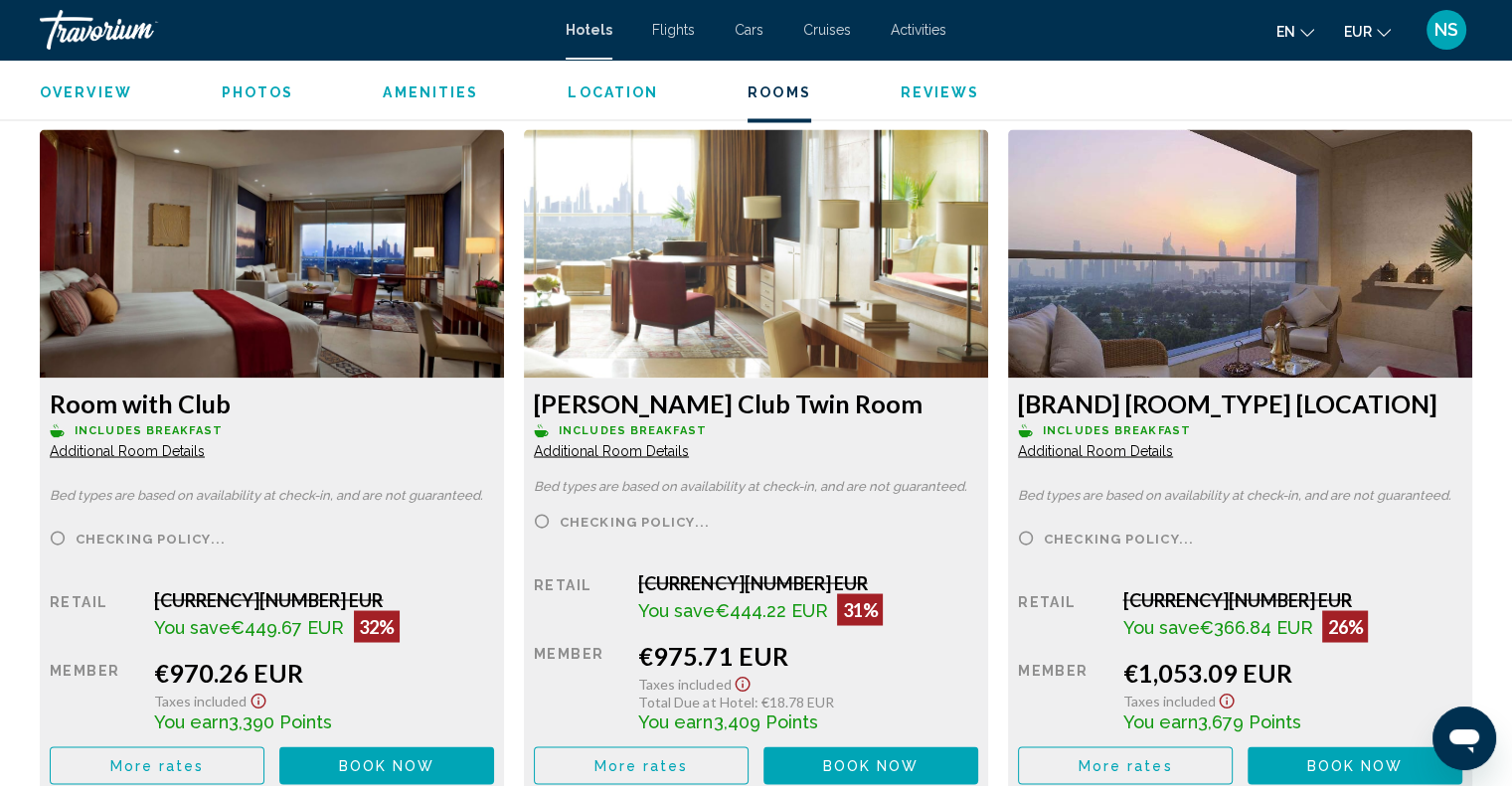 click on "Raffles Club Twin Room
Includes Breakfast Additional Room Details Bed types are based on availability at check-in, and are not guaranteed. Checking policy...     Retail  €1,419.93 EUR  You save  €444.22 EUR  31%  when you redeem    Member  €975.71 EUR  Taxes included
Total Due at Hotel : €18.78 EUR  You earn  3,409  Points  More rates Book now No longer available" at bounding box center [271, -105] 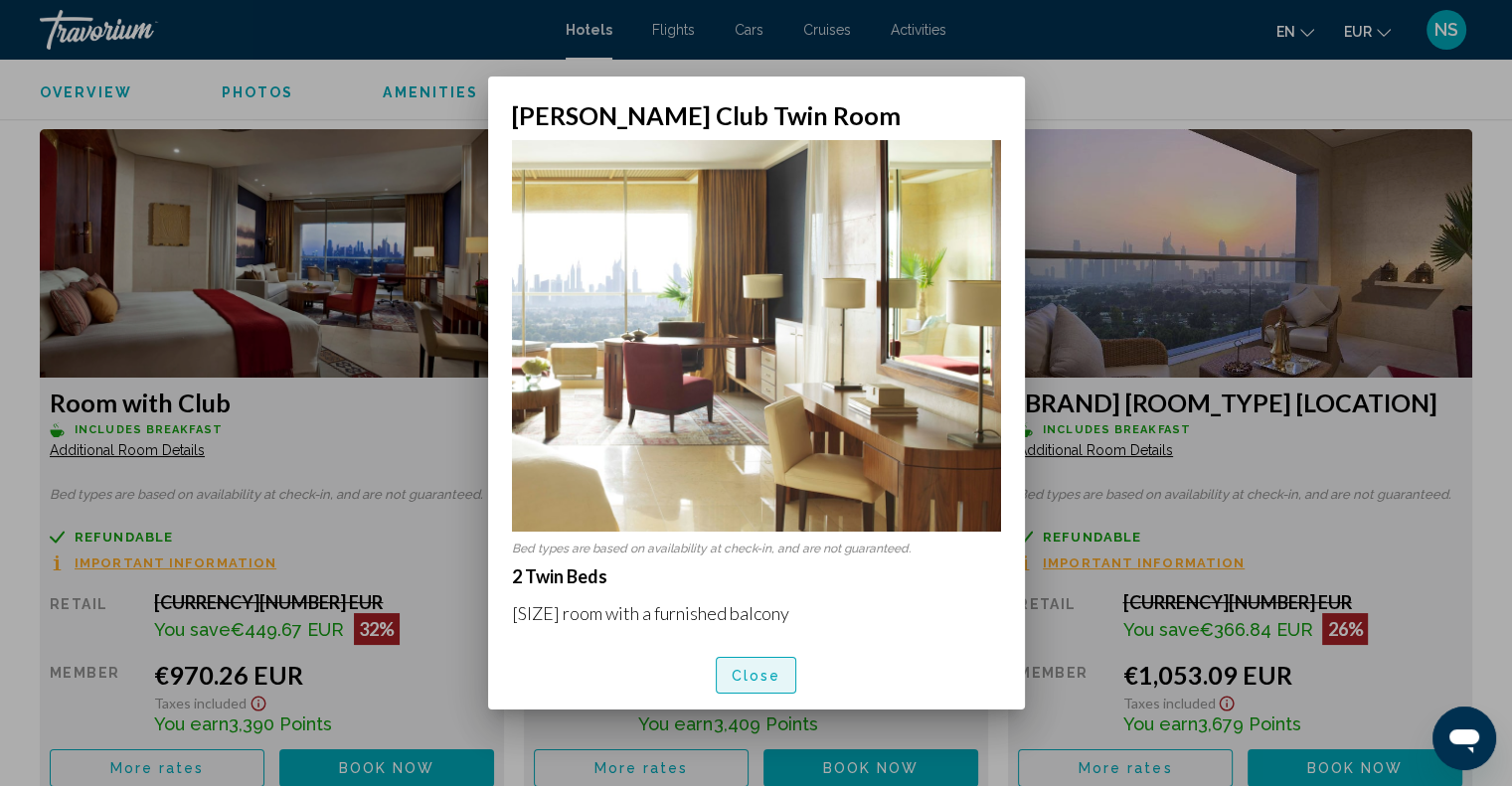 click on "Close" at bounding box center (756, 676) 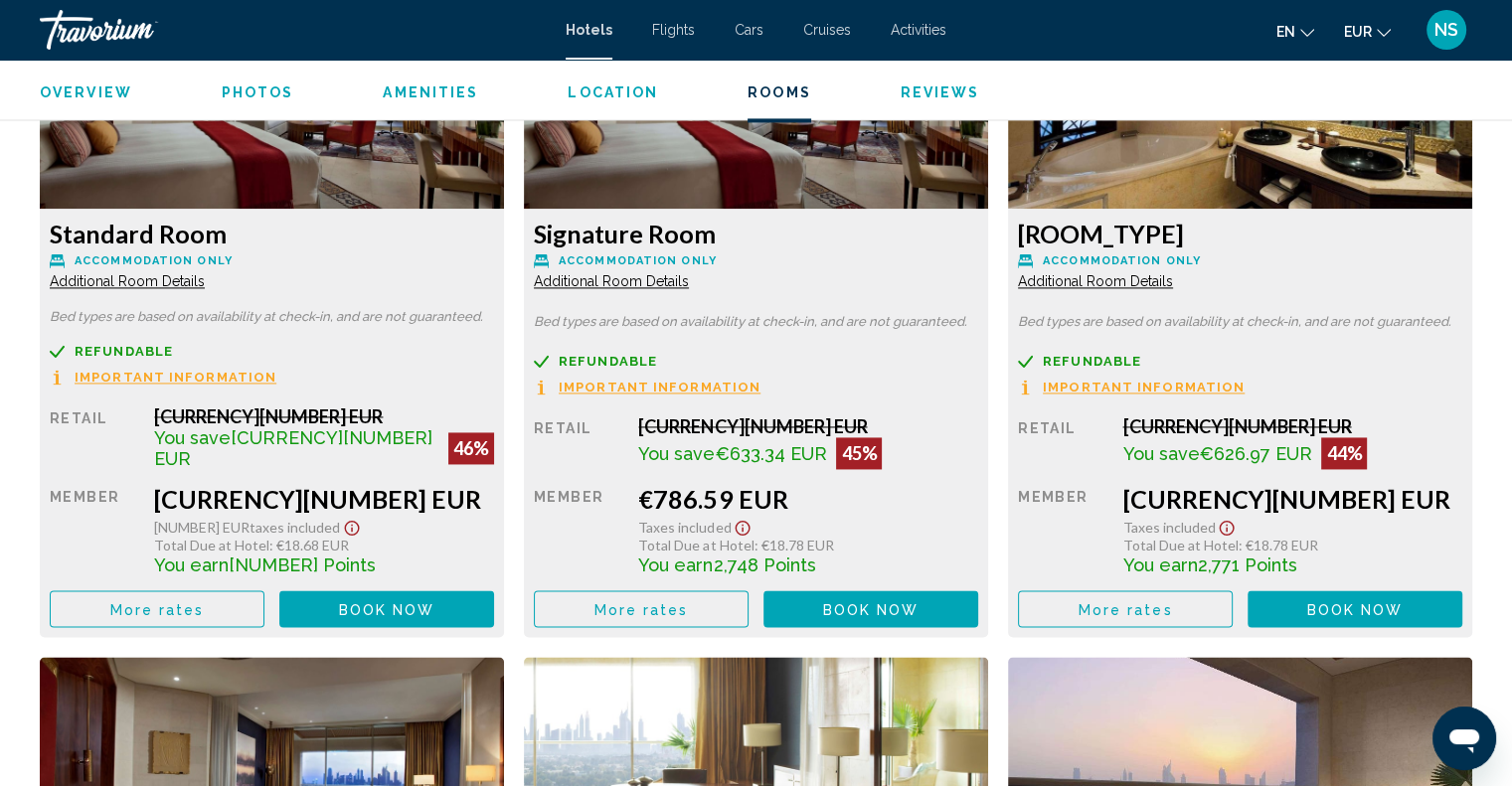 scroll, scrollTop: 2686, scrollLeft: 0, axis: vertical 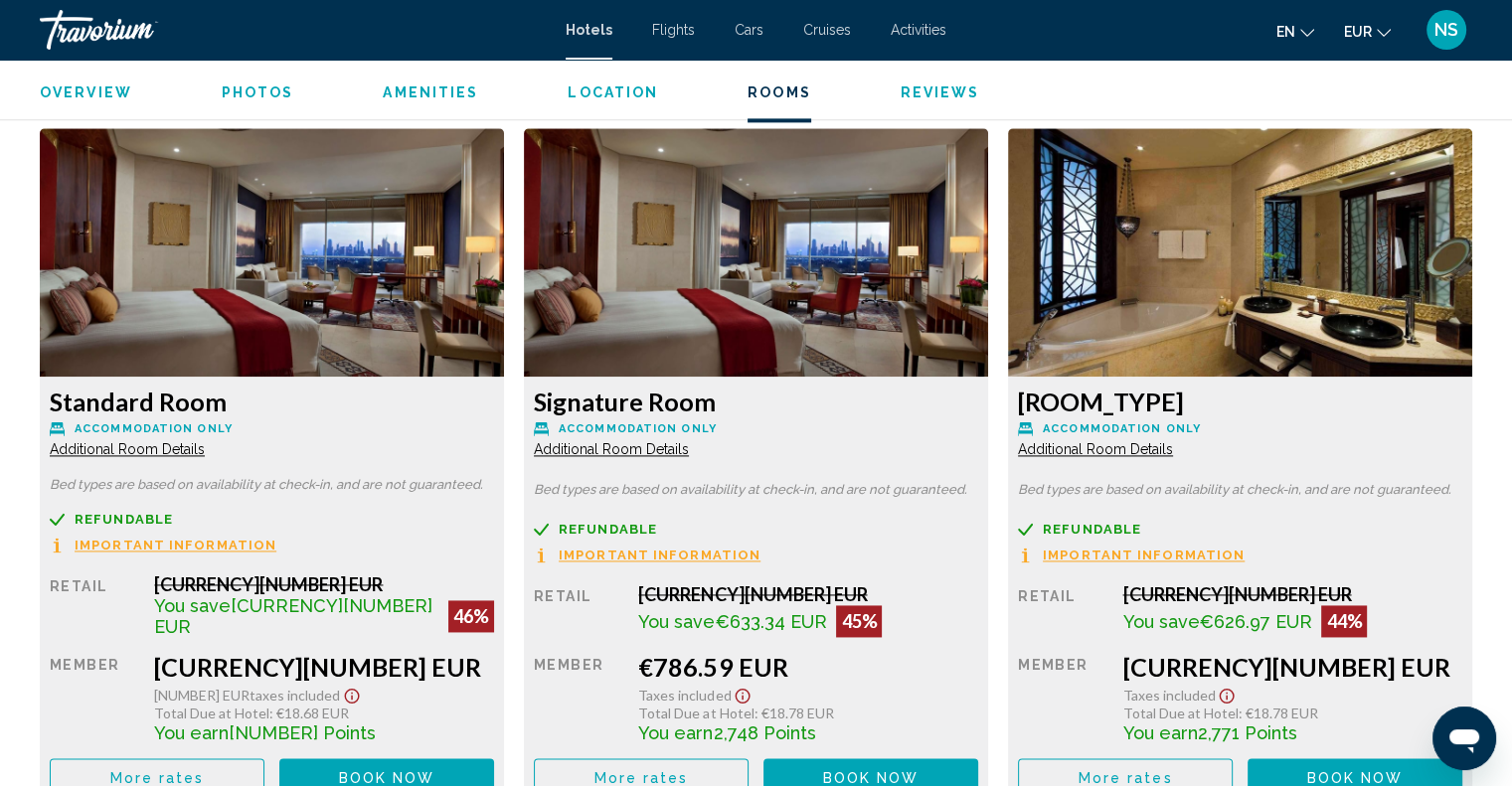 click on "Additional Room Details" at bounding box center (127, 449) 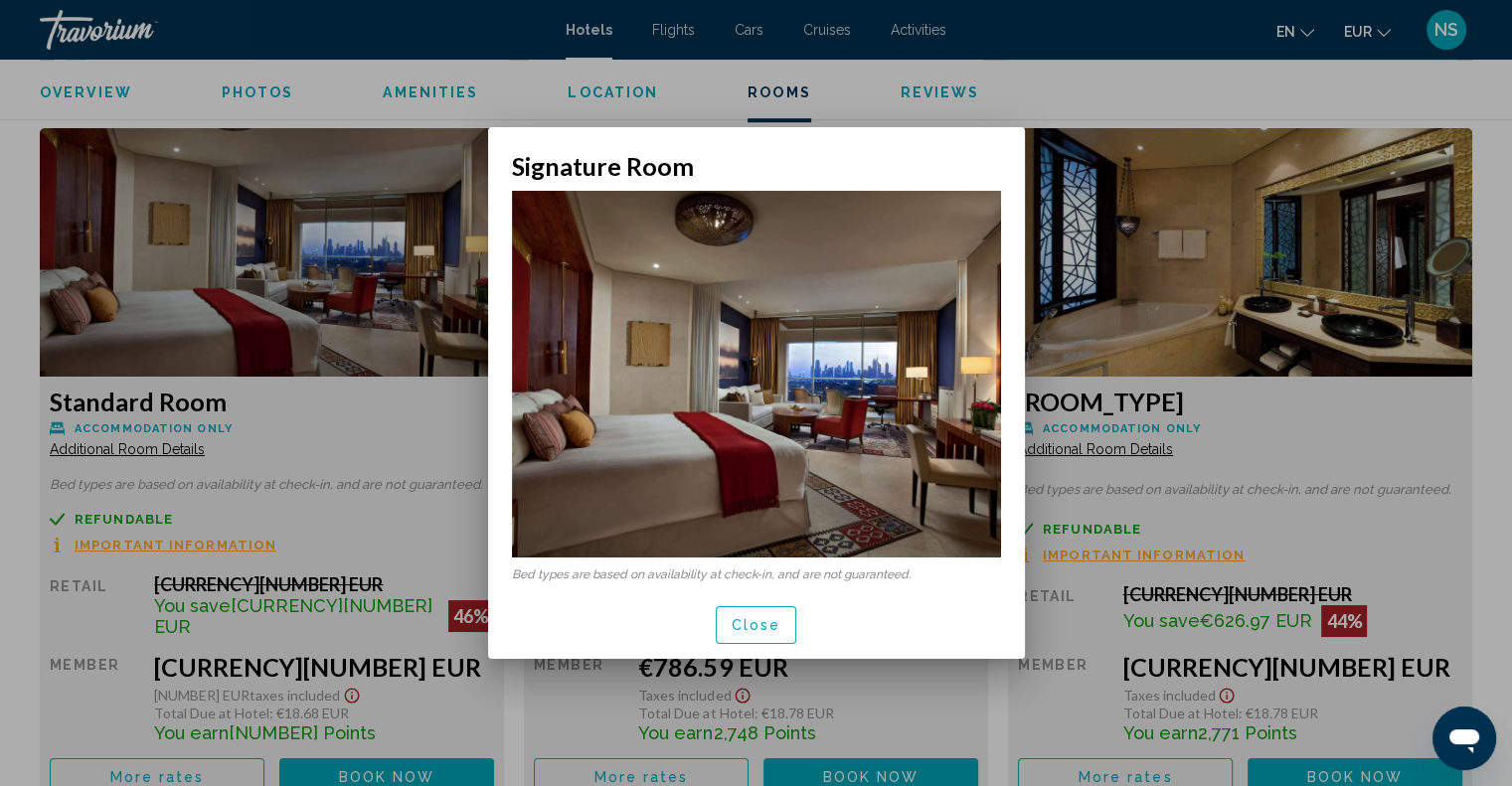 scroll, scrollTop: 0, scrollLeft: 0, axis: both 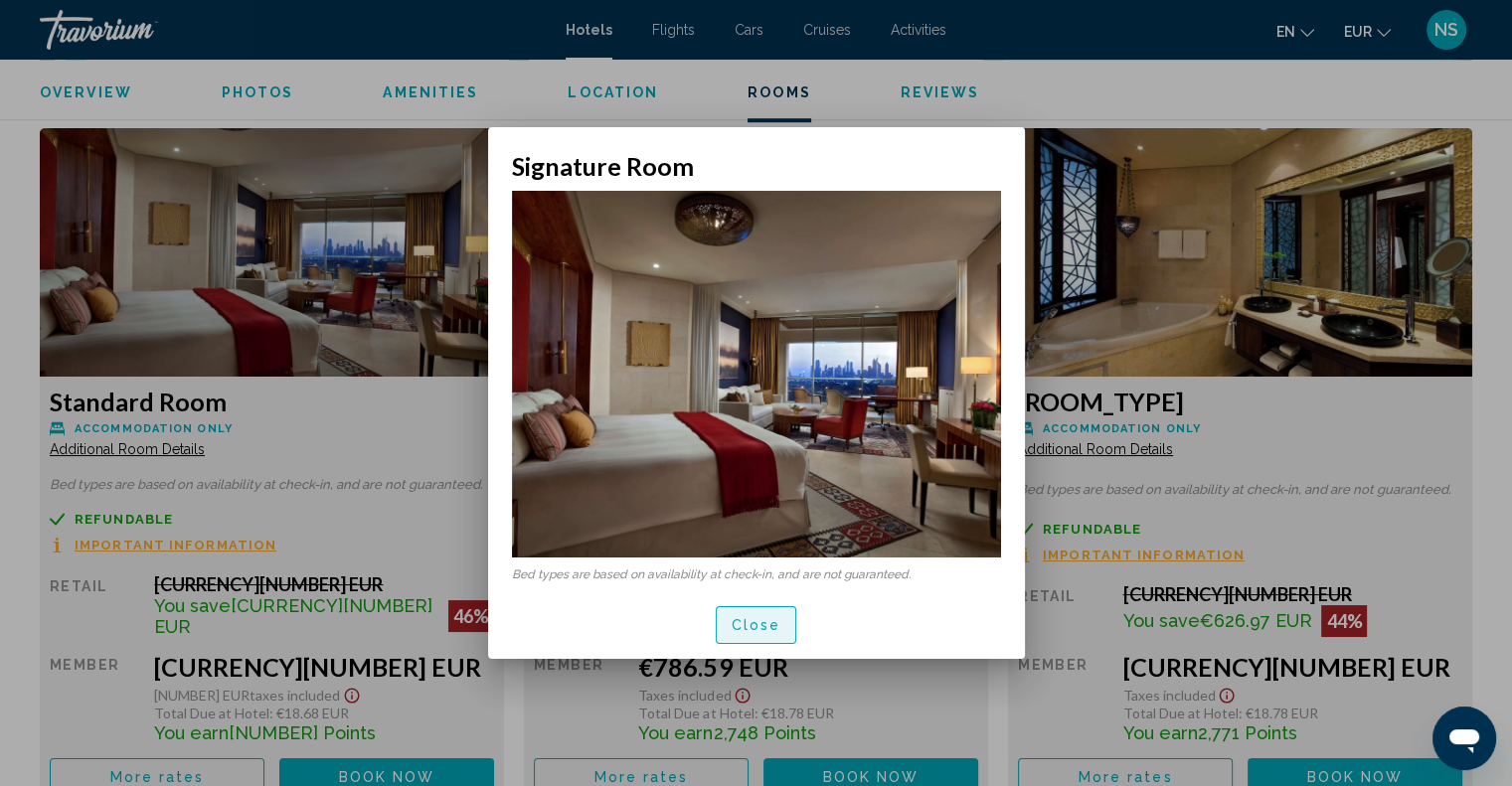 drag, startPoint x: 752, startPoint y: 624, endPoint x: 329, endPoint y: 564, distance: 427.2341 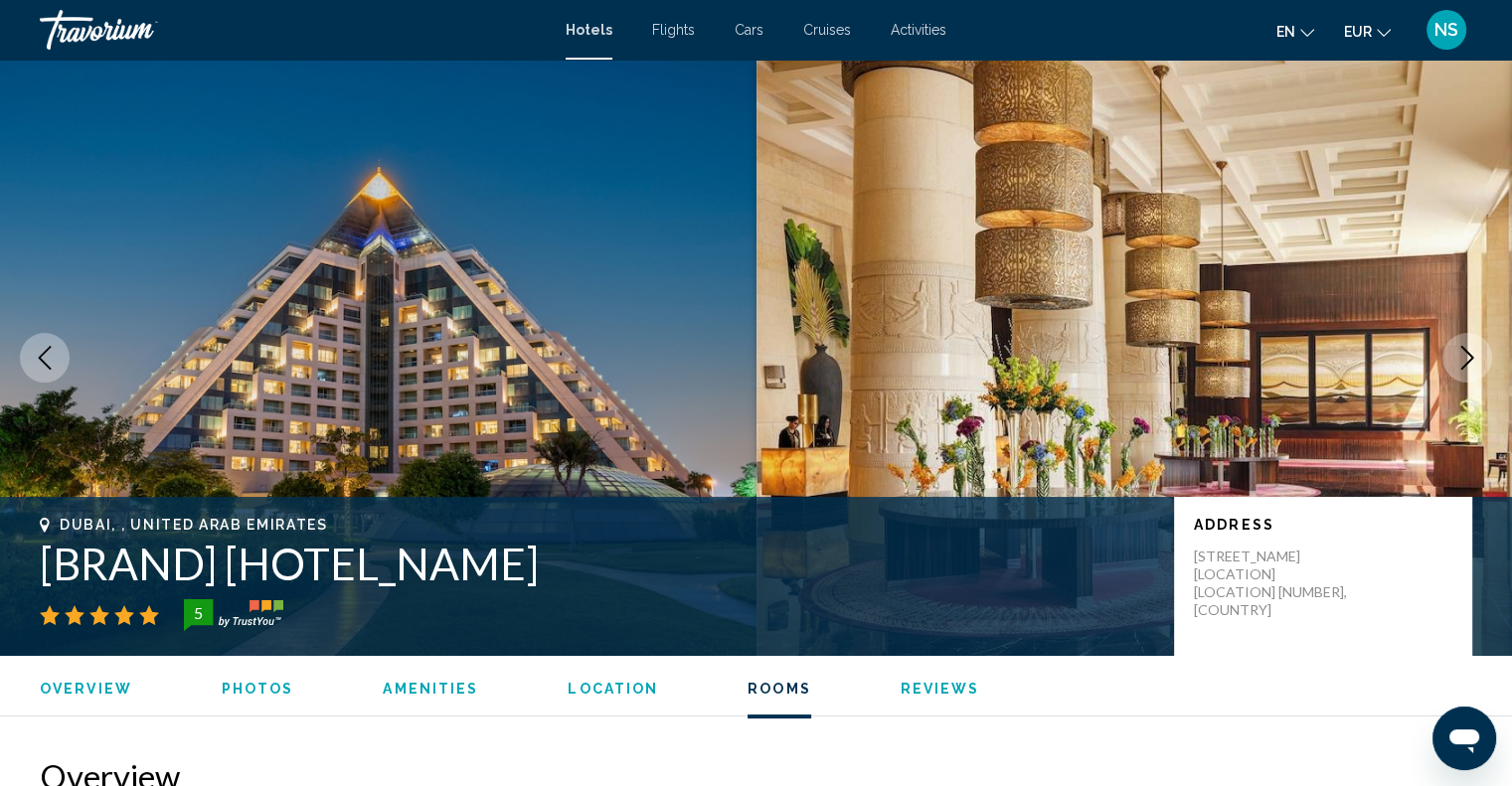 scroll, scrollTop: 2686, scrollLeft: 0, axis: vertical 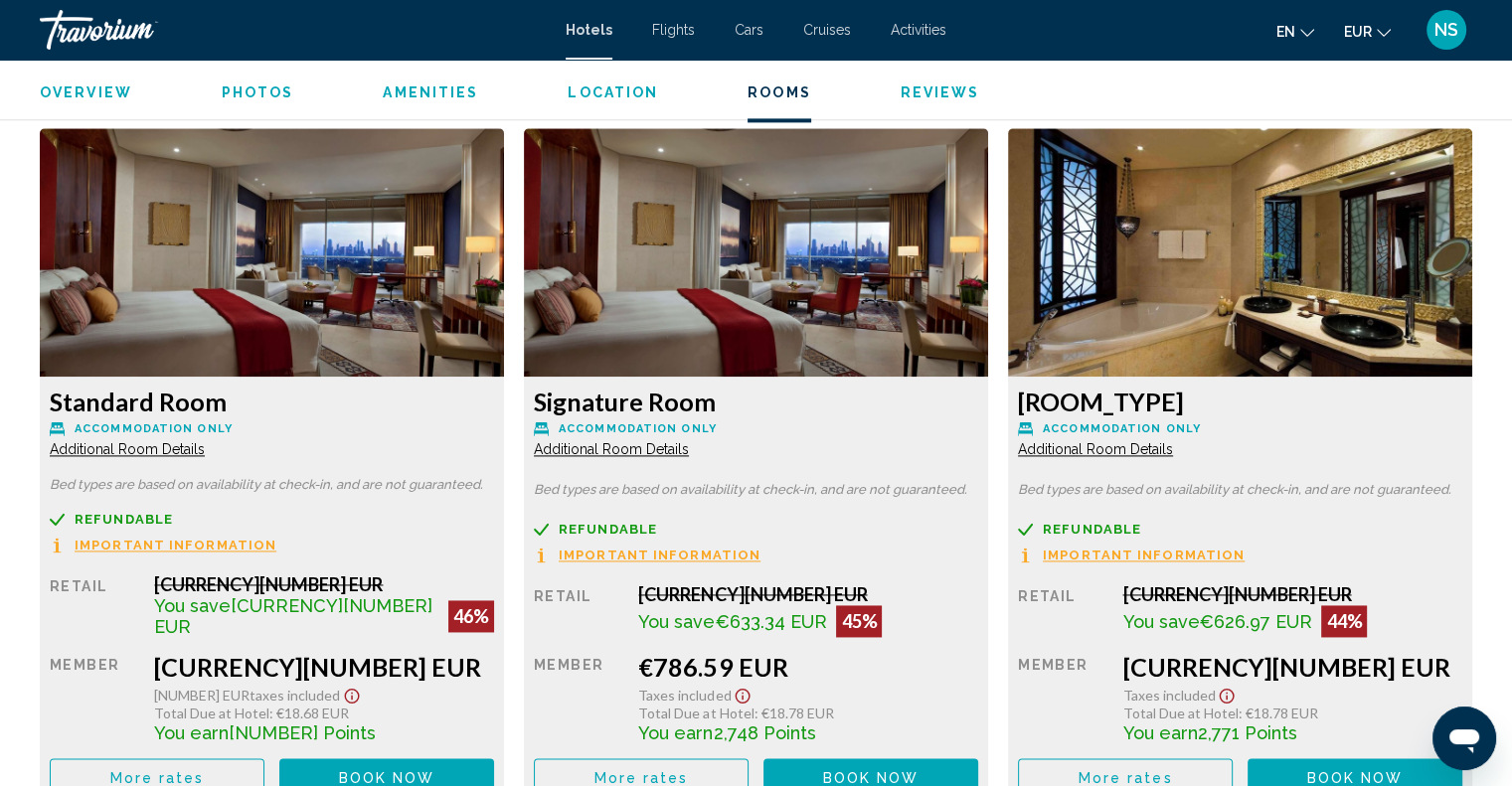 click on "Additional Room Details" at bounding box center (127, 449) 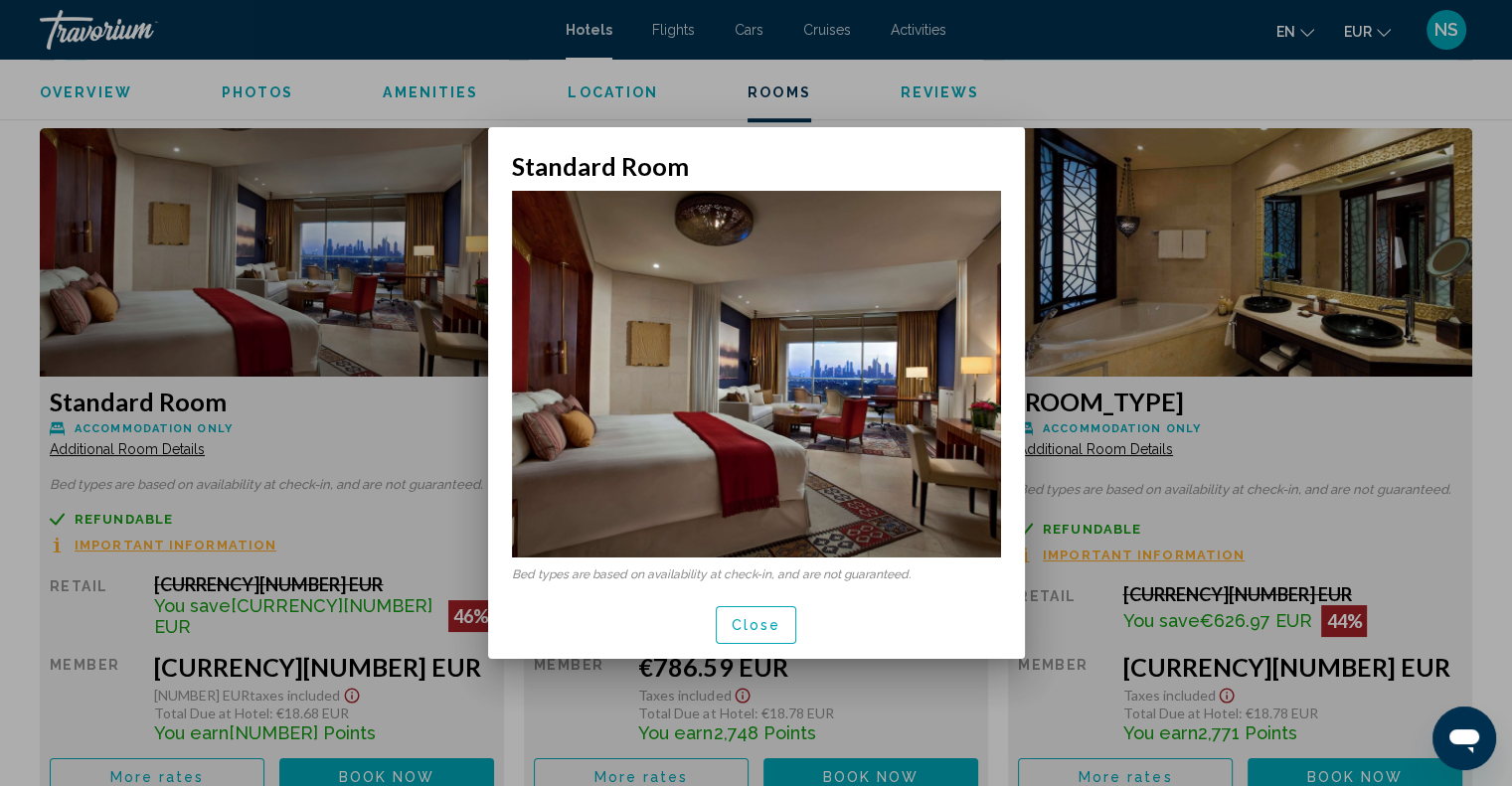 click on "Close" at bounding box center (756, 626) 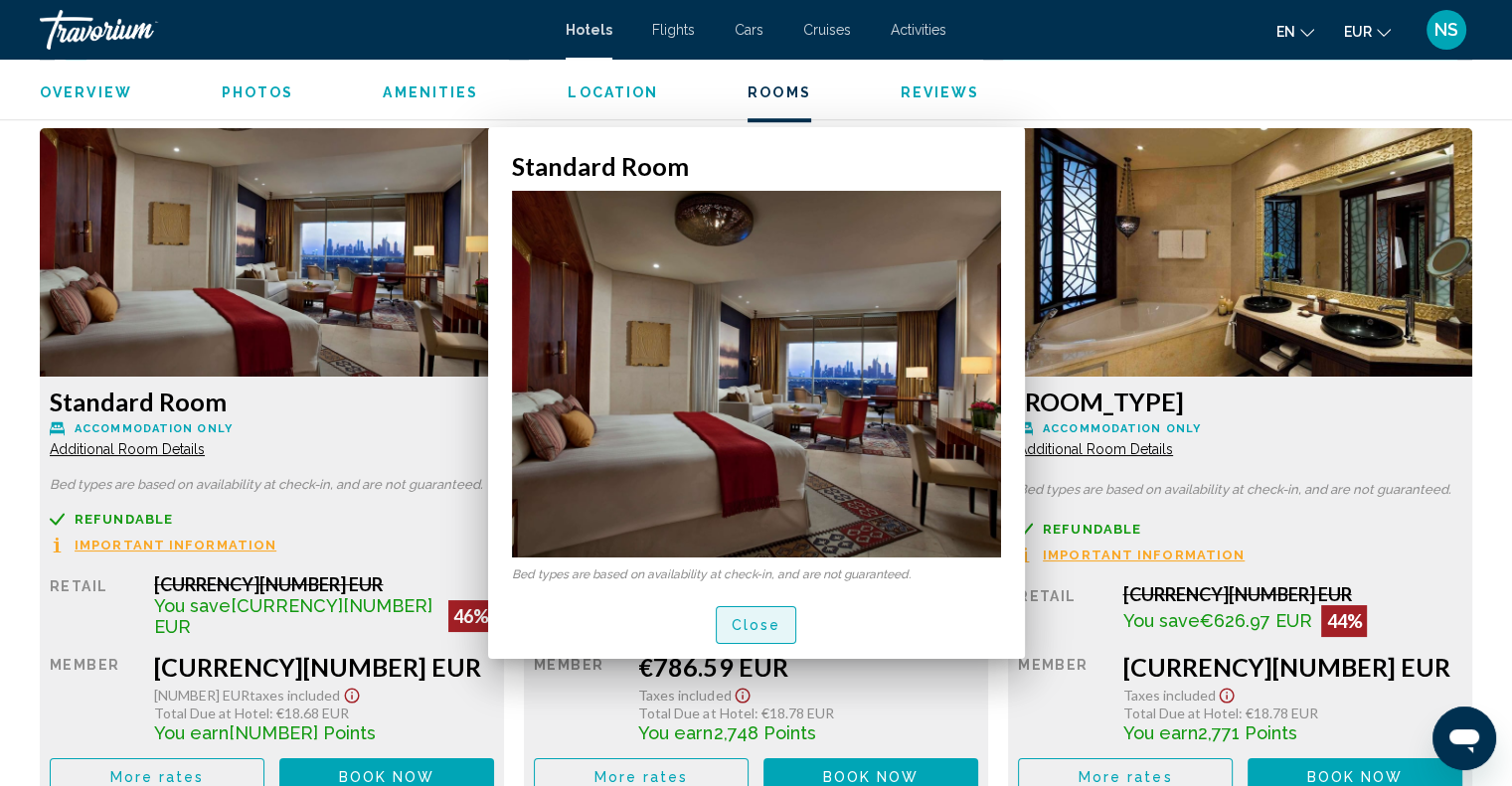 scroll, scrollTop: 2686, scrollLeft: 0, axis: vertical 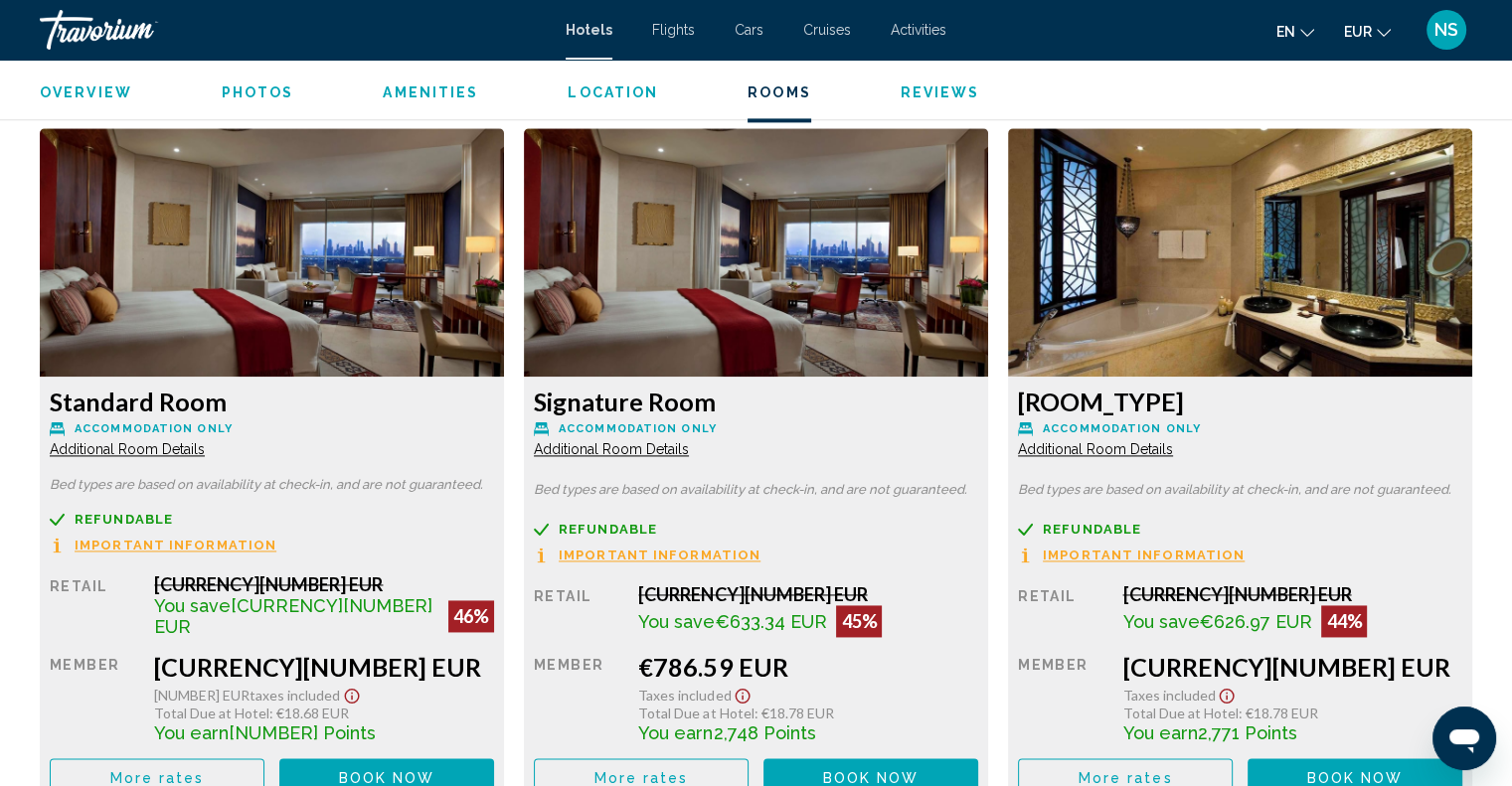 click on "Additional Room Details" at bounding box center (127, 449) 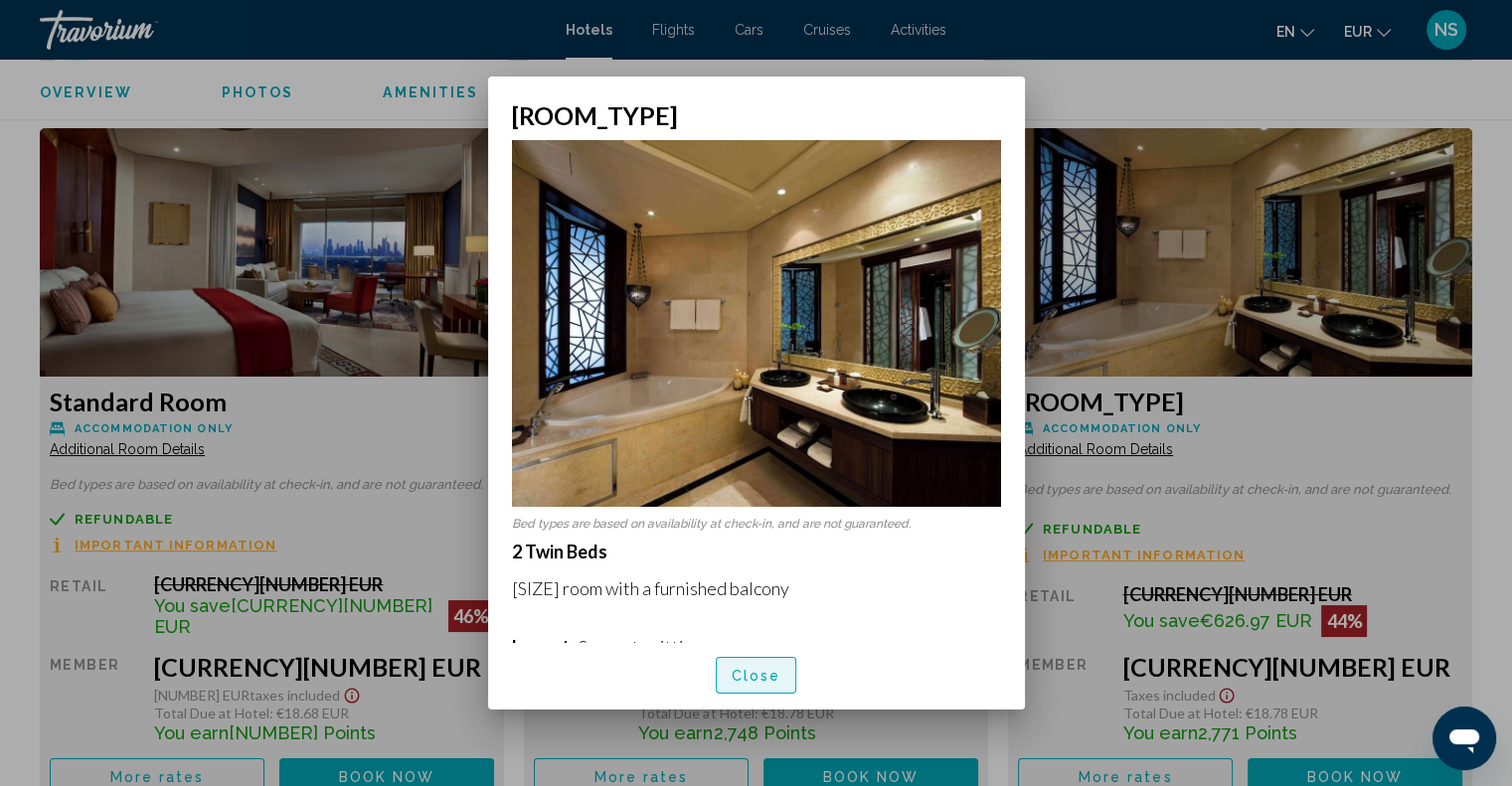 click on "Close" at bounding box center (756, 676) 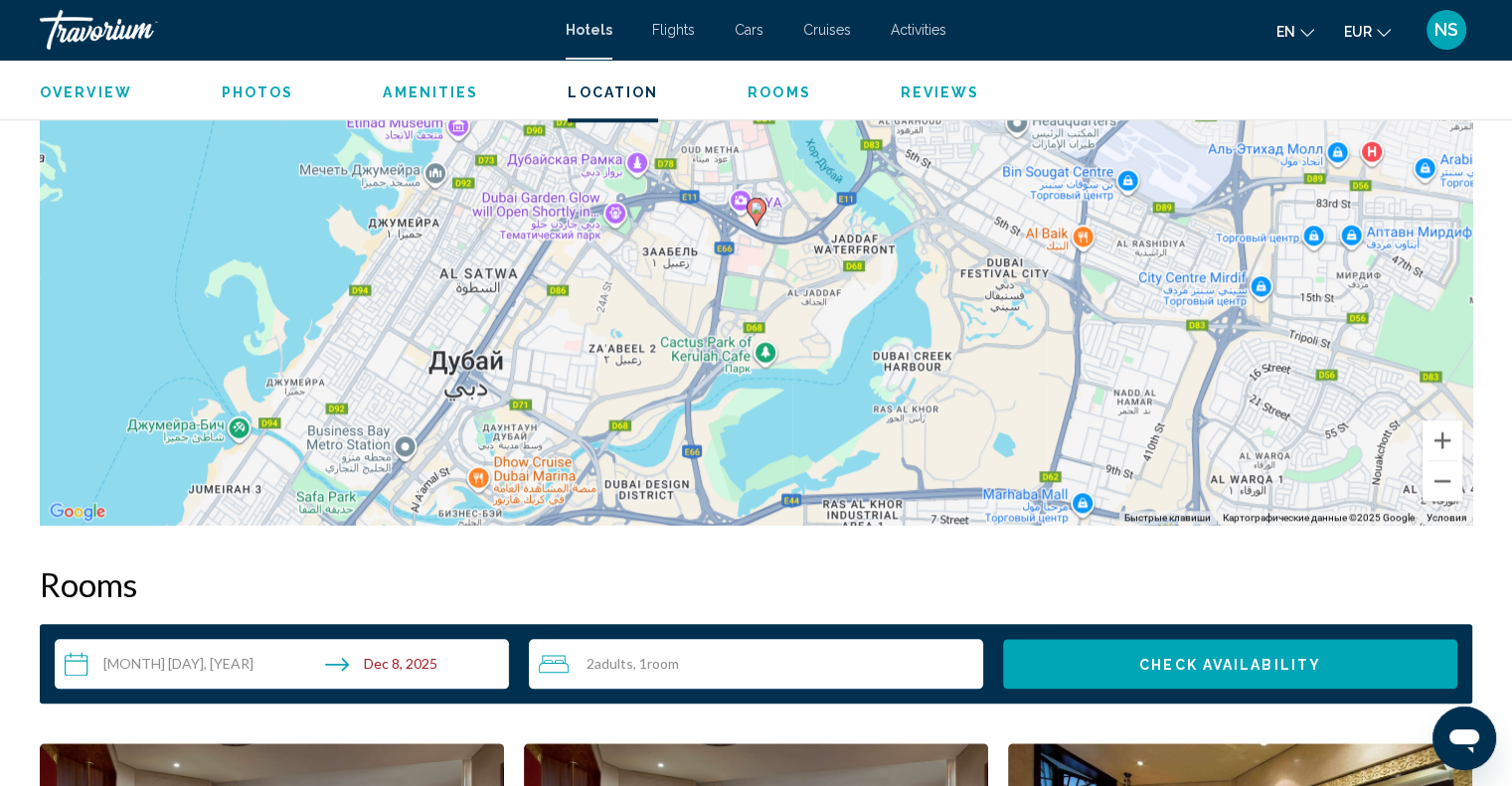 scroll, scrollTop: 1893, scrollLeft: 0, axis: vertical 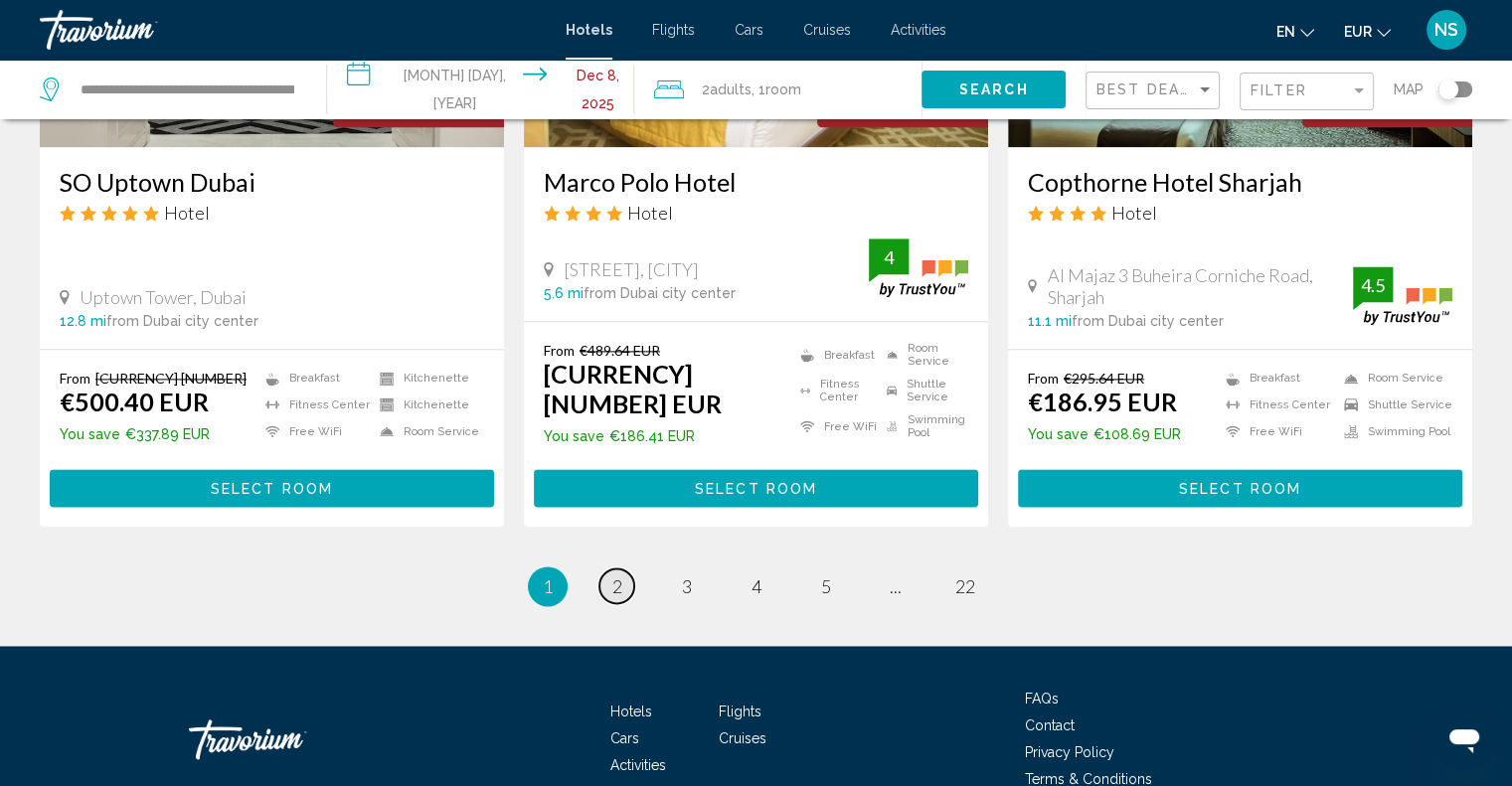 click on "page  2" at bounding box center (616, 585) 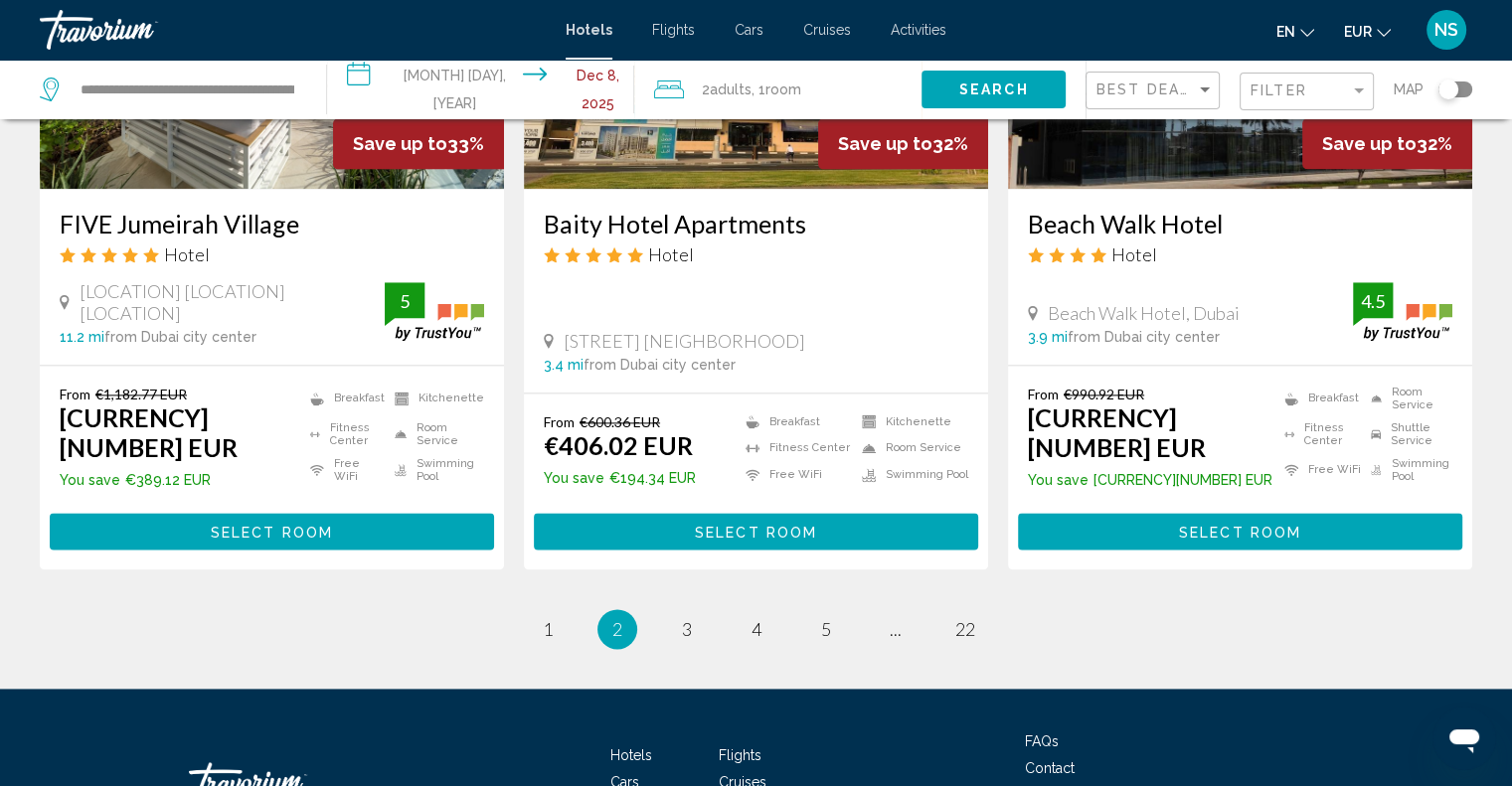 scroll, scrollTop: 2584, scrollLeft: 0, axis: vertical 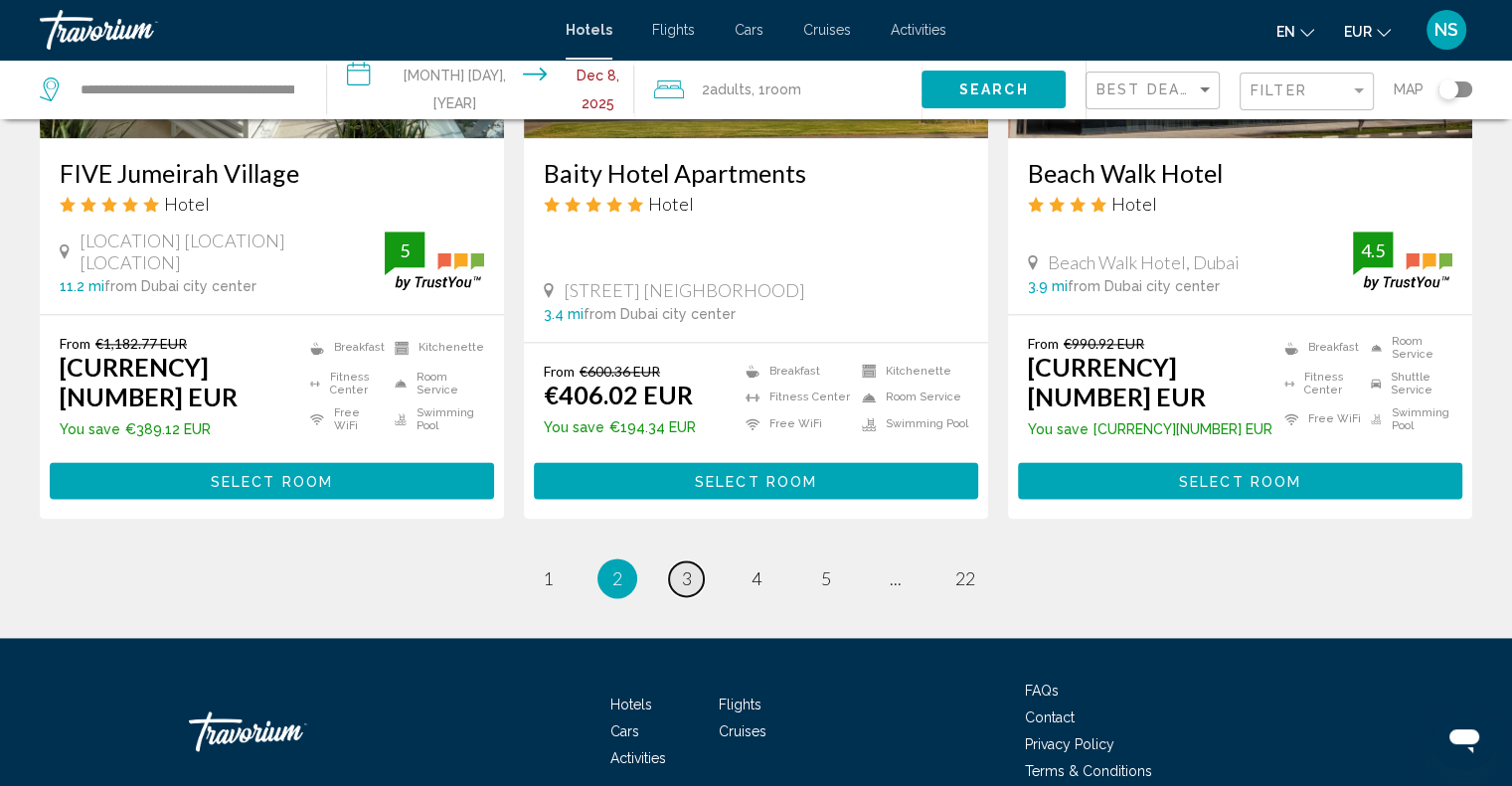 click on "3" at bounding box center (687, 578) 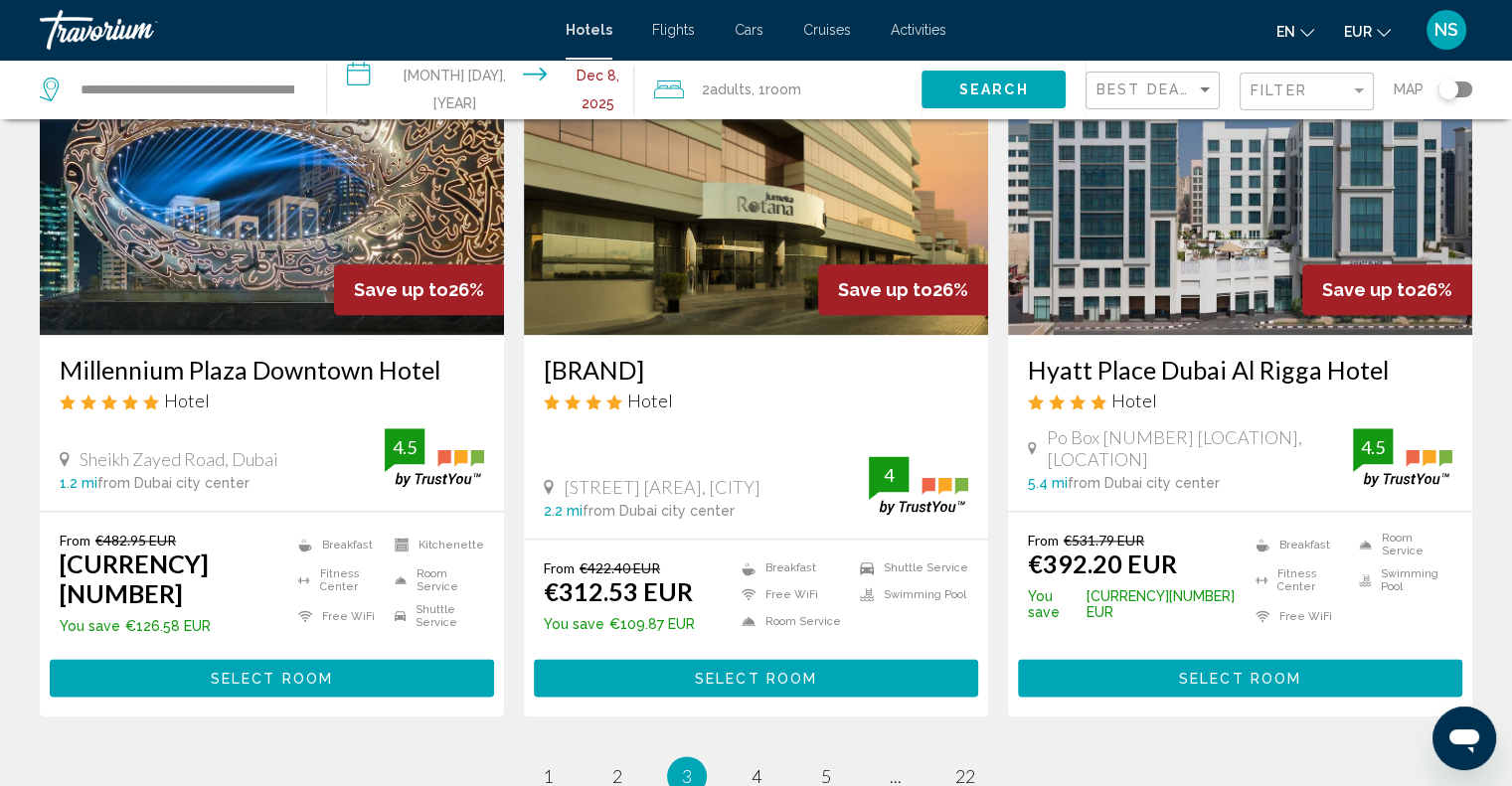 scroll, scrollTop: 2484, scrollLeft: 0, axis: vertical 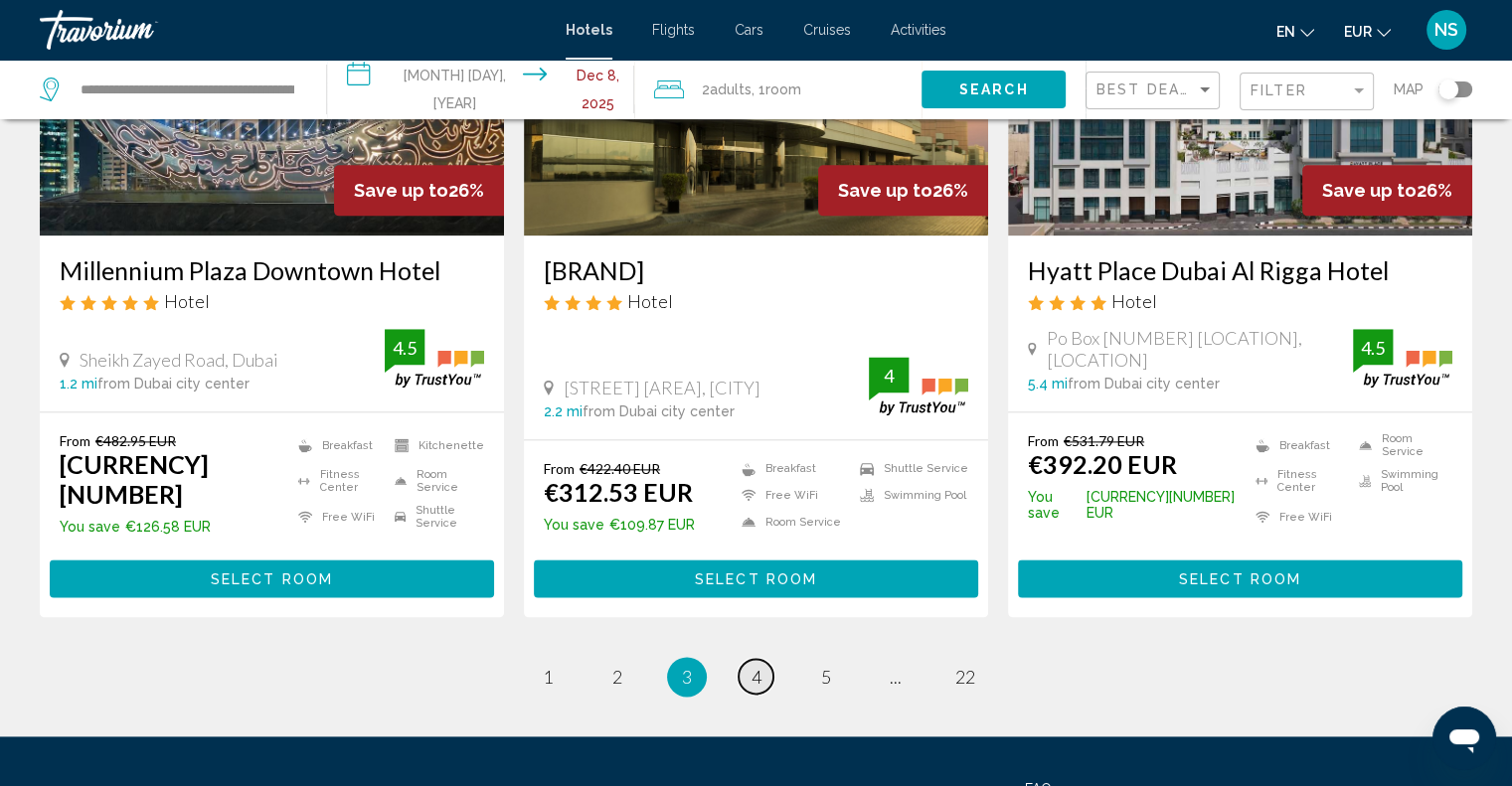 click on "4" at bounding box center [756, 677] 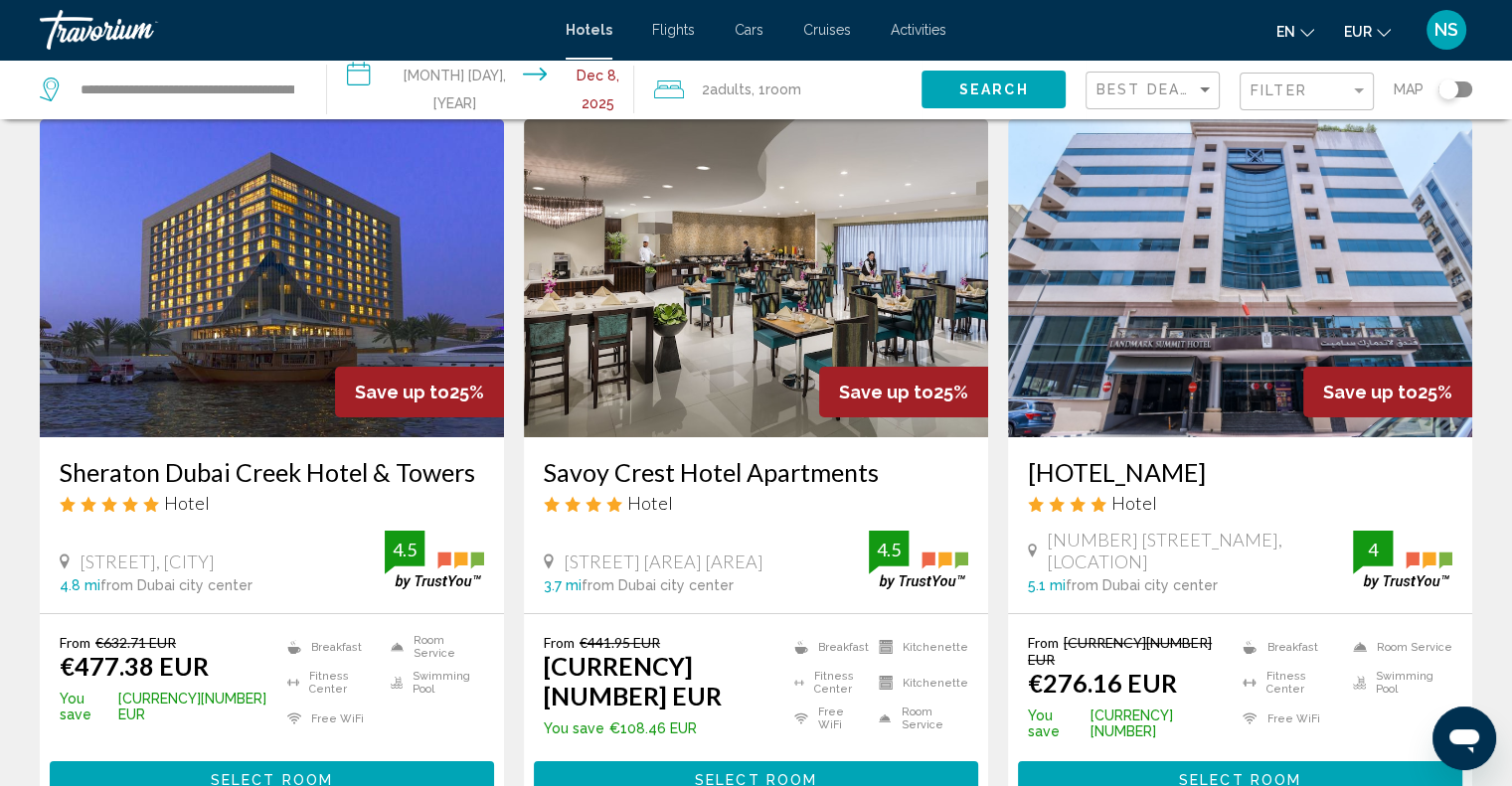 scroll, scrollTop: 99, scrollLeft: 0, axis: vertical 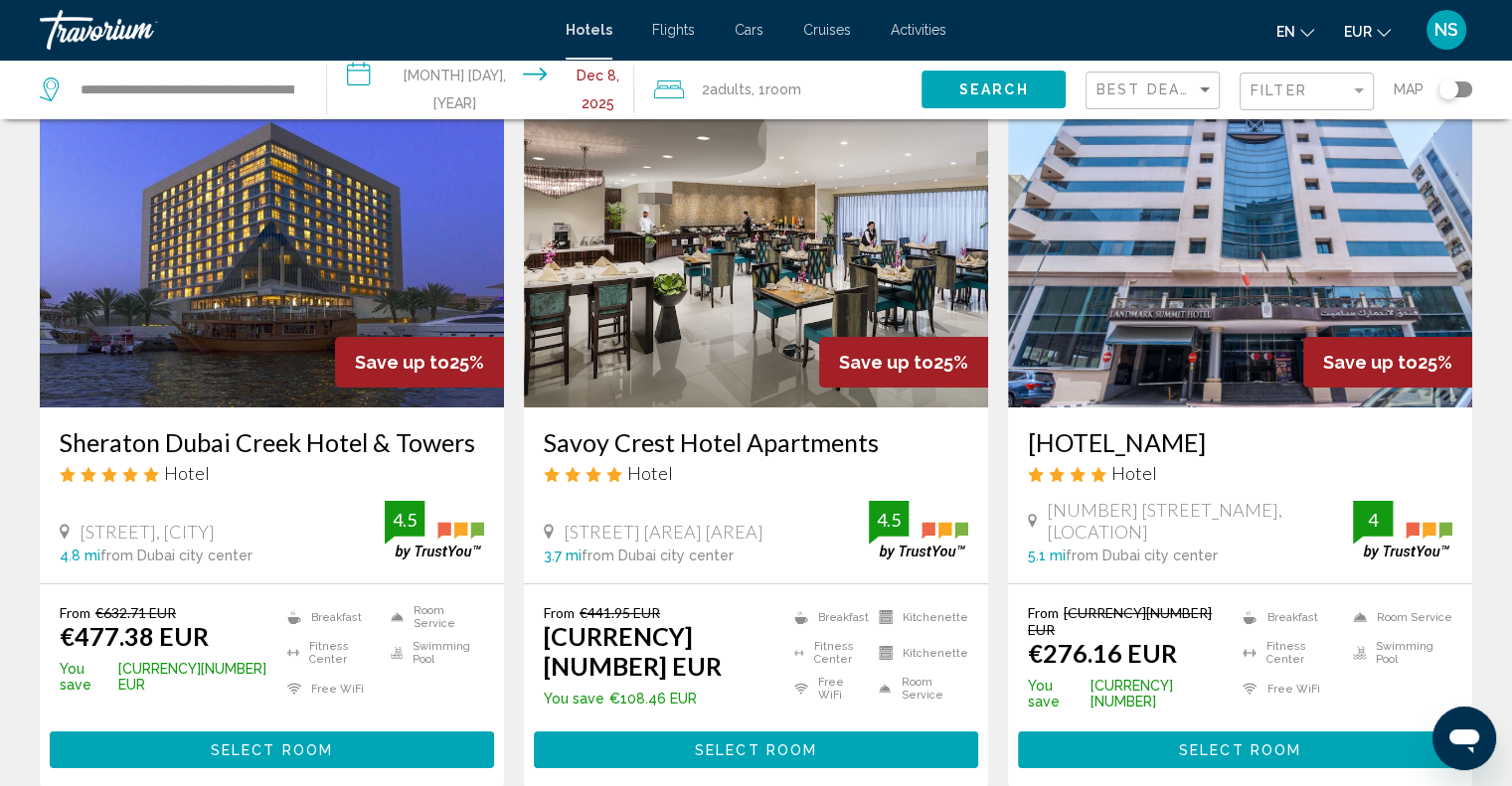 click at bounding box center [271, 248] 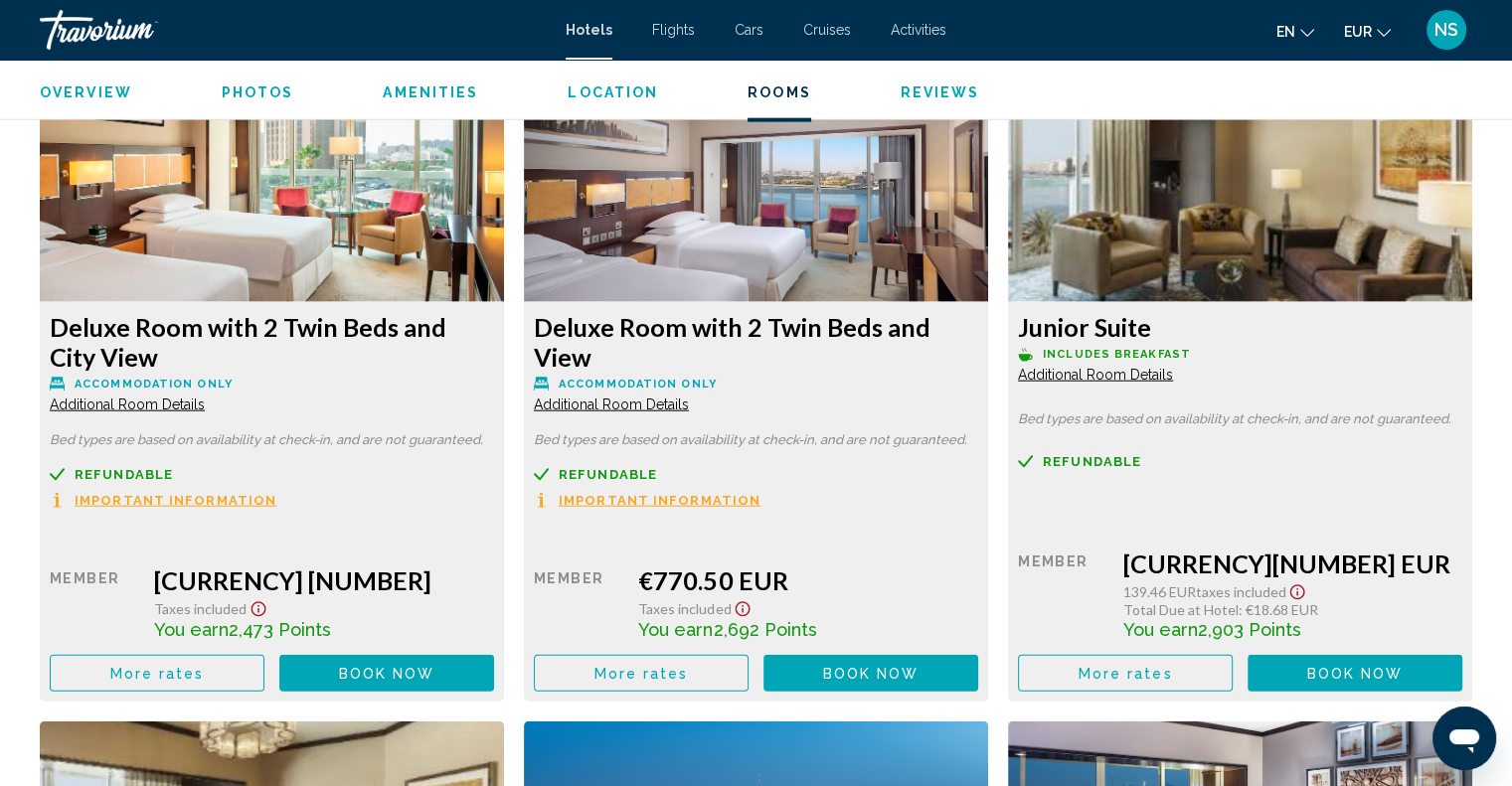 scroll, scrollTop: 4768, scrollLeft: 0, axis: vertical 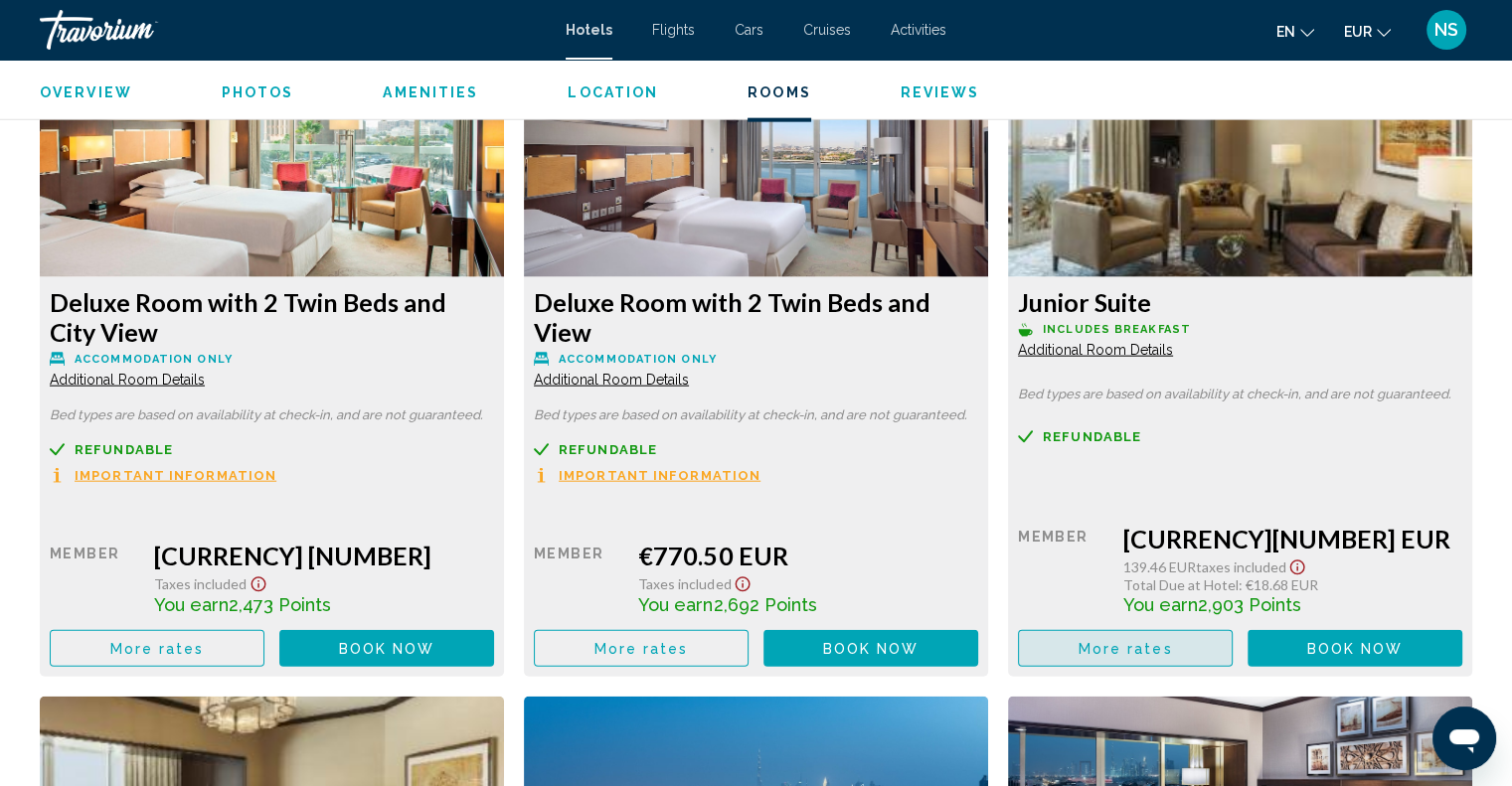 click on "More rates" at bounding box center (1125, 649) 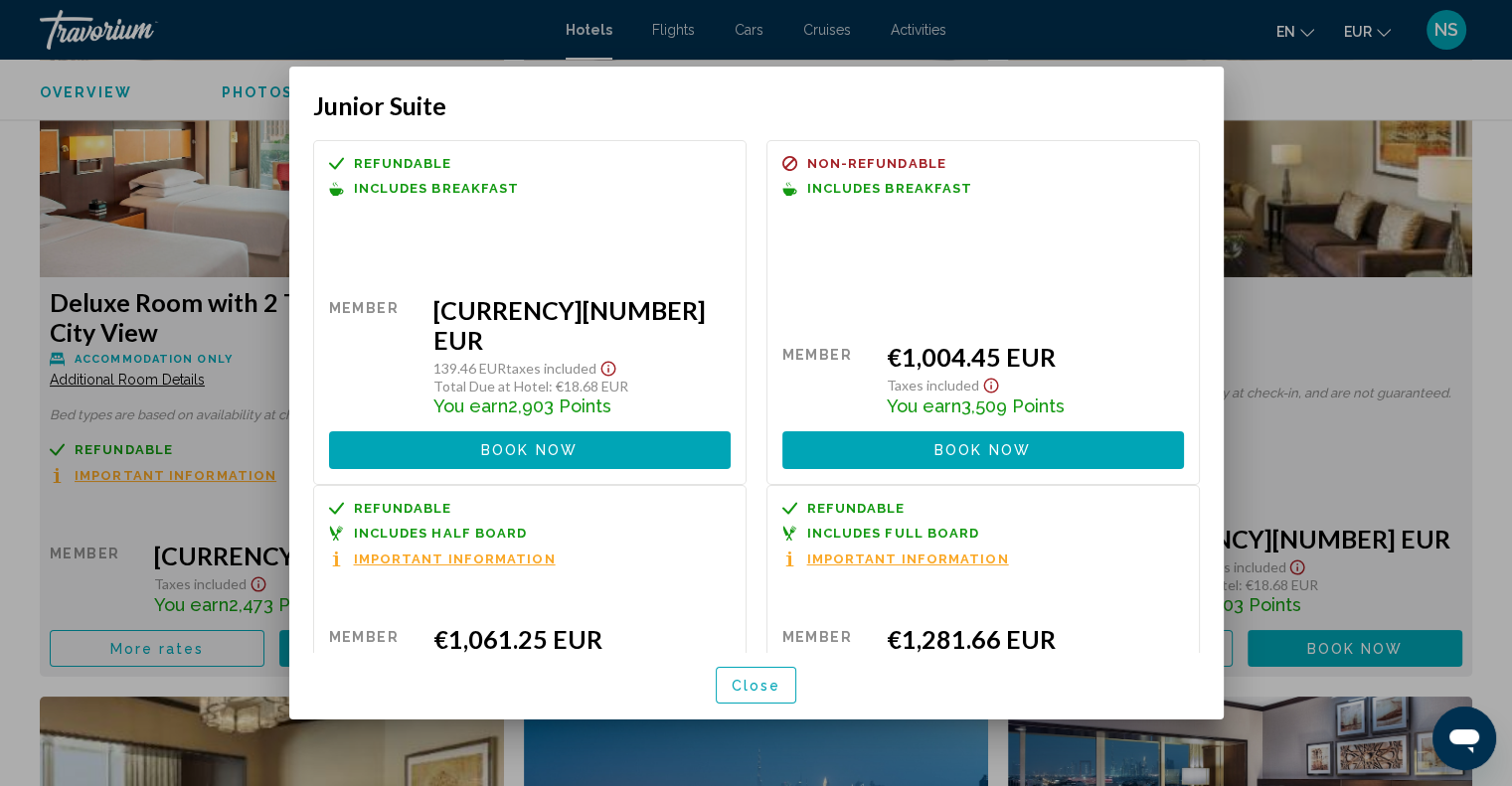 scroll, scrollTop: 0, scrollLeft: 0, axis: both 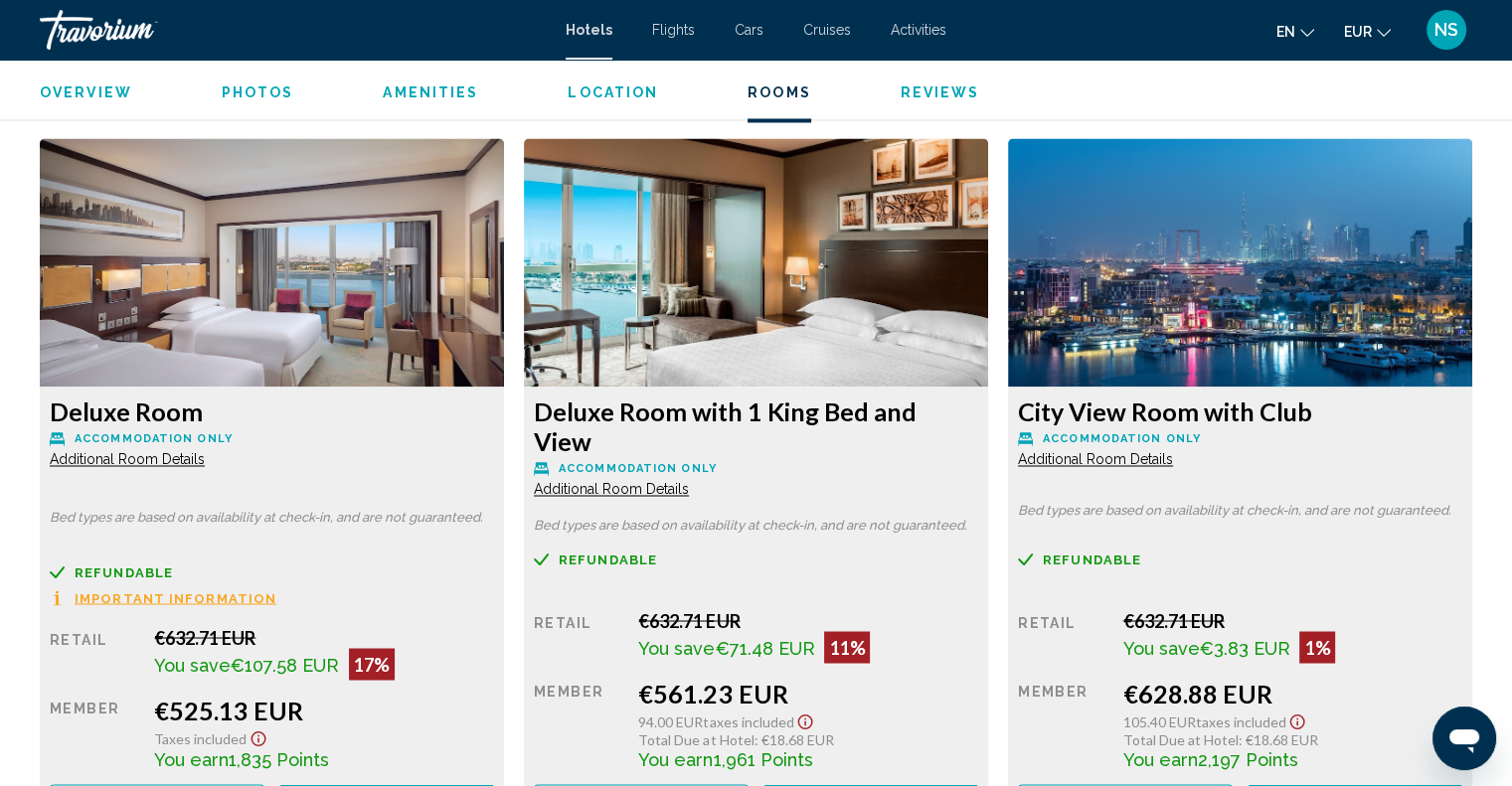 click on "Additional Room Details" at bounding box center [127, -234] 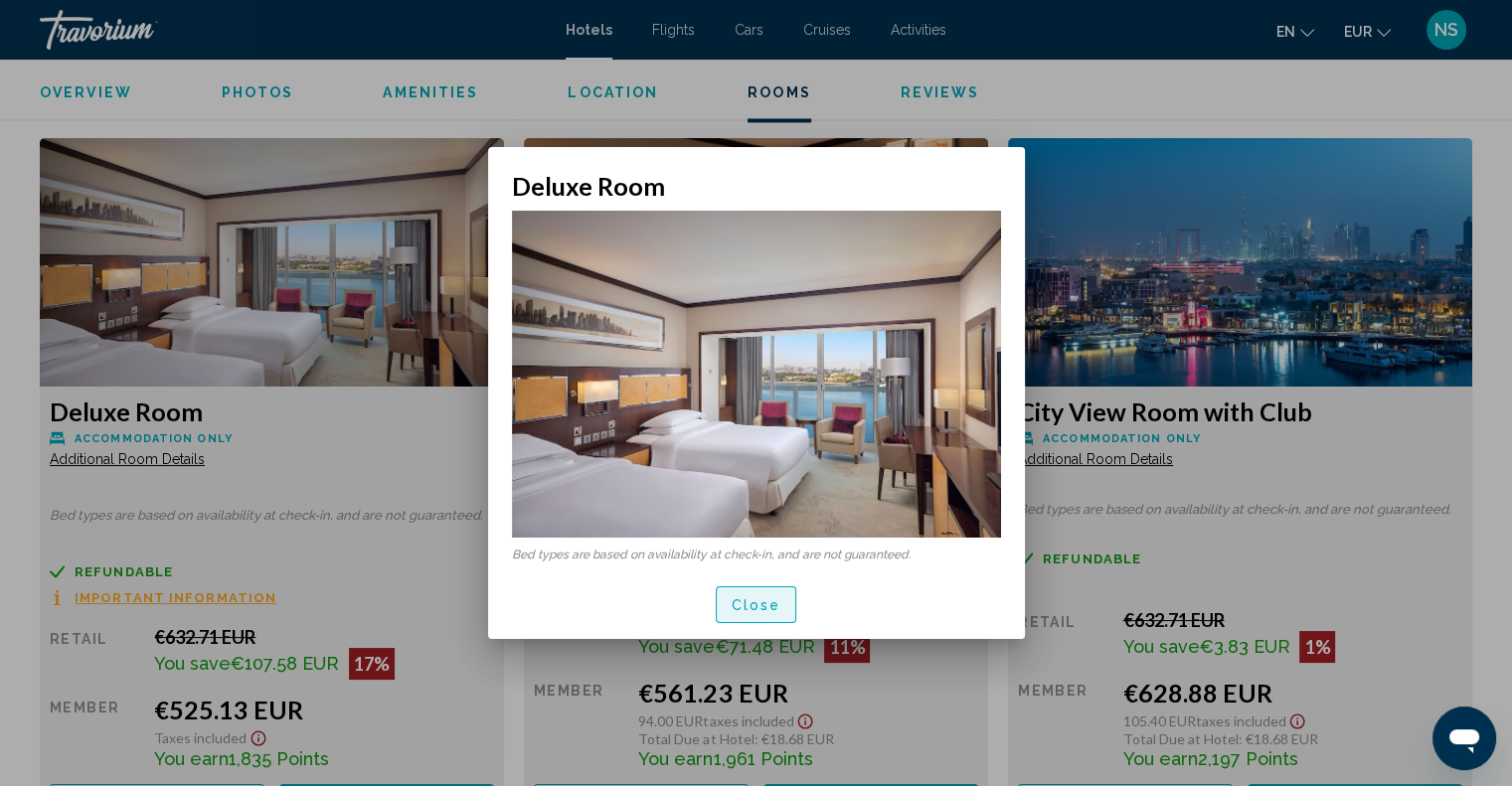 click on "Close" at bounding box center [756, 605] 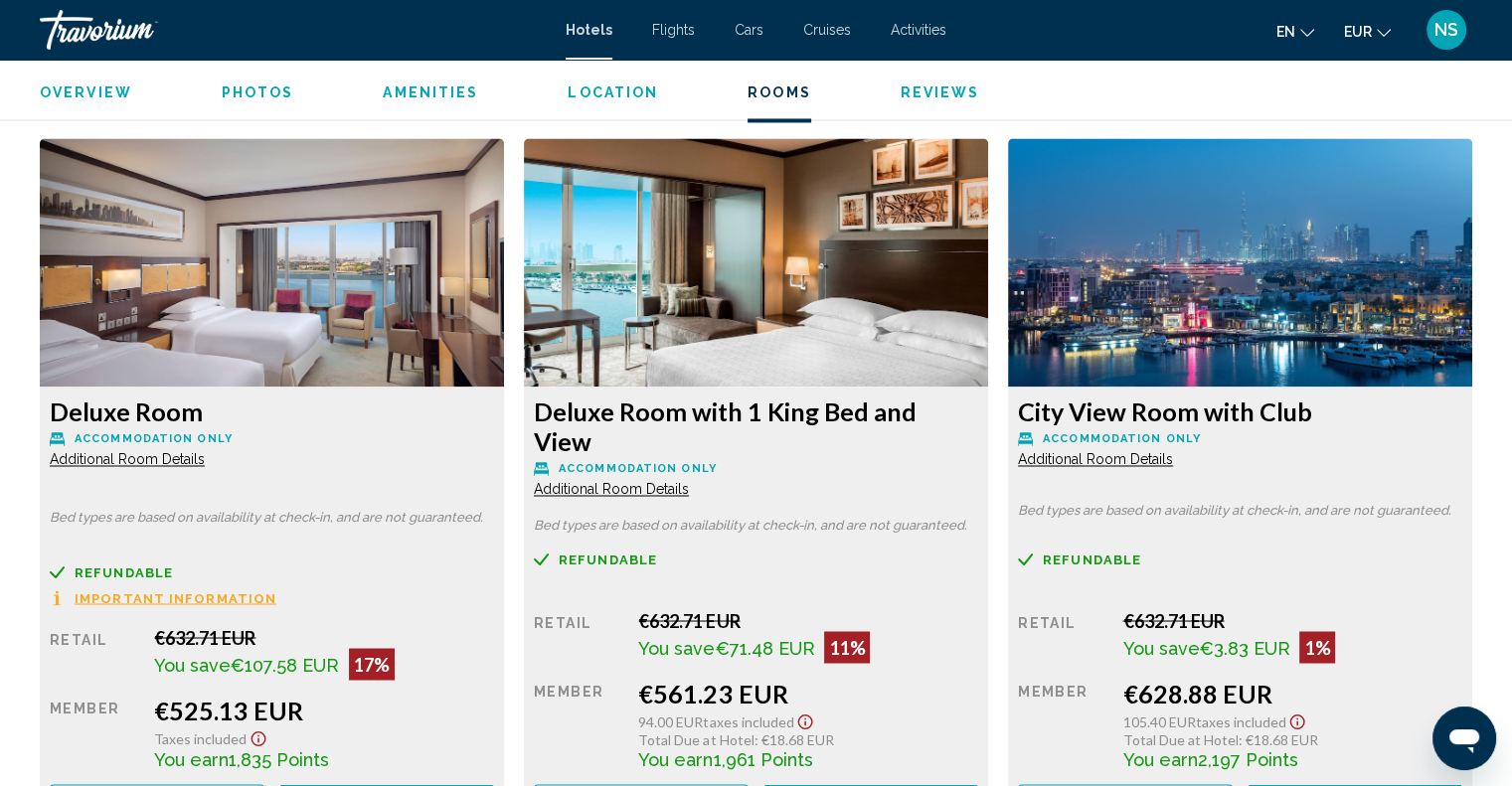 click on "Additional Room Details" at bounding box center (127, -234) 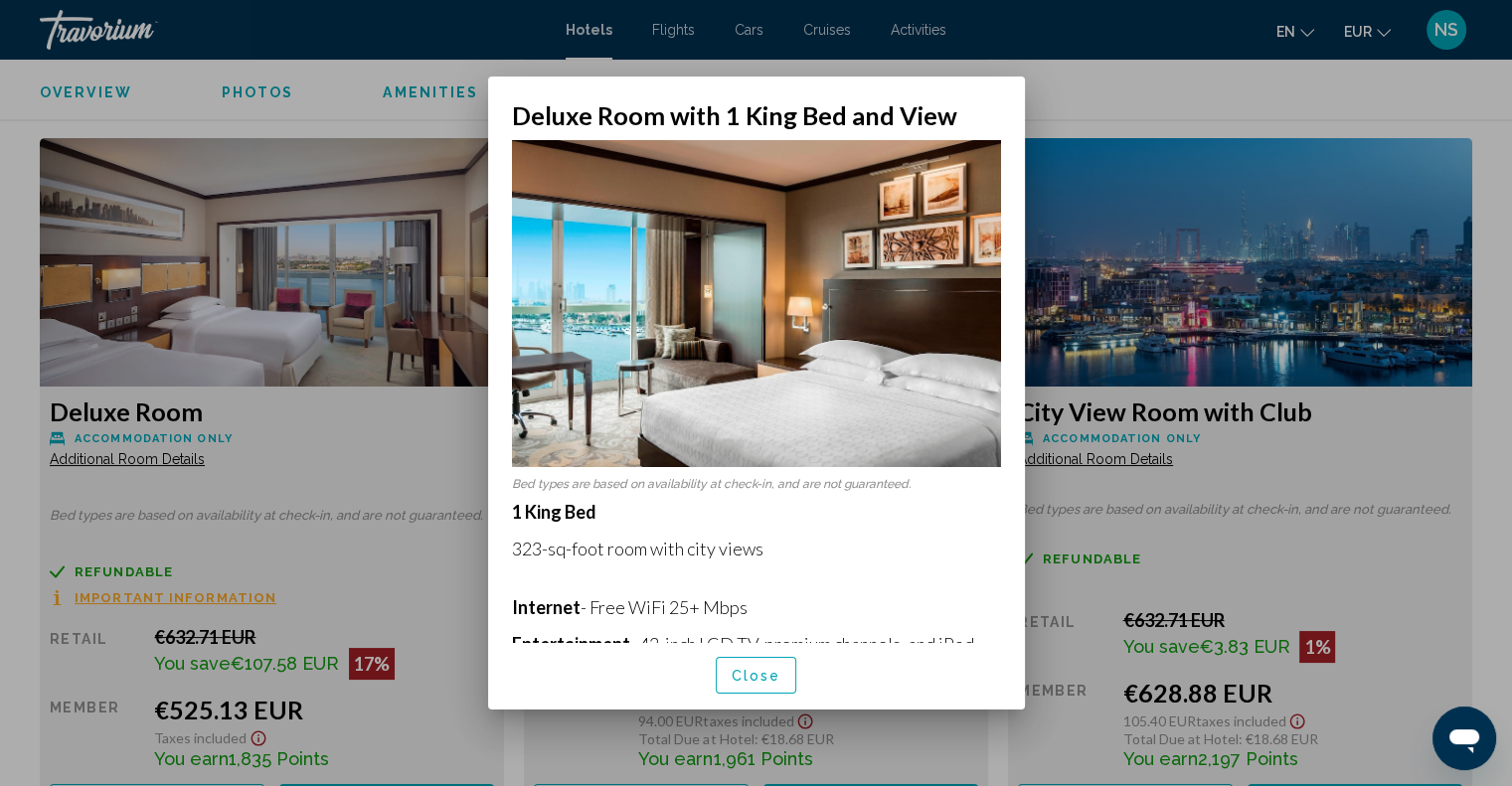 drag, startPoint x: 1311, startPoint y: 102, endPoint x: 1308, endPoint y: 136, distance: 34.132096 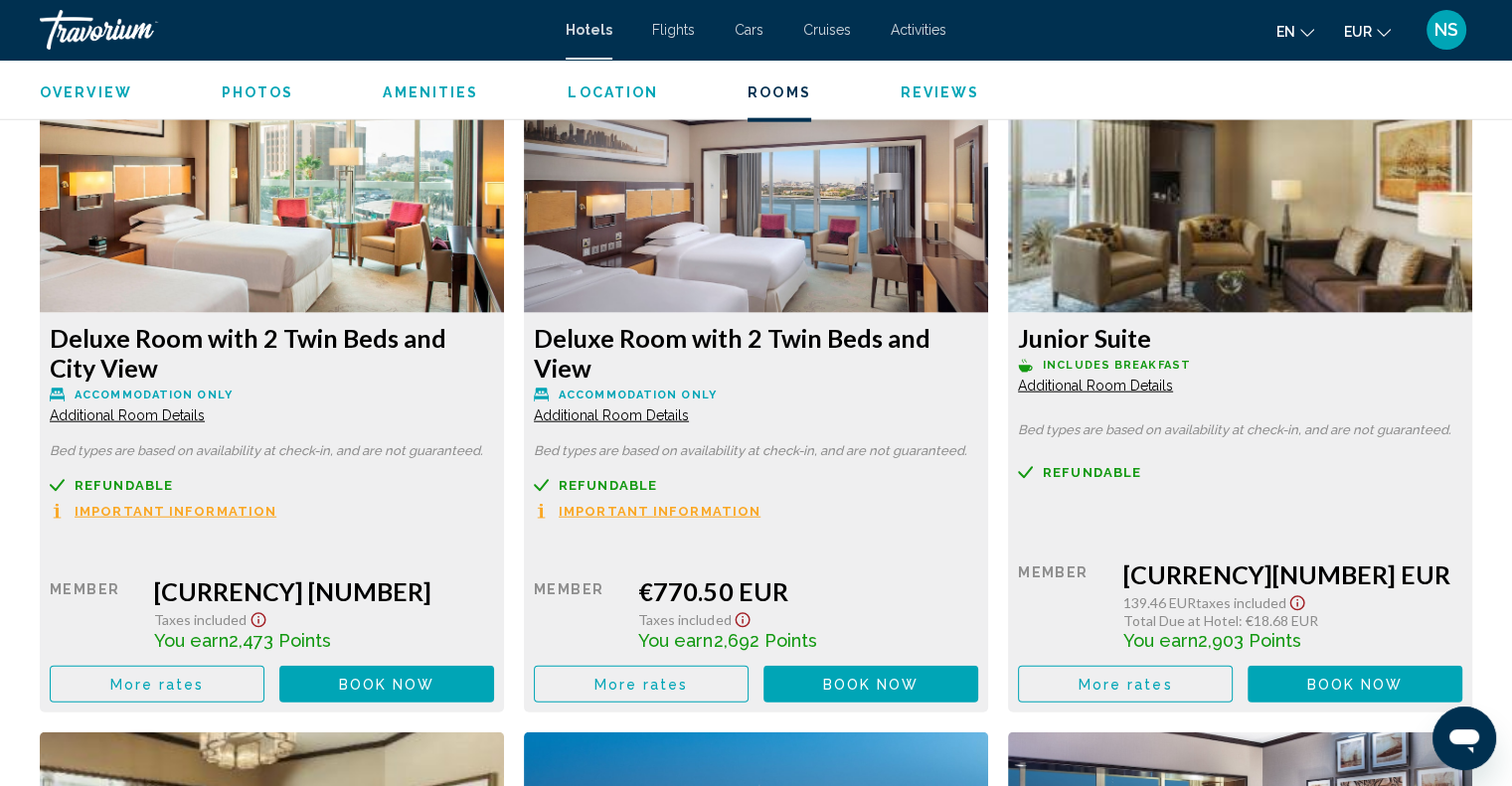 scroll, scrollTop: 4768, scrollLeft: 0, axis: vertical 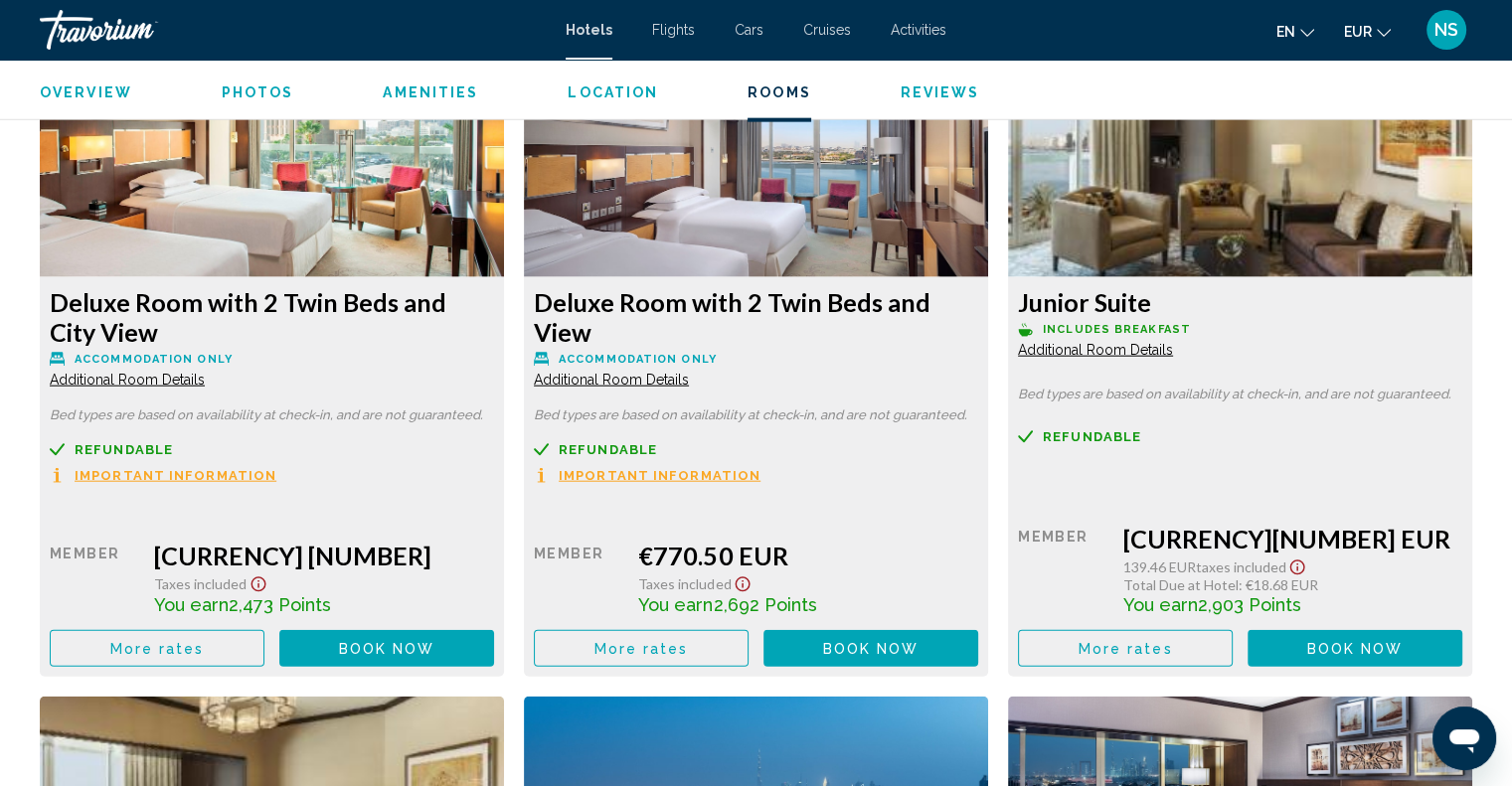 click on "Additional Room Details" at bounding box center [127, -1724] 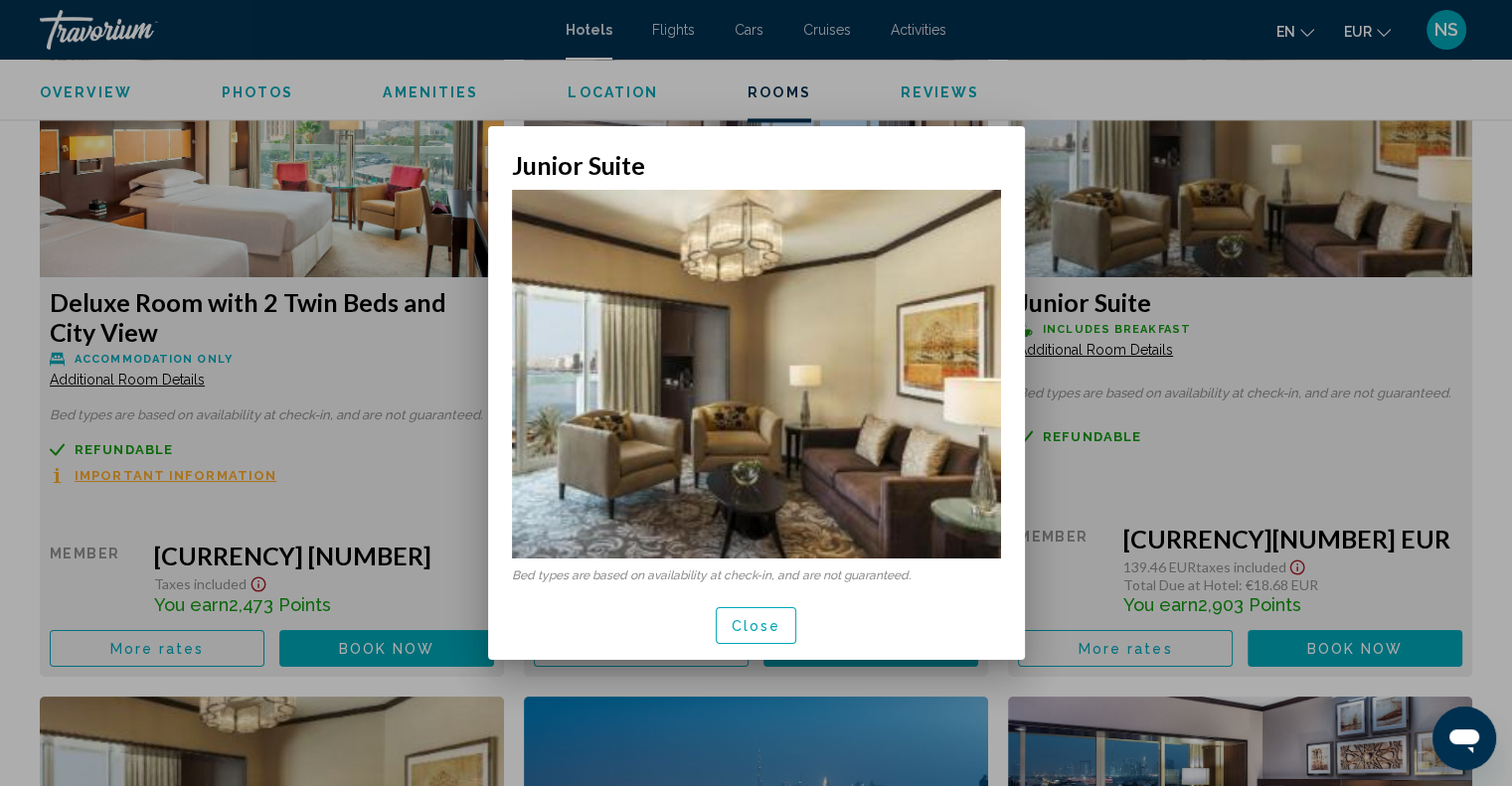 click at bounding box center (756, 393) 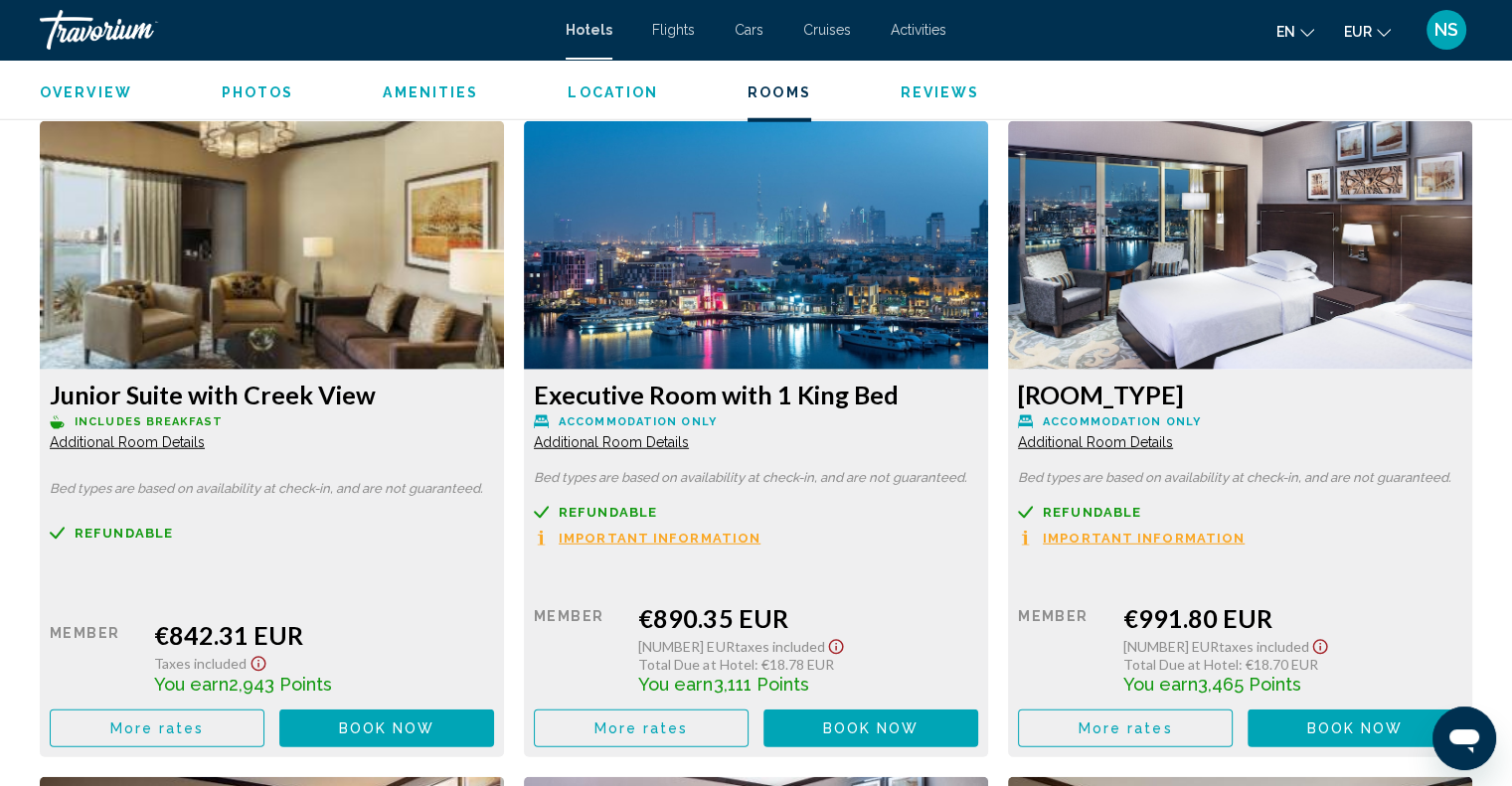 scroll, scrollTop: 5364, scrollLeft: 0, axis: vertical 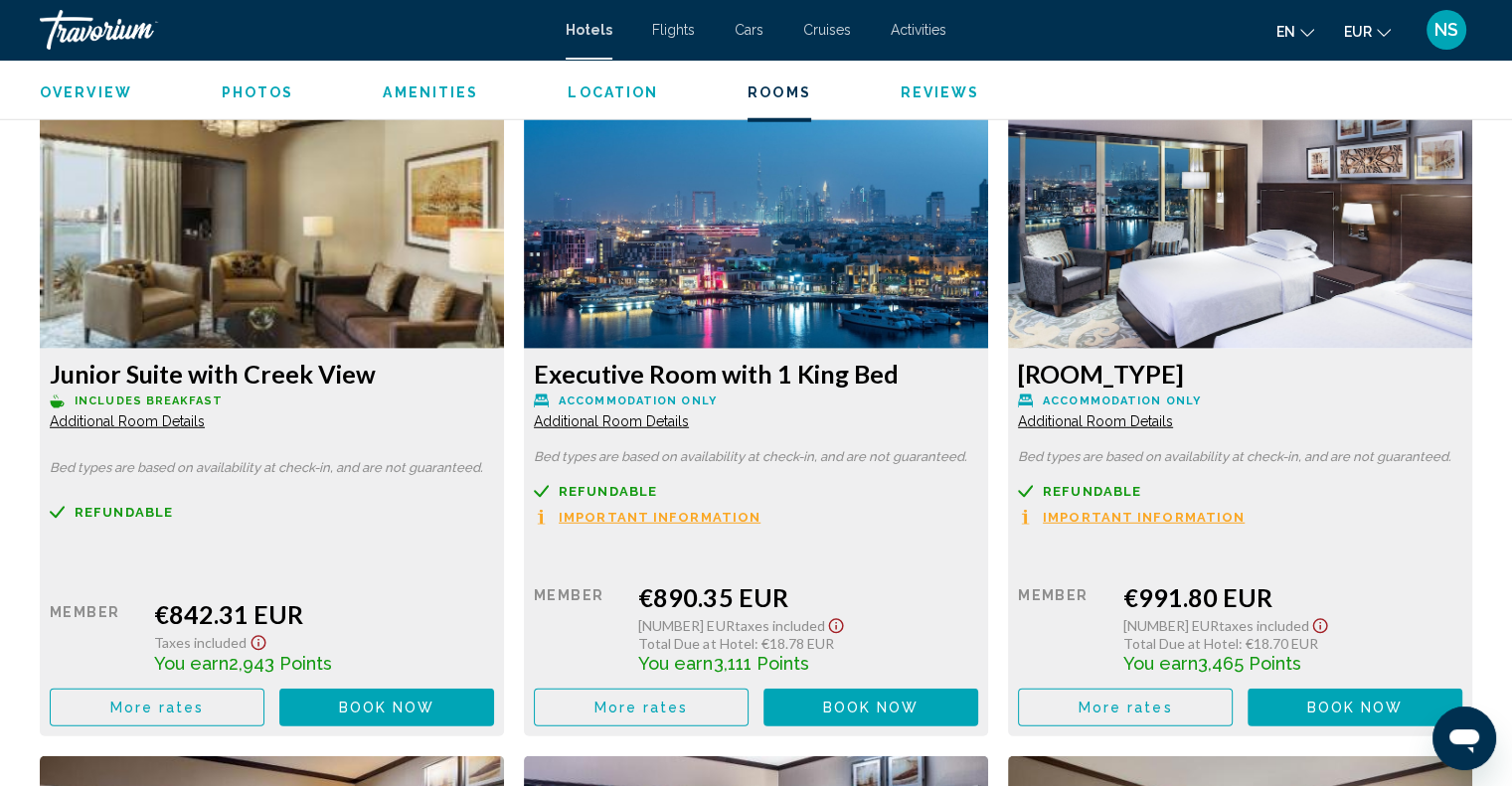 click on "Additional Room Details" at bounding box center [127, -2320] 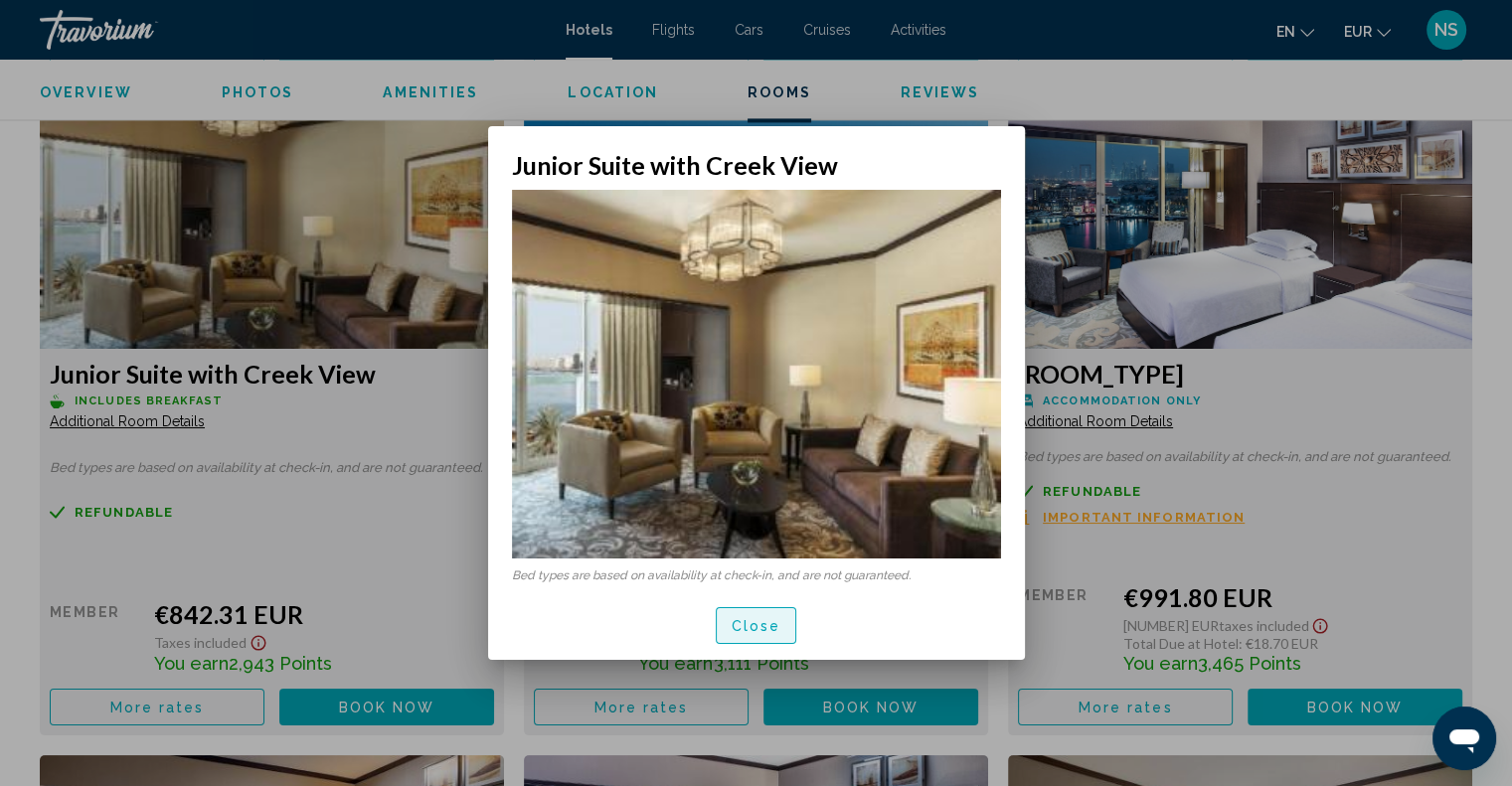click on "Close" at bounding box center [756, 626] 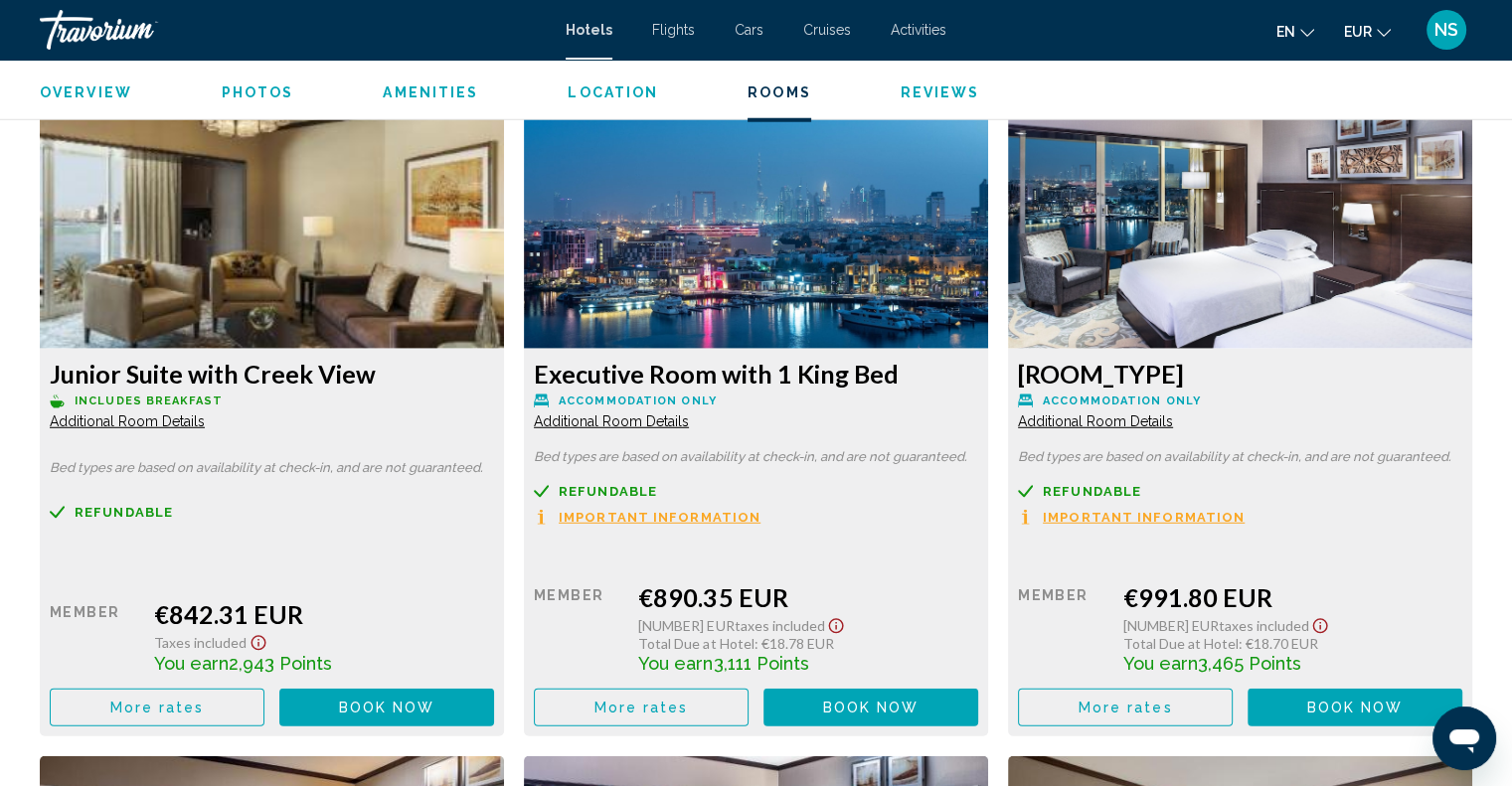 click on "Additional Room Details" at bounding box center (127, -2320) 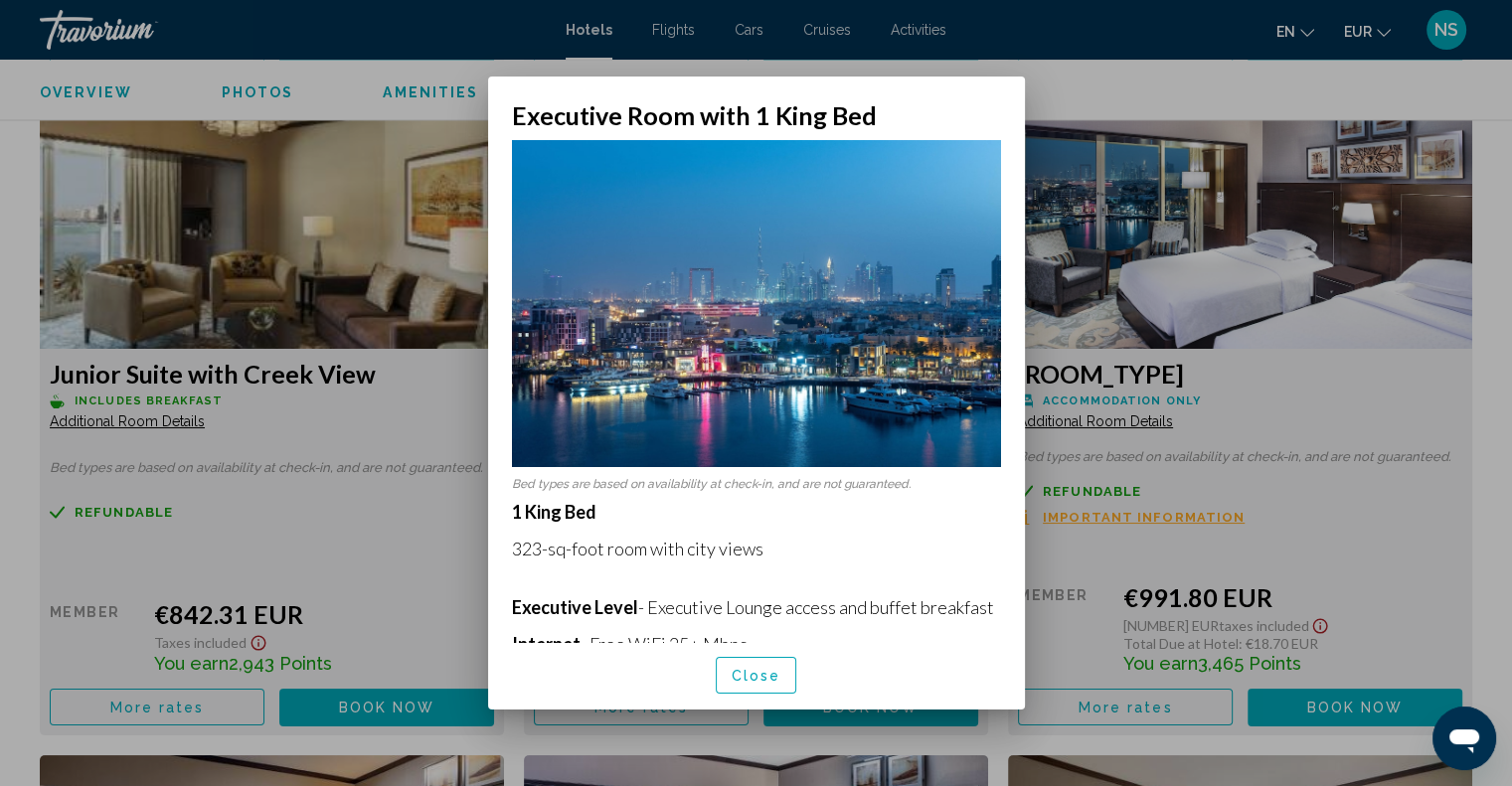 scroll, scrollTop: 0, scrollLeft: 0, axis: both 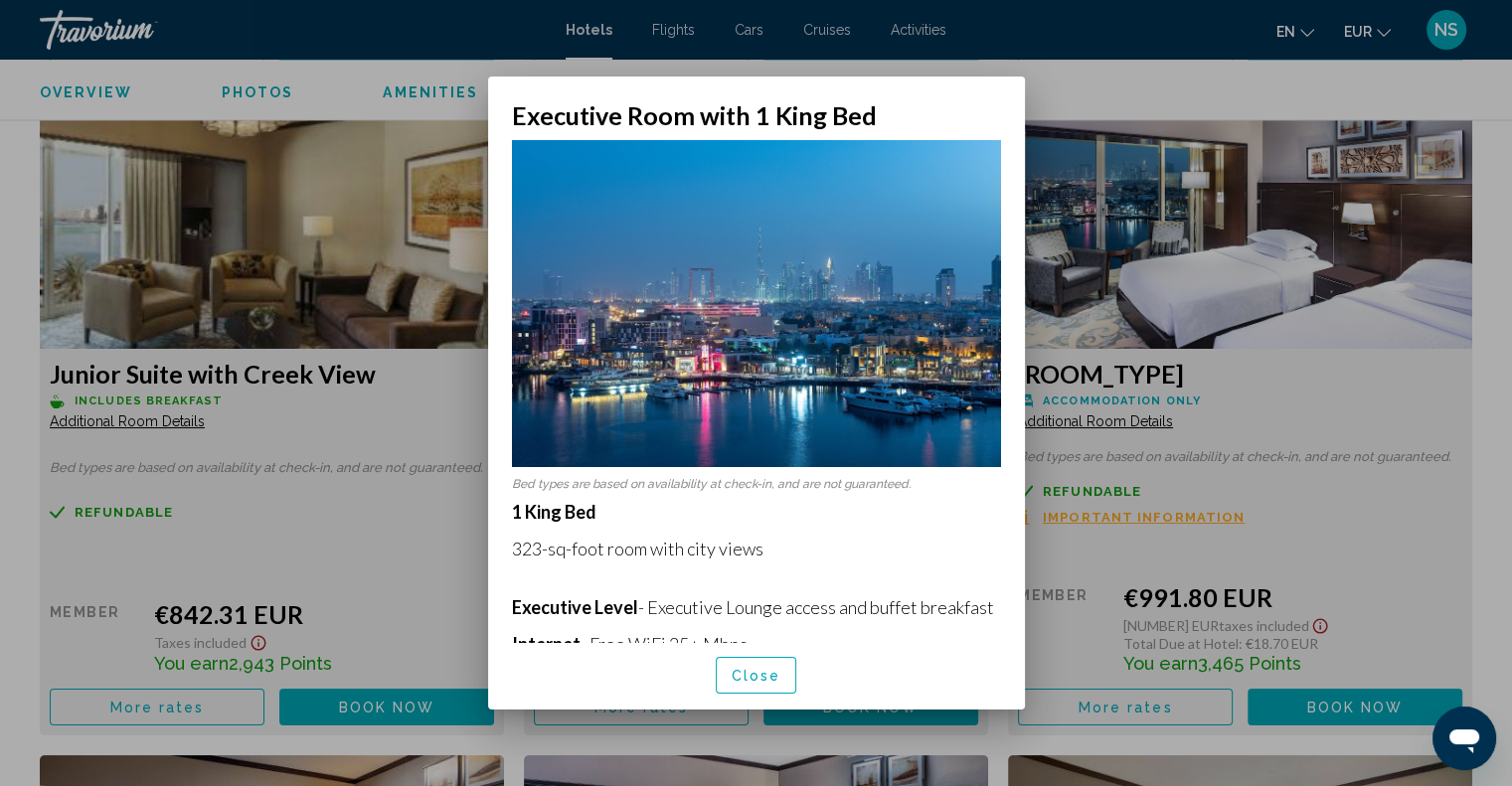 click at bounding box center (756, 393) 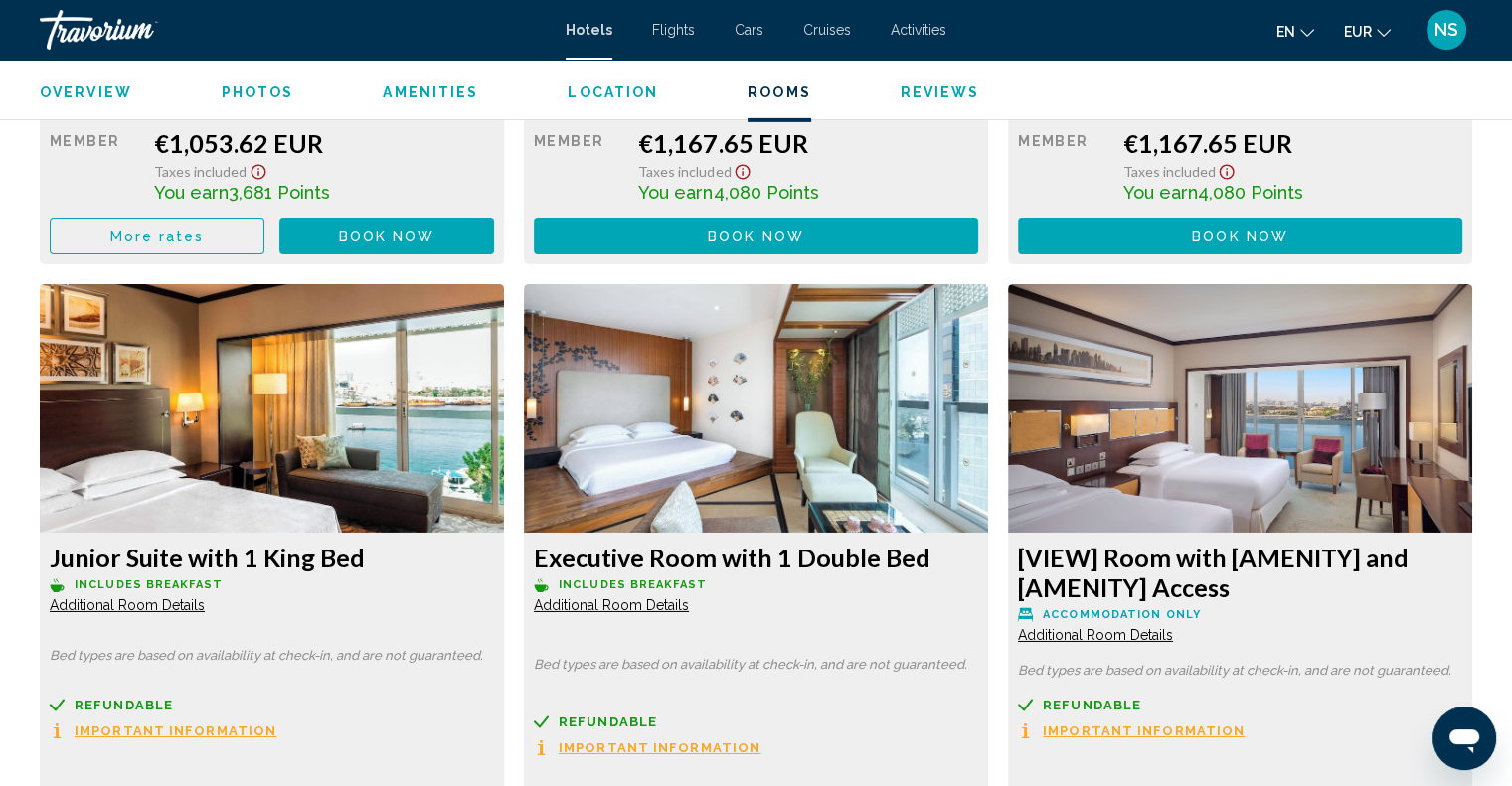 scroll, scrollTop: 6556, scrollLeft: 0, axis: vertical 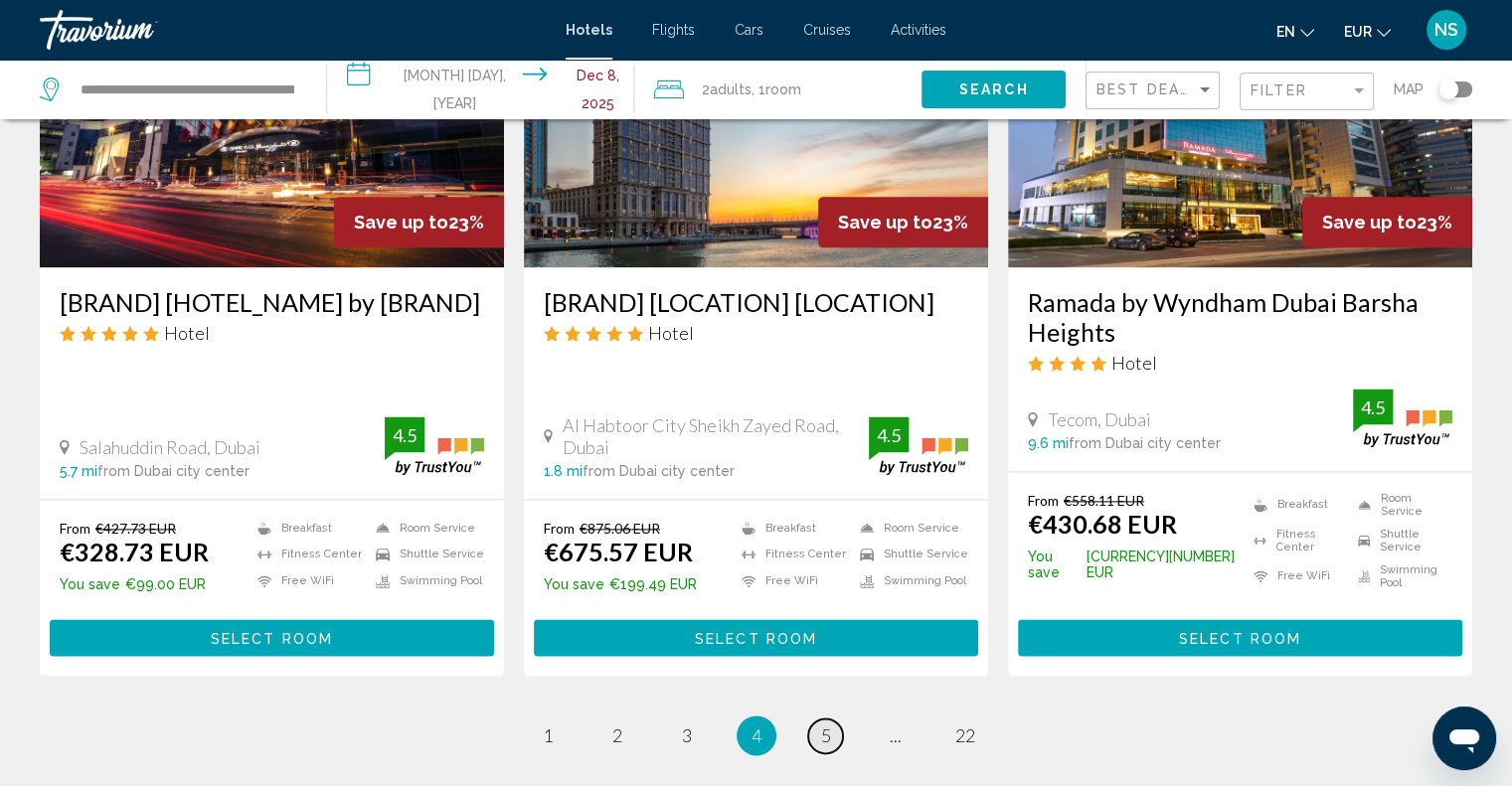 click on "5" at bounding box center [826, 735] 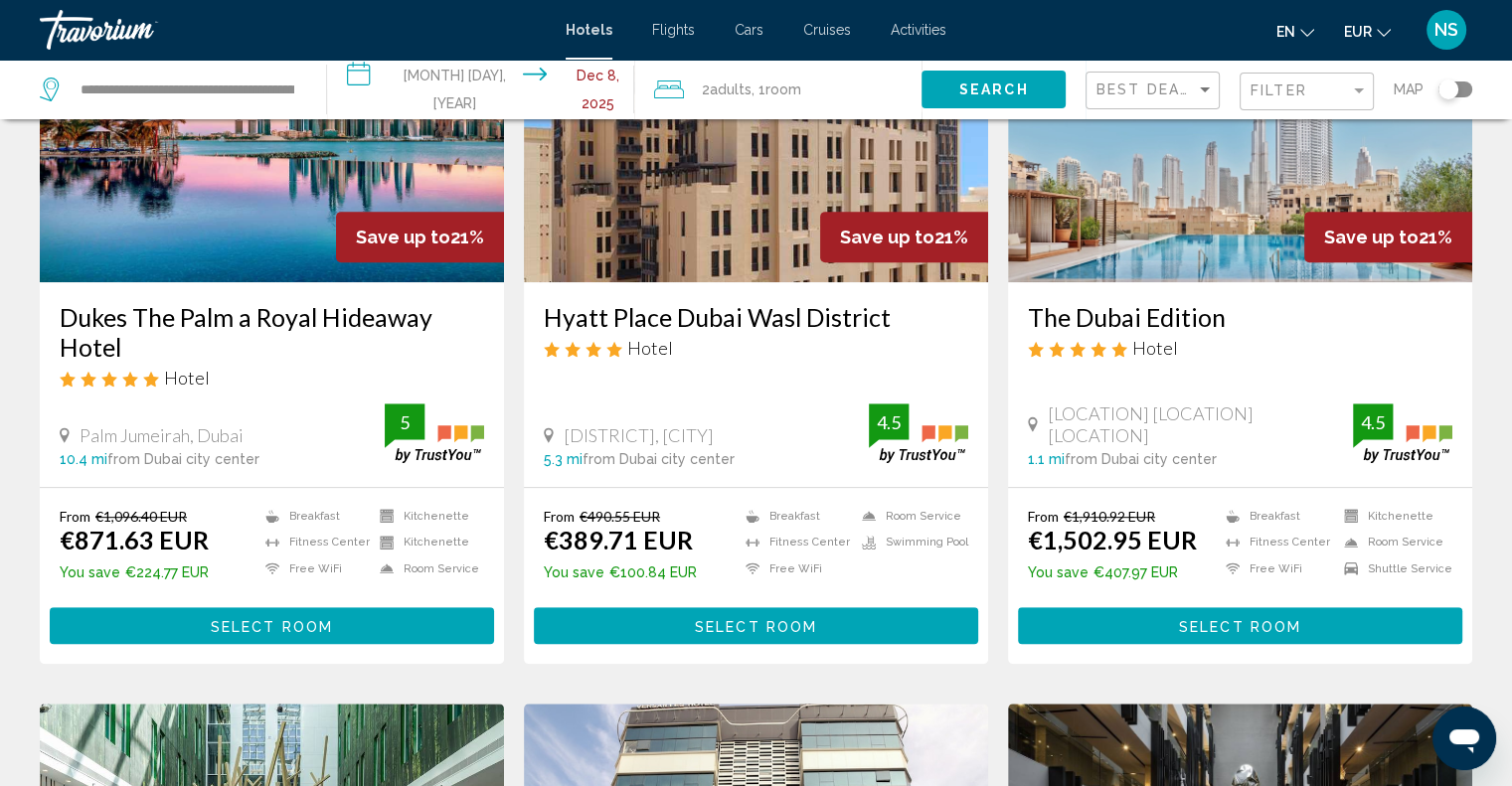 scroll, scrollTop: 994, scrollLeft: 0, axis: vertical 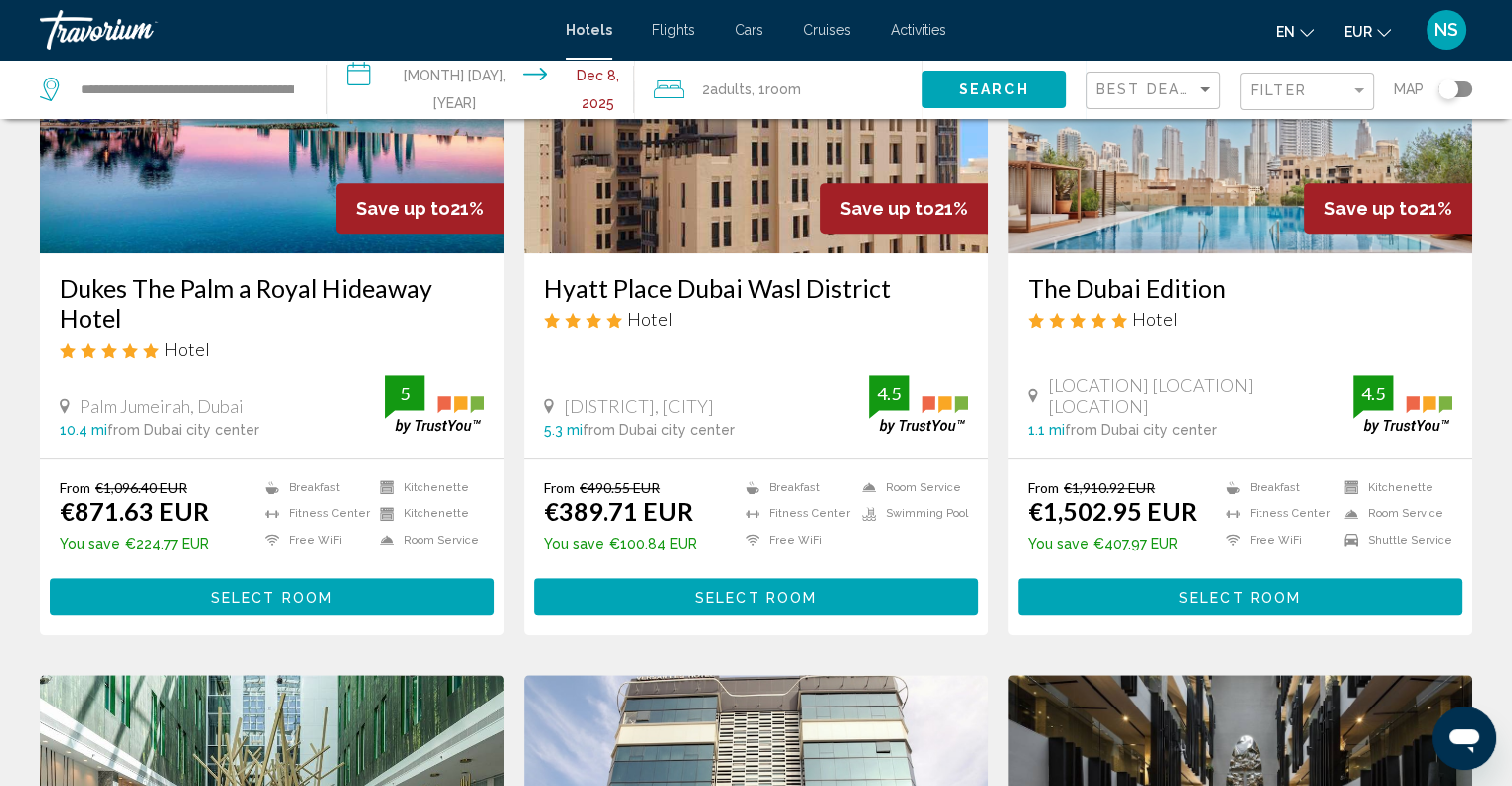 click on "Select Room" at bounding box center [271, 597] 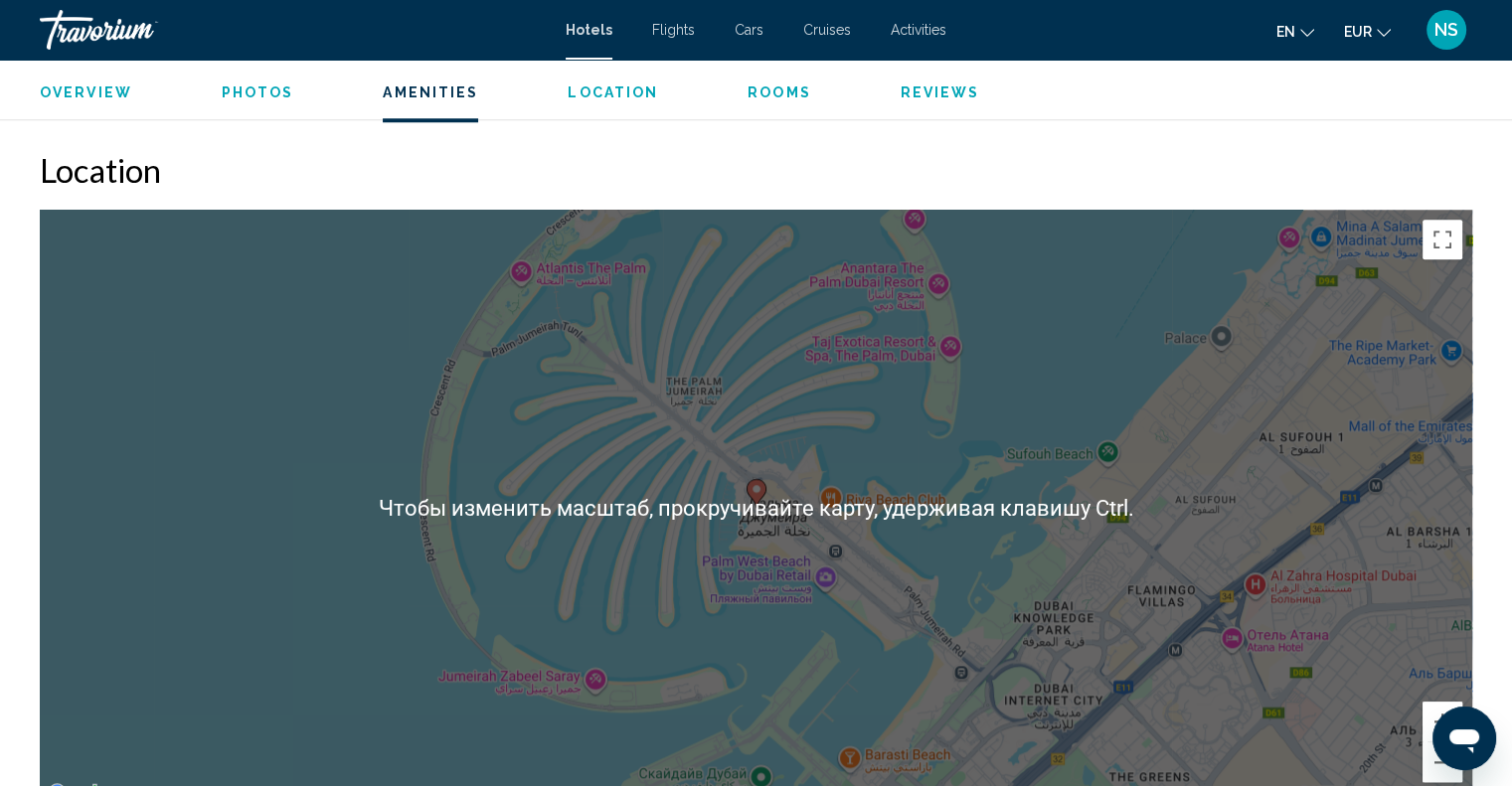 scroll, scrollTop: 1789, scrollLeft: 0, axis: vertical 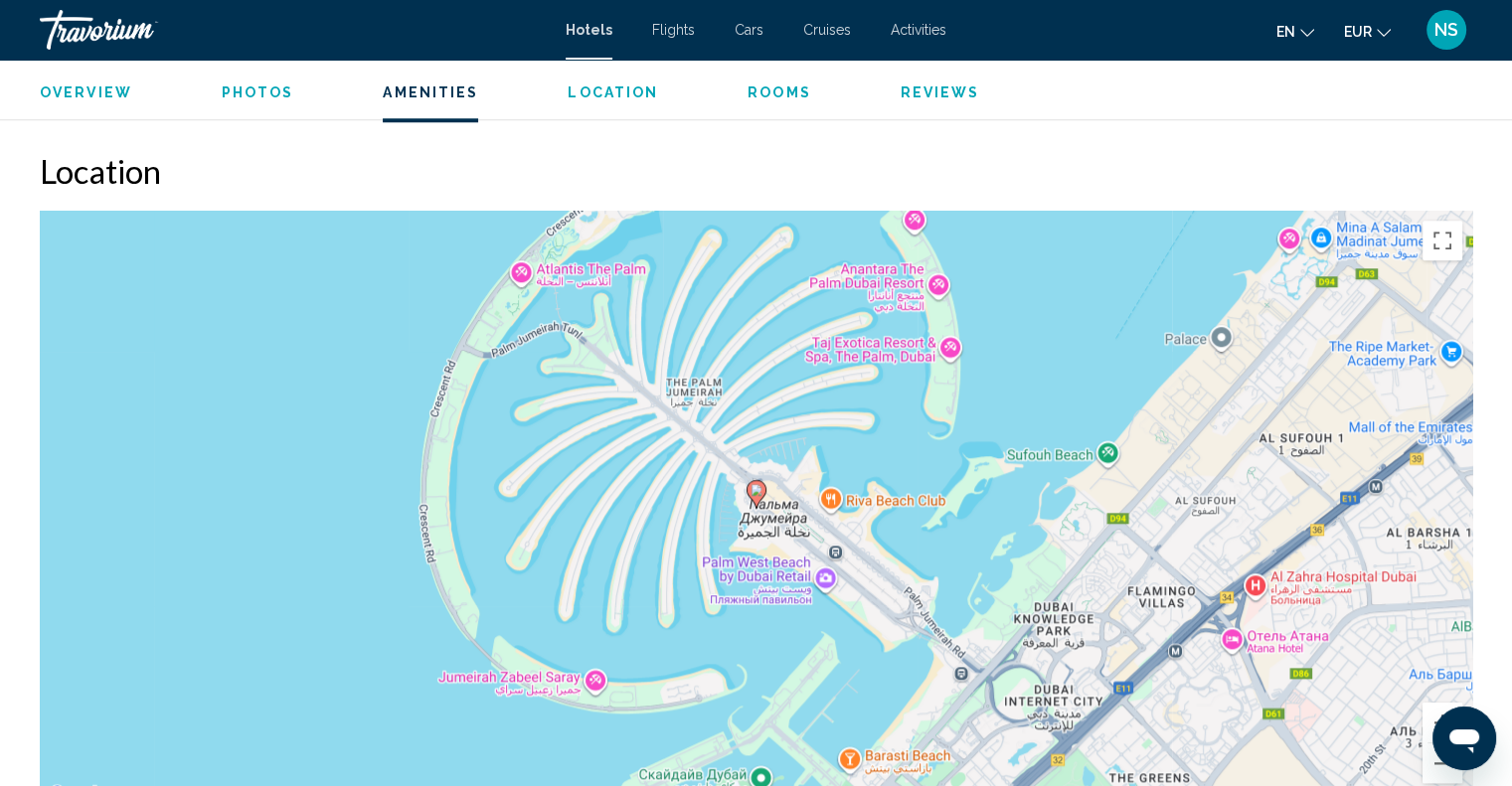 click on "Чтобы активировать перетаскивание с помощью клавиатуры, нажмите Alt + Ввод. После этого перемещайте маркер, используя клавиши со стрелками. Чтобы завершить перетаскивание, нажмите клавишу Ввод. Чтобы отменить действие, нажмите клавишу Esc." at bounding box center [756, 509] 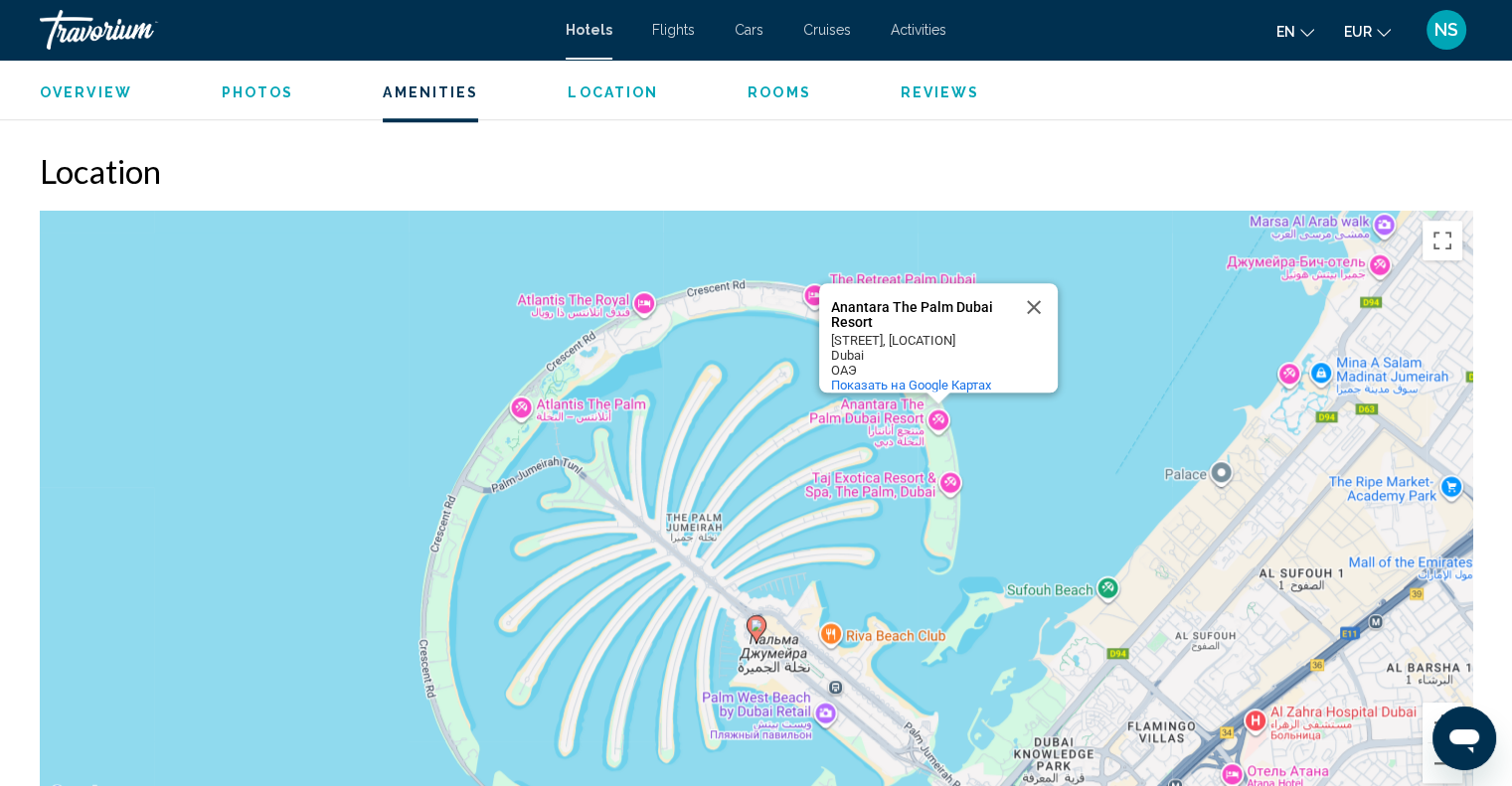 click on "Anantara The Palm Dubai Resort" at bounding box center [921, 315] 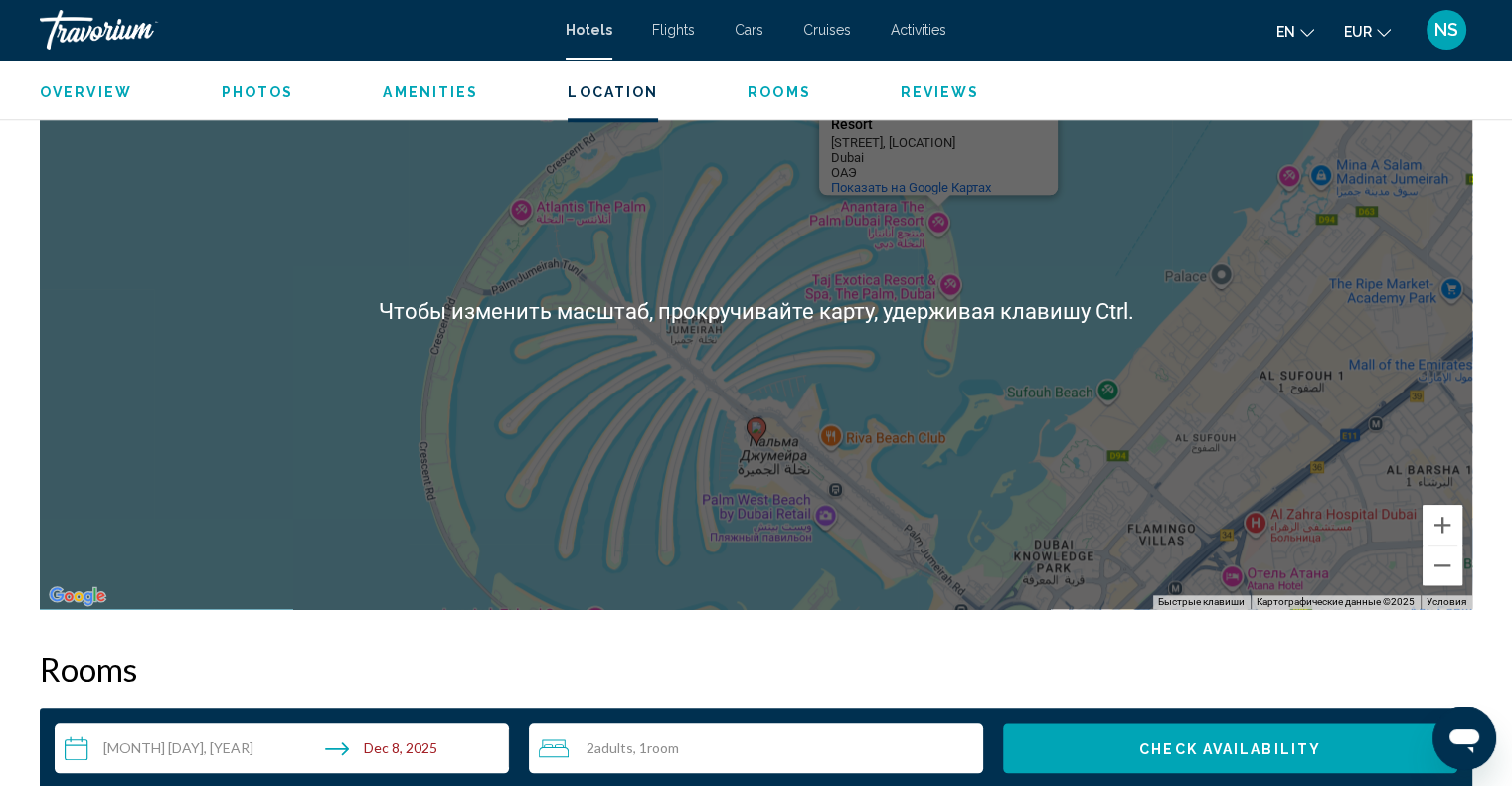 scroll, scrollTop: 1987, scrollLeft: 0, axis: vertical 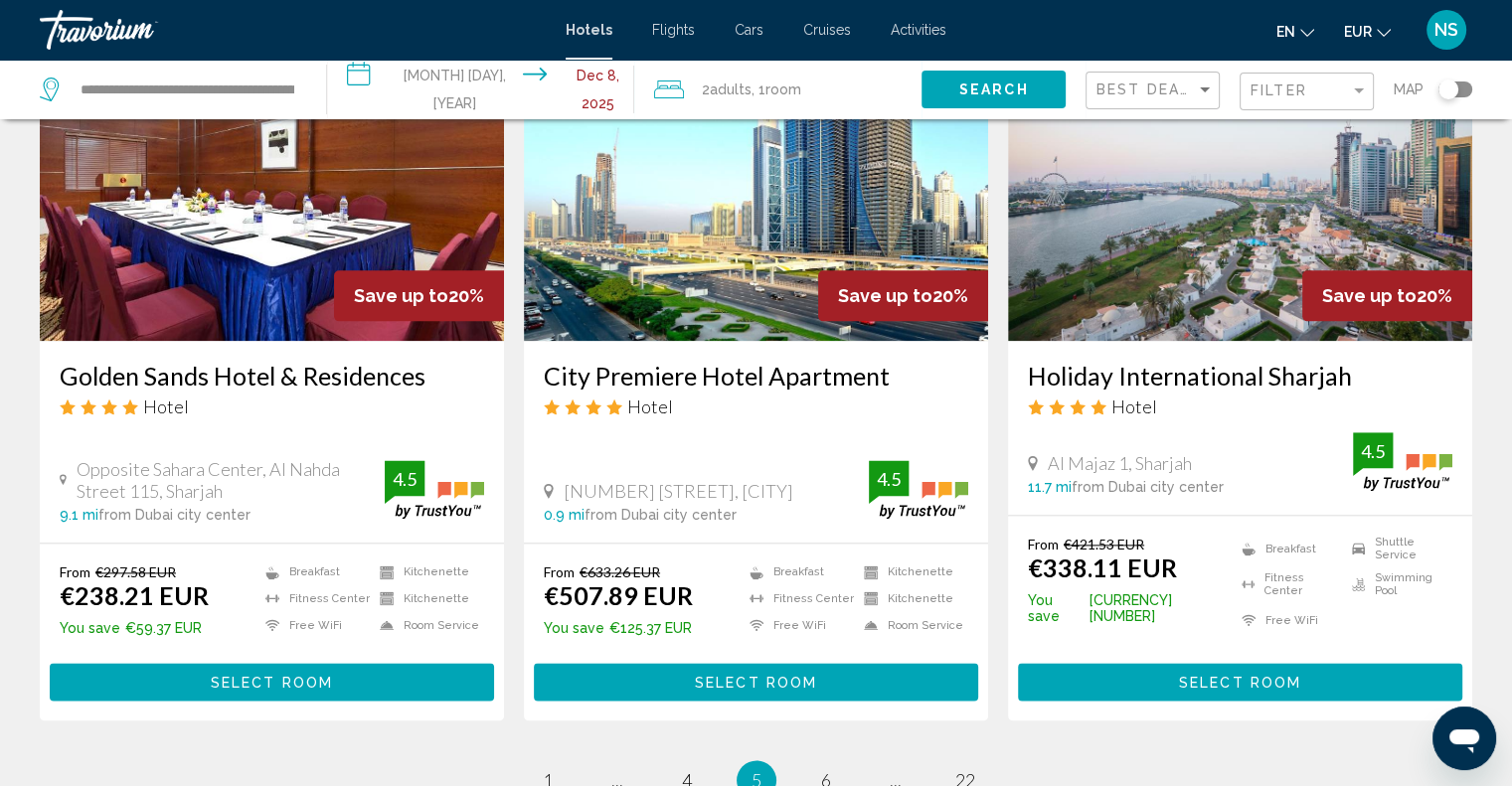 click at bounding box center (1240, 182) 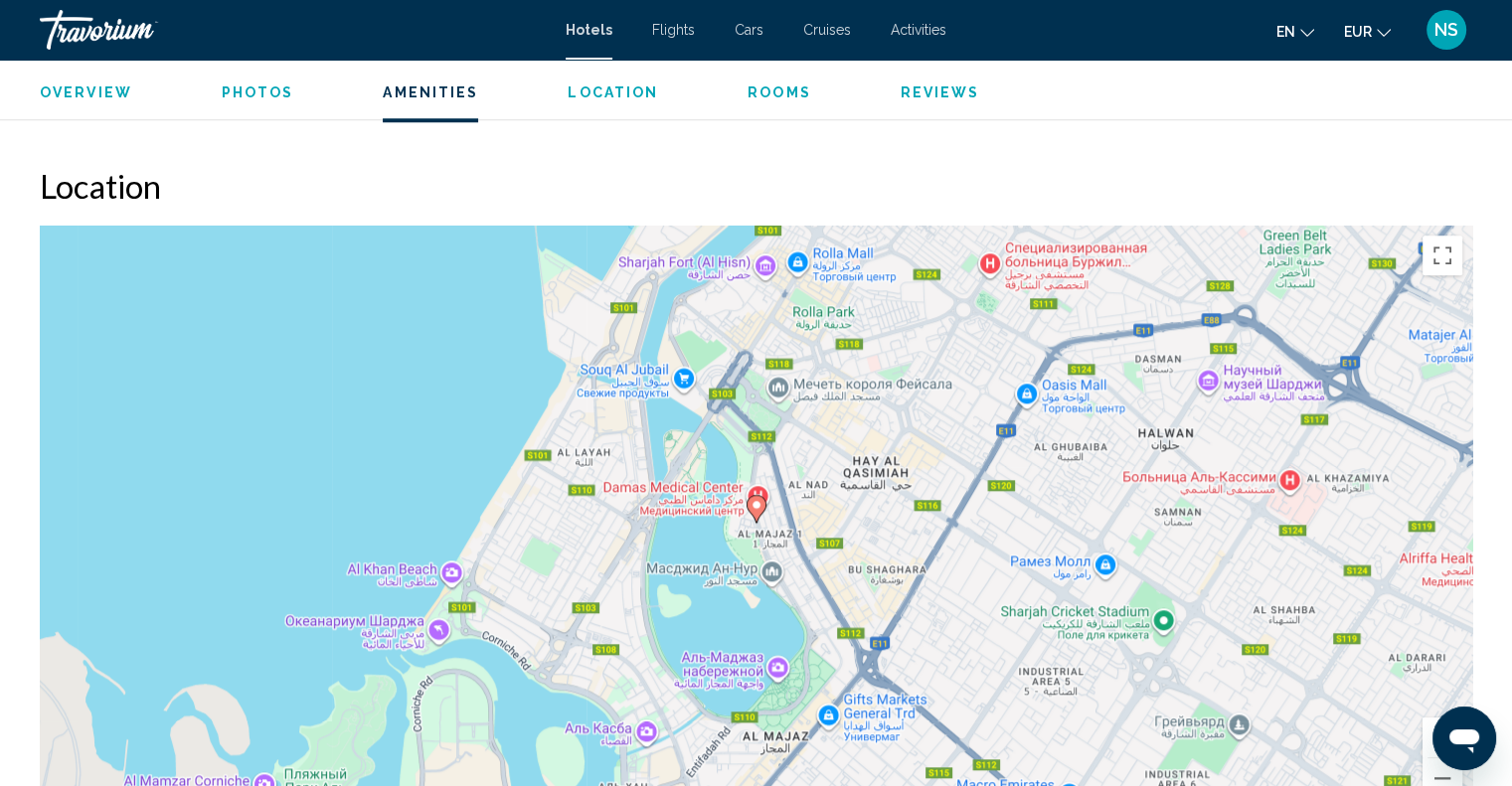 scroll, scrollTop: 1789, scrollLeft: 0, axis: vertical 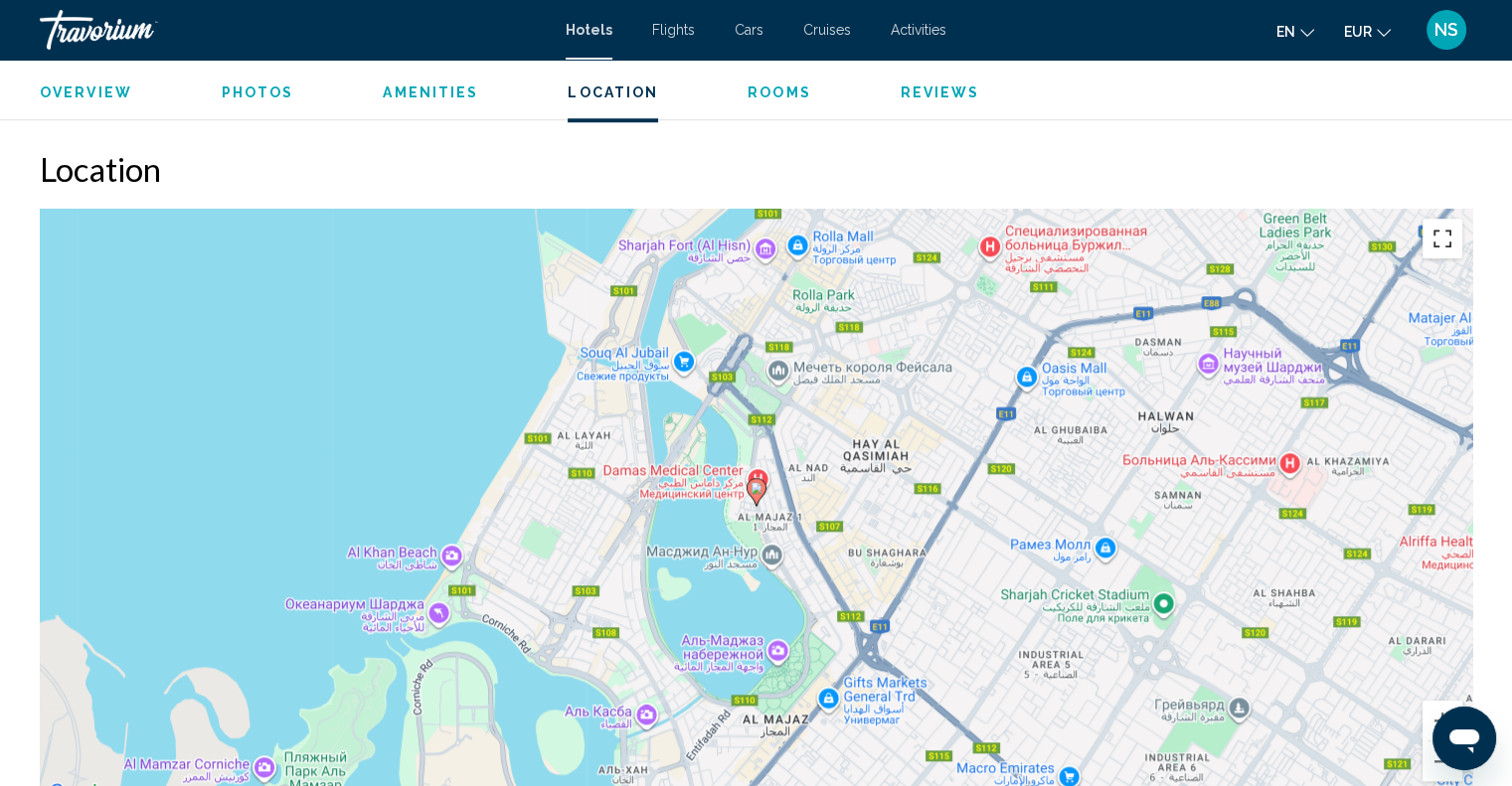 click at bounding box center [1442, 238] 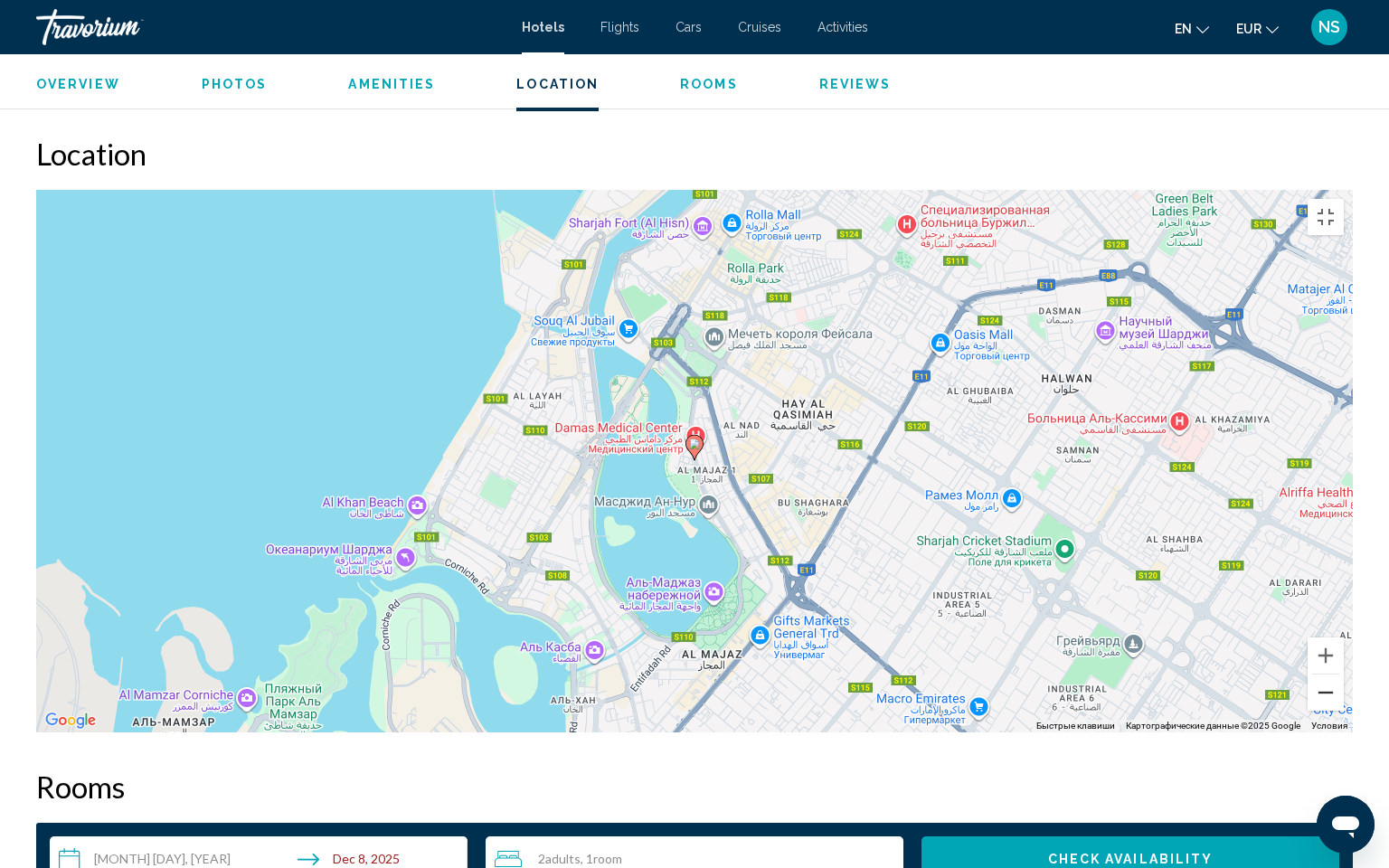 click at bounding box center (1326, 693) 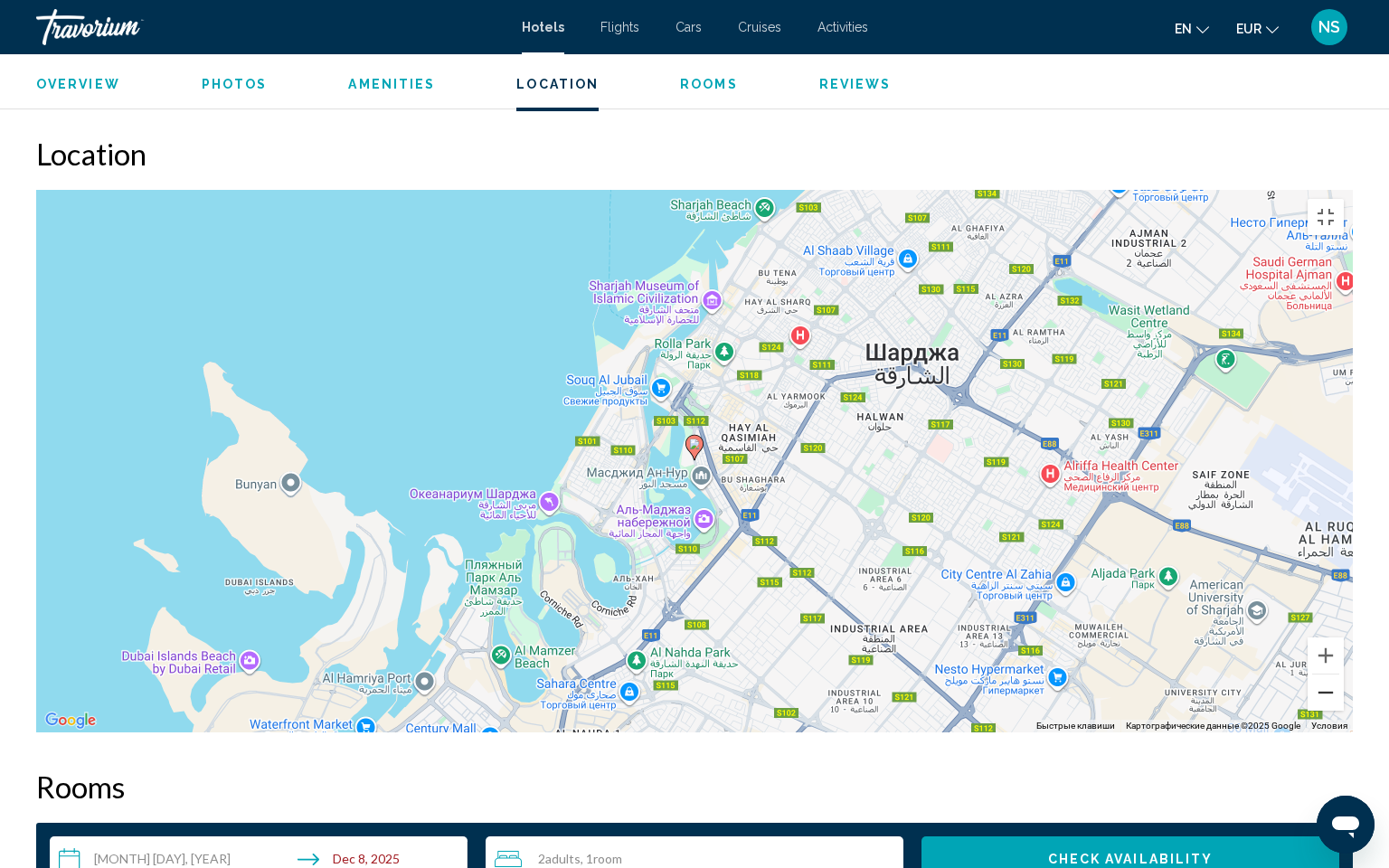 click at bounding box center [1326, 693] 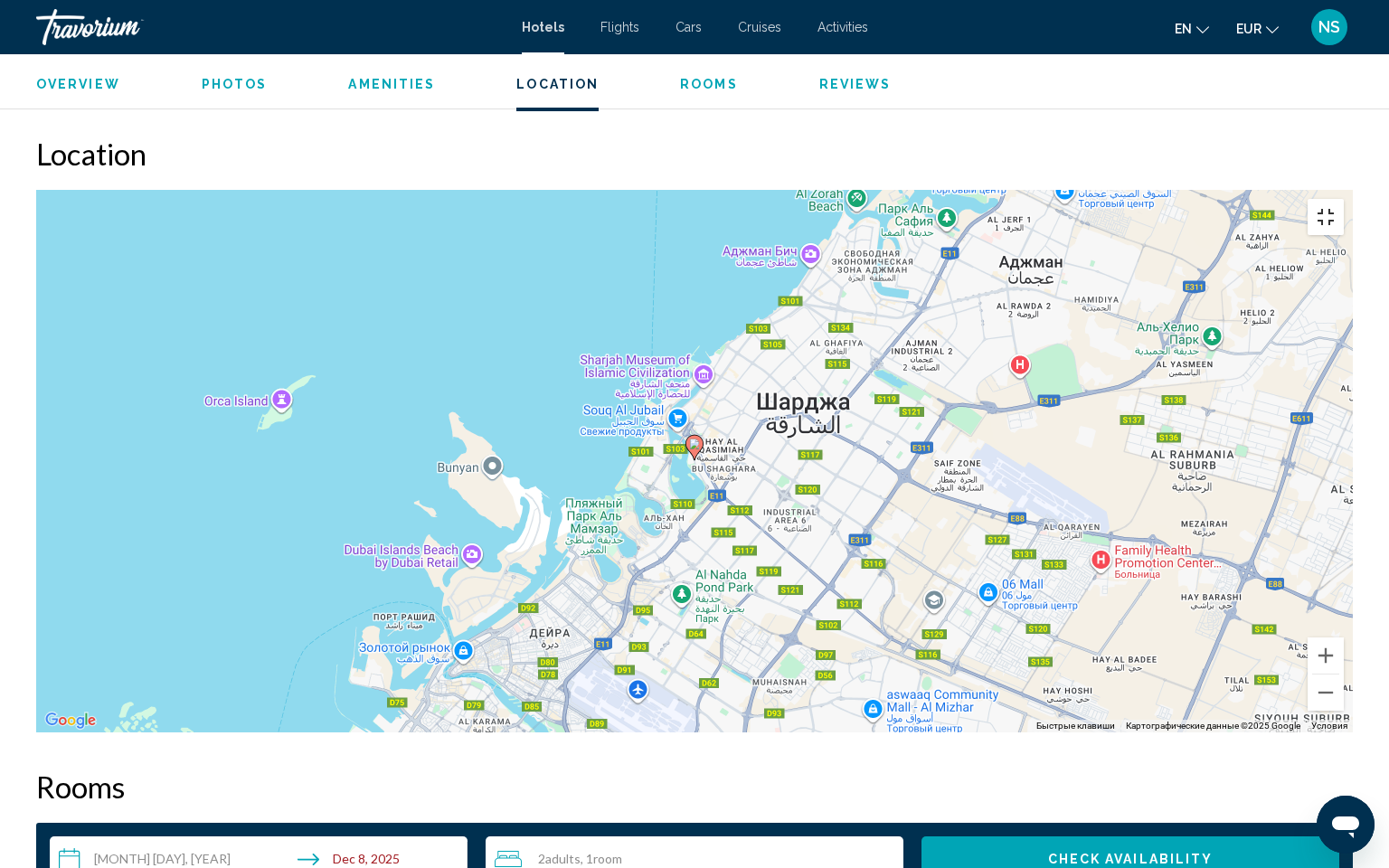 click at bounding box center [1326, 217] 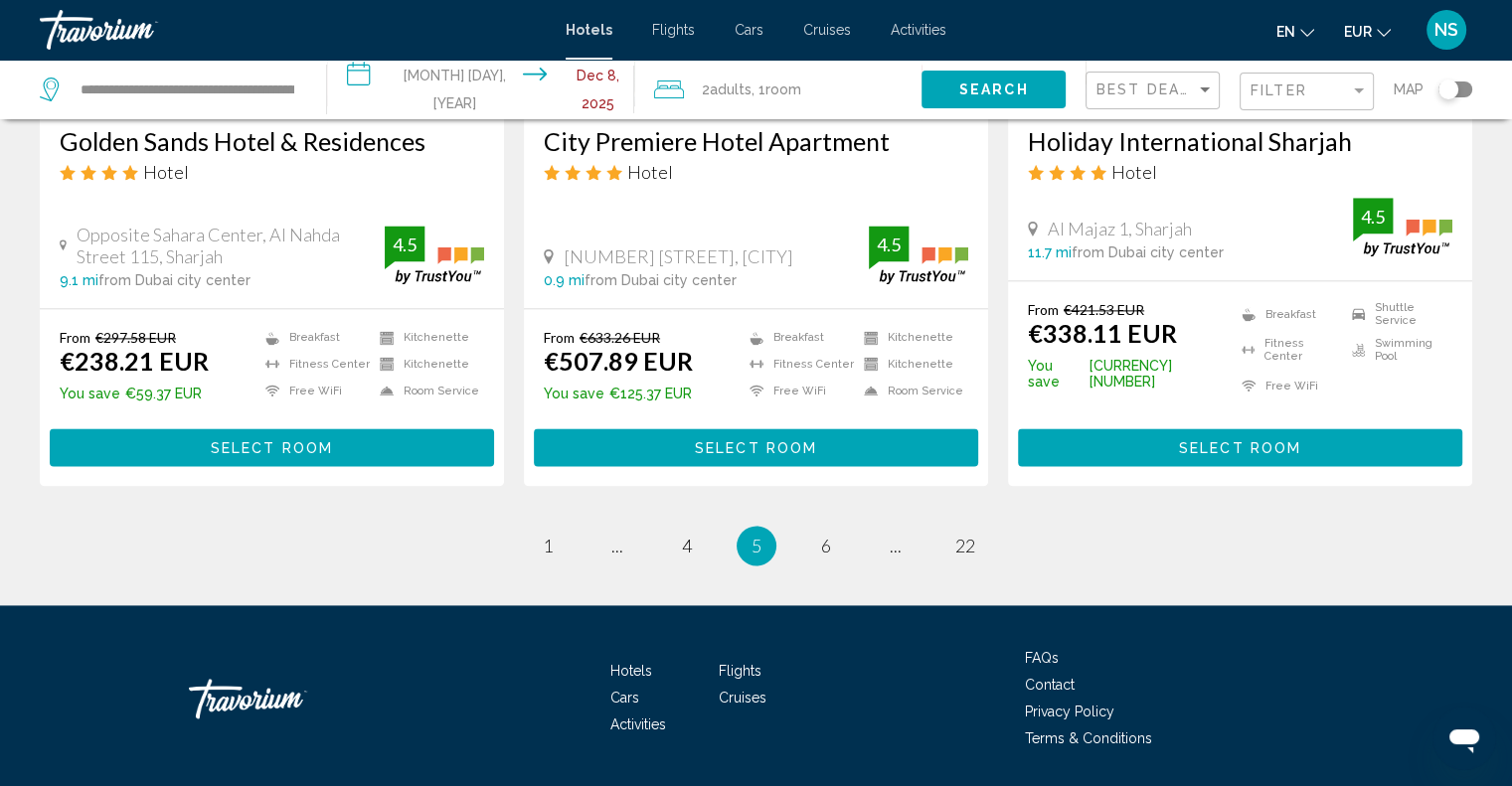 scroll, scrollTop: 2652, scrollLeft: 0, axis: vertical 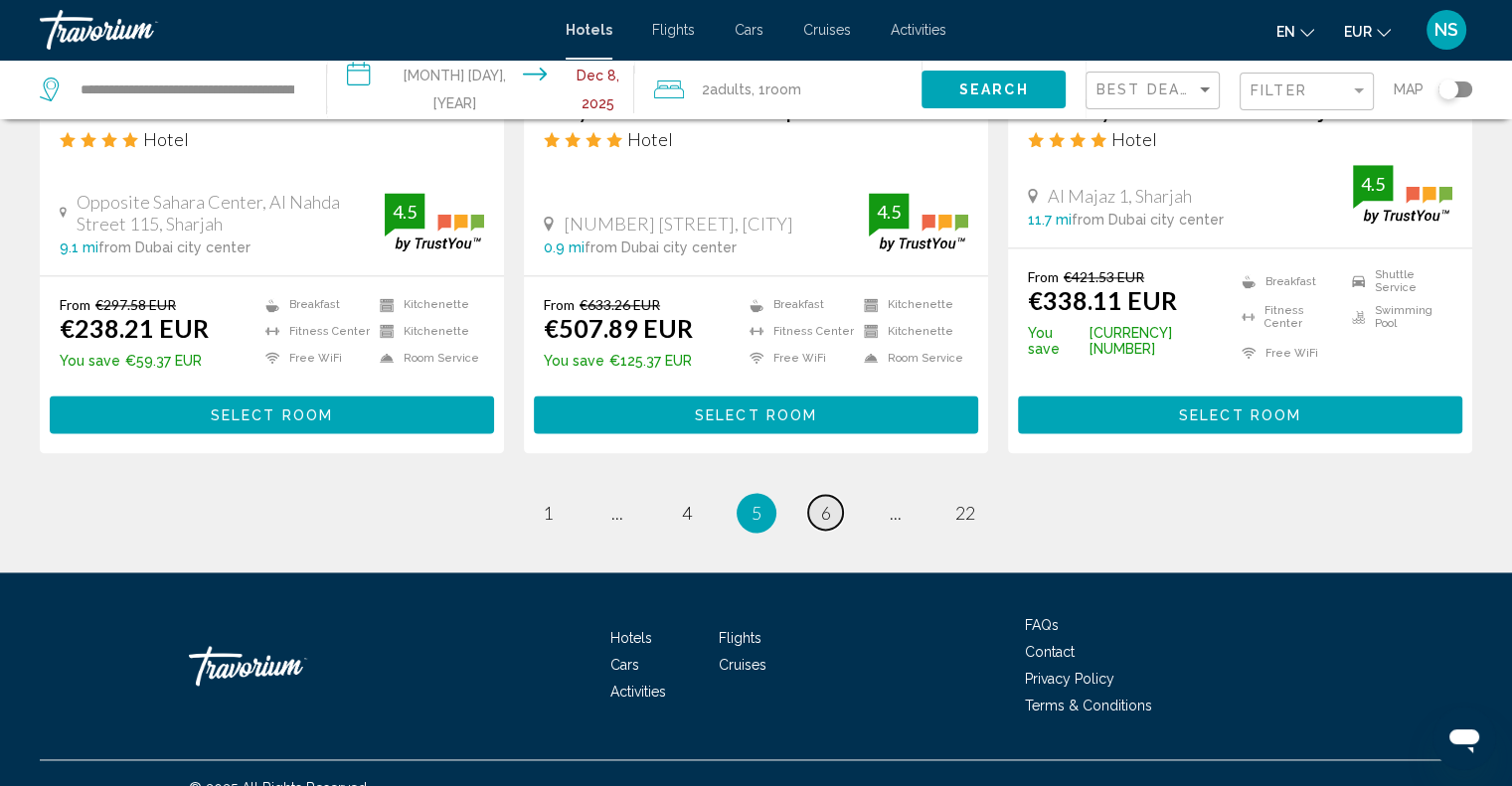 click on "page  6" at bounding box center (825, 512) 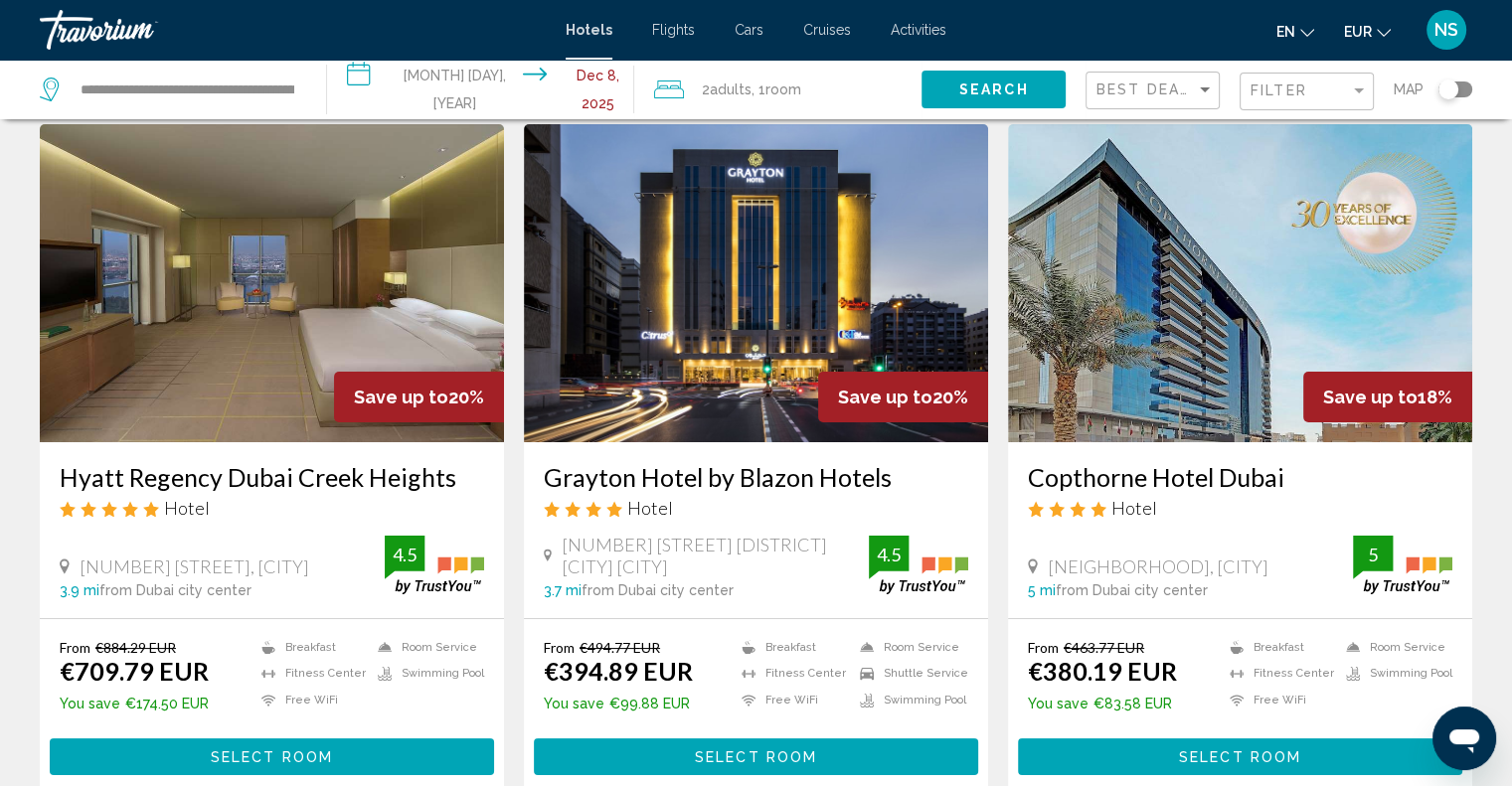 scroll, scrollTop: 99, scrollLeft: 0, axis: vertical 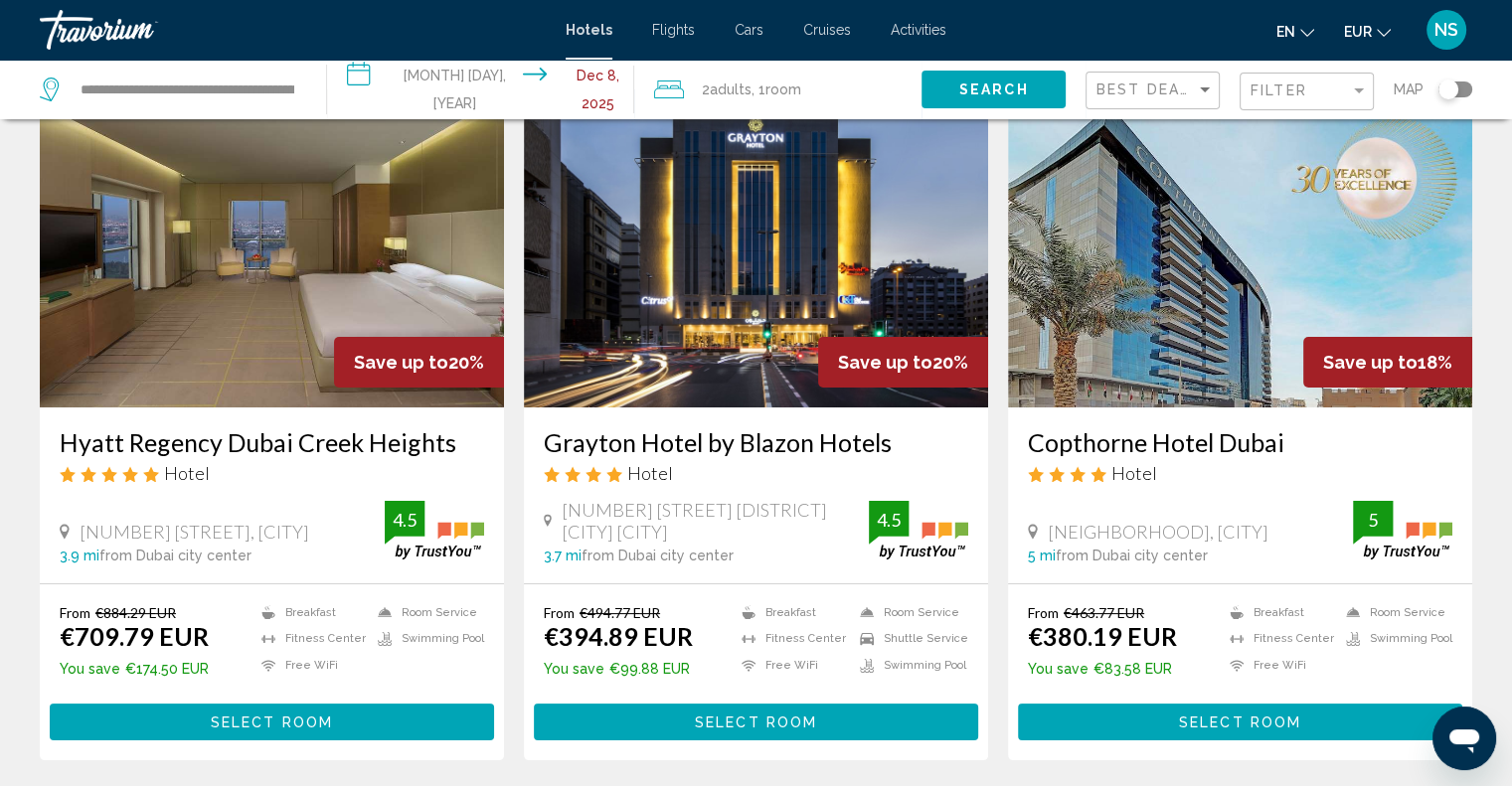 click at bounding box center [271, 248] 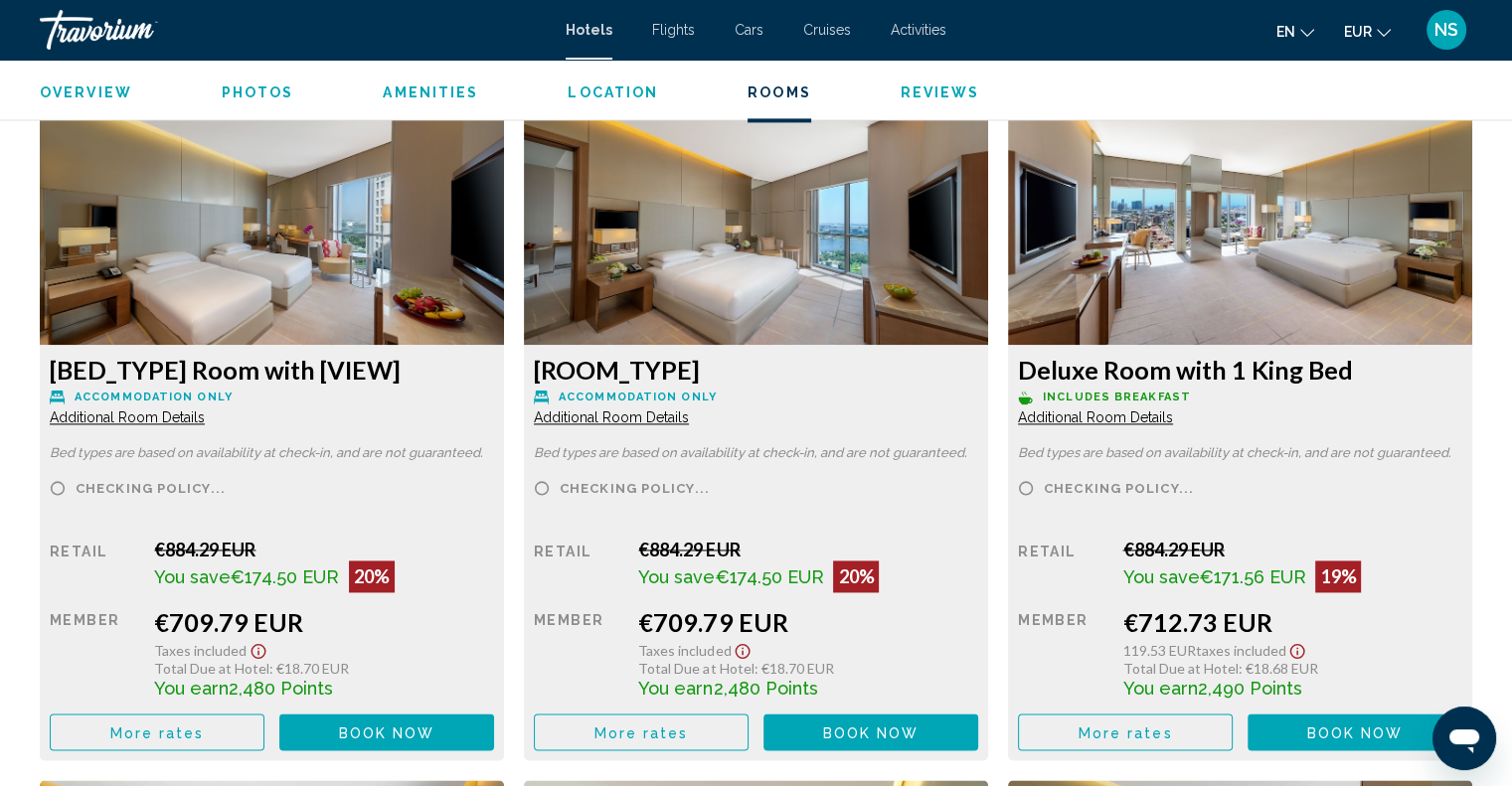 scroll, scrollTop: 2584, scrollLeft: 0, axis: vertical 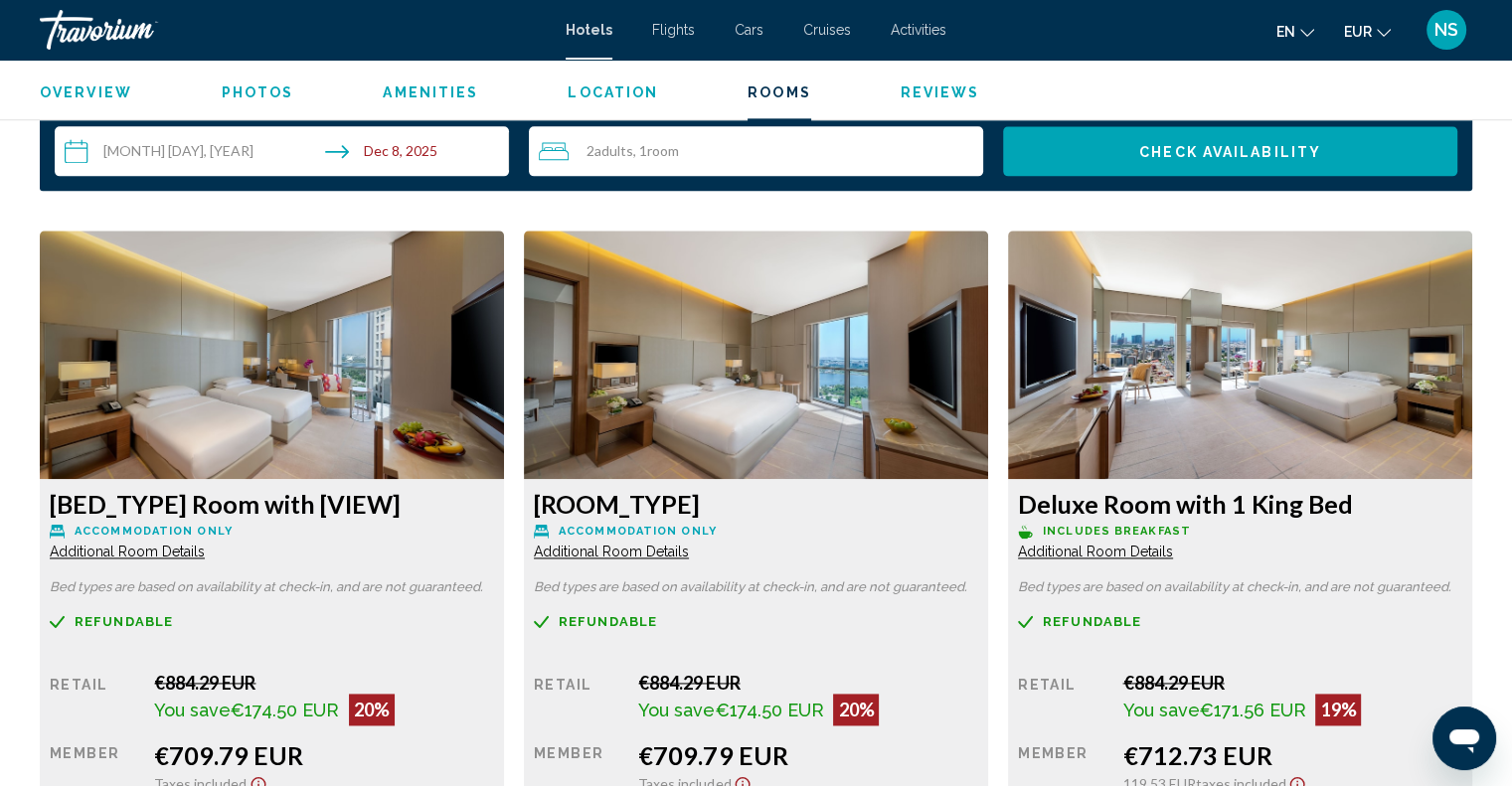 click on "Additional Room Details" at bounding box center [127, 551] 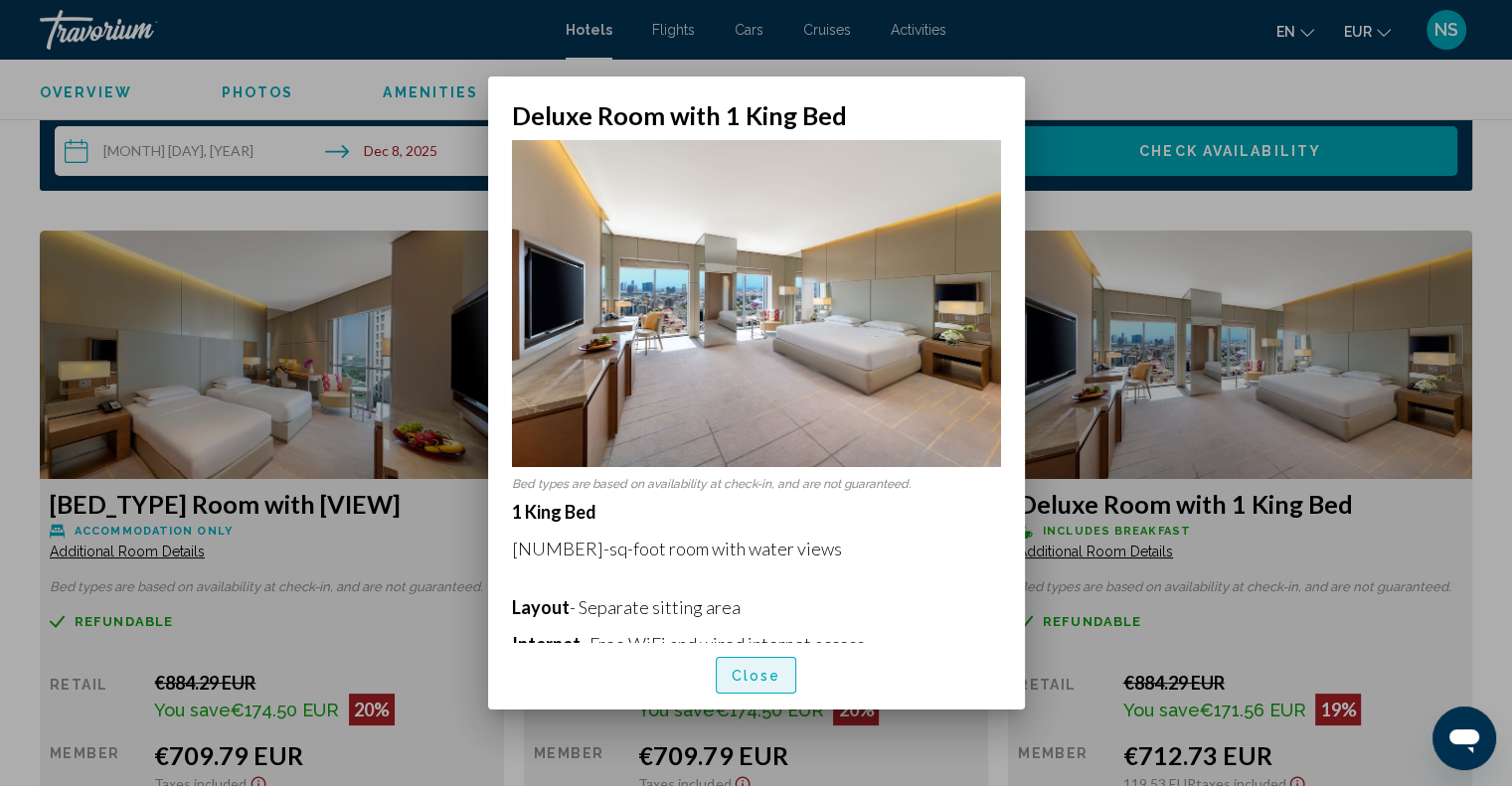 click on "Close" at bounding box center (756, 676) 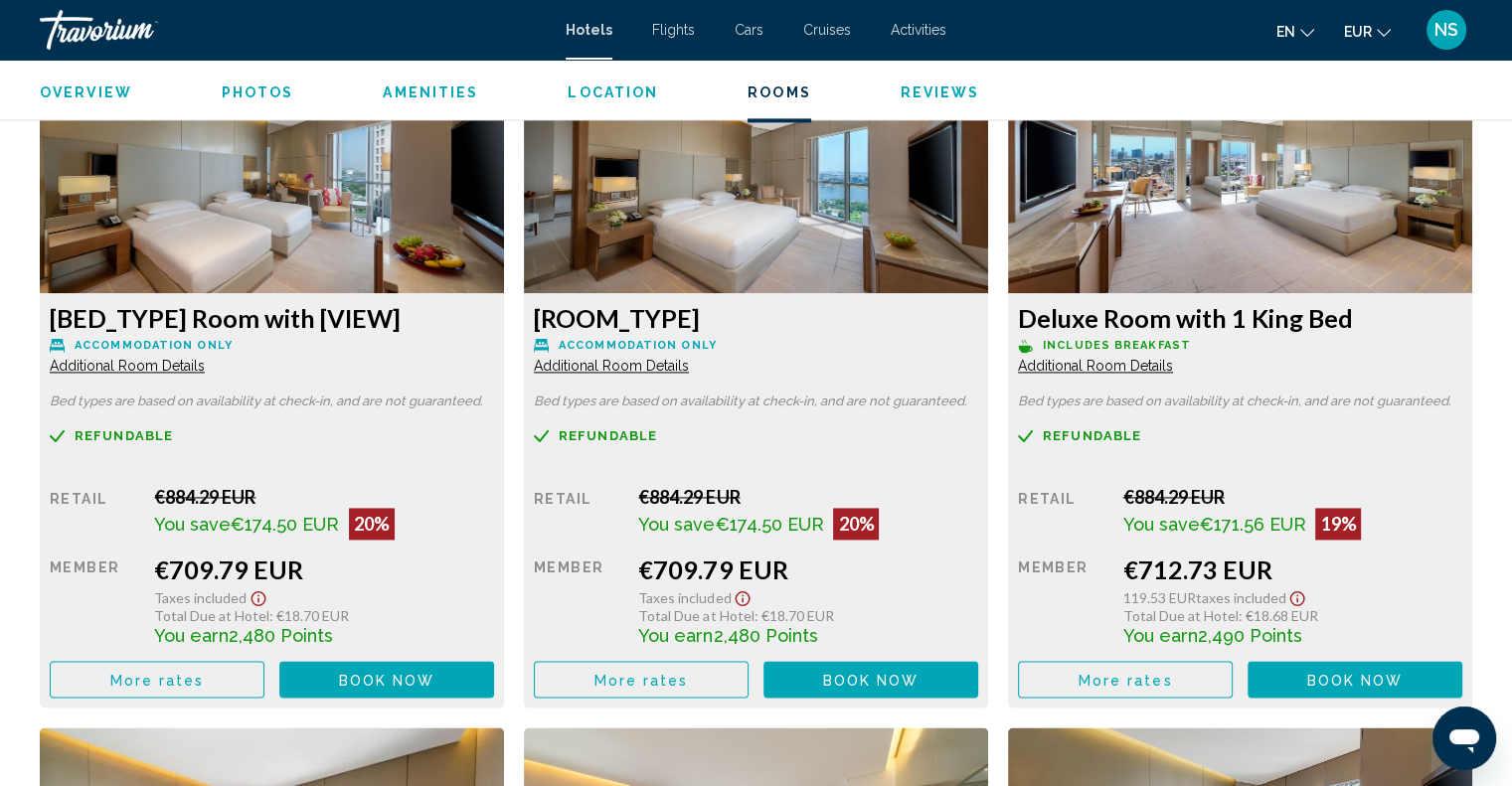 scroll, scrollTop: 2782, scrollLeft: 0, axis: vertical 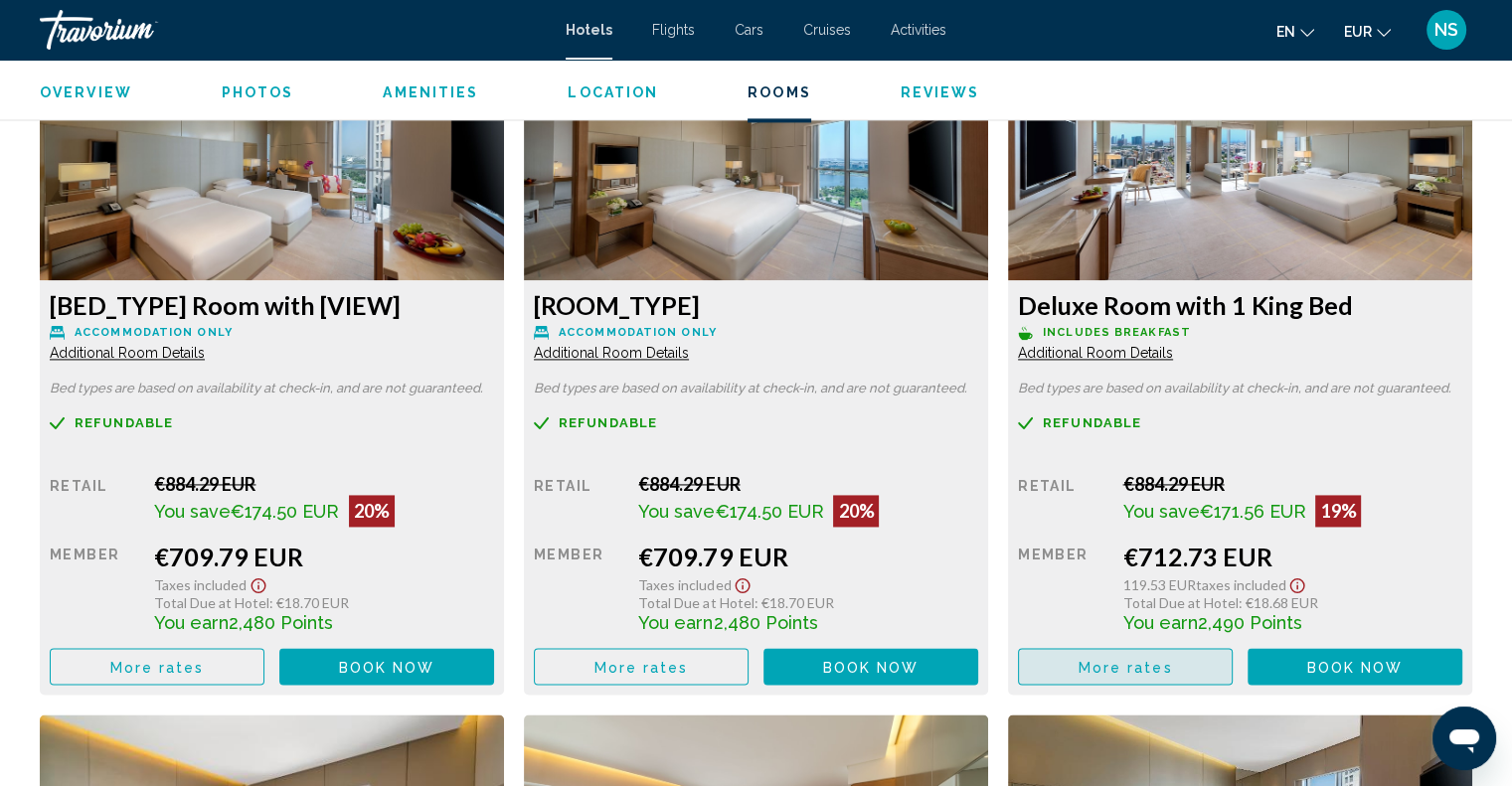 click on "More rates" at bounding box center [1125, 666] 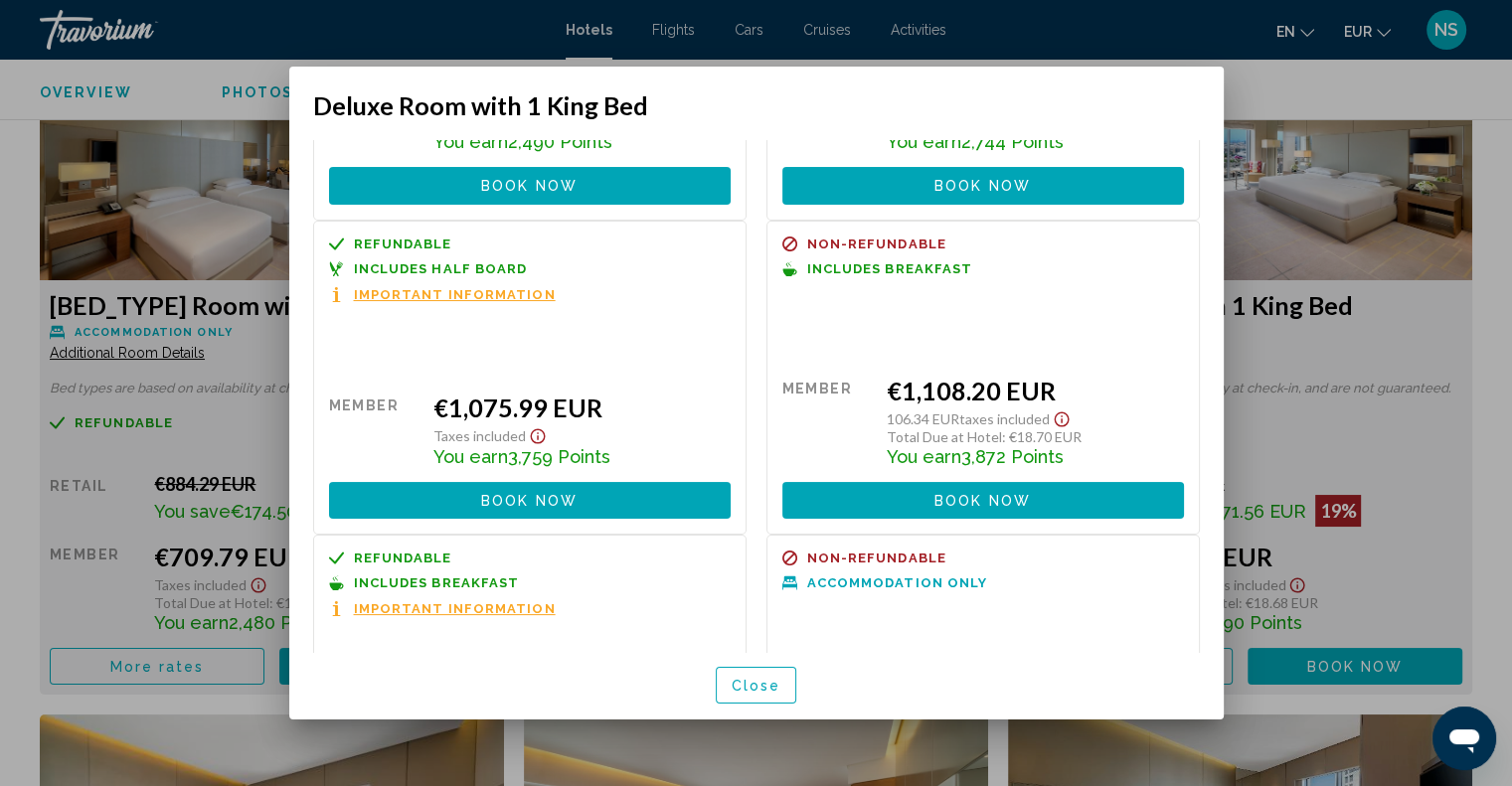 scroll, scrollTop: 246, scrollLeft: 0, axis: vertical 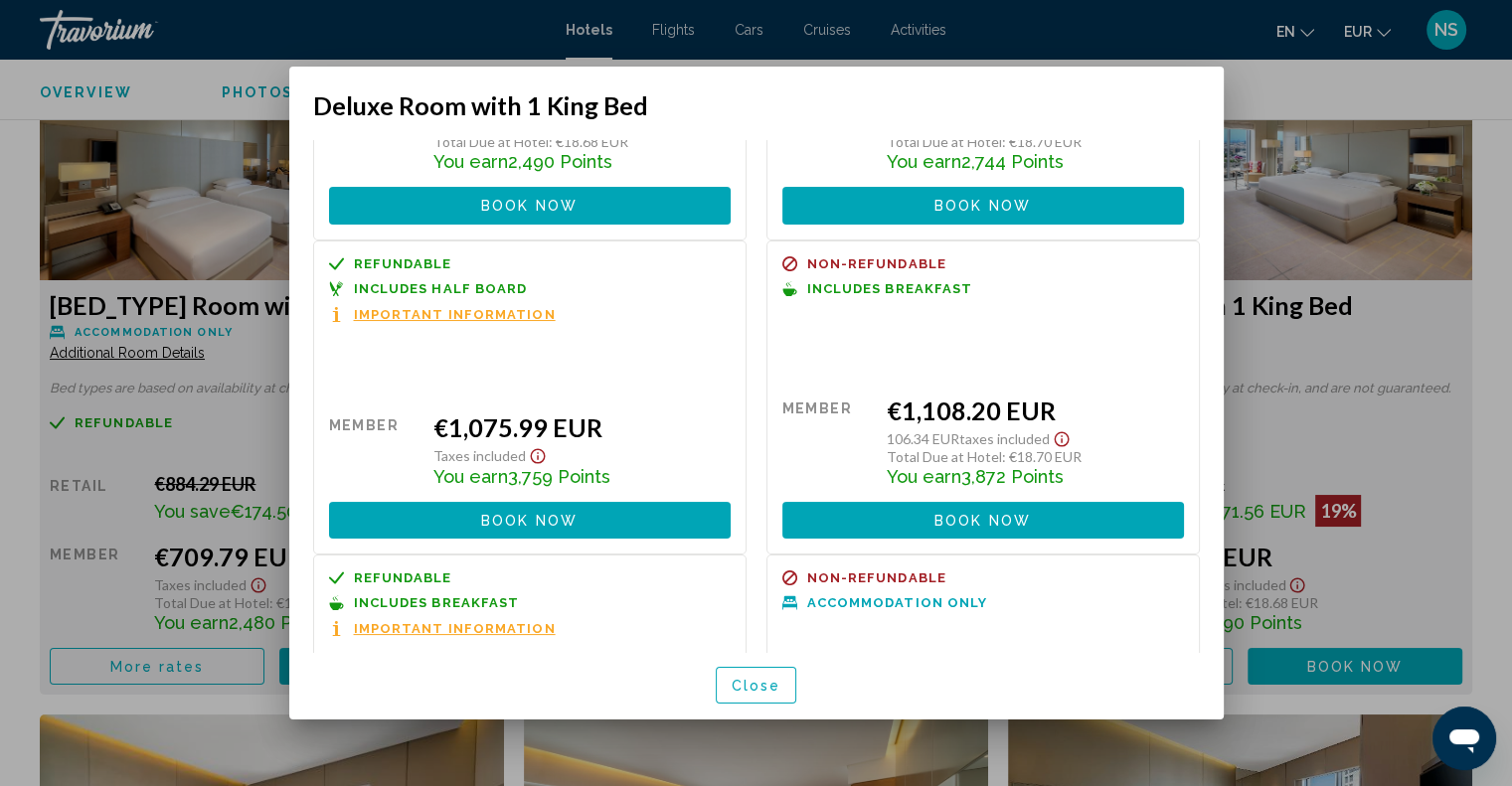 click on "Important Information" at bounding box center [454, 314] 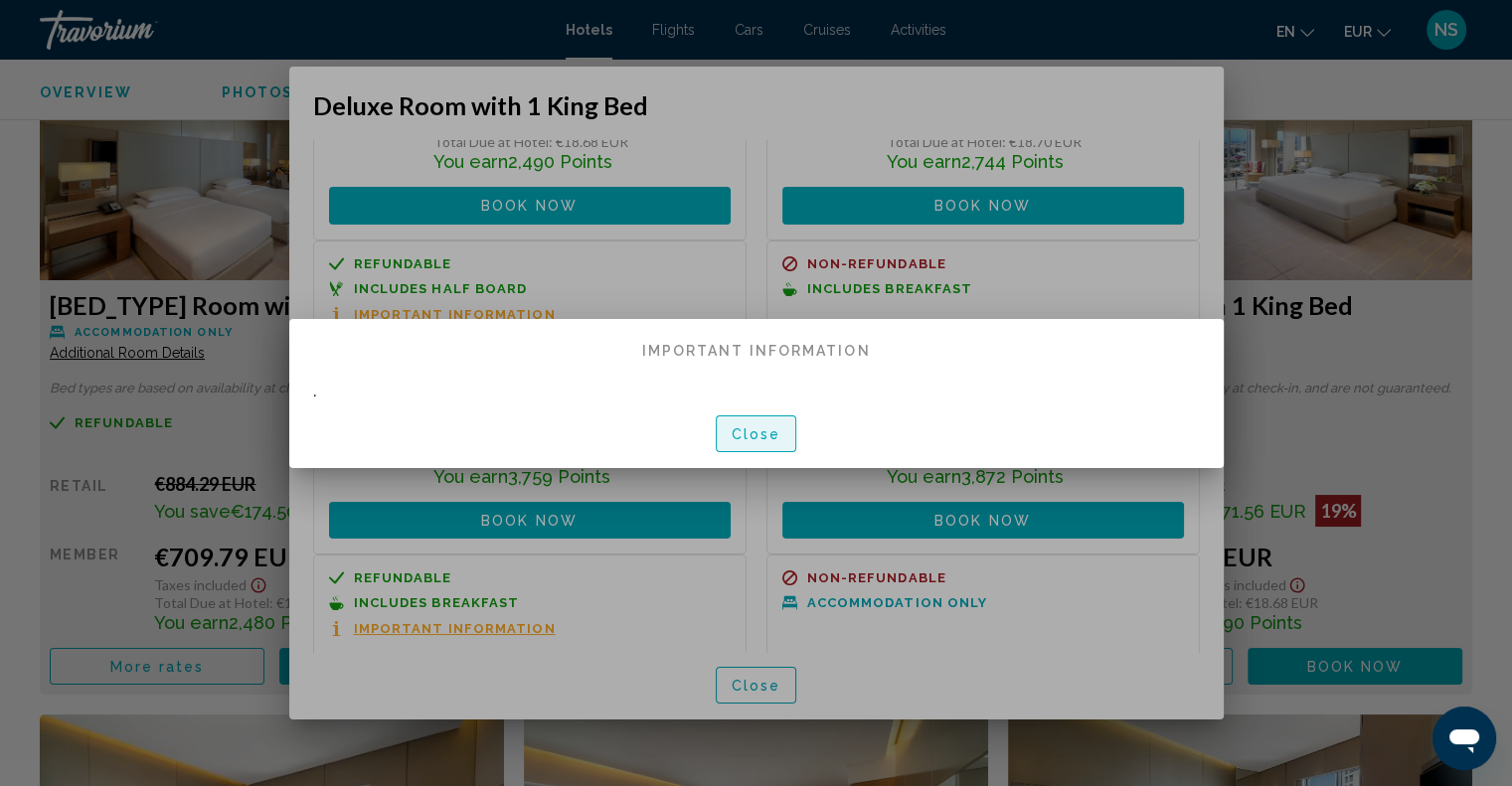 click on "Close" at bounding box center [756, 433] 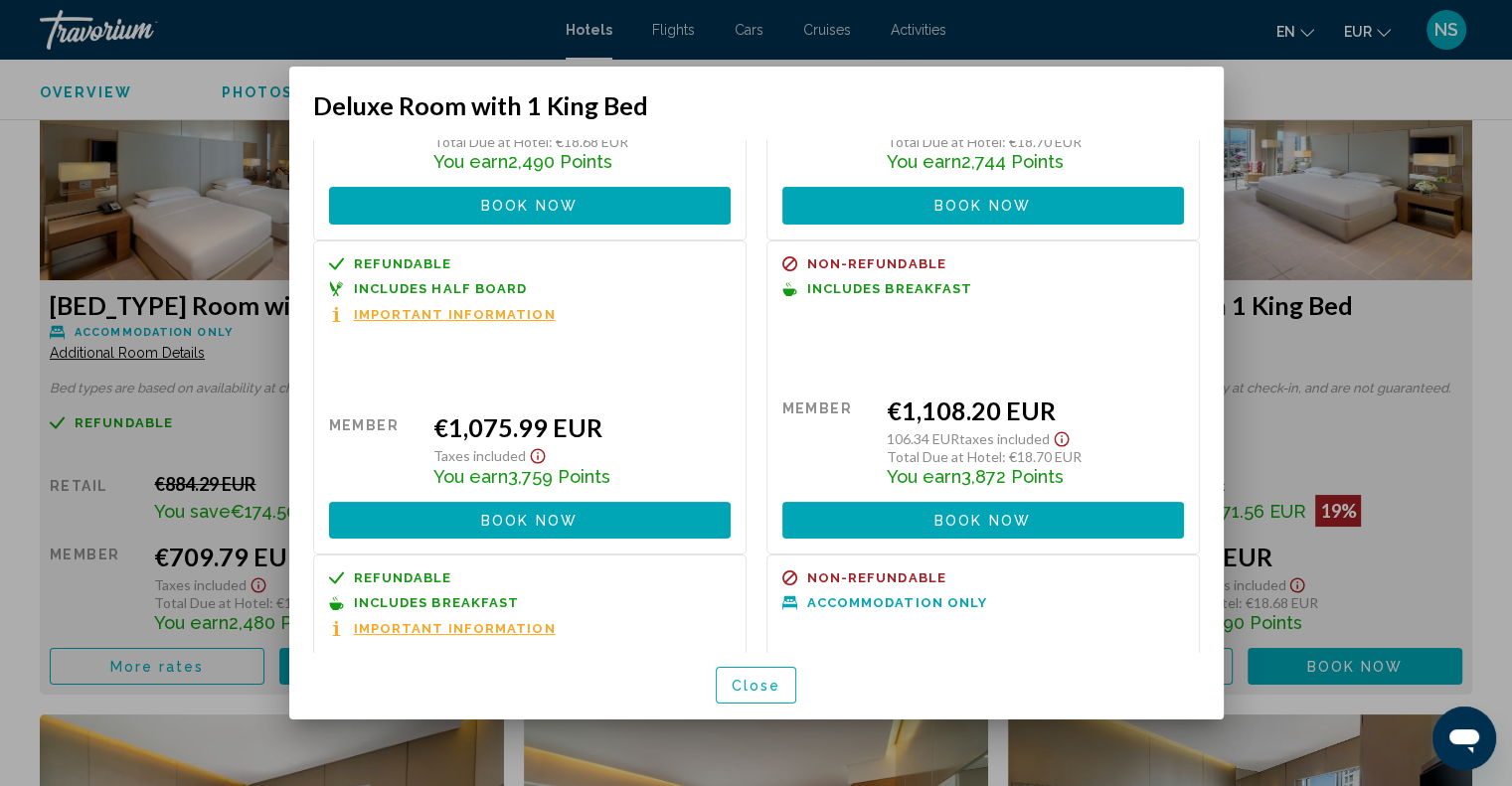click at bounding box center (756, 393) 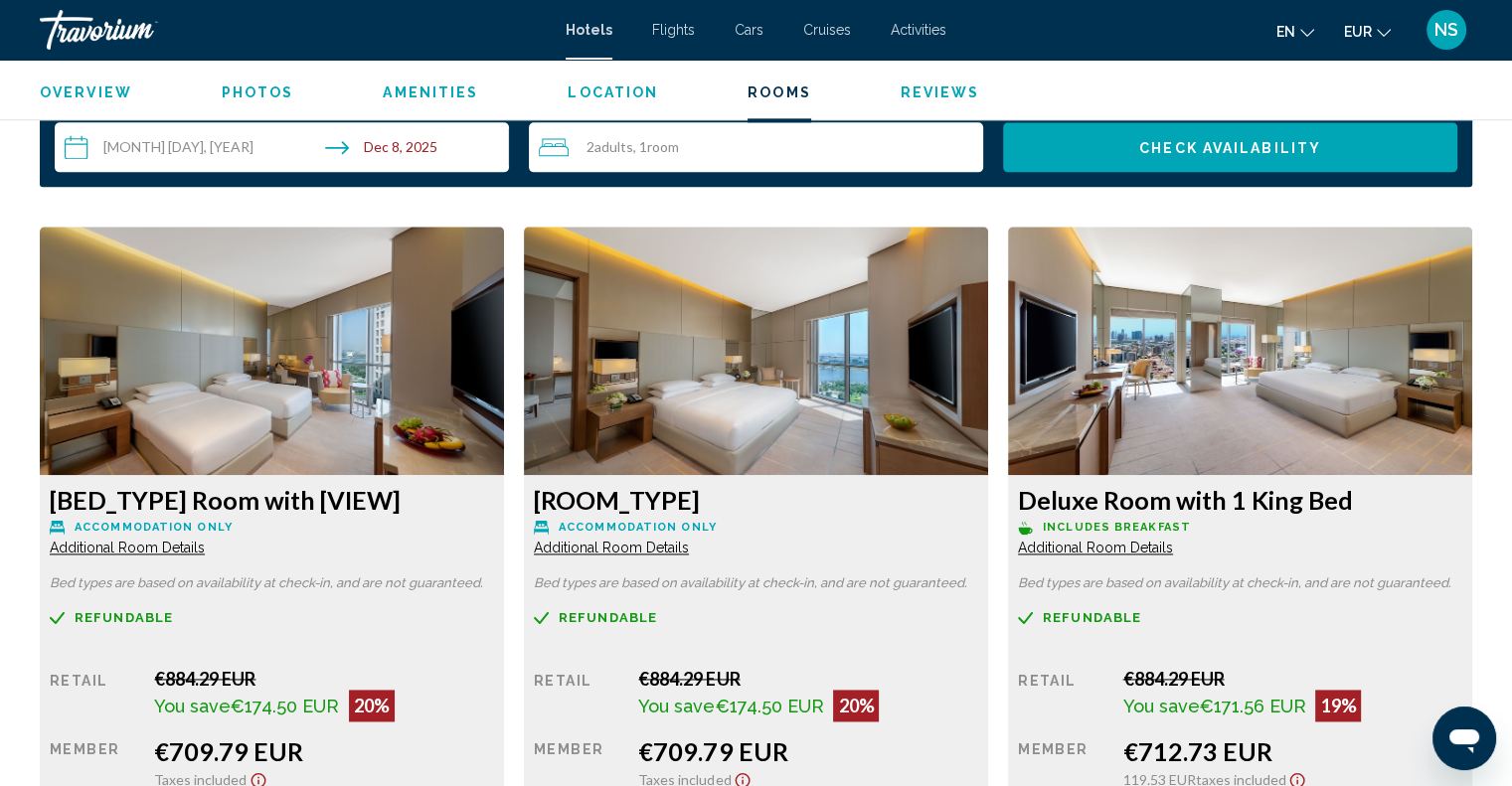 scroll, scrollTop: 2584, scrollLeft: 0, axis: vertical 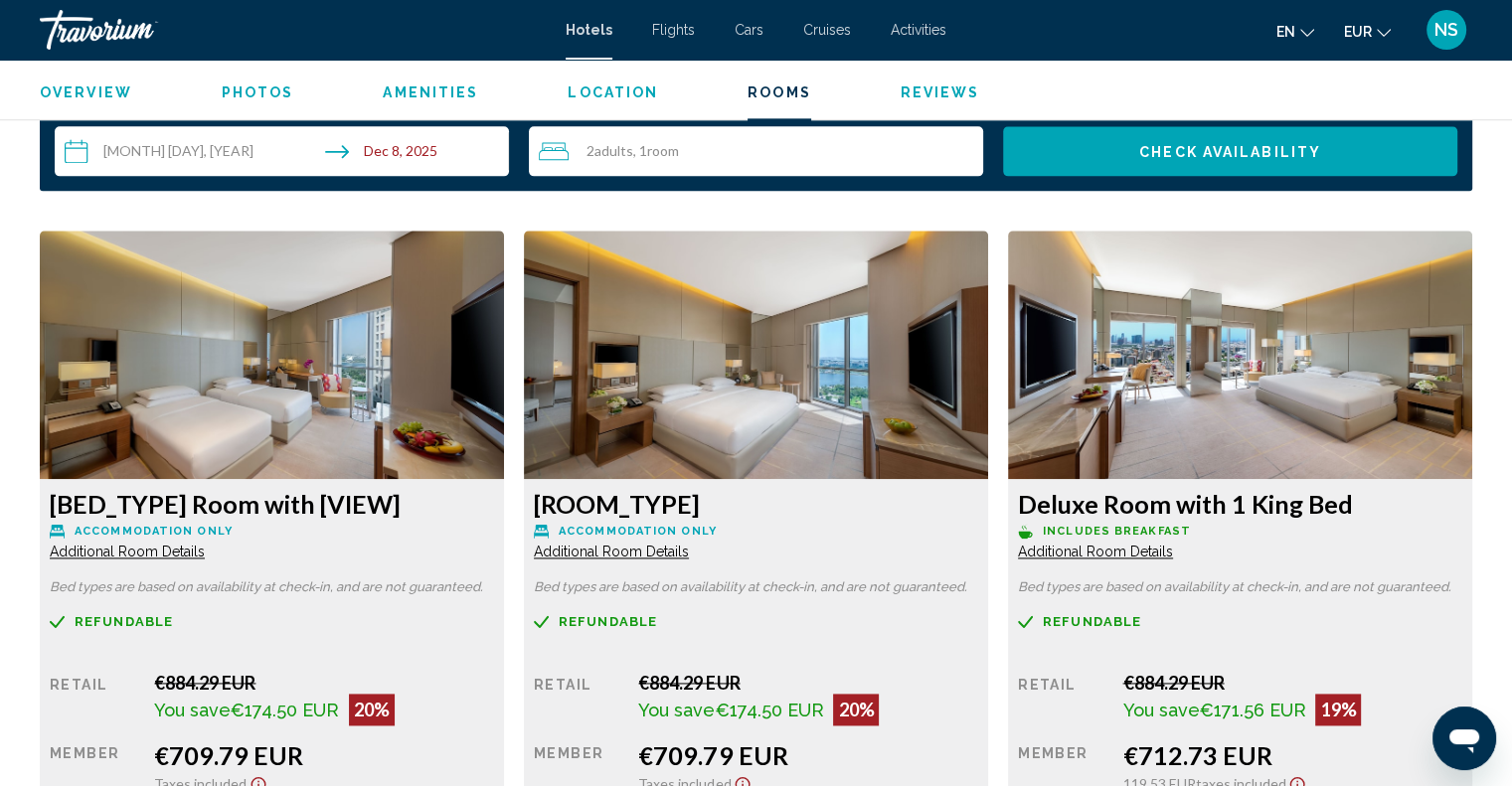 click at bounding box center [271, 355] 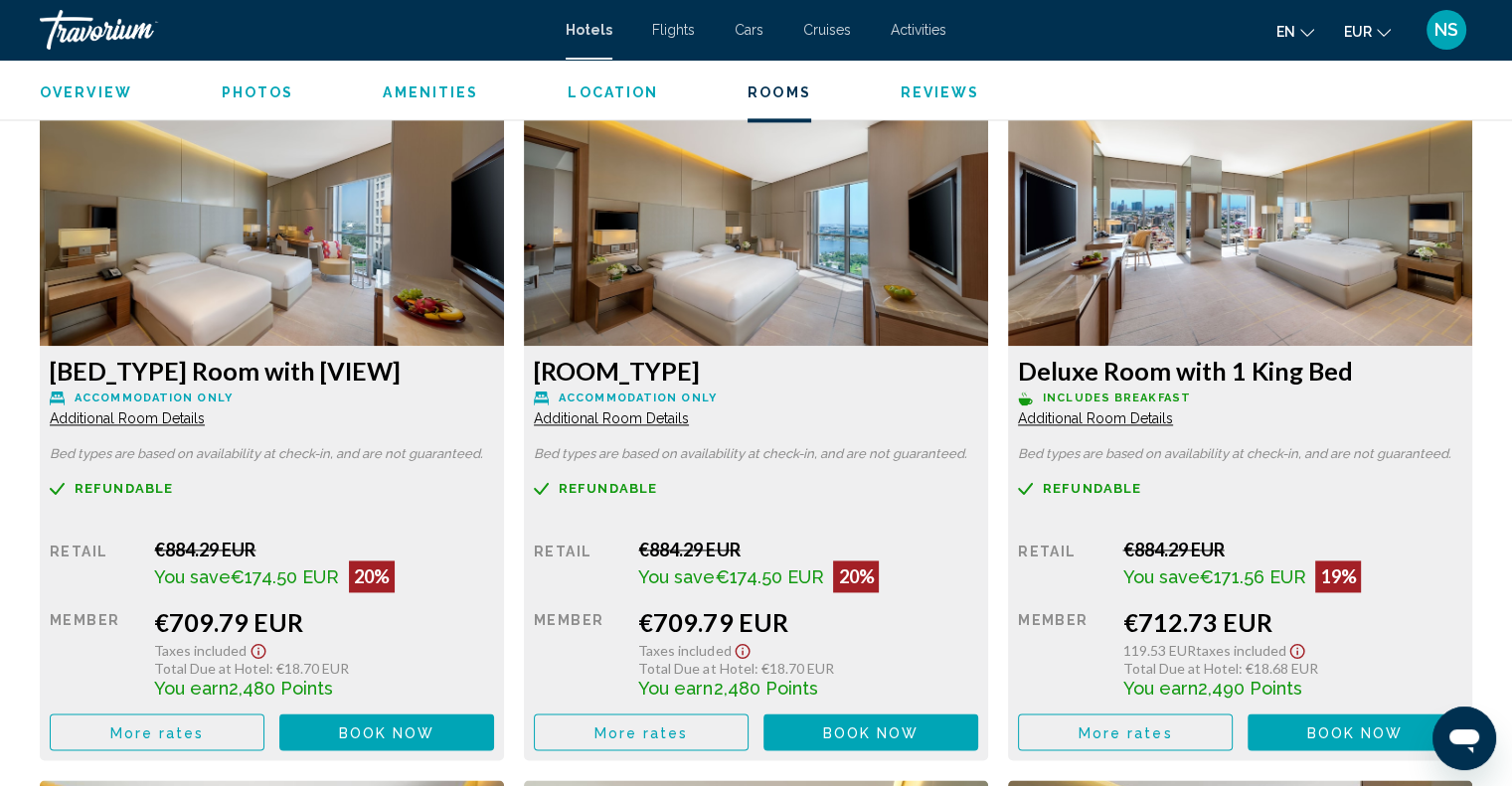 scroll, scrollTop: 2683, scrollLeft: 0, axis: vertical 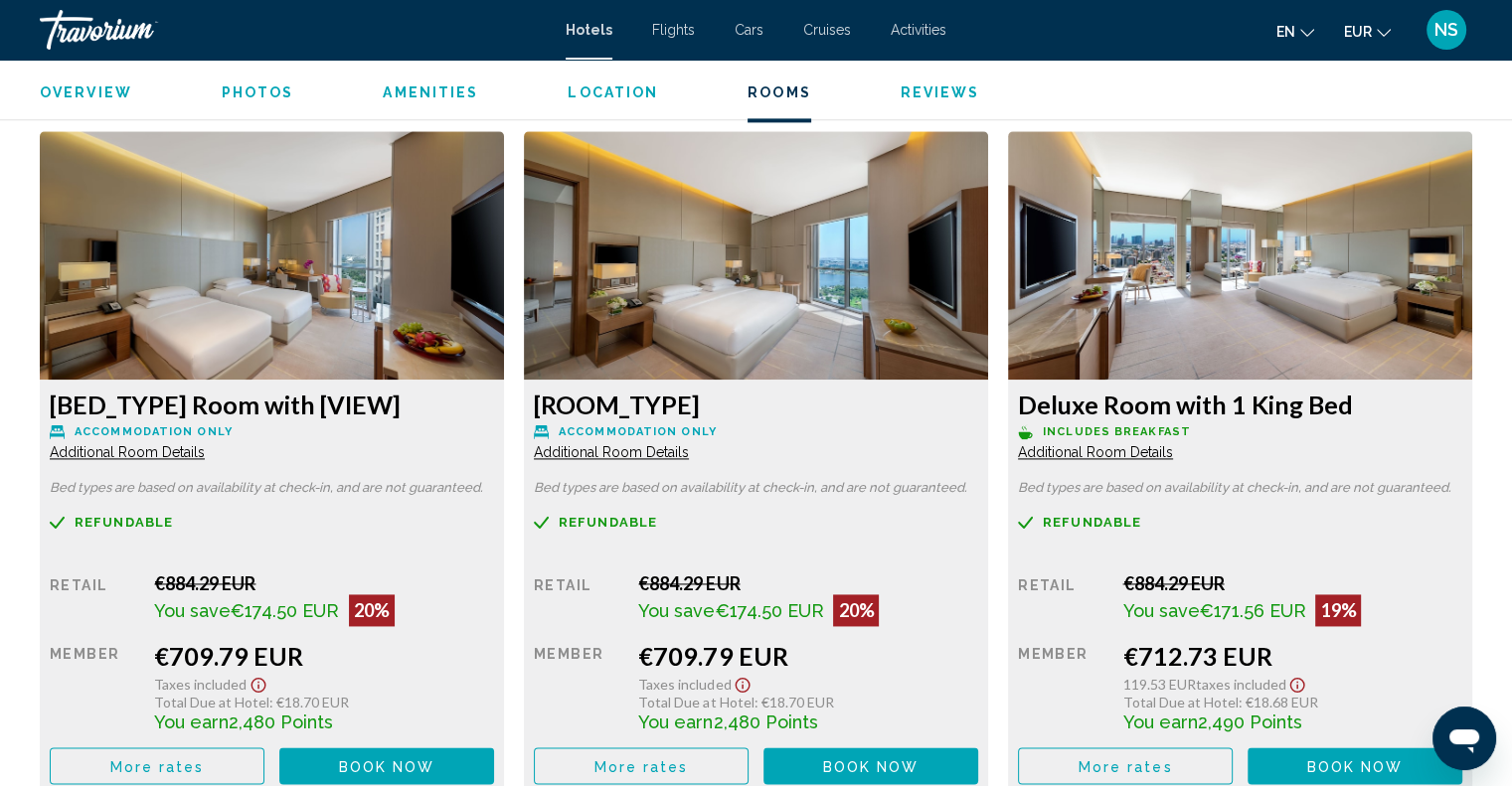 click at bounding box center [271, 255] 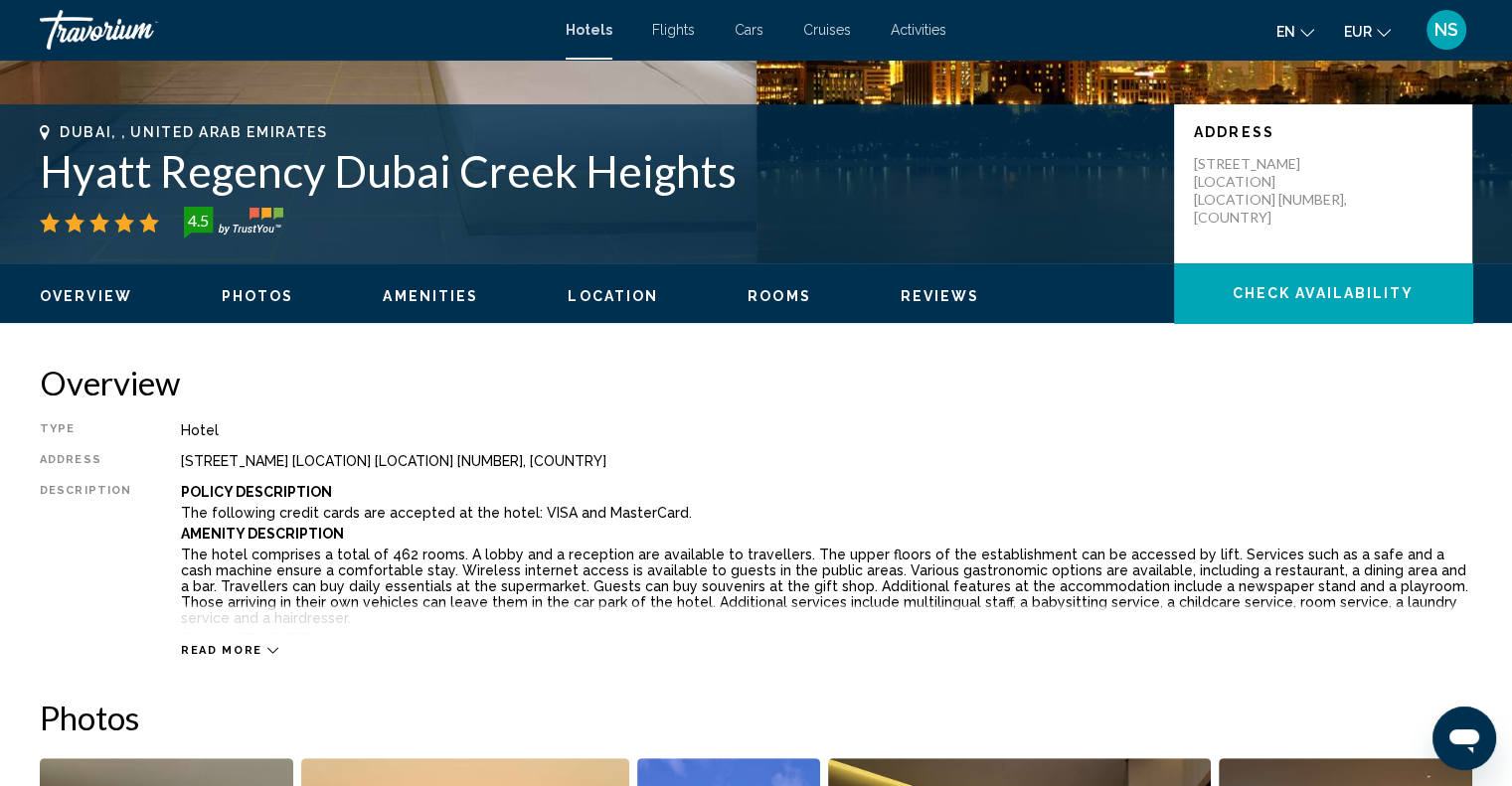 scroll, scrollTop: 397, scrollLeft: 0, axis: vertical 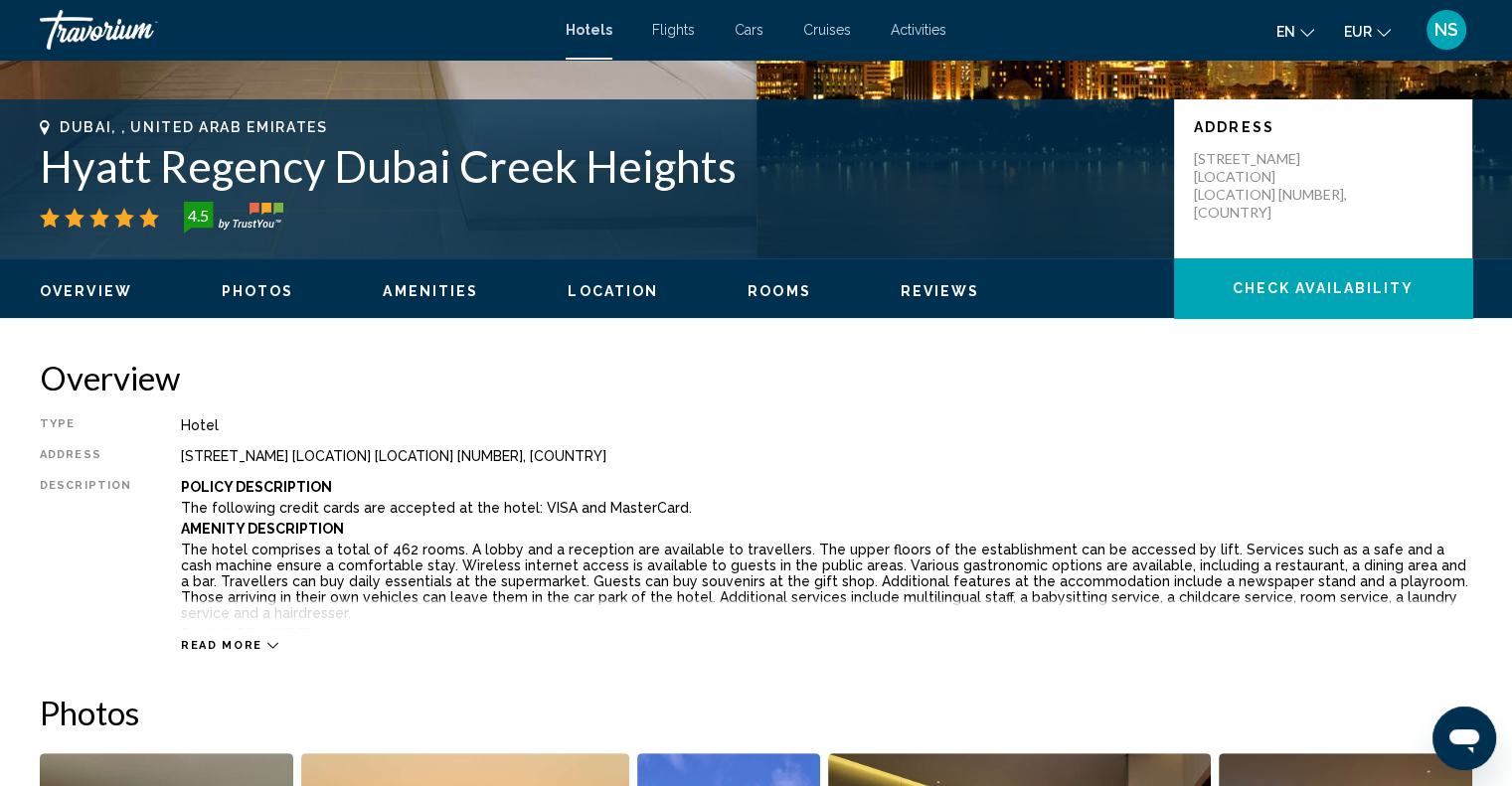 click on "Read more" at bounding box center (222, 645) 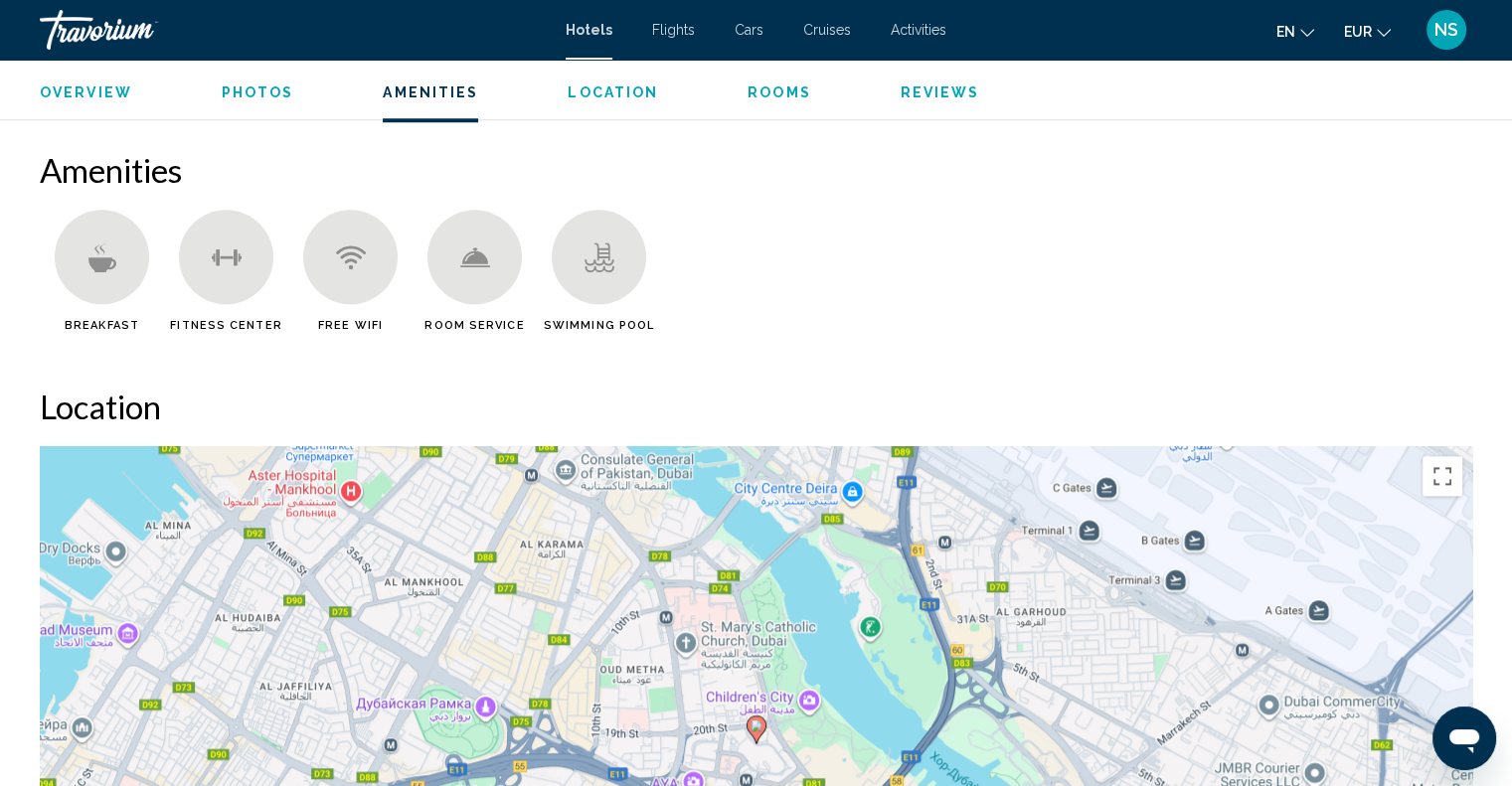 scroll, scrollTop: 1789, scrollLeft: 0, axis: vertical 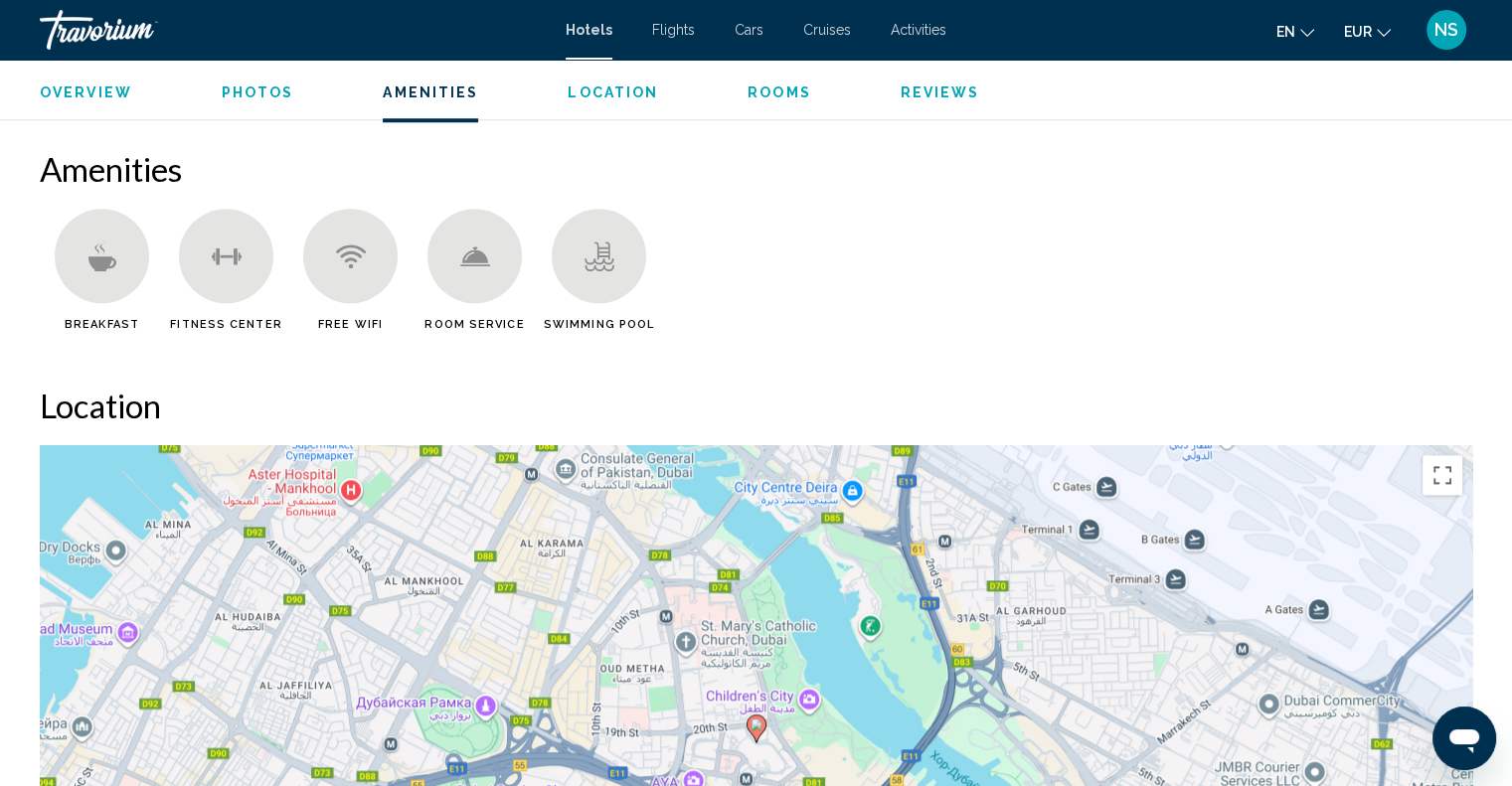 click 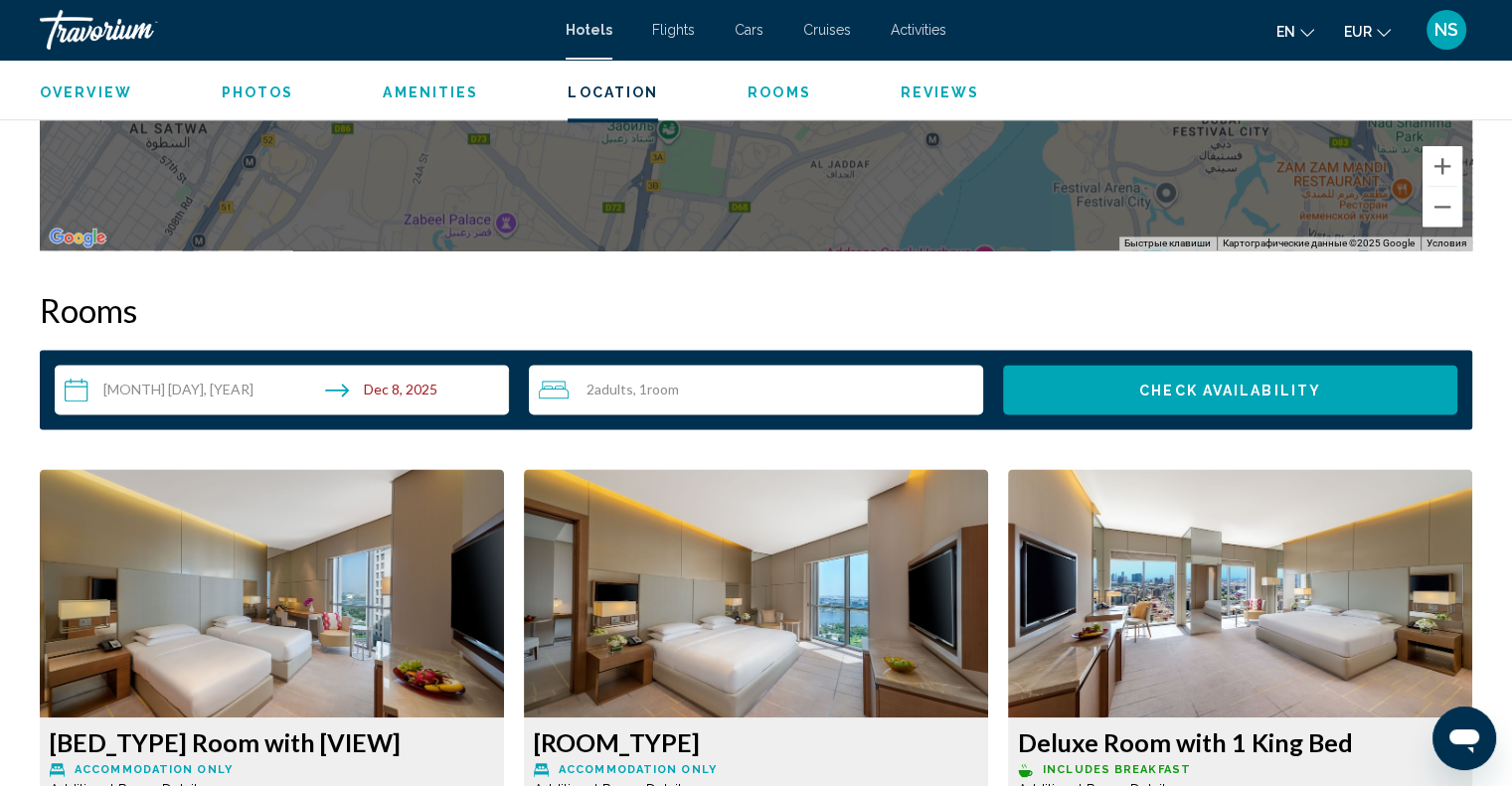 scroll, scrollTop: 2683, scrollLeft: 0, axis: vertical 